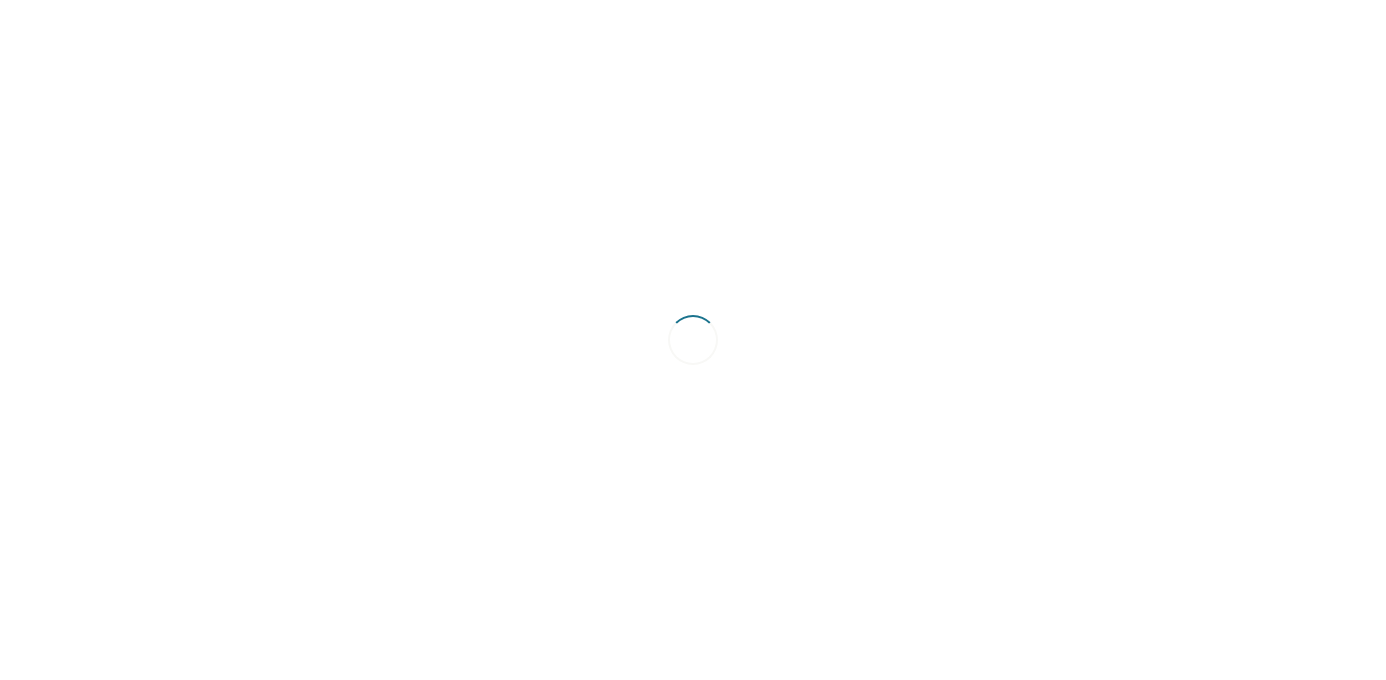scroll, scrollTop: 0, scrollLeft: 0, axis: both 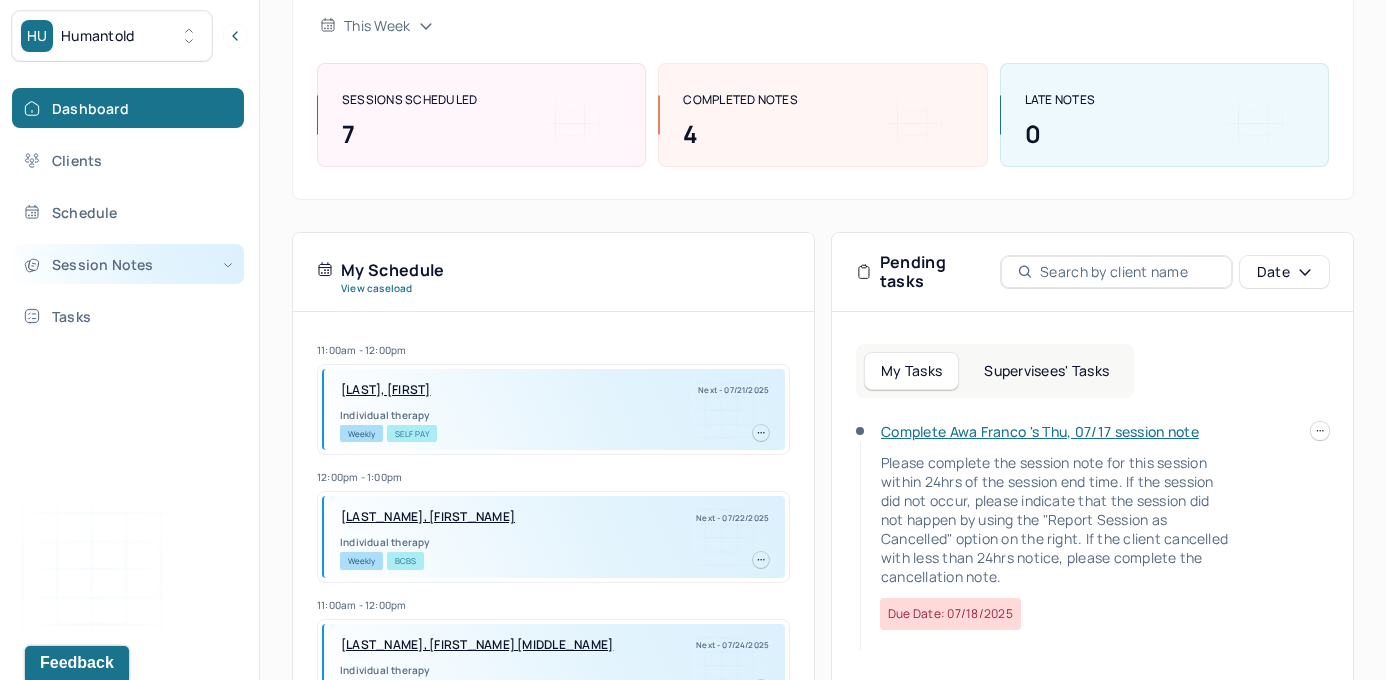 click on "Session Notes" at bounding box center (128, 264) 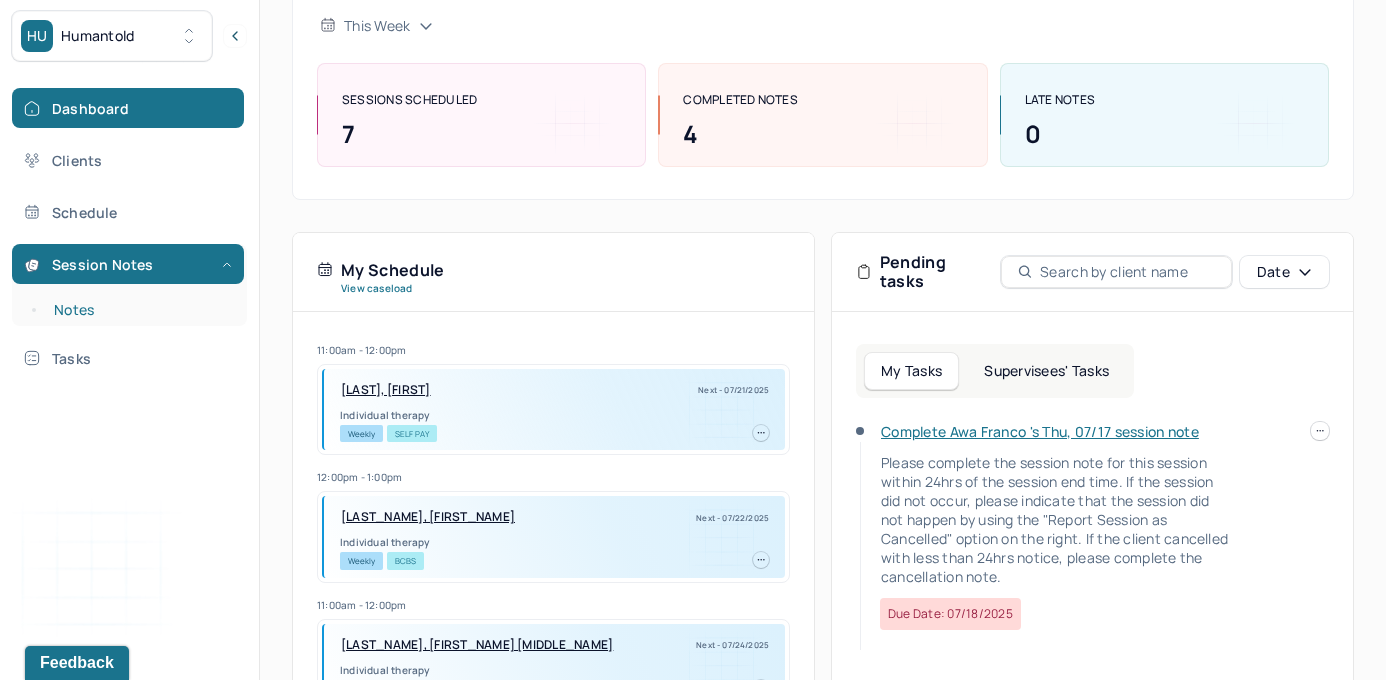 click on "Notes" at bounding box center [139, 310] 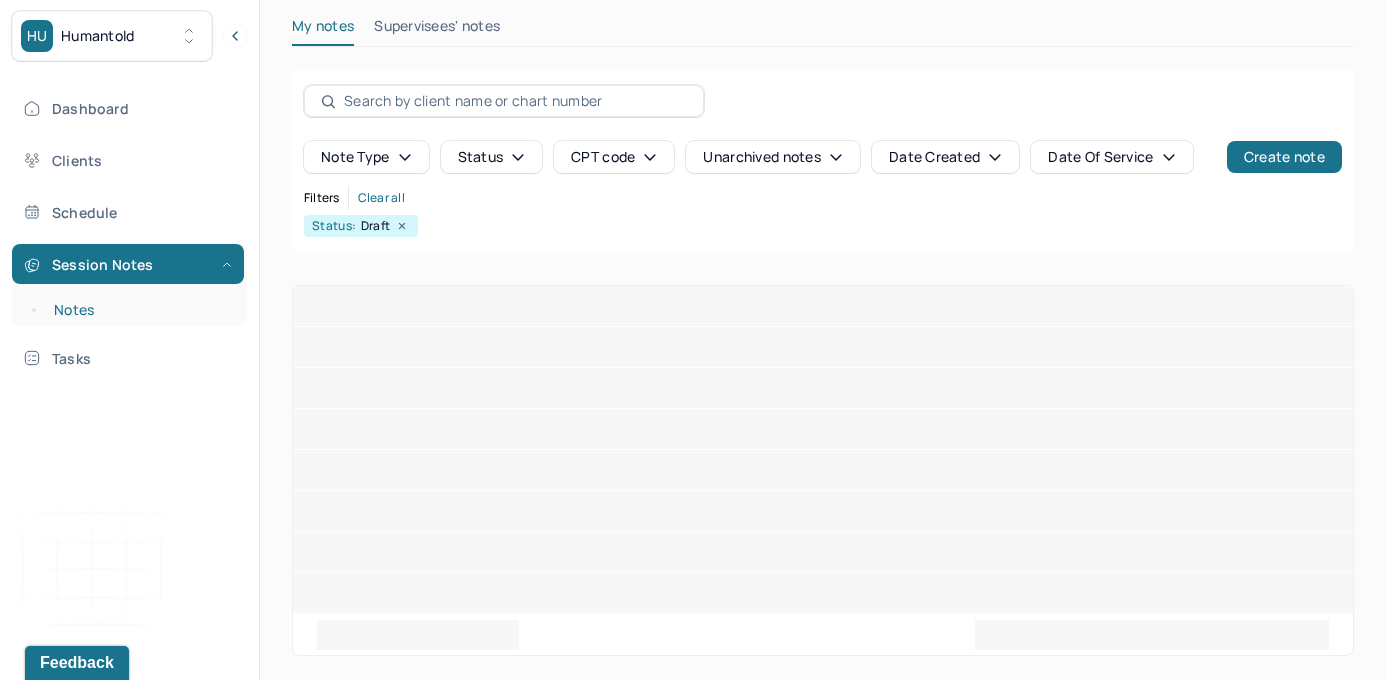 scroll, scrollTop: 0, scrollLeft: 0, axis: both 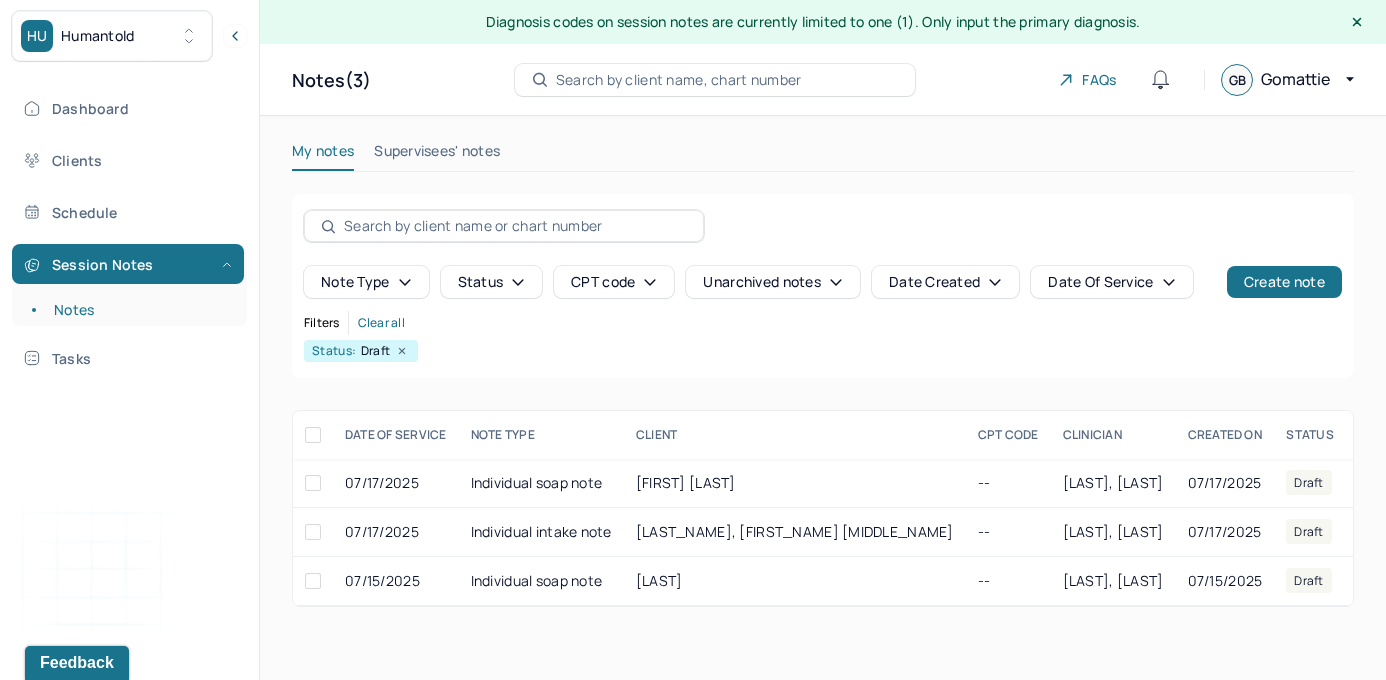 click on "Supervisees' notes" at bounding box center [437, 155] 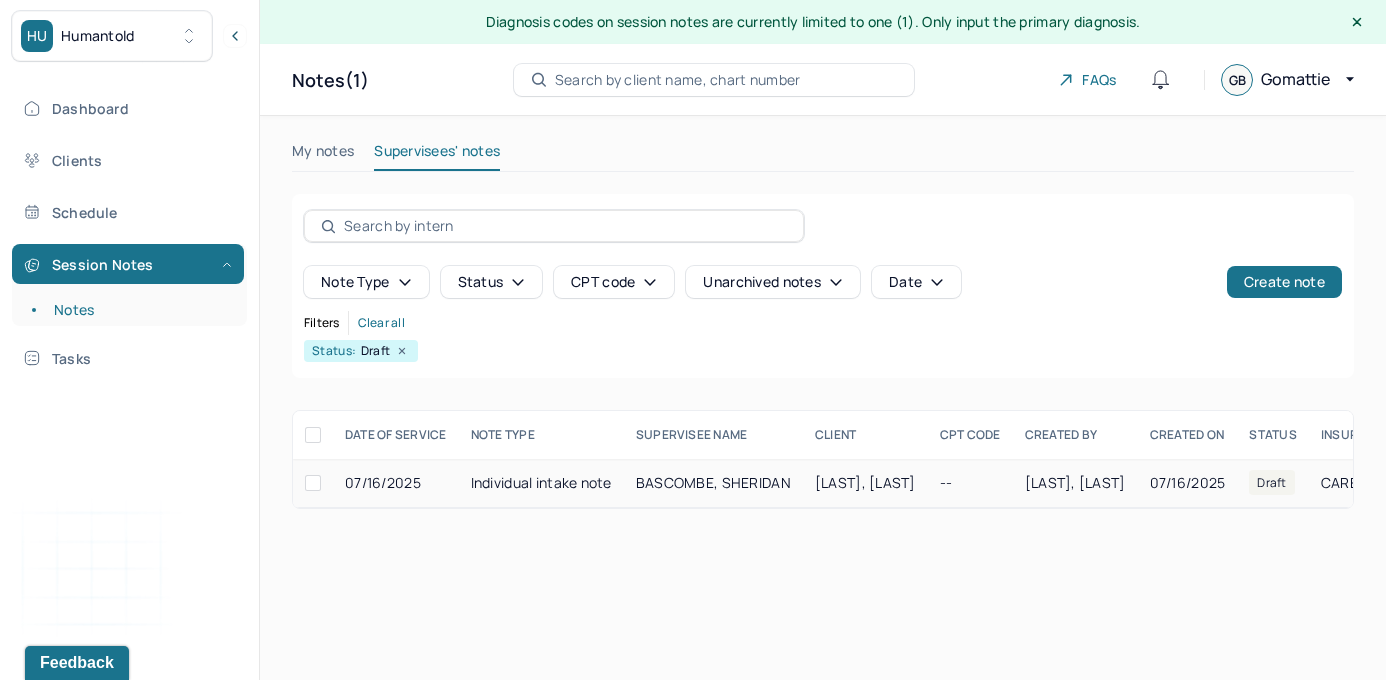 click on "[LAST], [LAST]" at bounding box center [865, 482] 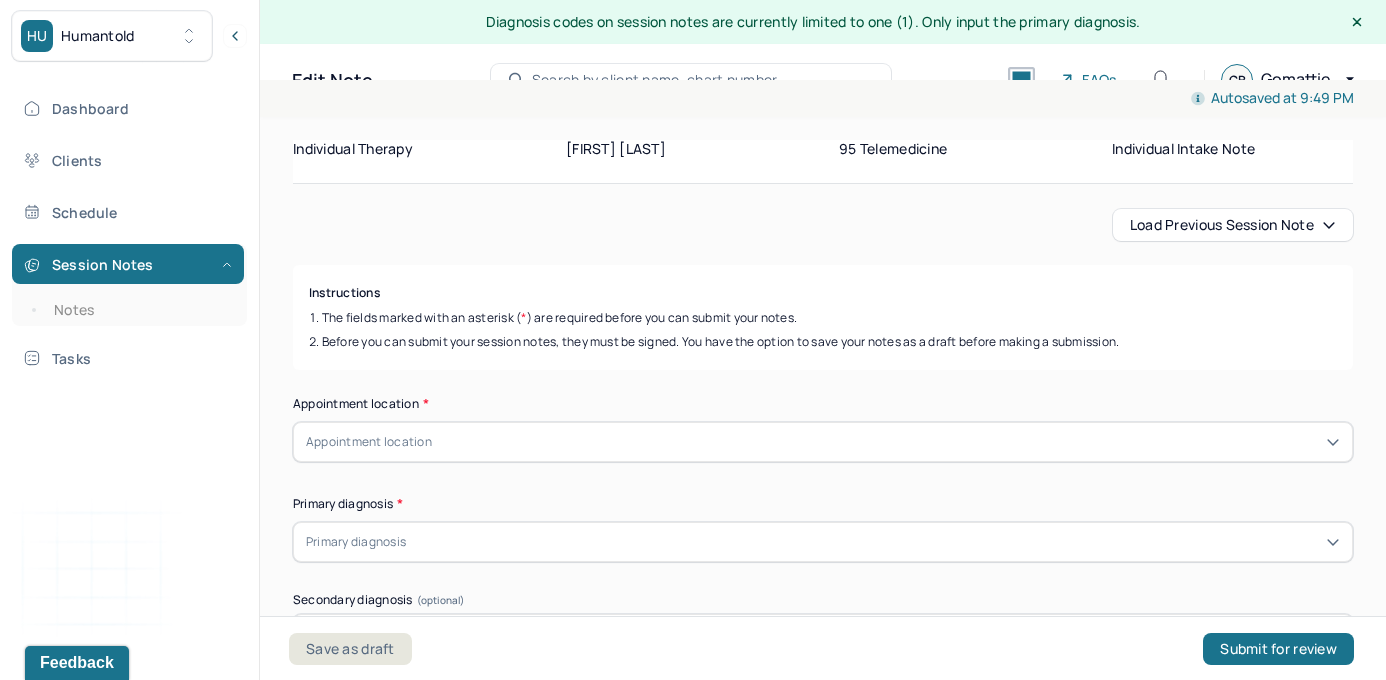 scroll, scrollTop: 160, scrollLeft: 0, axis: vertical 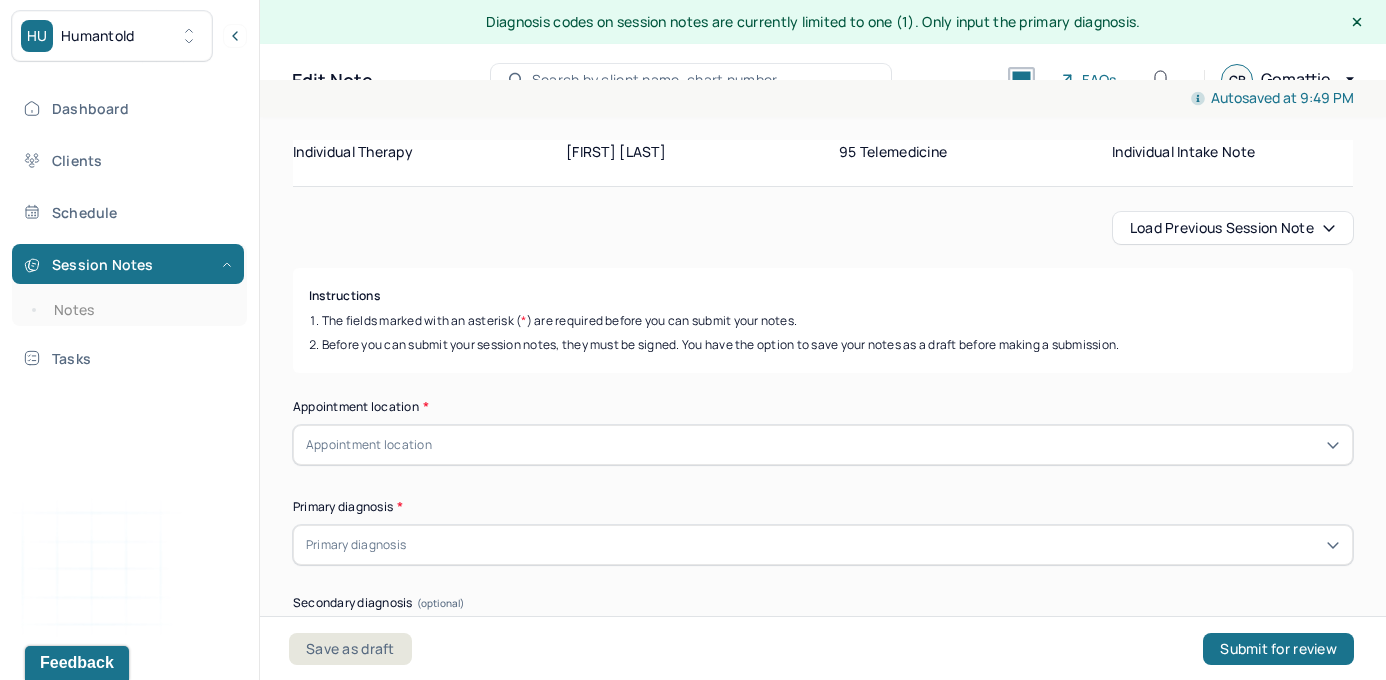 click on "Load previous session note" at bounding box center [1233, 228] 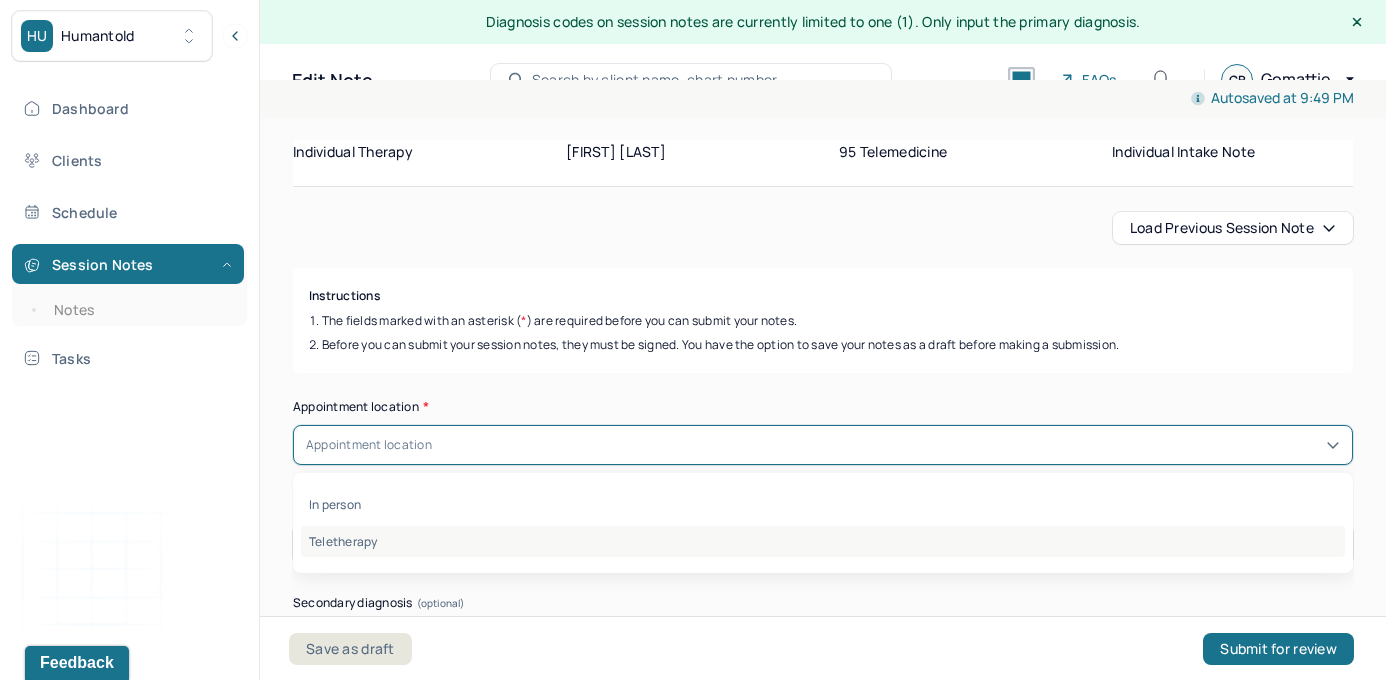 click on "Teletherapy" at bounding box center (823, 541) 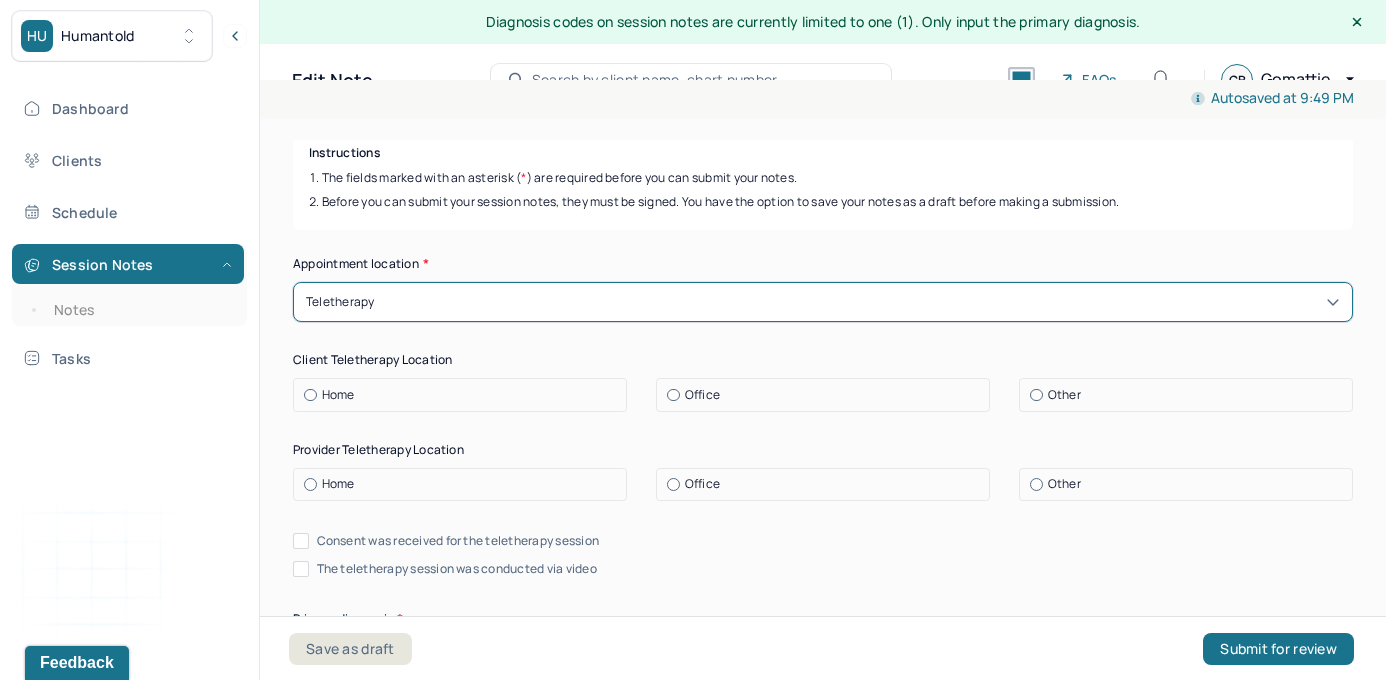 scroll, scrollTop: 362, scrollLeft: 0, axis: vertical 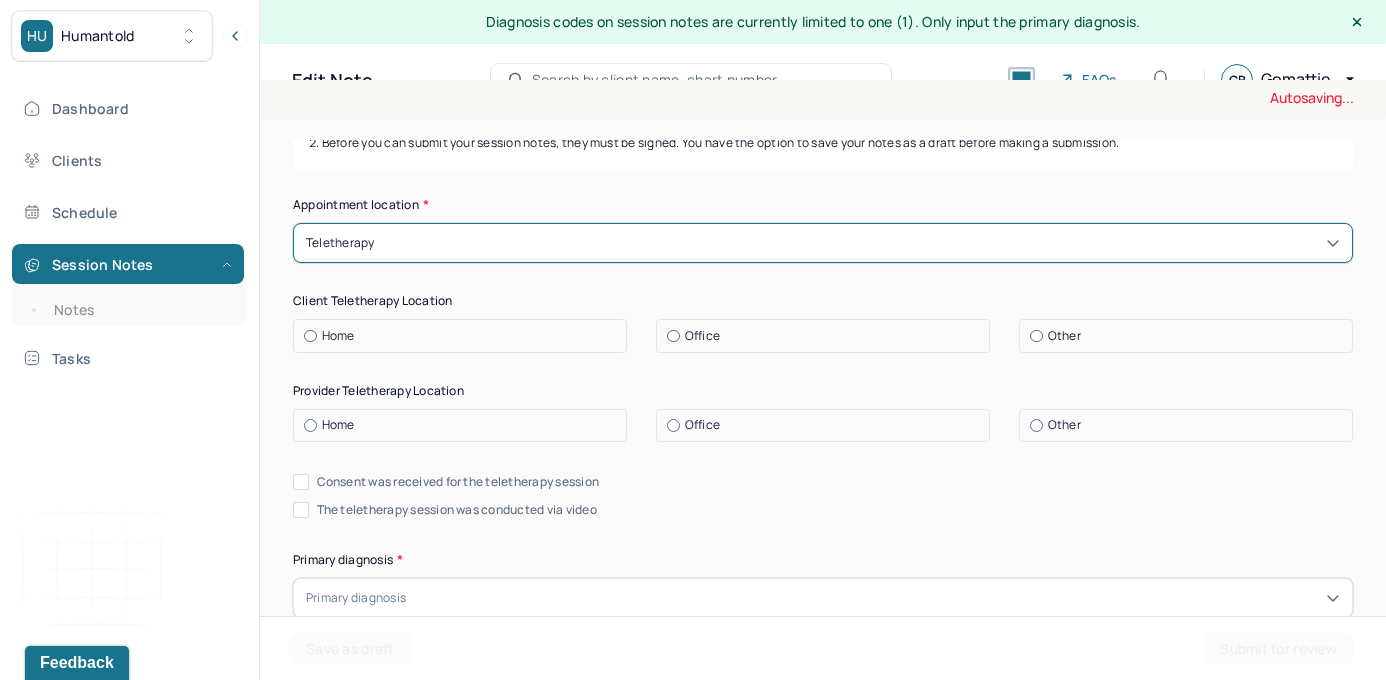click at bounding box center (310, 336) 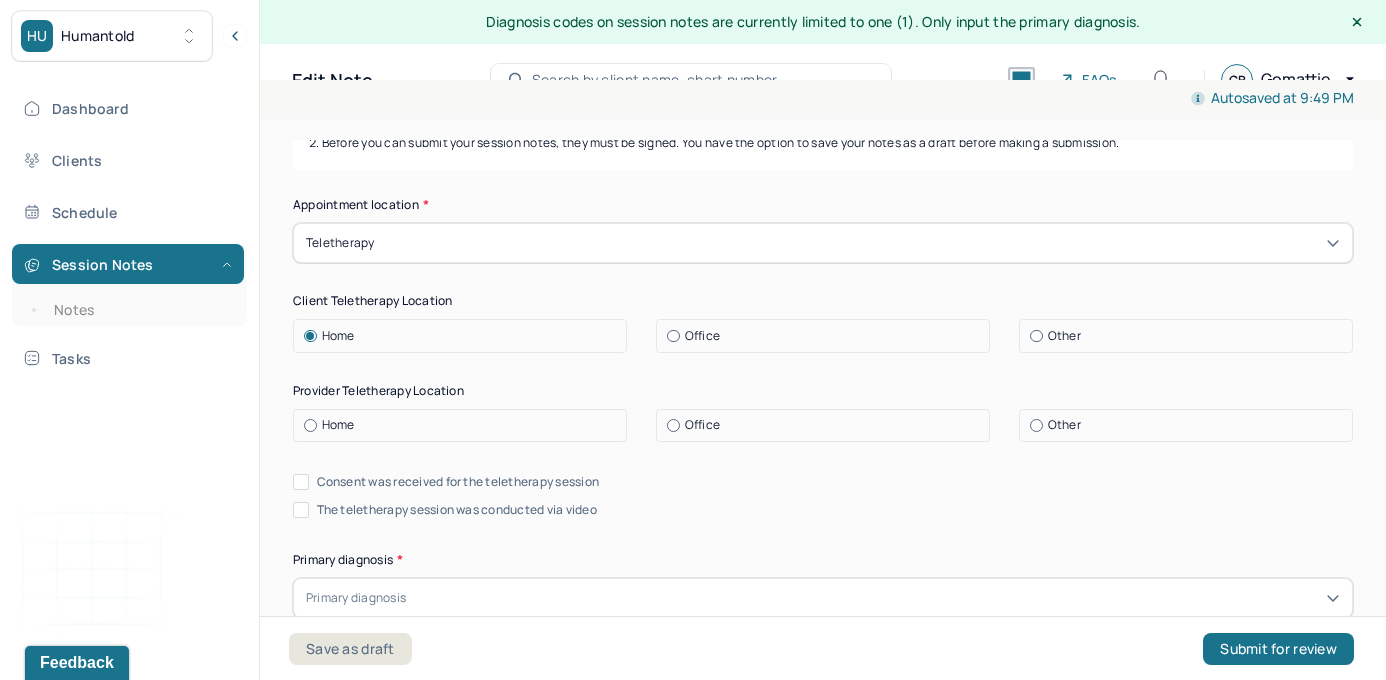 click at bounding box center [673, 425] 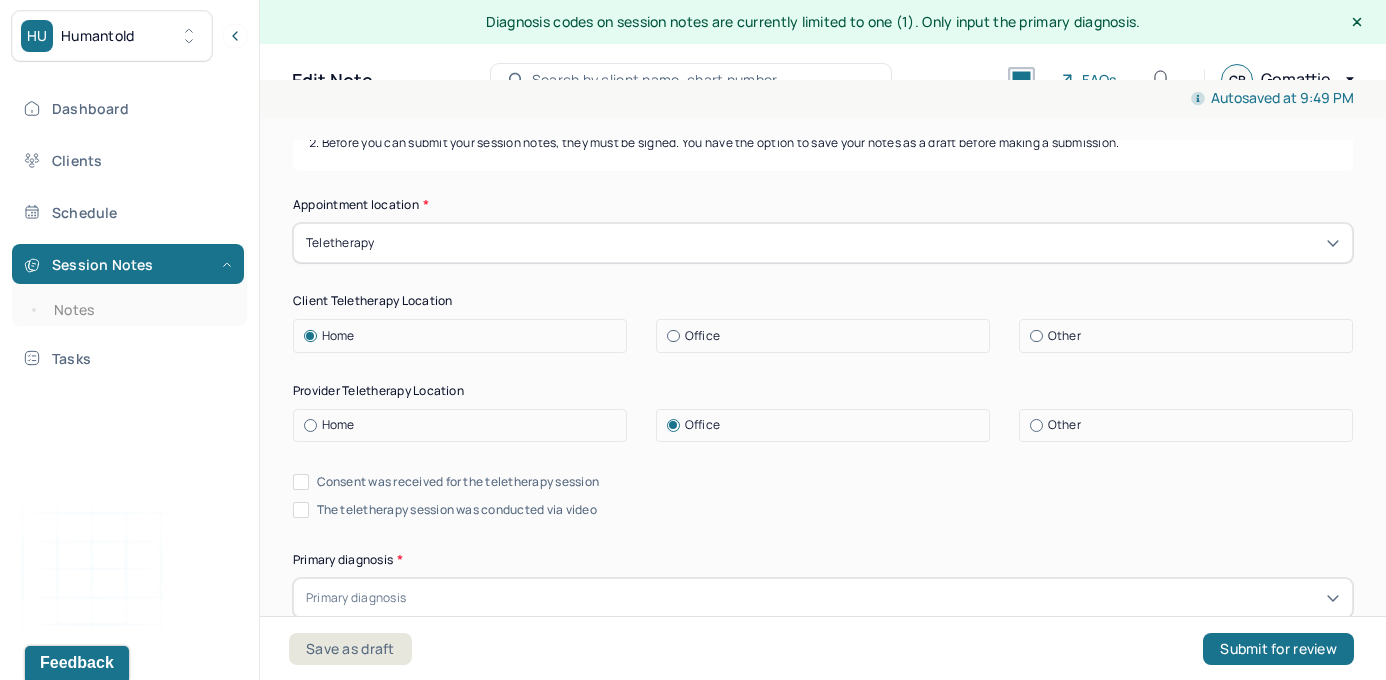 click on "Consent was received for the teletherapy session" at bounding box center (301, 482) 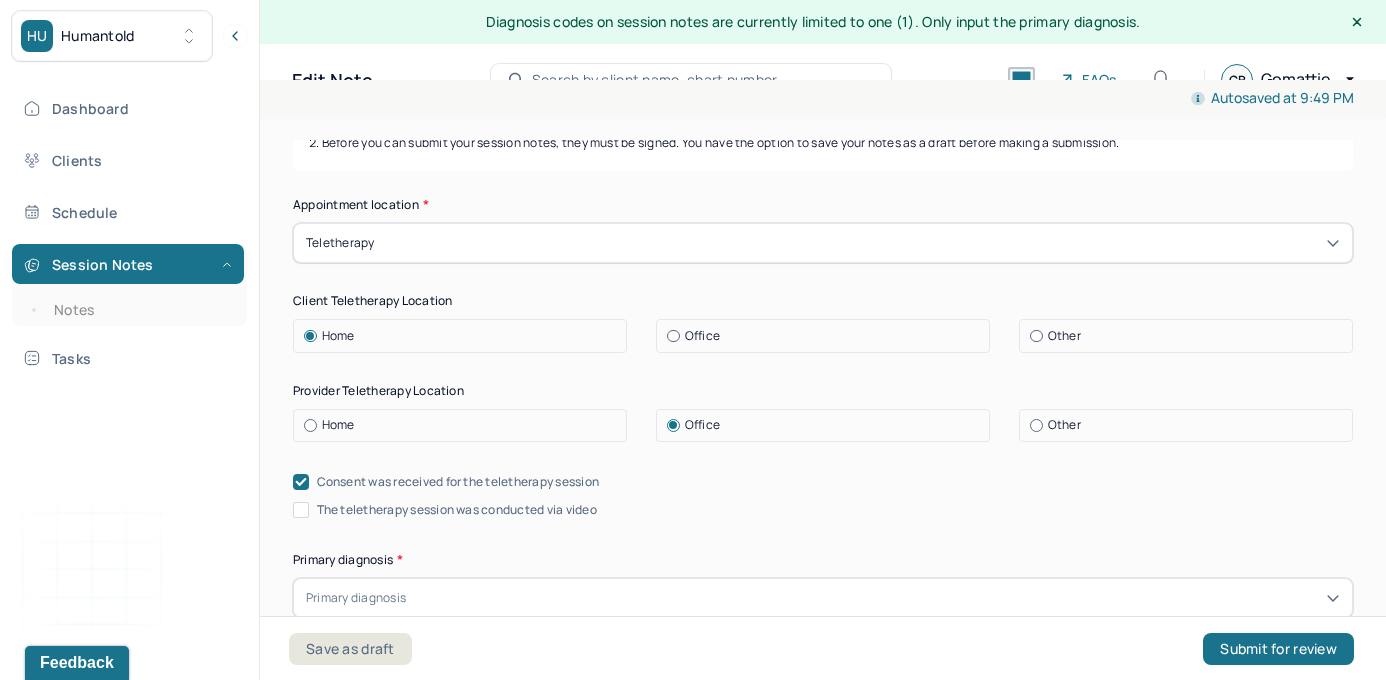 click on "Consent was received for the teletherapy session The teletherapy session was conducted via video" at bounding box center (823, 496) 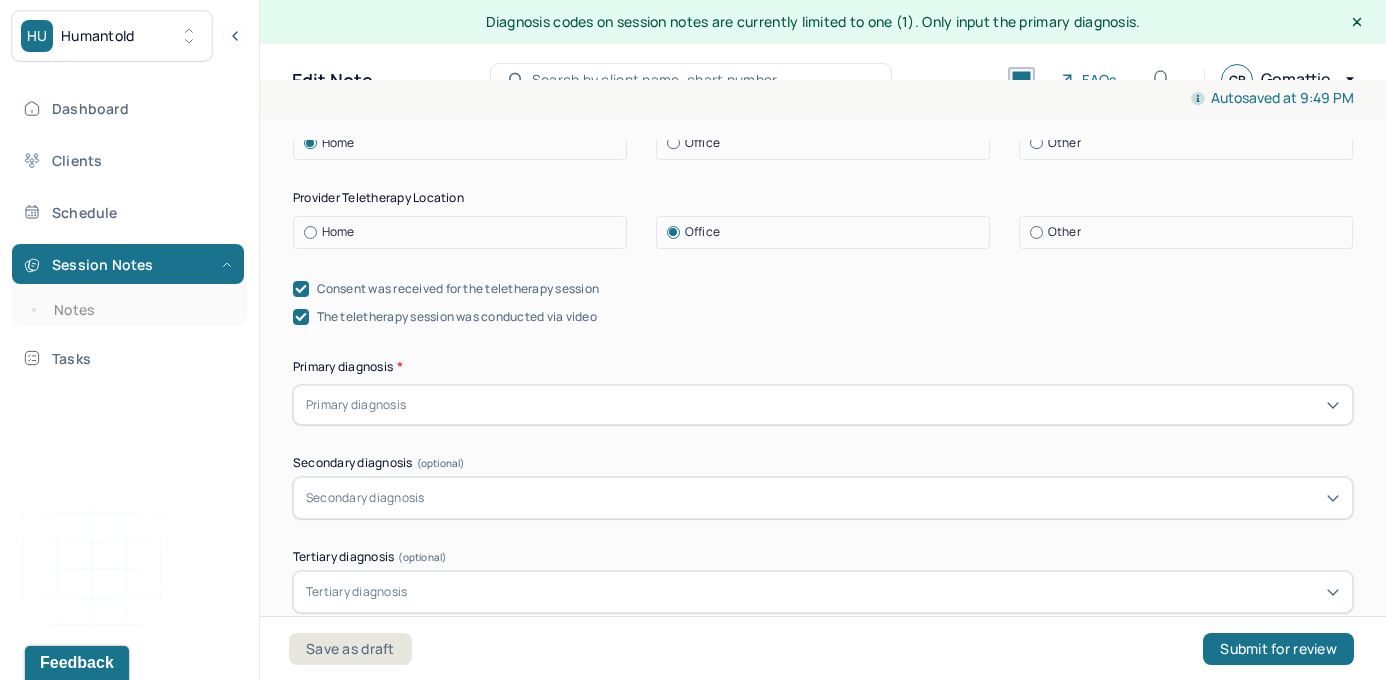 scroll, scrollTop: 569, scrollLeft: 0, axis: vertical 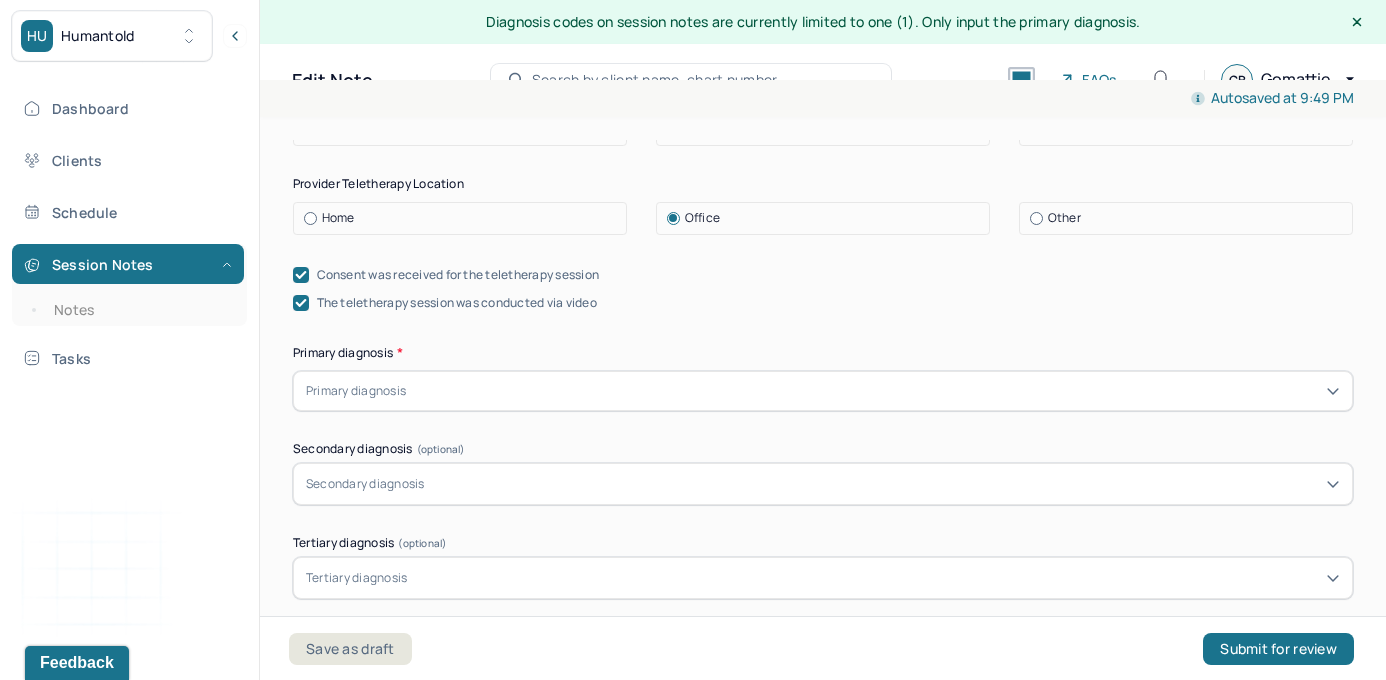 click on "Primary diagnosis" at bounding box center (823, 391) 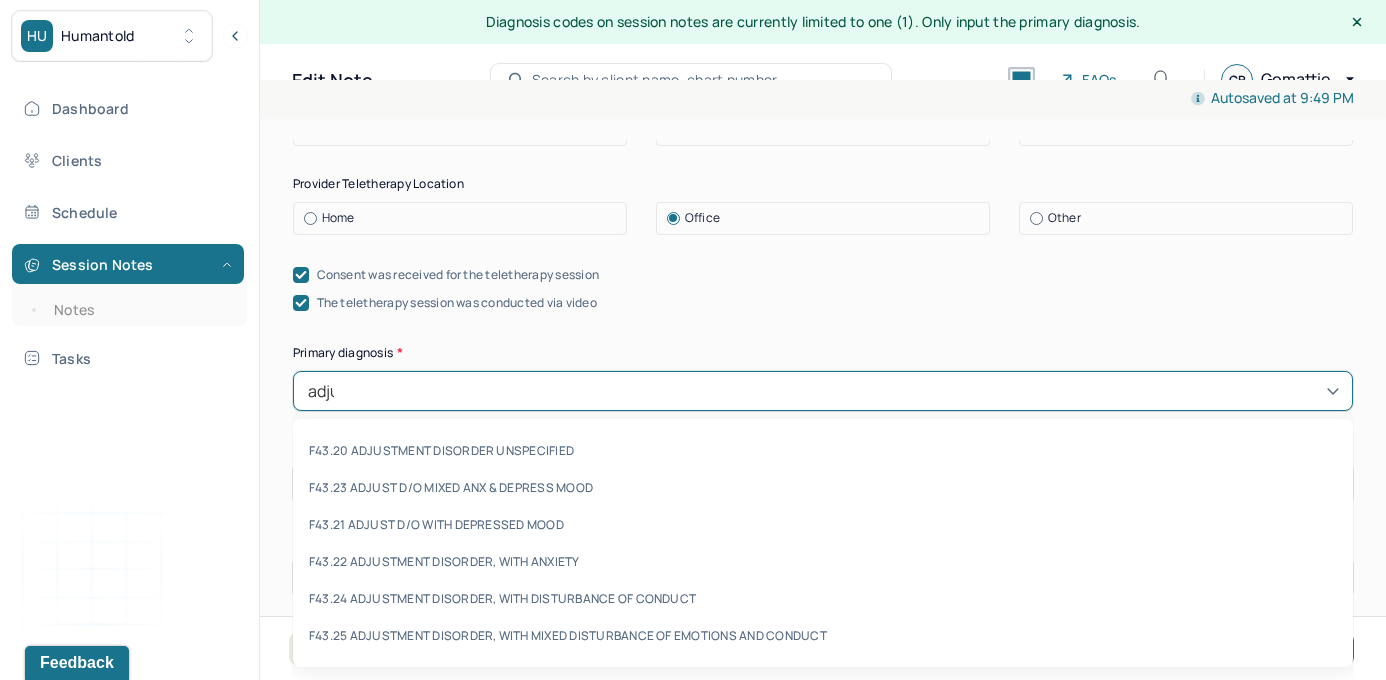 type on "adjust" 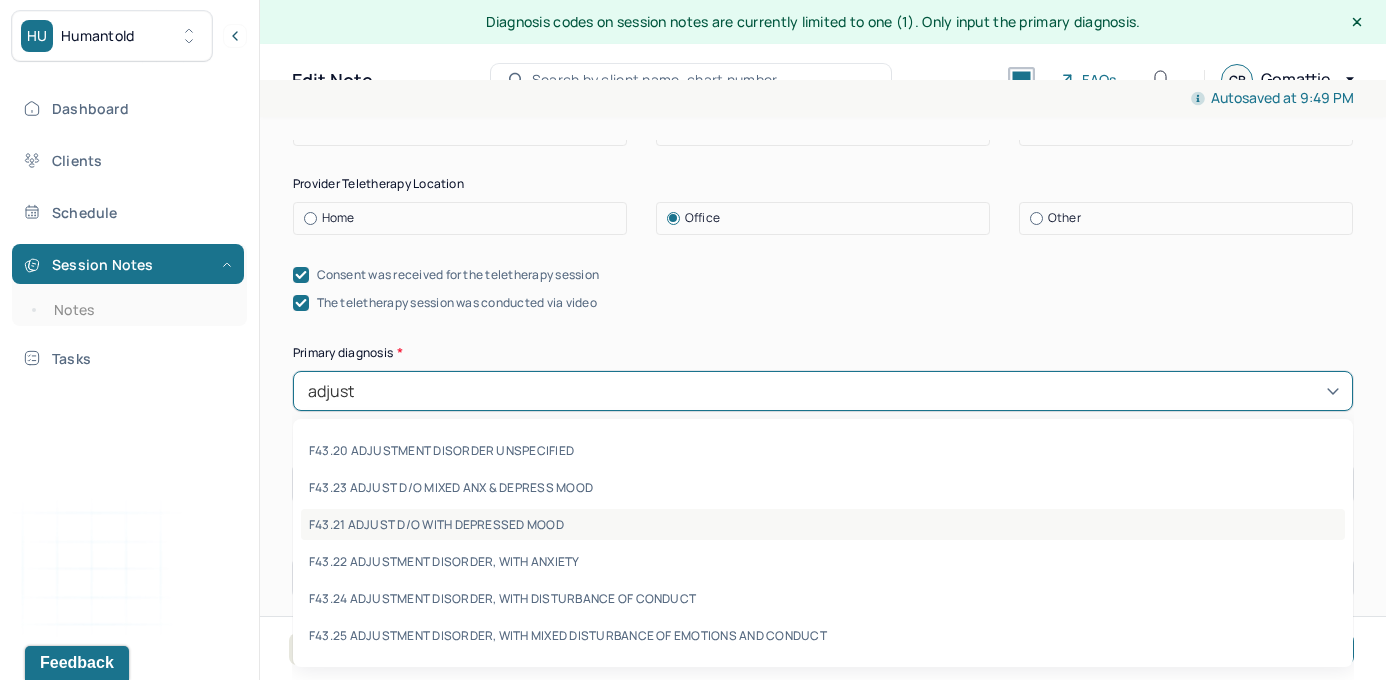 click on "F43.21 ADJUST D/O WITH DEPRESSED MOOD" at bounding box center (823, 524) 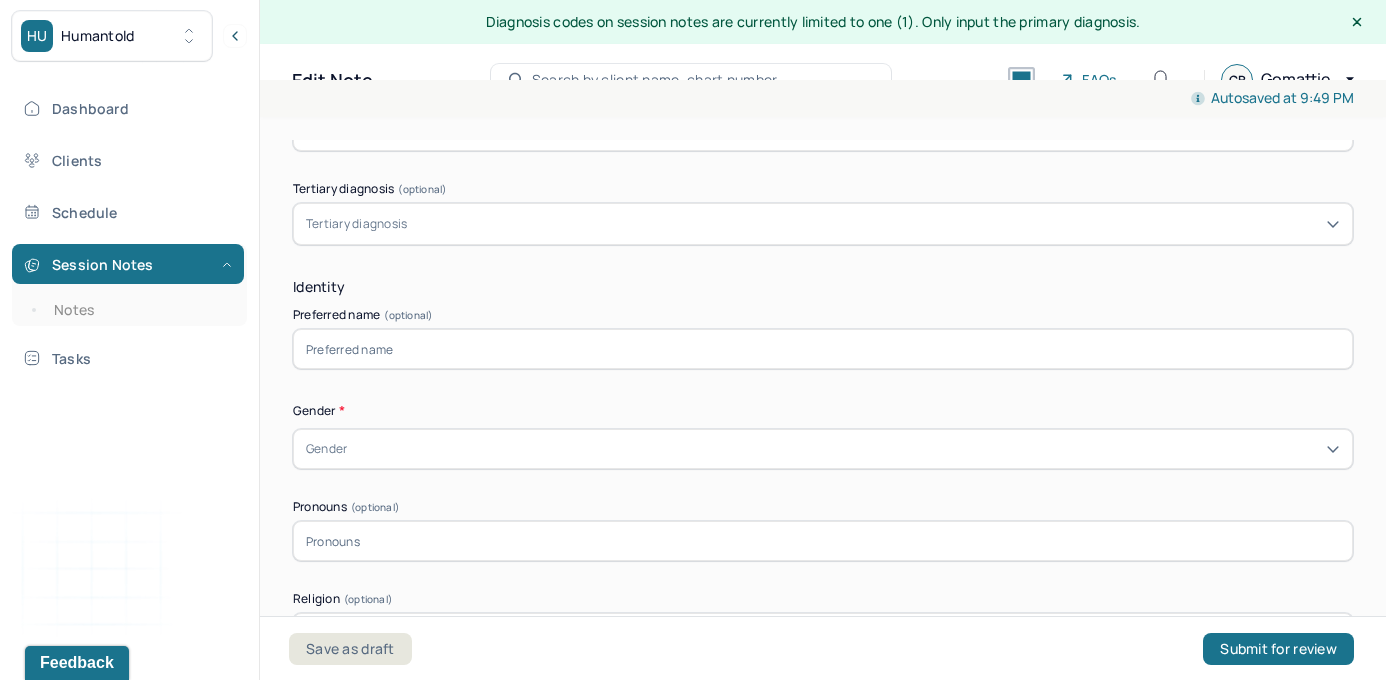 scroll, scrollTop: 939, scrollLeft: 0, axis: vertical 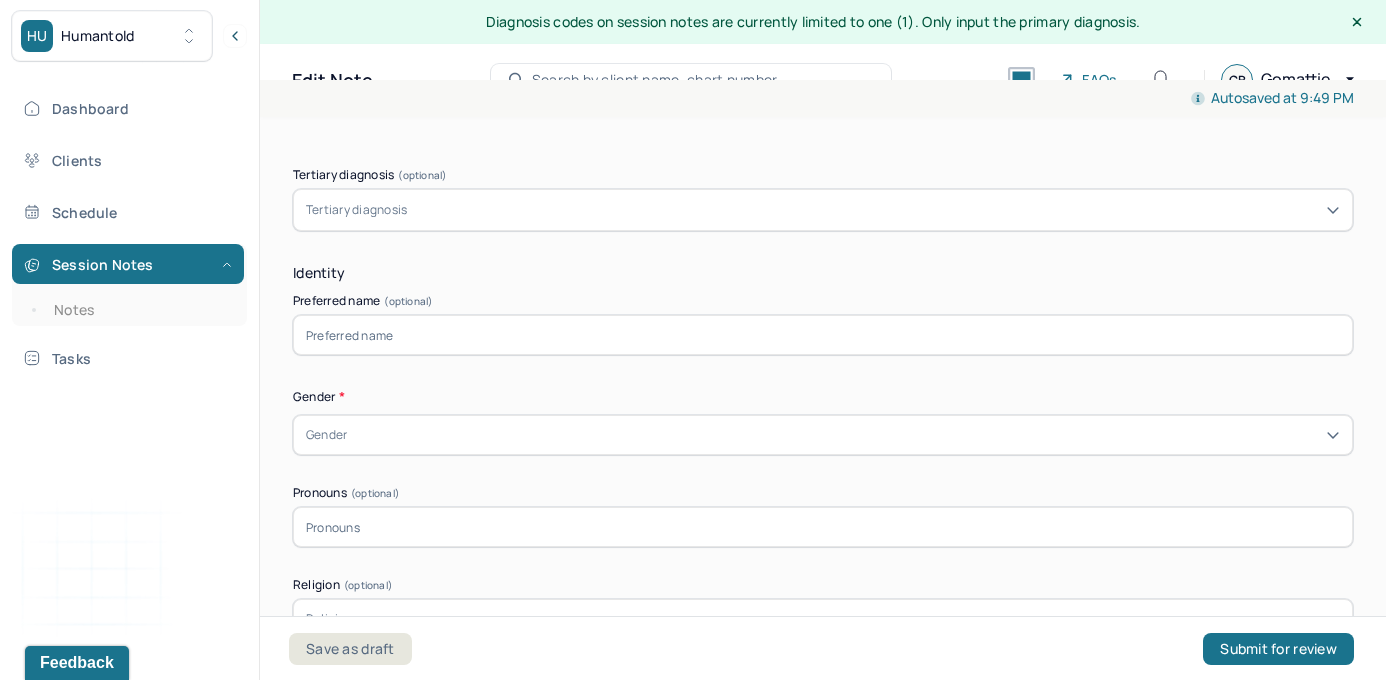 click on "Gender" at bounding box center (823, 435) 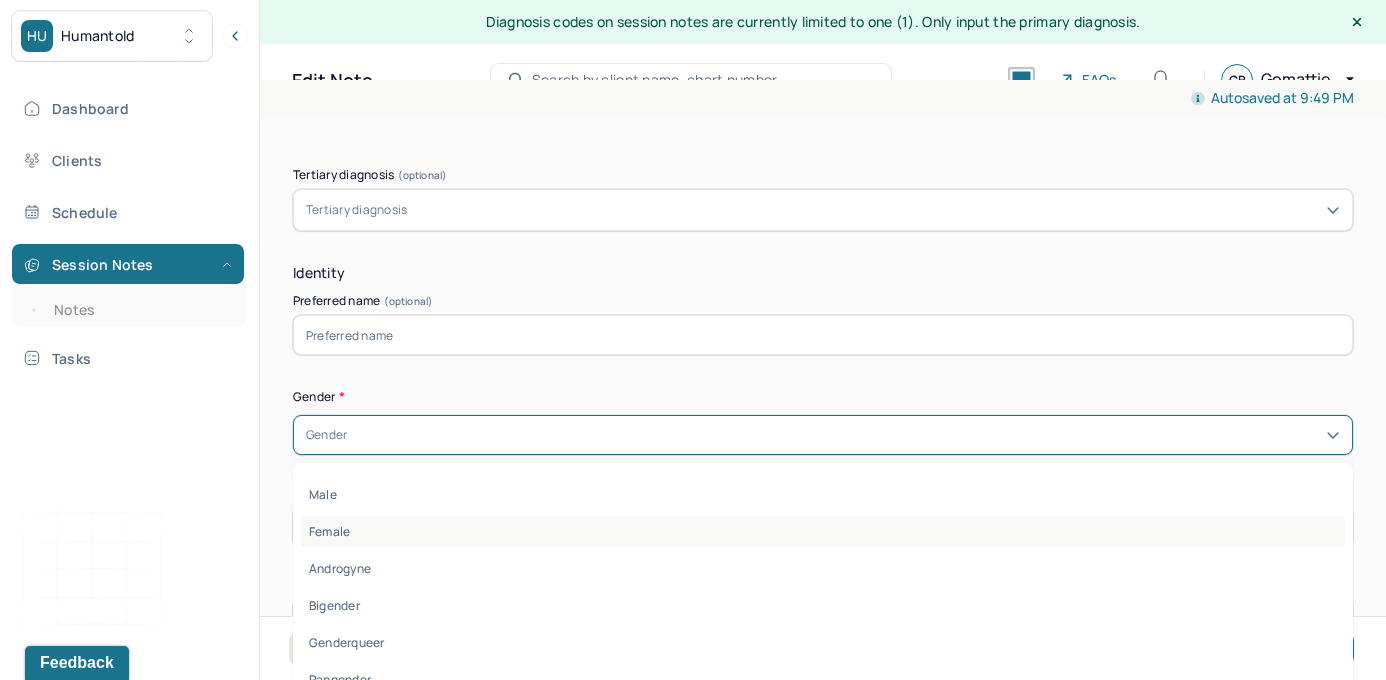 click on "Female" at bounding box center (823, 531) 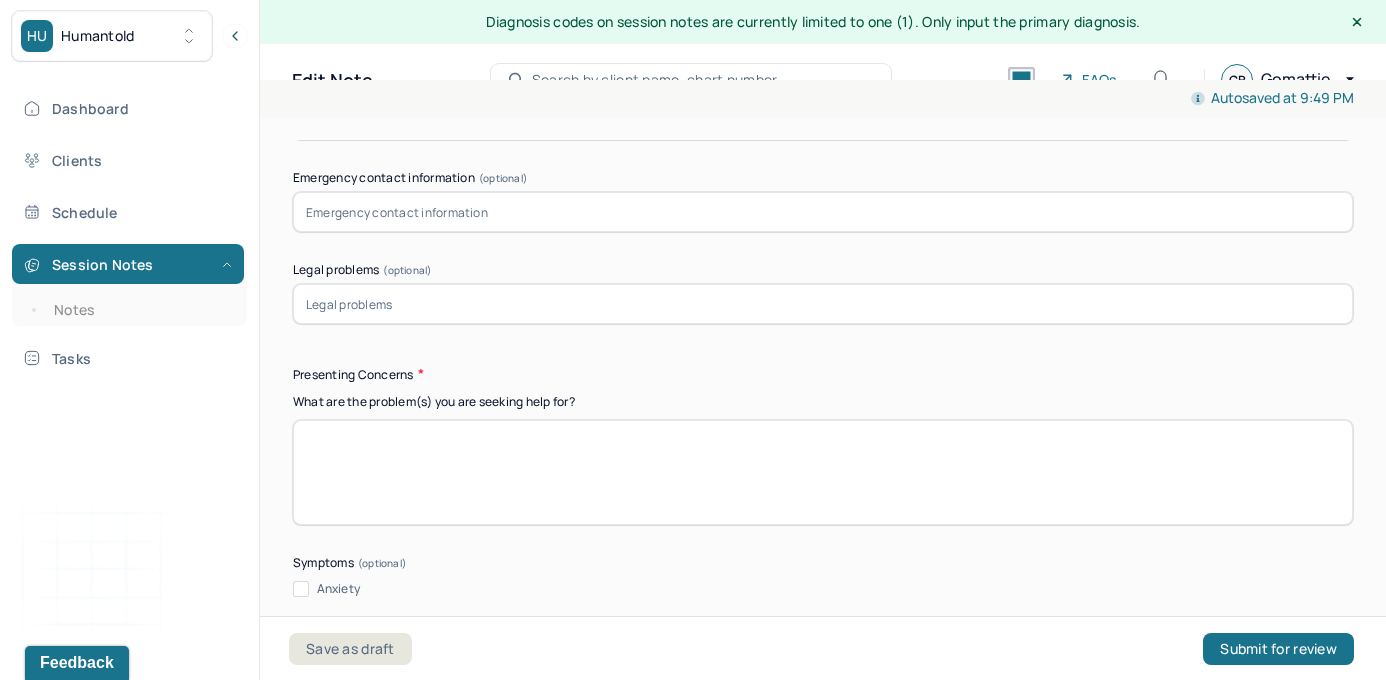scroll, scrollTop: 2251, scrollLeft: 0, axis: vertical 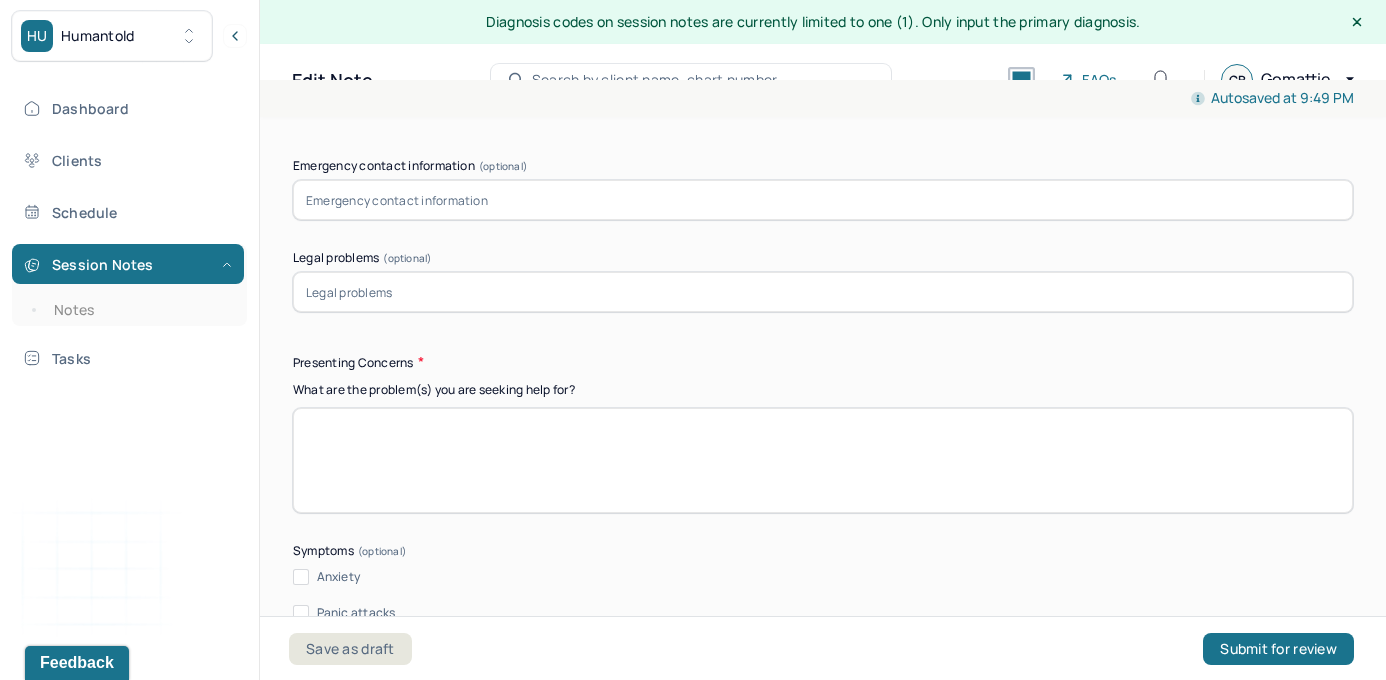 click at bounding box center [823, 460] 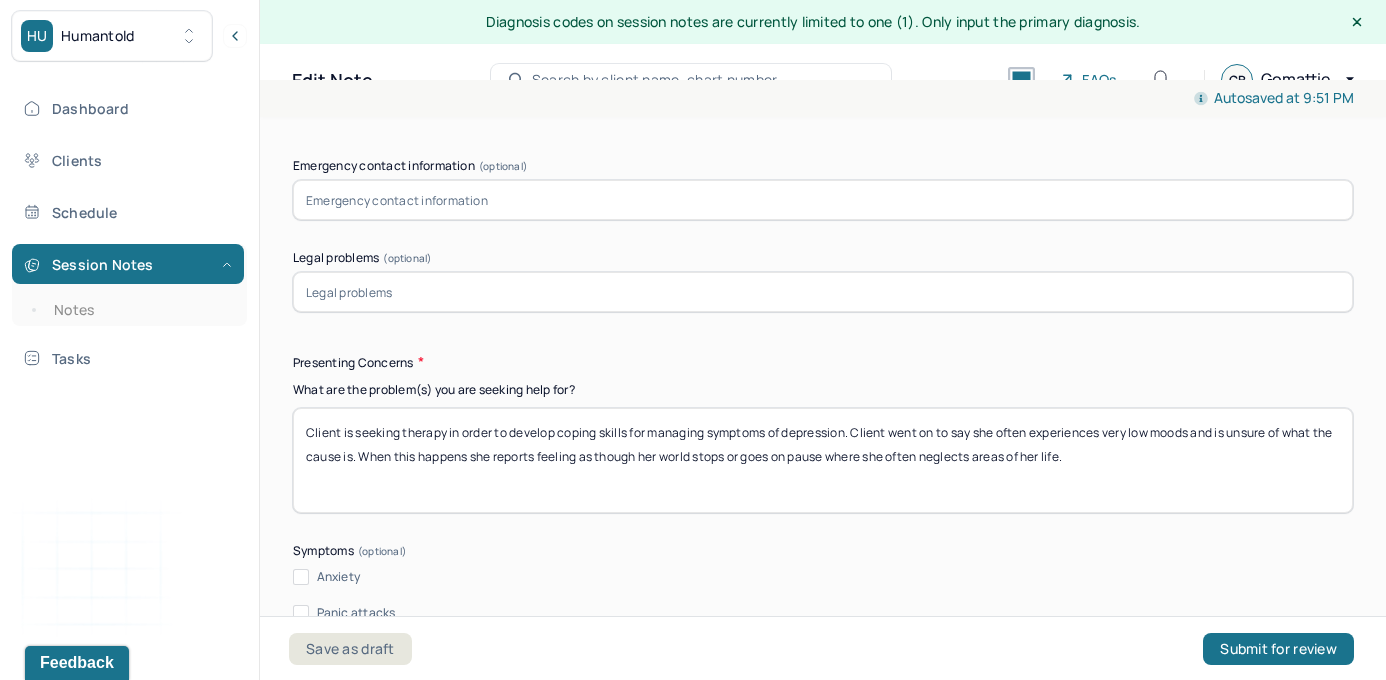 click on "Client is seeking therapy in order to develop coping skills for managing symptoms of depression. Client went on to say she often experiences very low moods and is unsure of what the cause is. When this happens she reports feeling as though her world stops or goes on pause where she often neglects areas of her life." at bounding box center [823, 460] 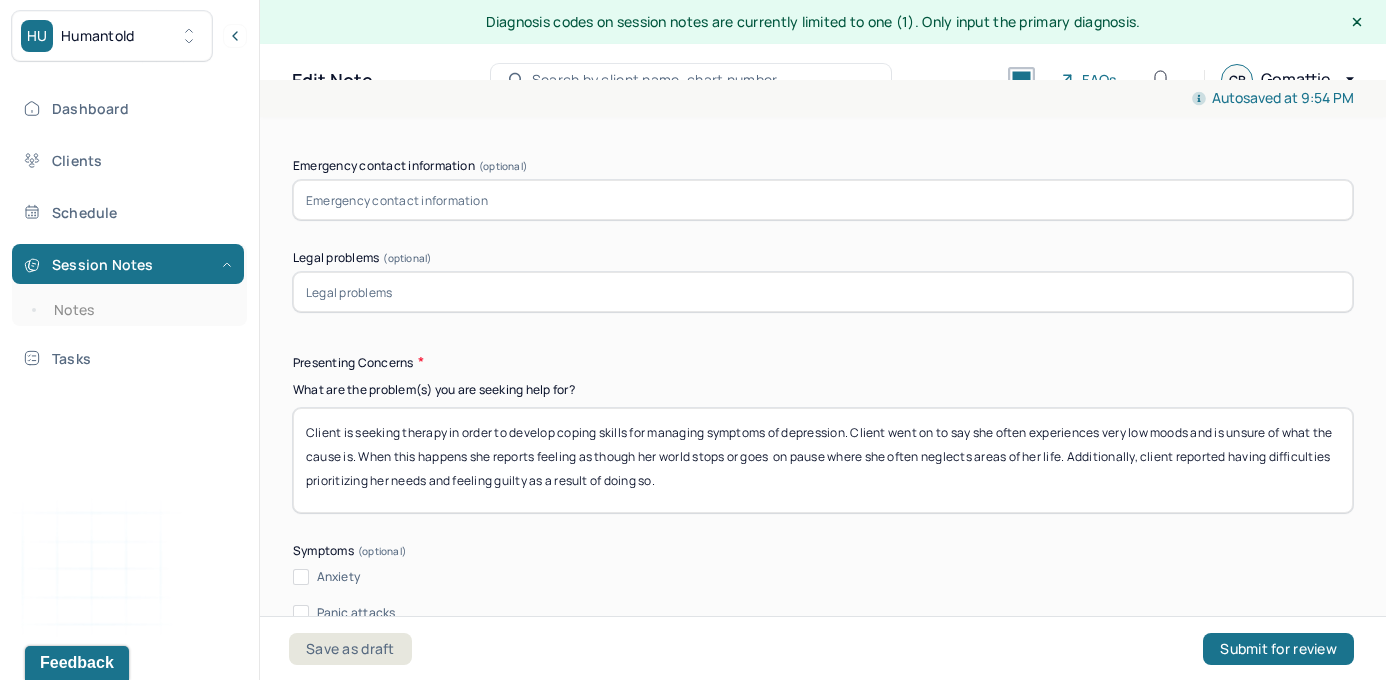 drag, startPoint x: 781, startPoint y: 476, endPoint x: 260, endPoint y: 364, distance: 532.9024 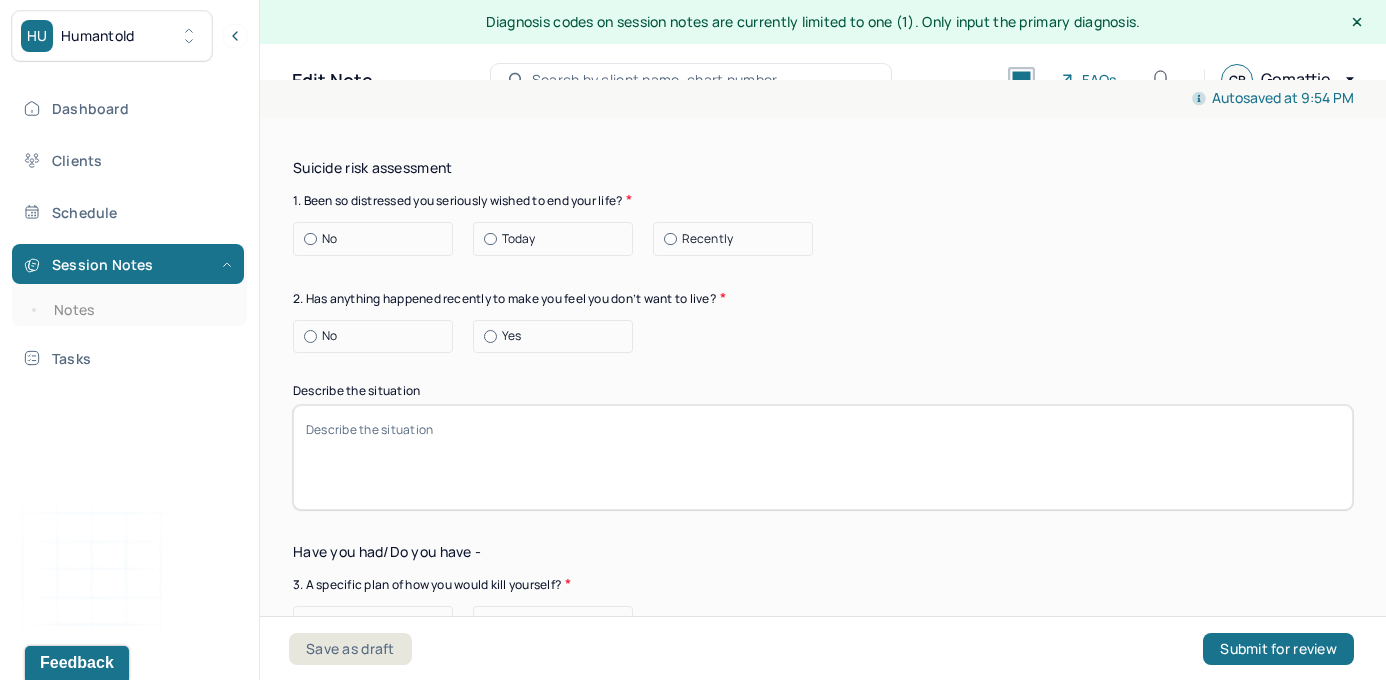 scroll, scrollTop: 6326, scrollLeft: 0, axis: vertical 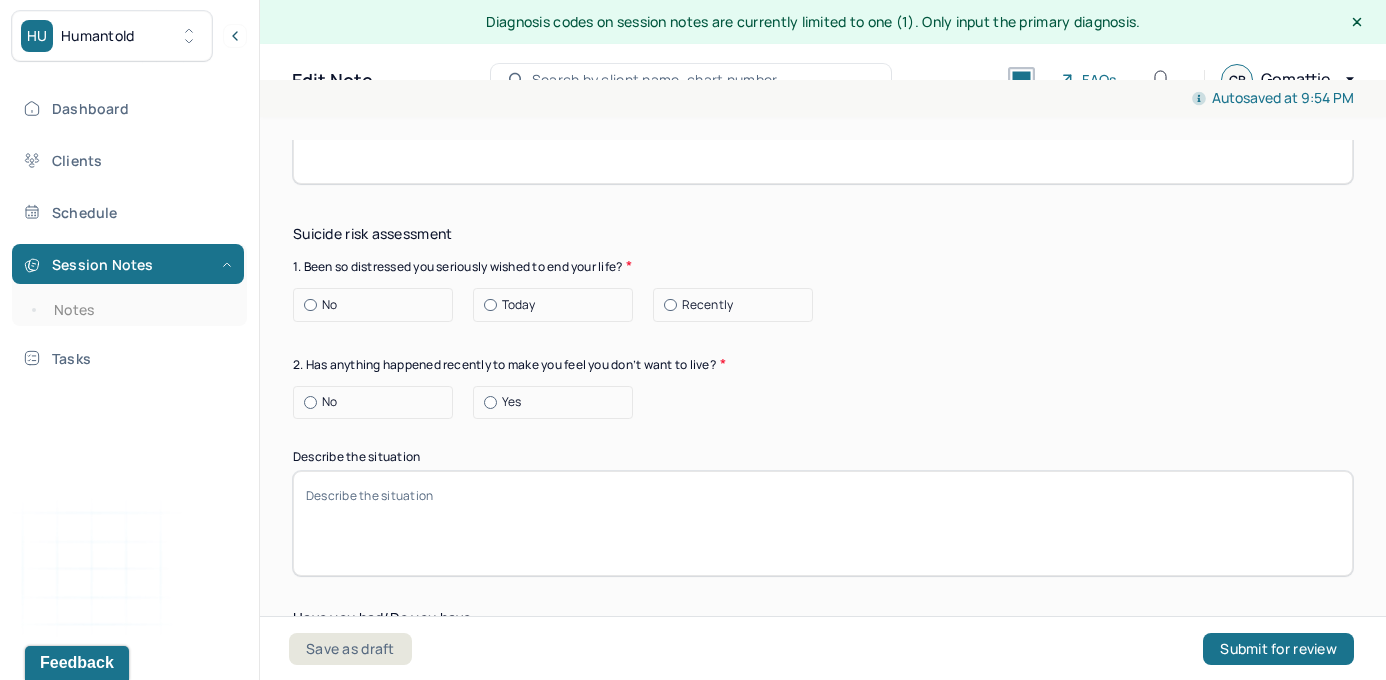 click on "No" at bounding box center (378, 305) 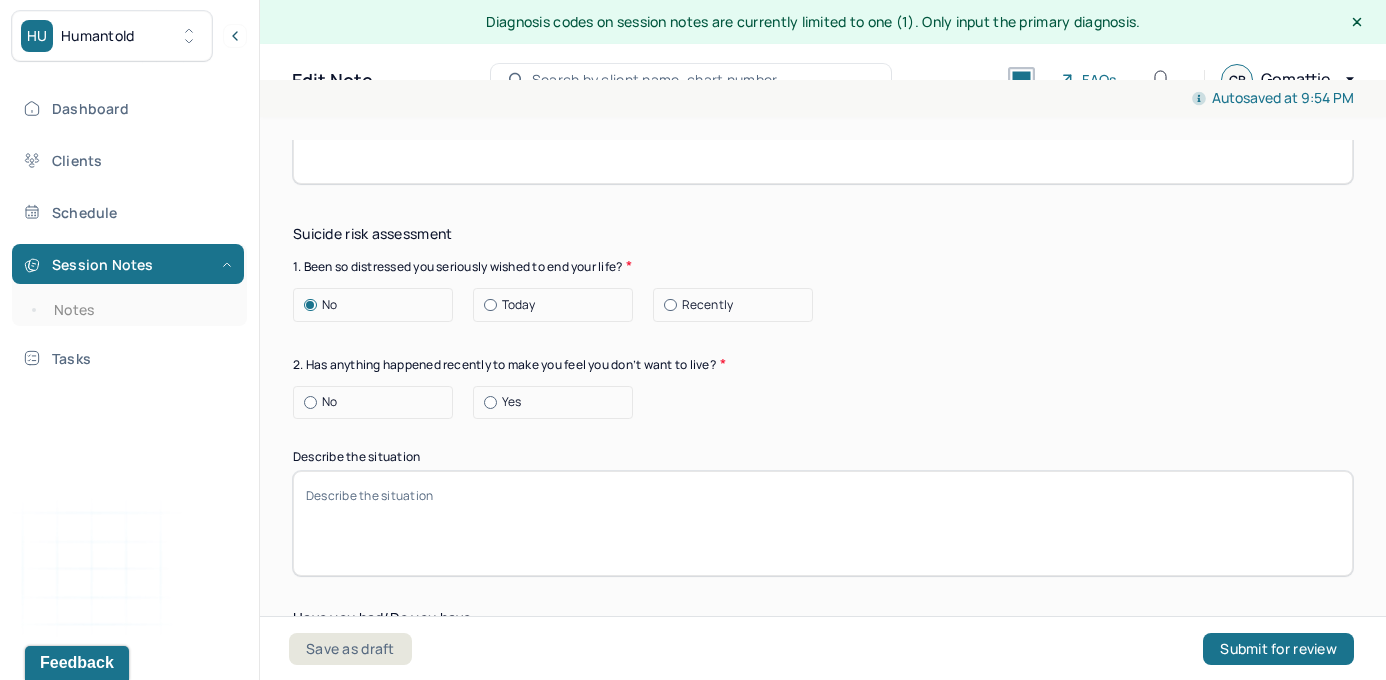 click at bounding box center (310, 402) 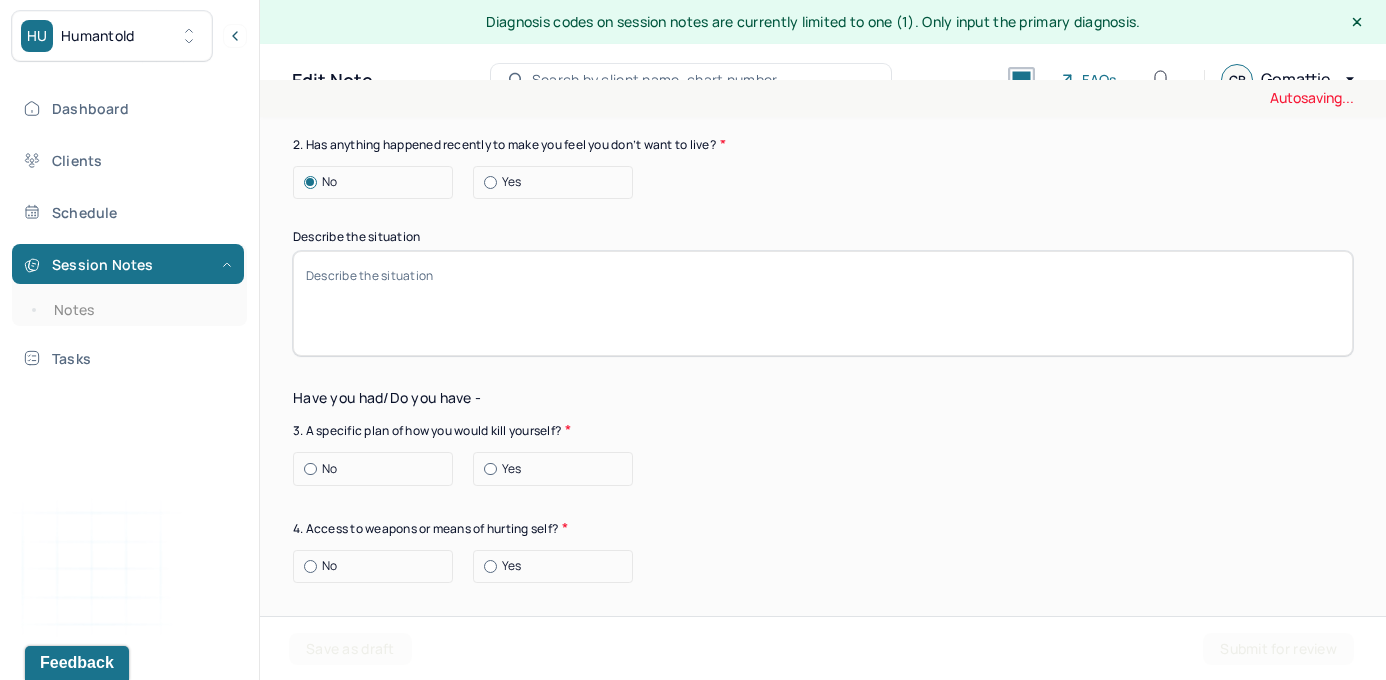 click at bounding box center (310, 469) 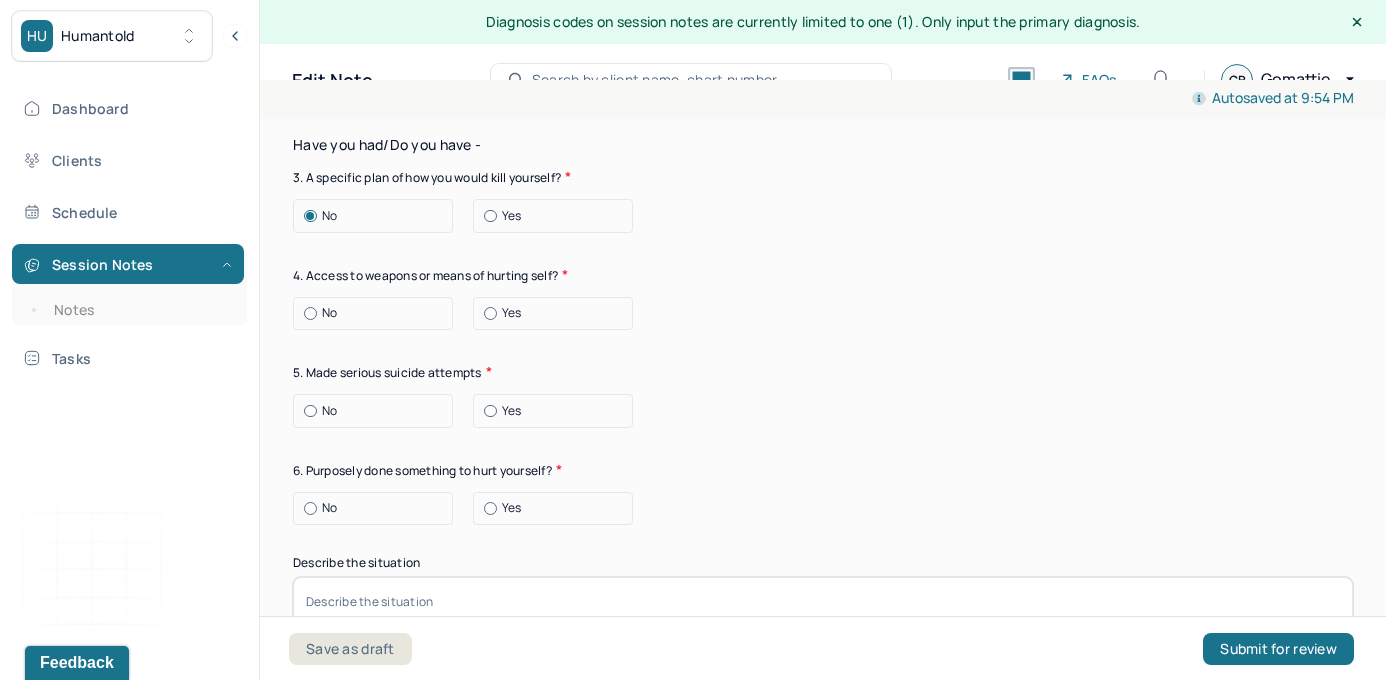 scroll, scrollTop: 6802, scrollLeft: 0, axis: vertical 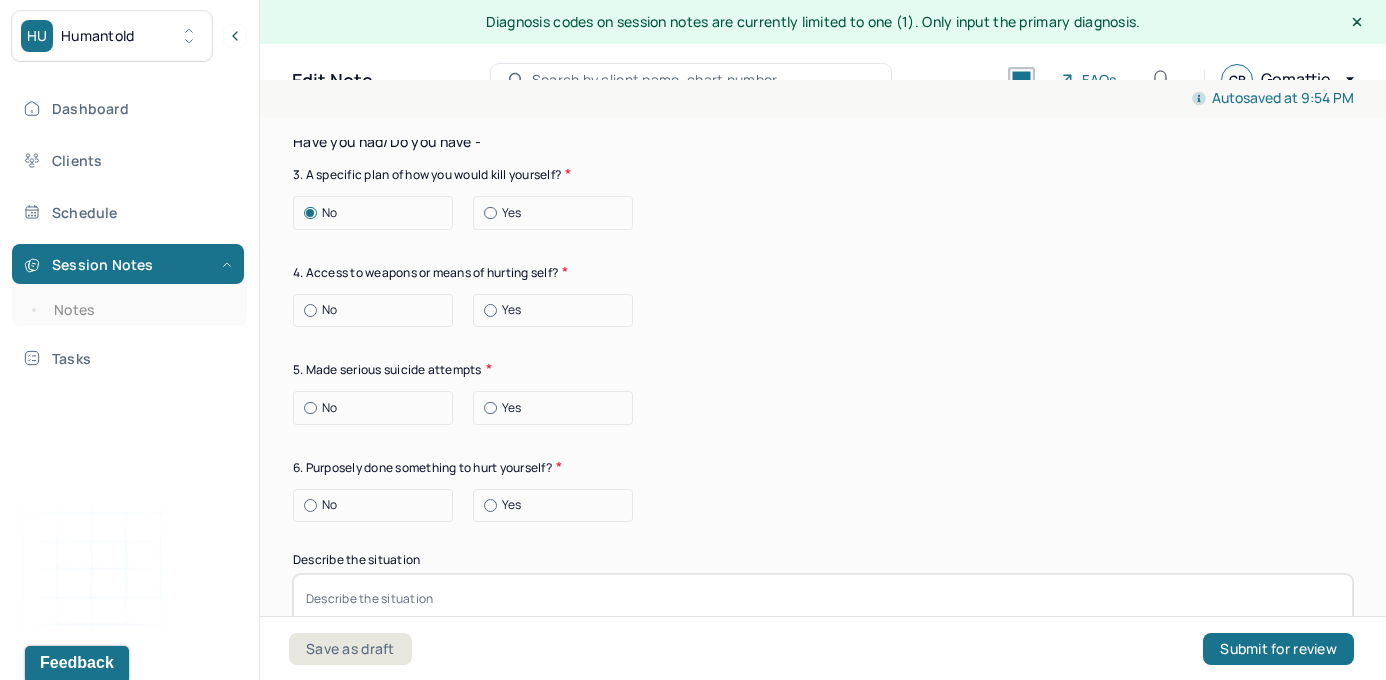 click on "No" at bounding box center (378, 310) 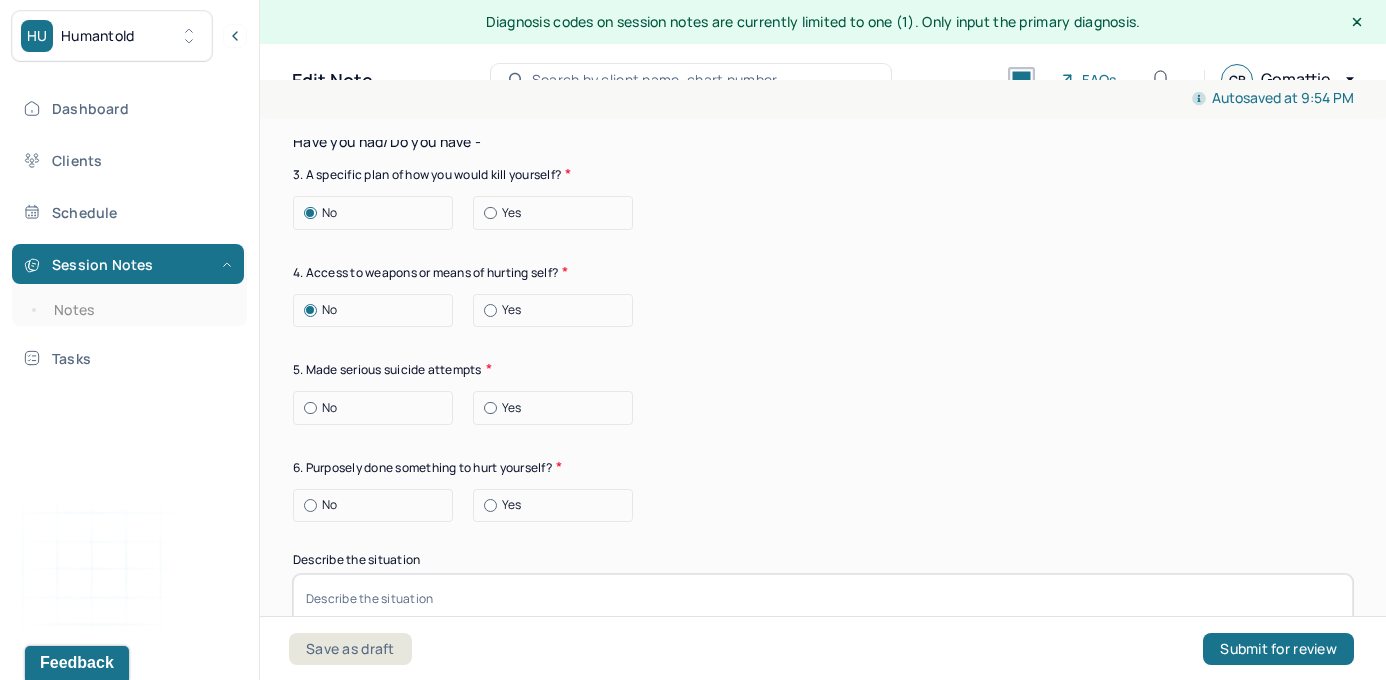 click on "No" at bounding box center [378, 408] 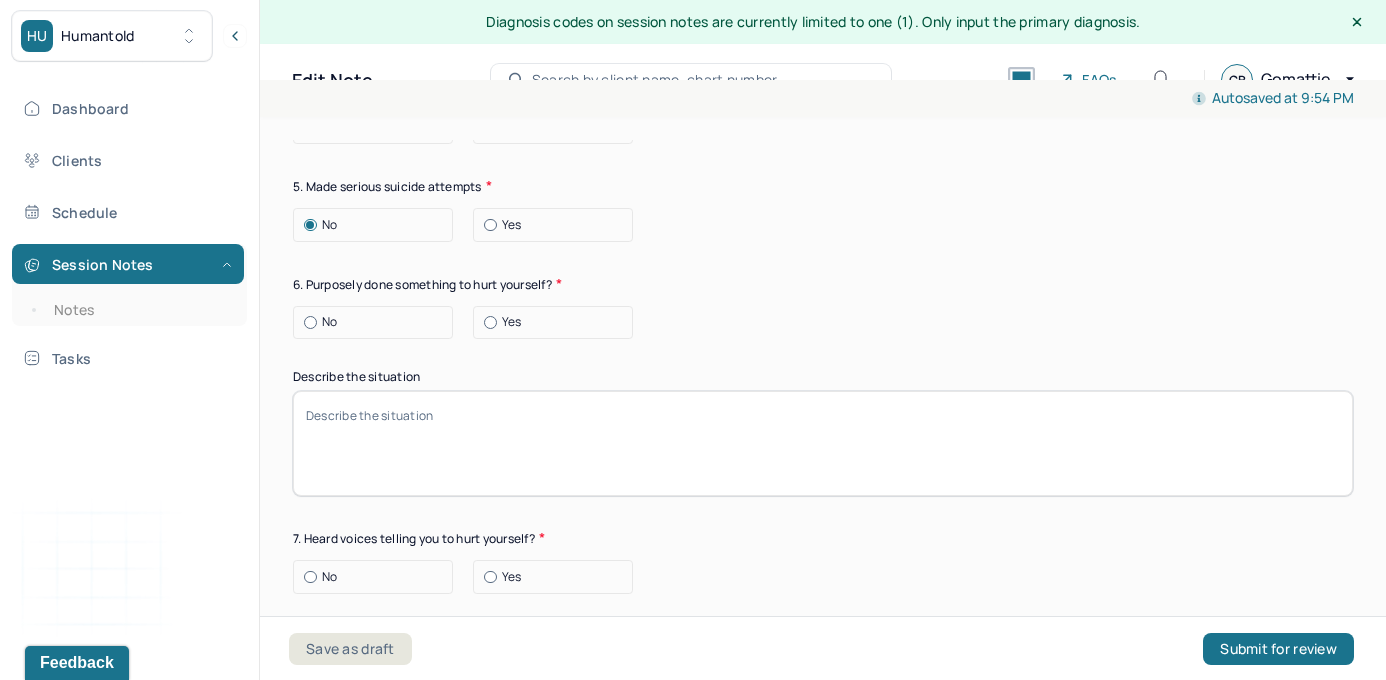 scroll, scrollTop: 7042, scrollLeft: 0, axis: vertical 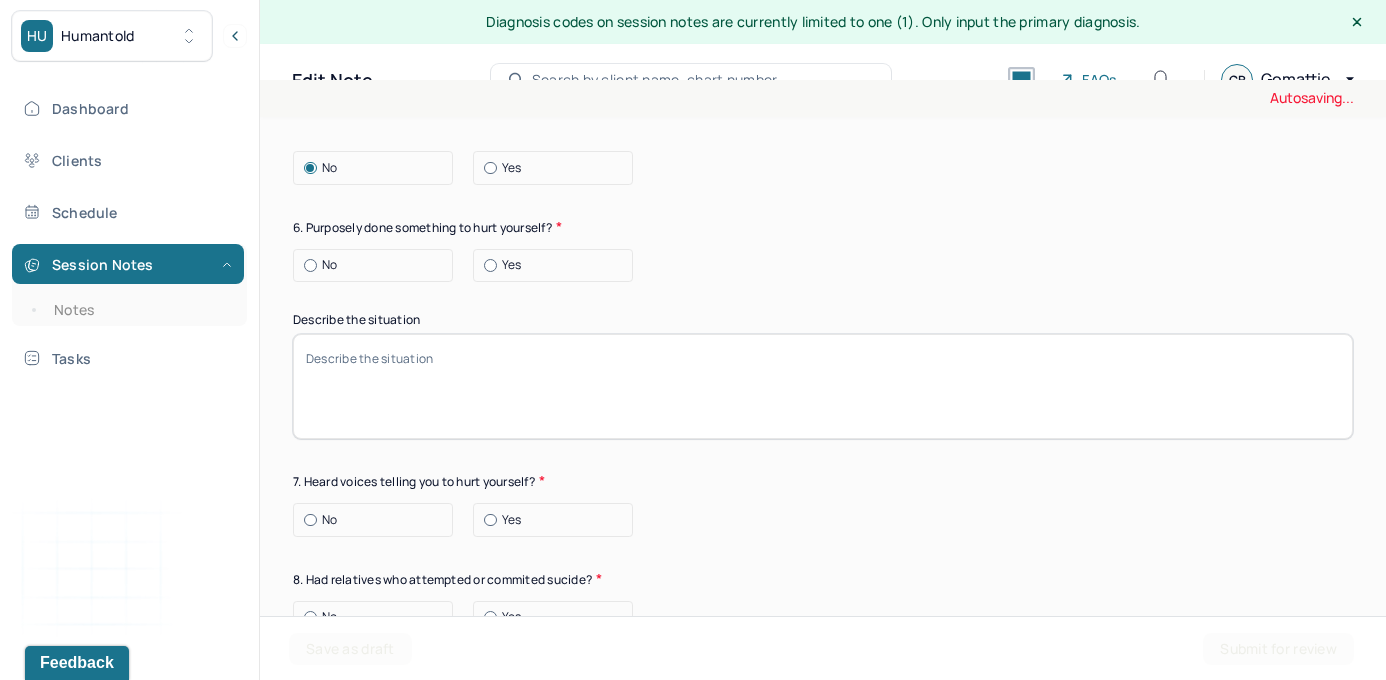 click at bounding box center (310, 265) 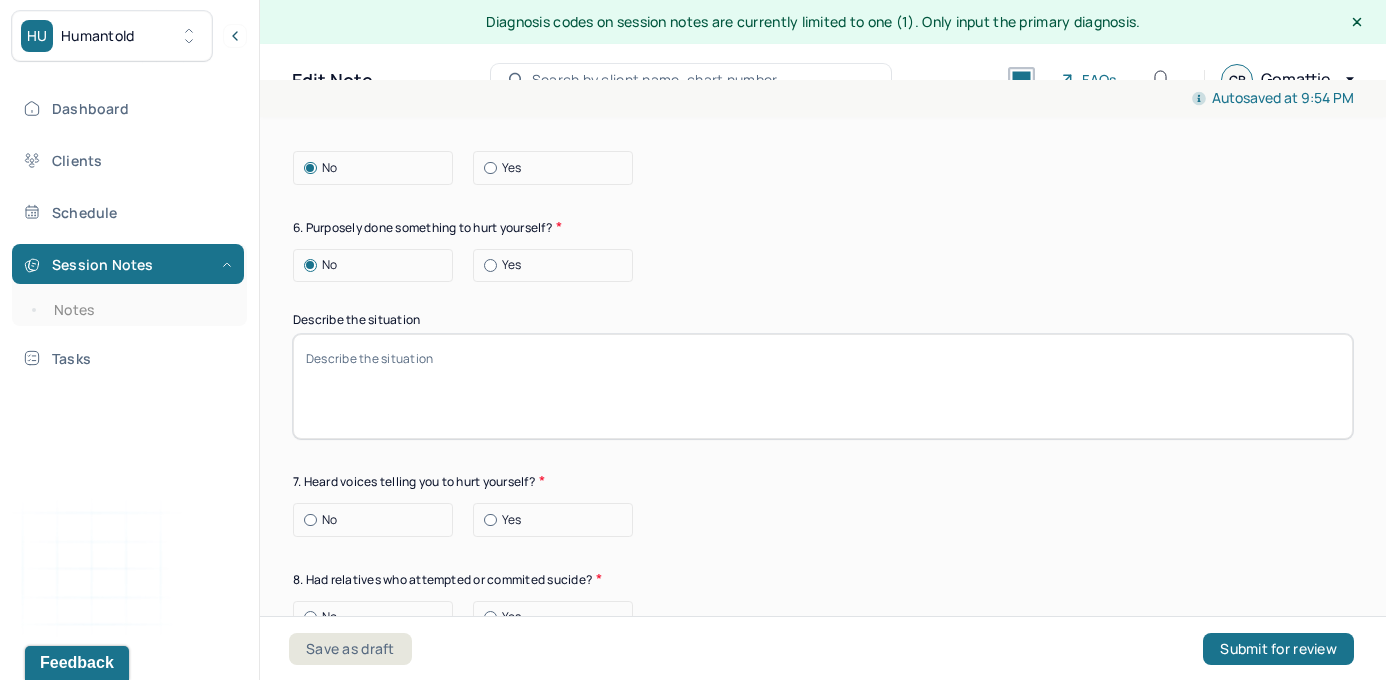 click on "No" at bounding box center (378, 520) 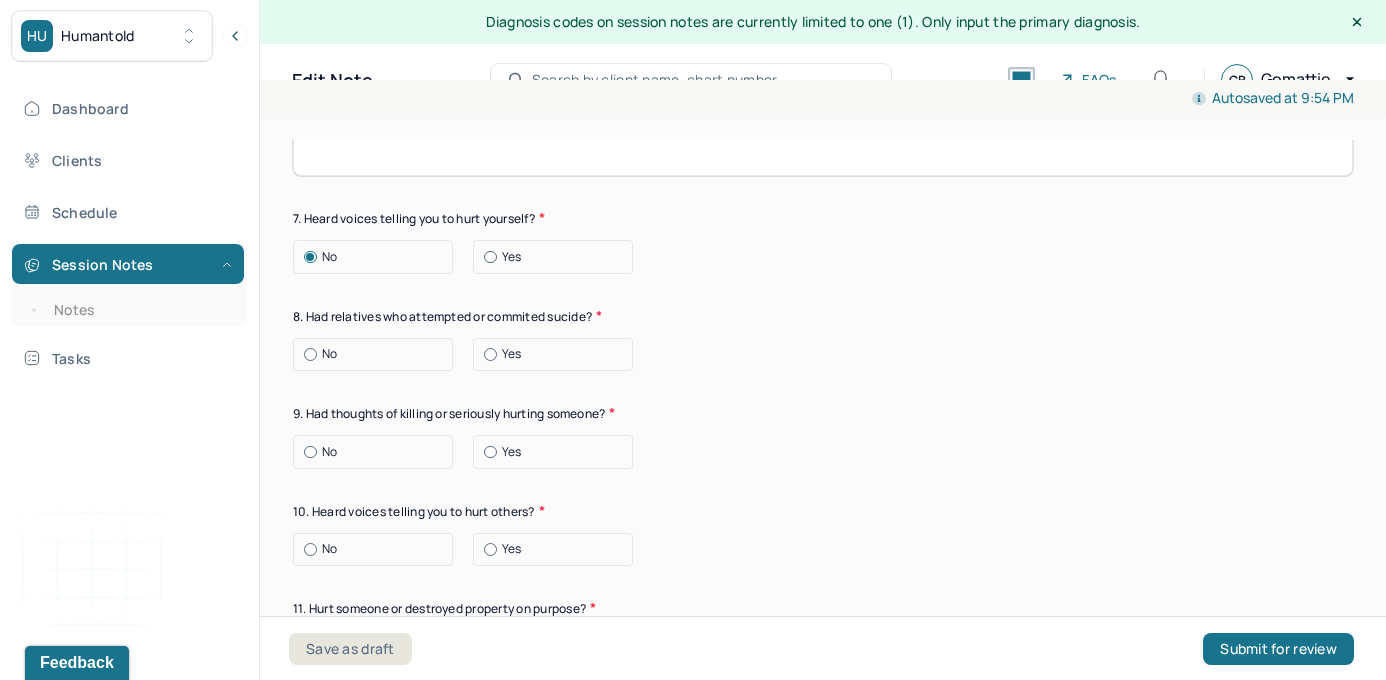 scroll, scrollTop: 7334, scrollLeft: 0, axis: vertical 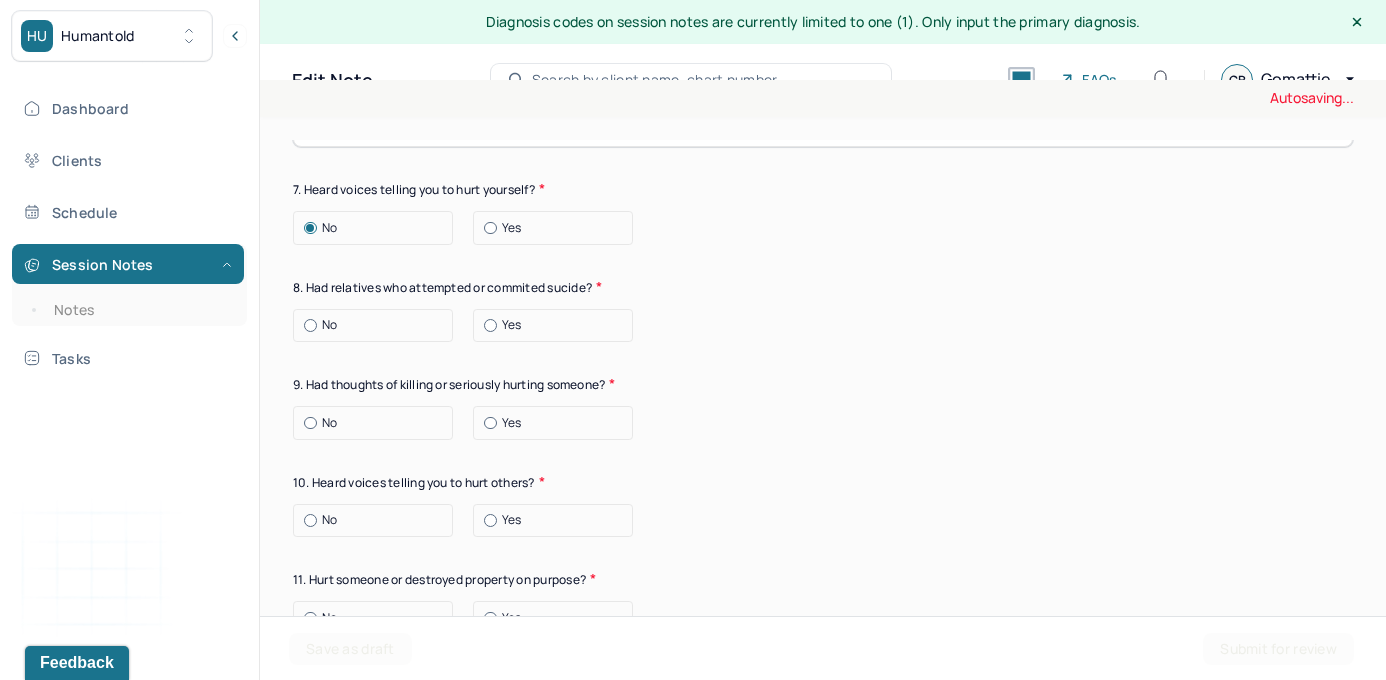 click on "No" at bounding box center (378, 325) 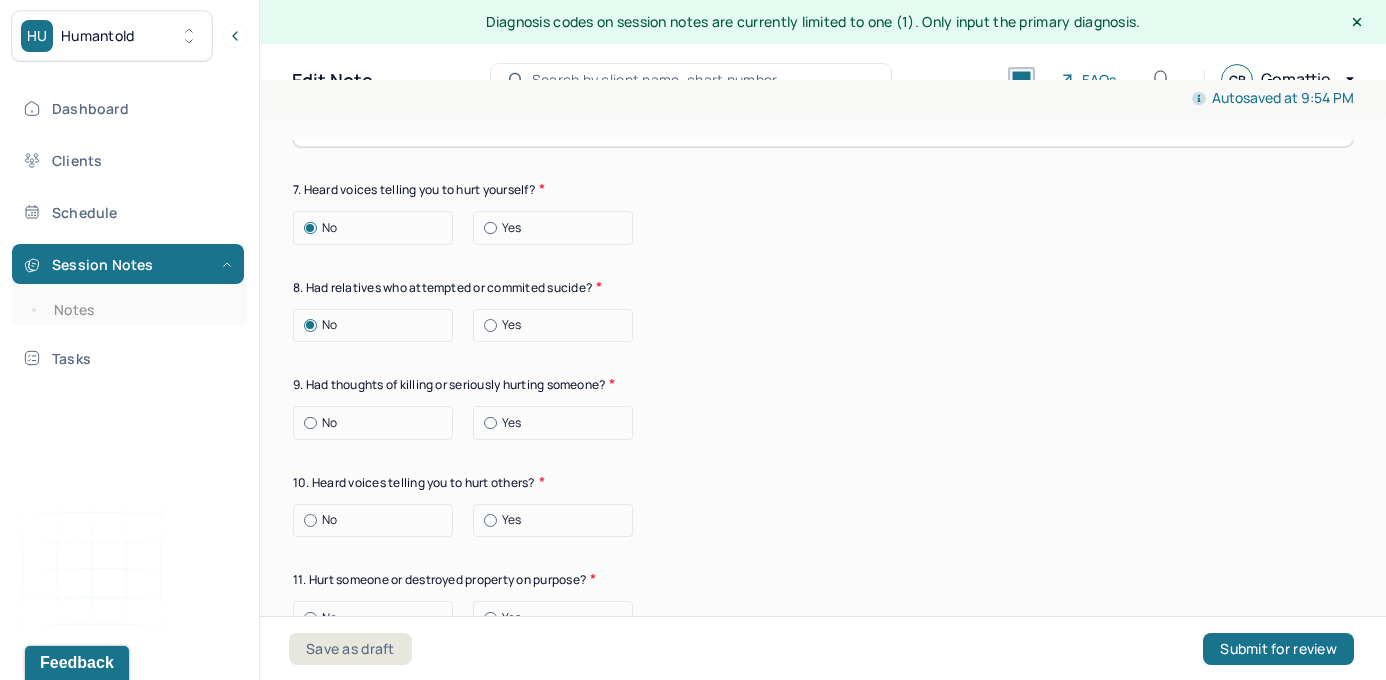 click at bounding box center [310, 423] 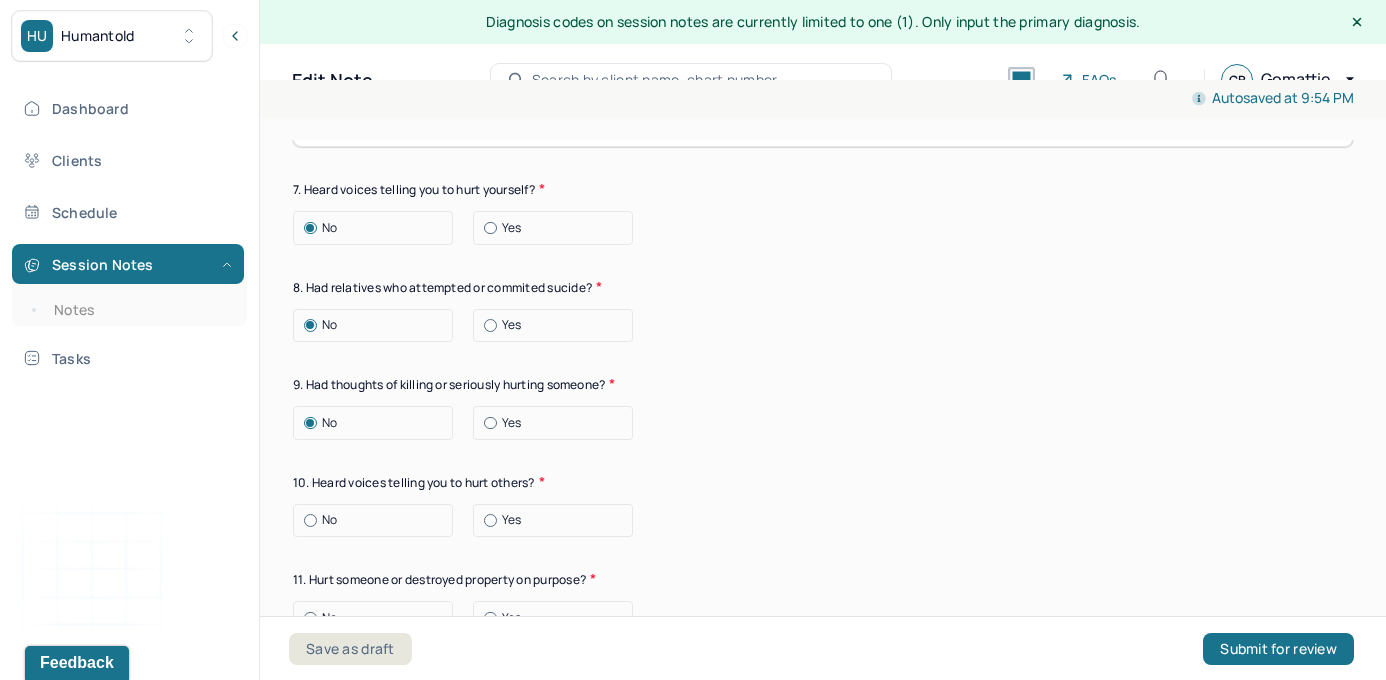 click at bounding box center [310, 520] 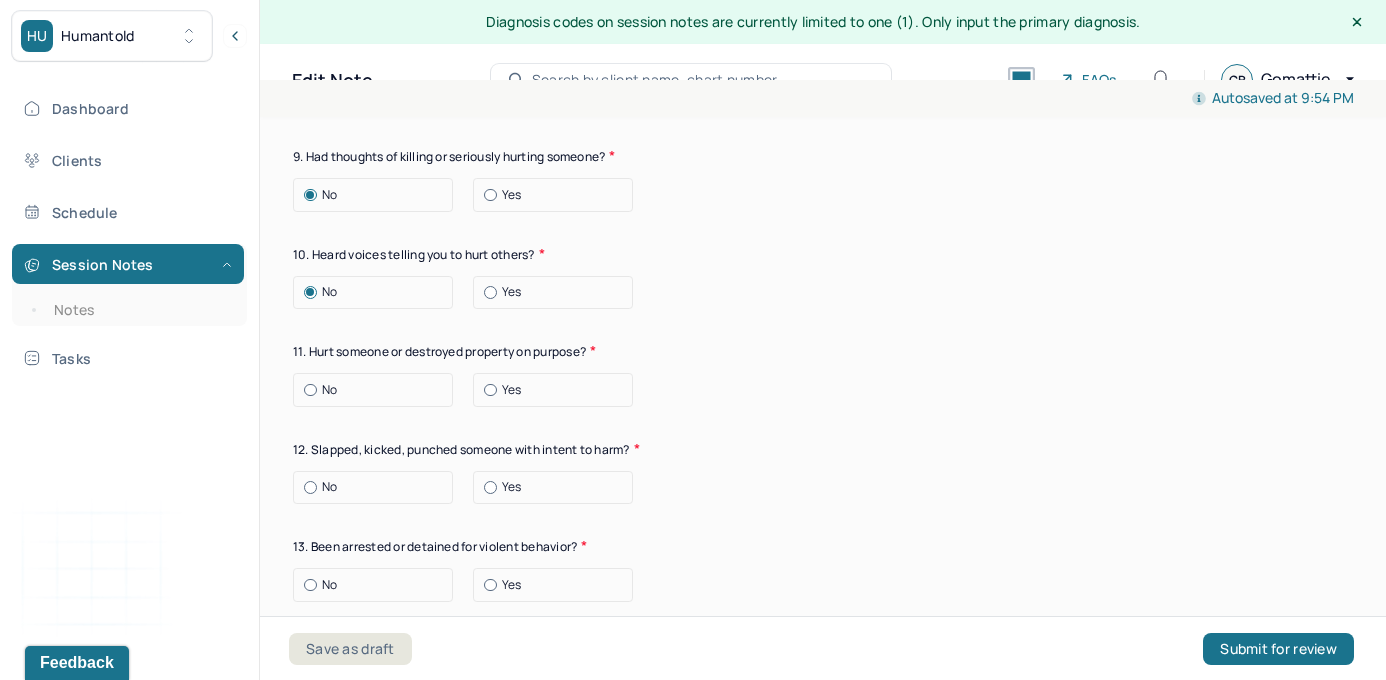 scroll, scrollTop: 7587, scrollLeft: 0, axis: vertical 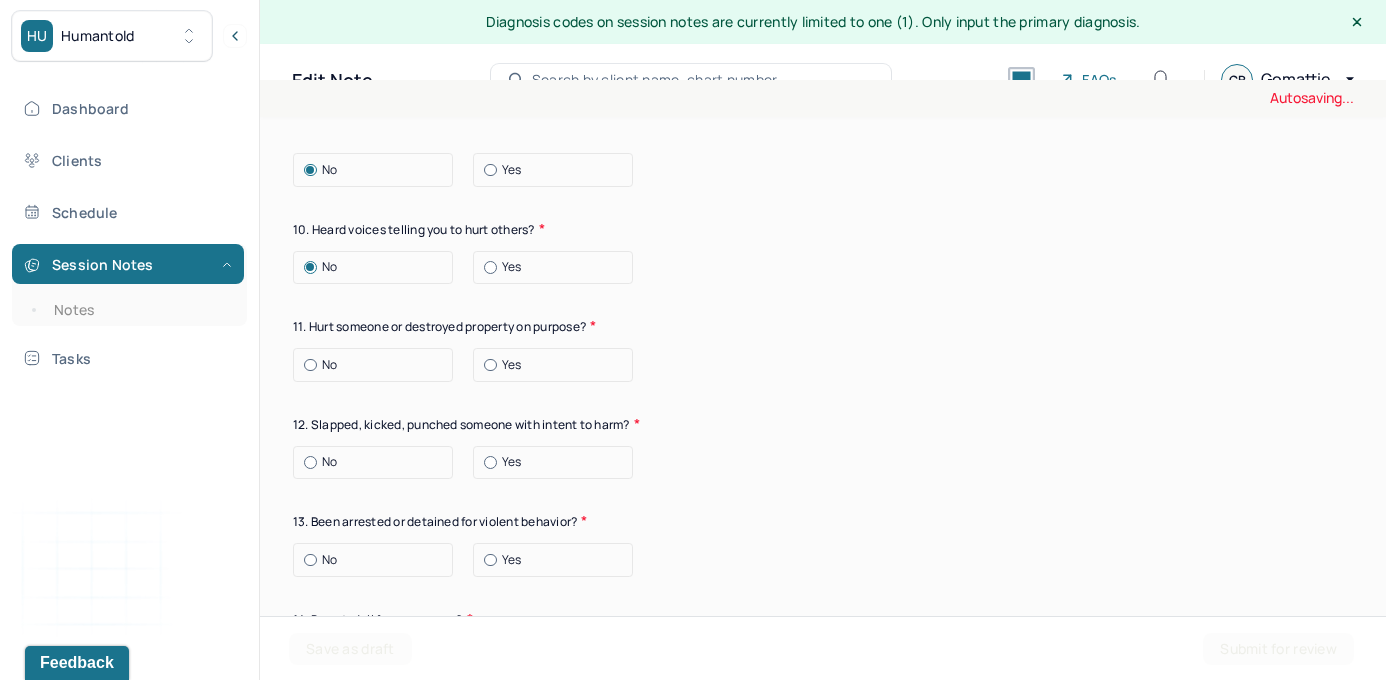 click at bounding box center [310, 365] 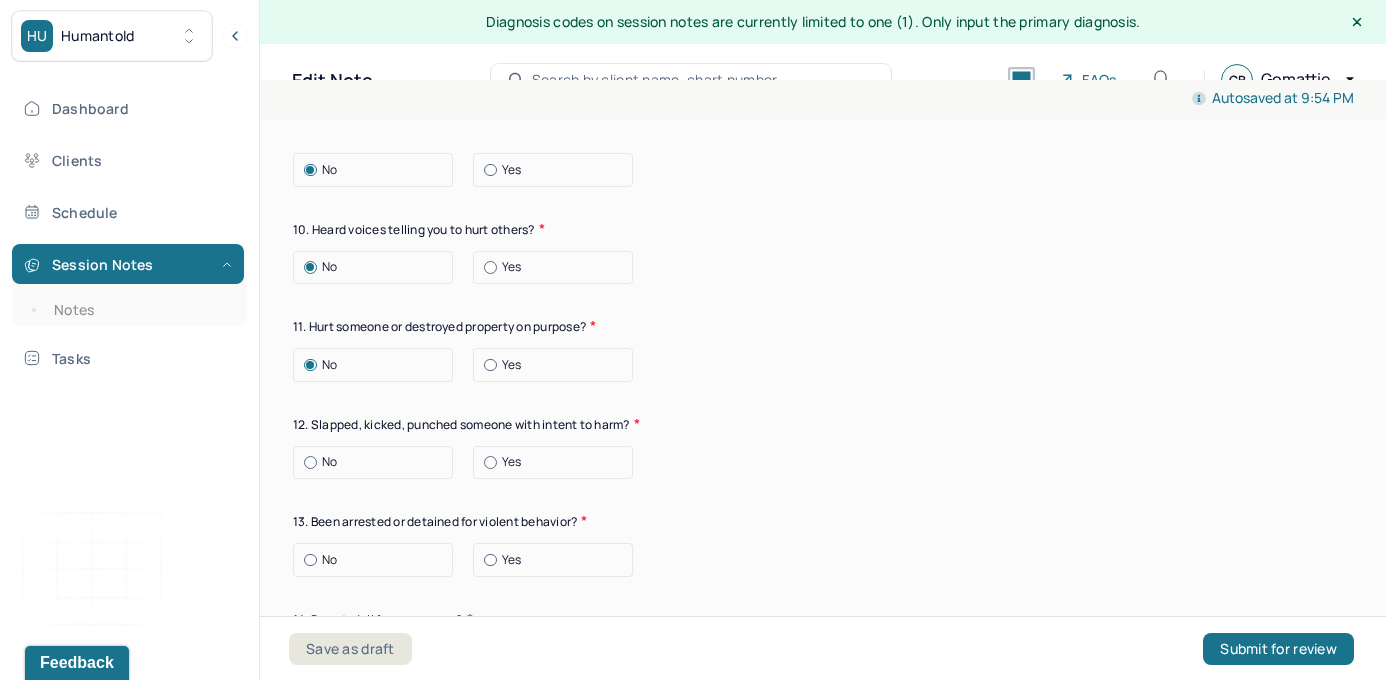 click at bounding box center (310, 462) 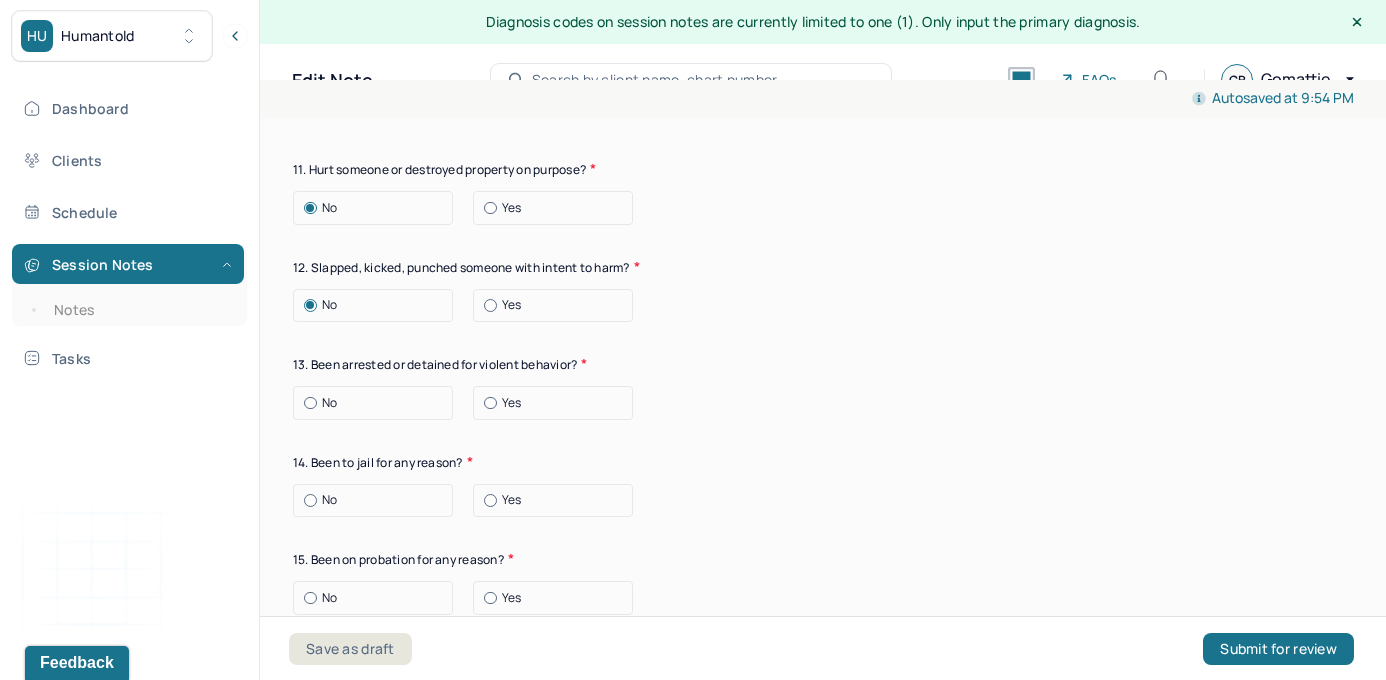 scroll, scrollTop: 7777, scrollLeft: 0, axis: vertical 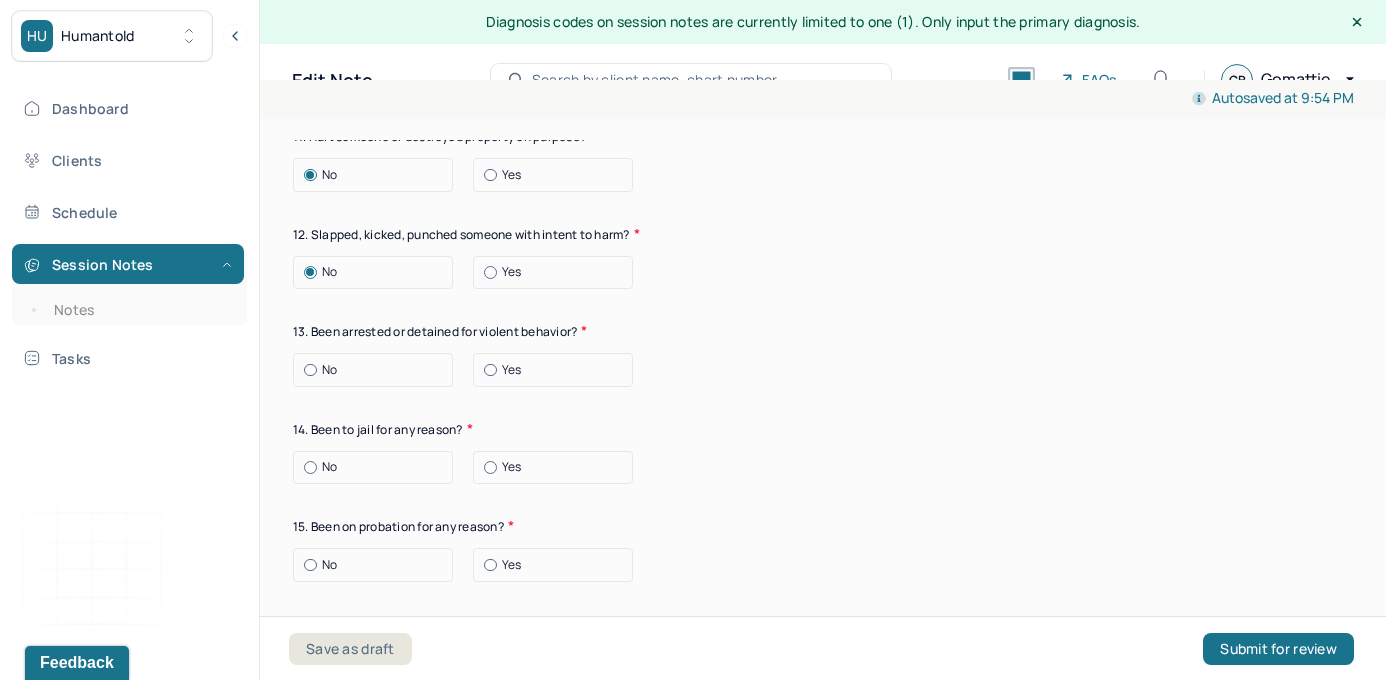 click at bounding box center [310, 370] 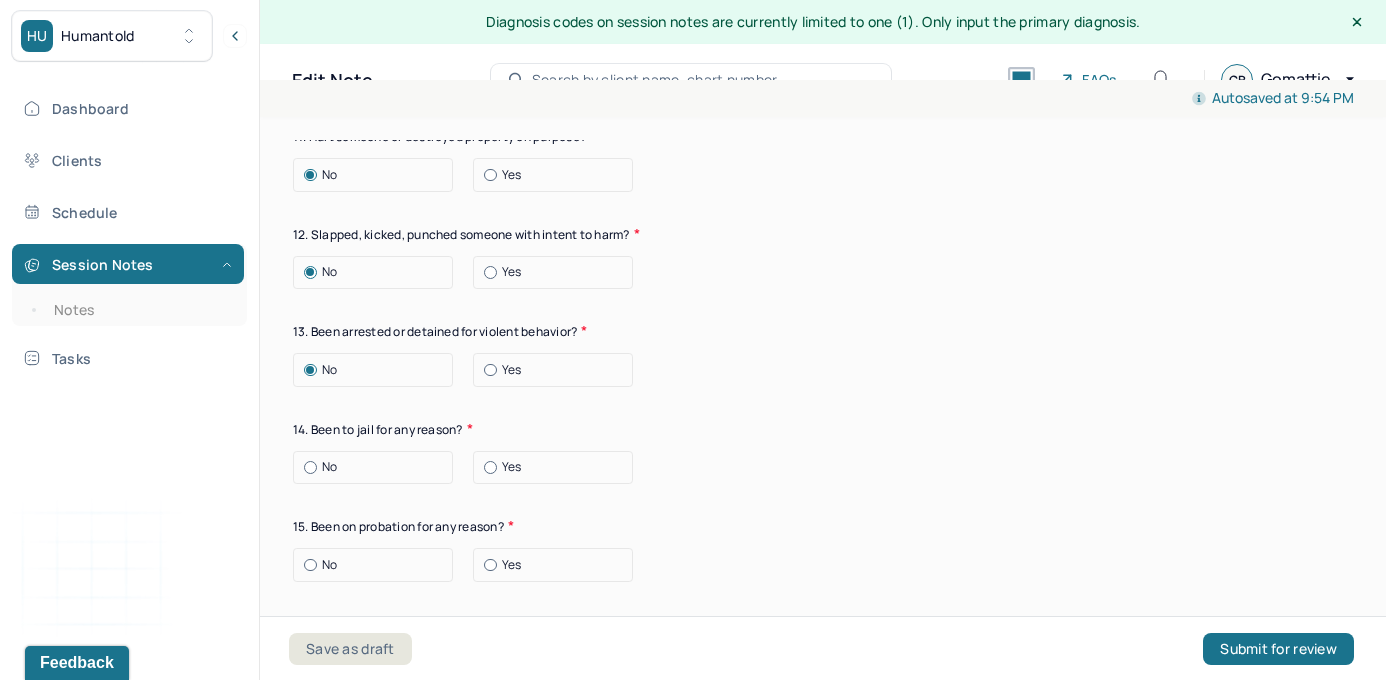 click on "No" at bounding box center (378, 467) 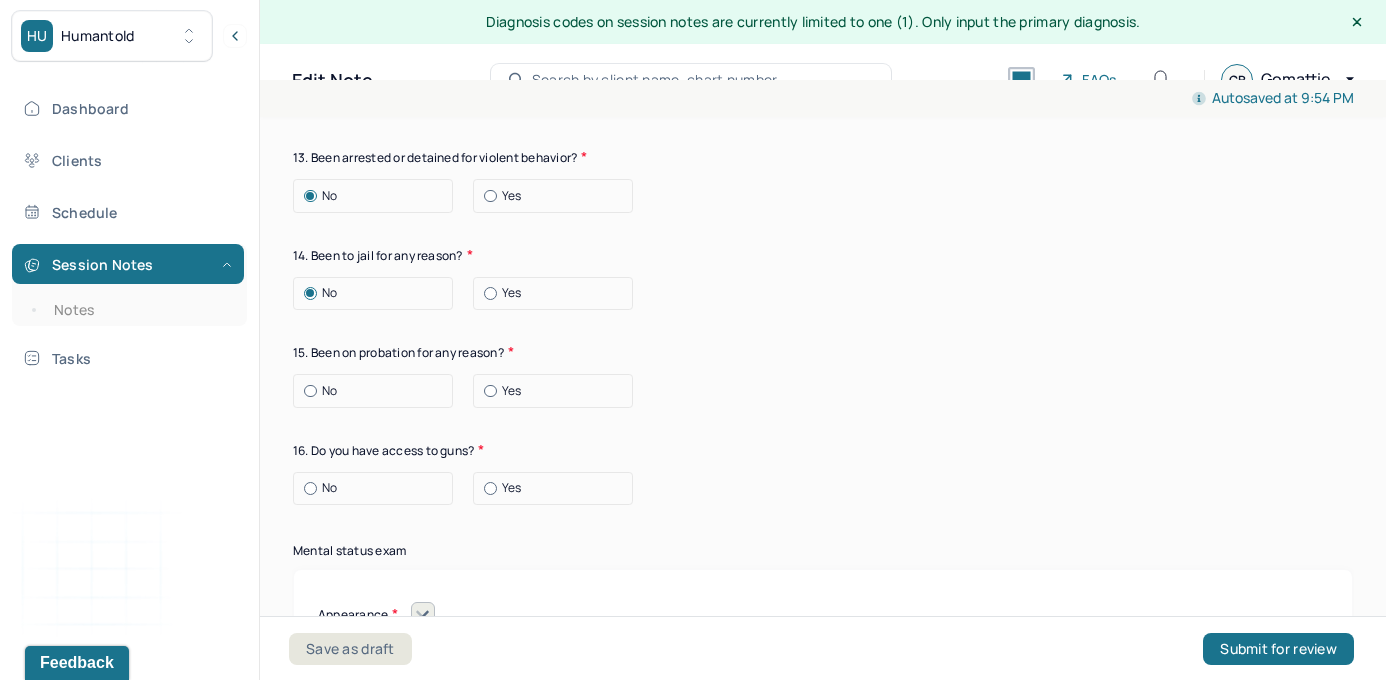 scroll, scrollTop: 7996, scrollLeft: 0, axis: vertical 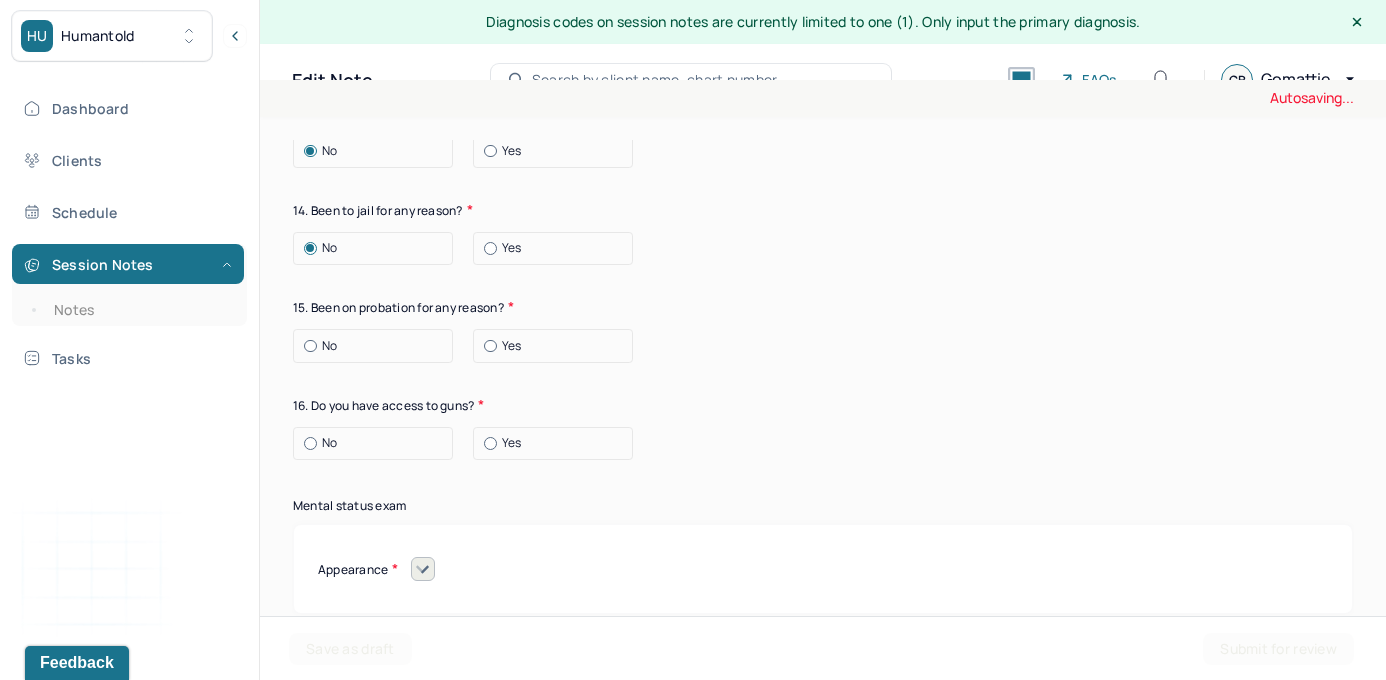 click on "No" at bounding box center (378, 346) 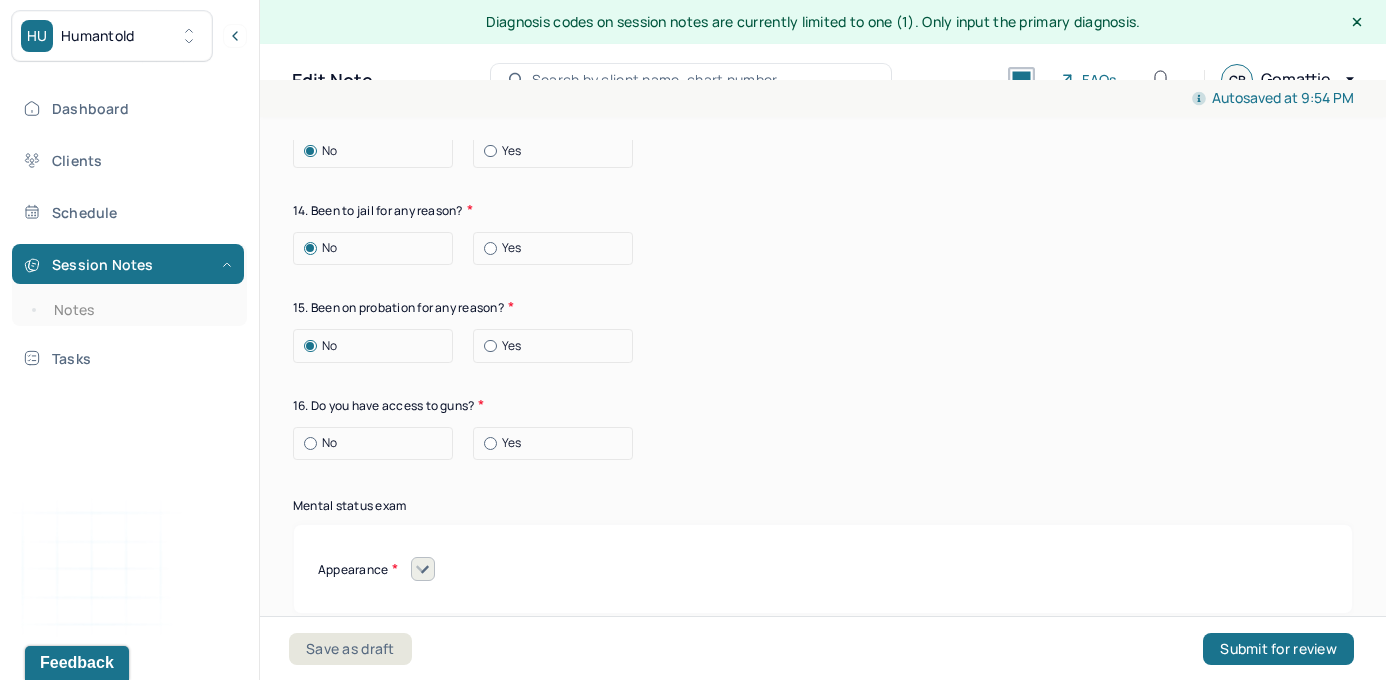 click at bounding box center (310, 443) 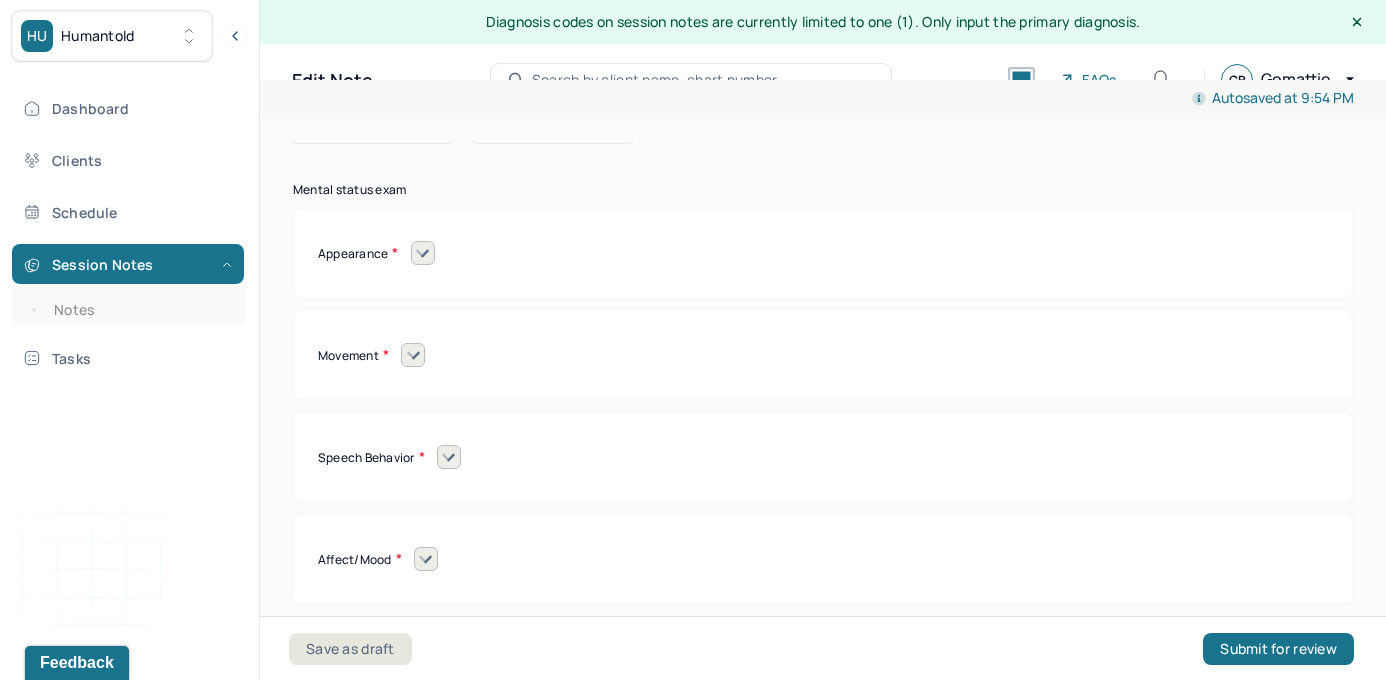 scroll, scrollTop: 8325, scrollLeft: 0, axis: vertical 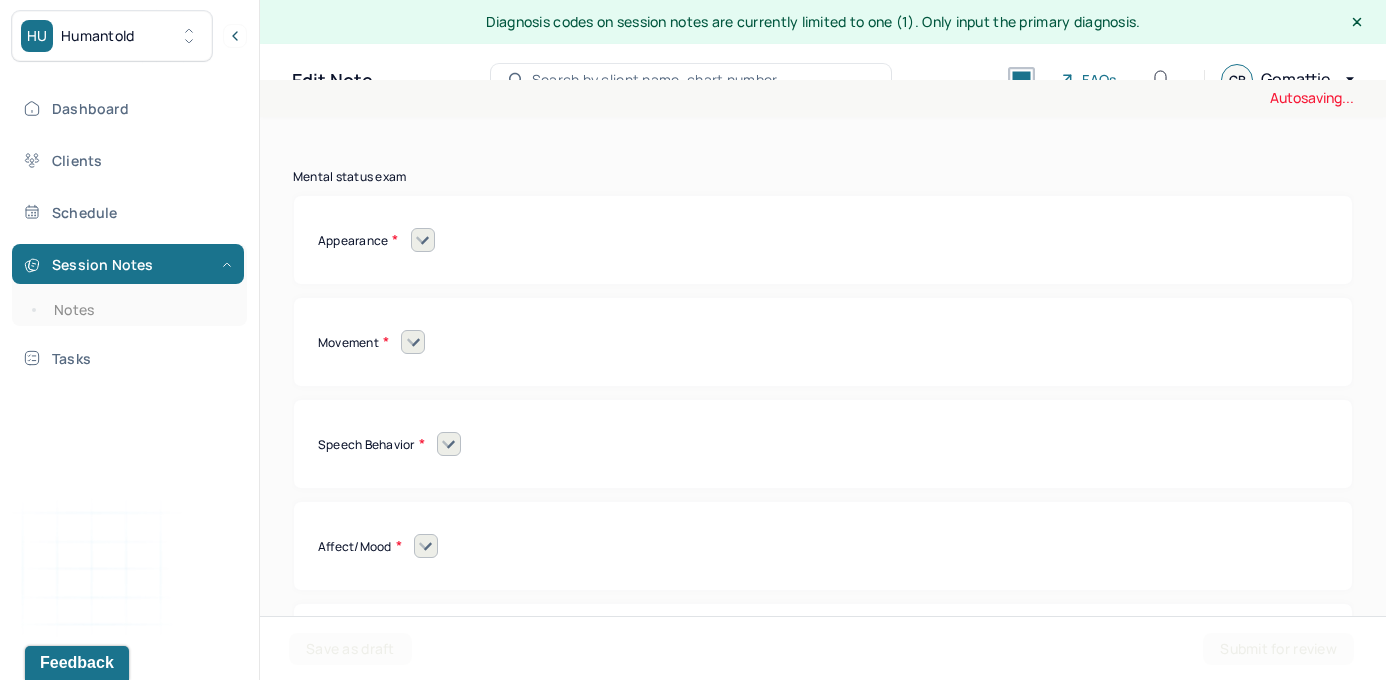 click 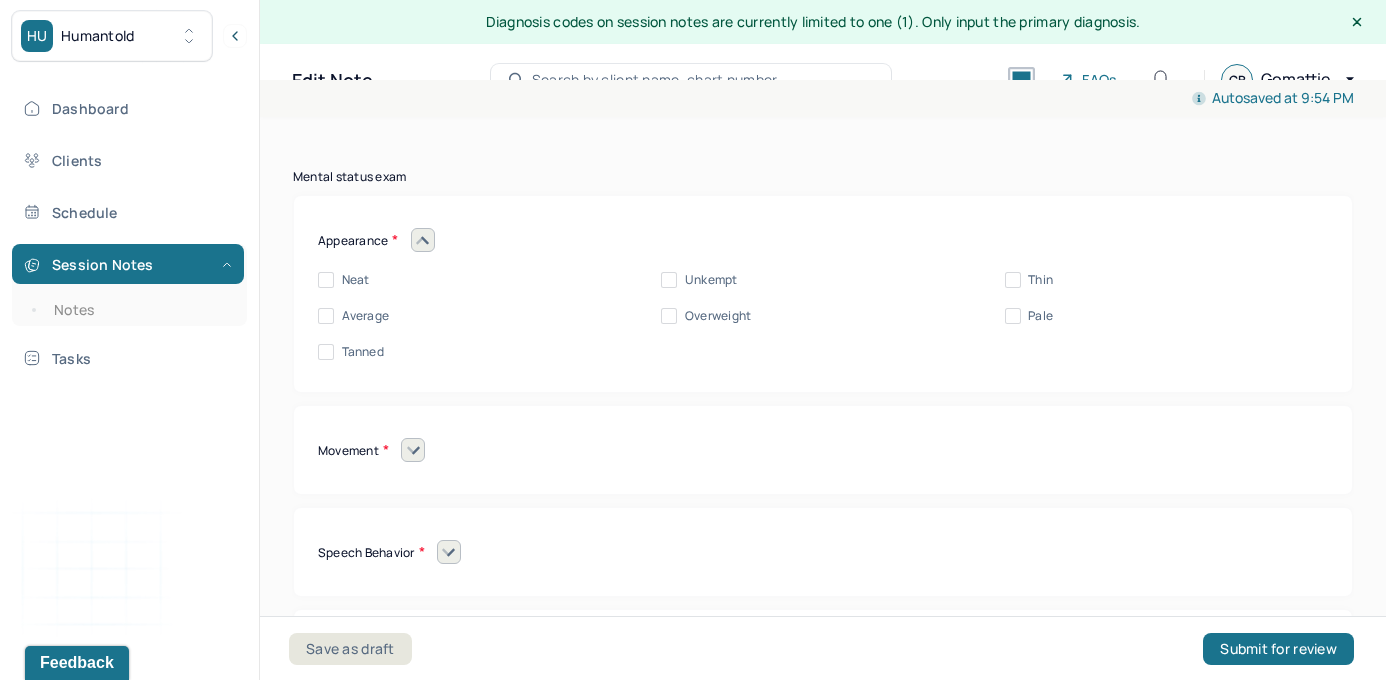 click on "Average" at bounding box center (326, 316) 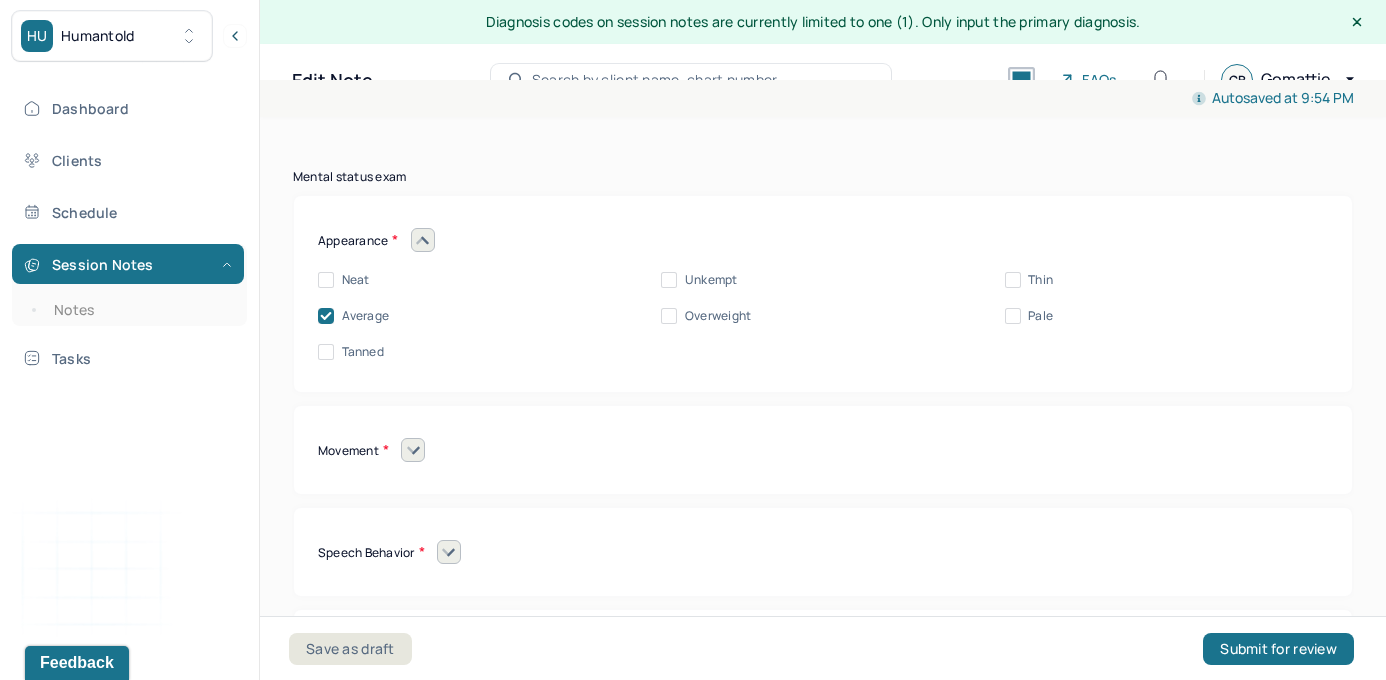 click on "Neat" at bounding box center (326, 280) 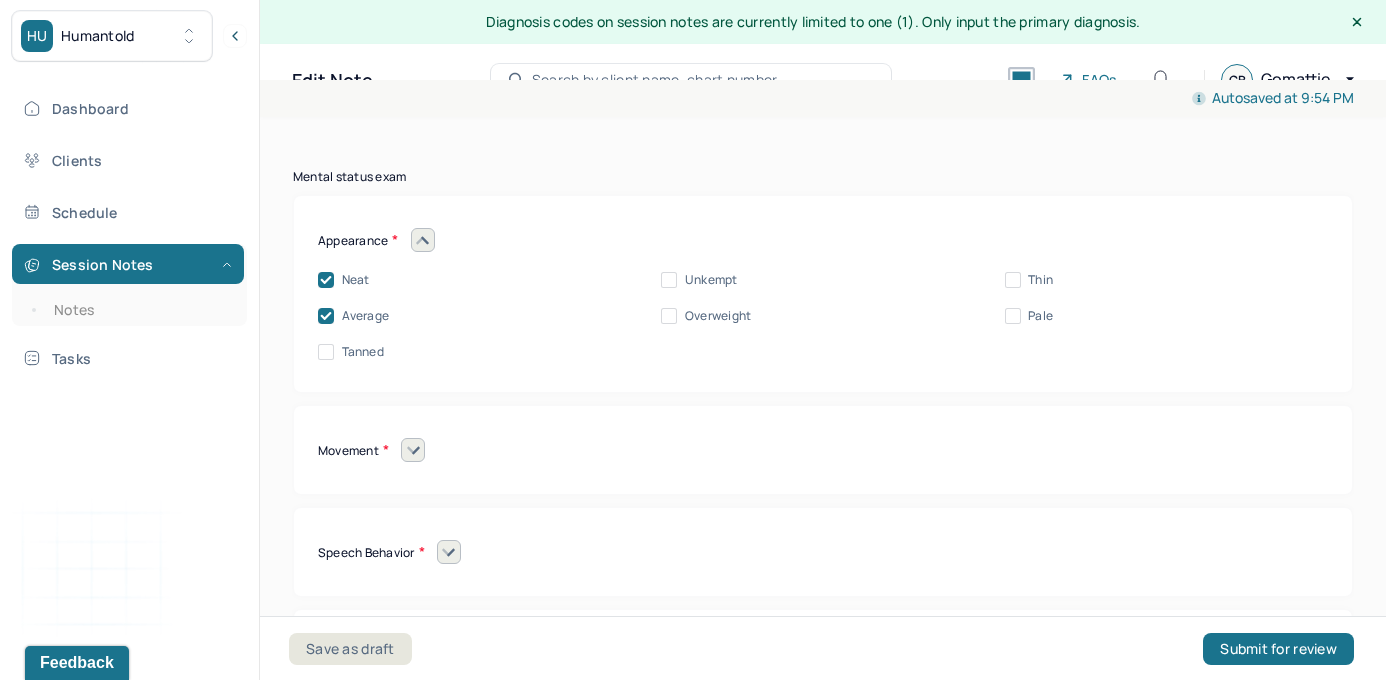 click 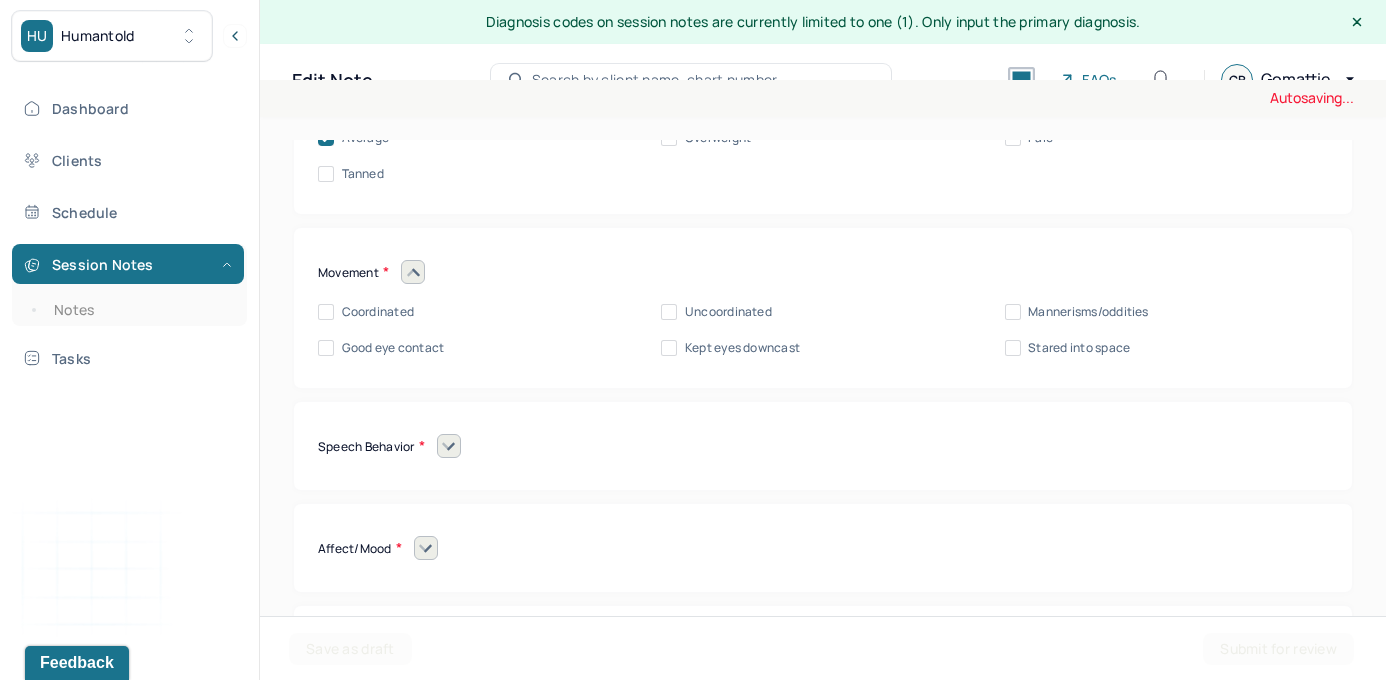 scroll, scrollTop: 8551, scrollLeft: 0, axis: vertical 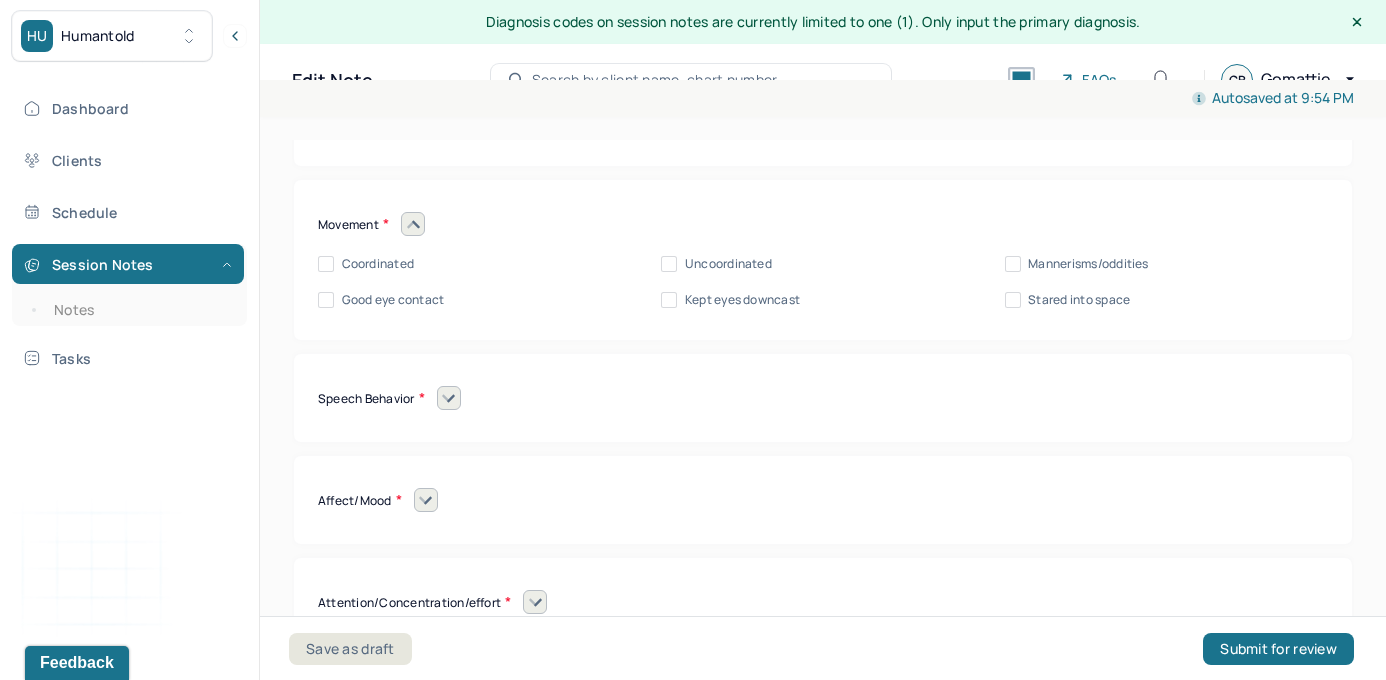 click on "Coordinated" at bounding box center [326, 264] 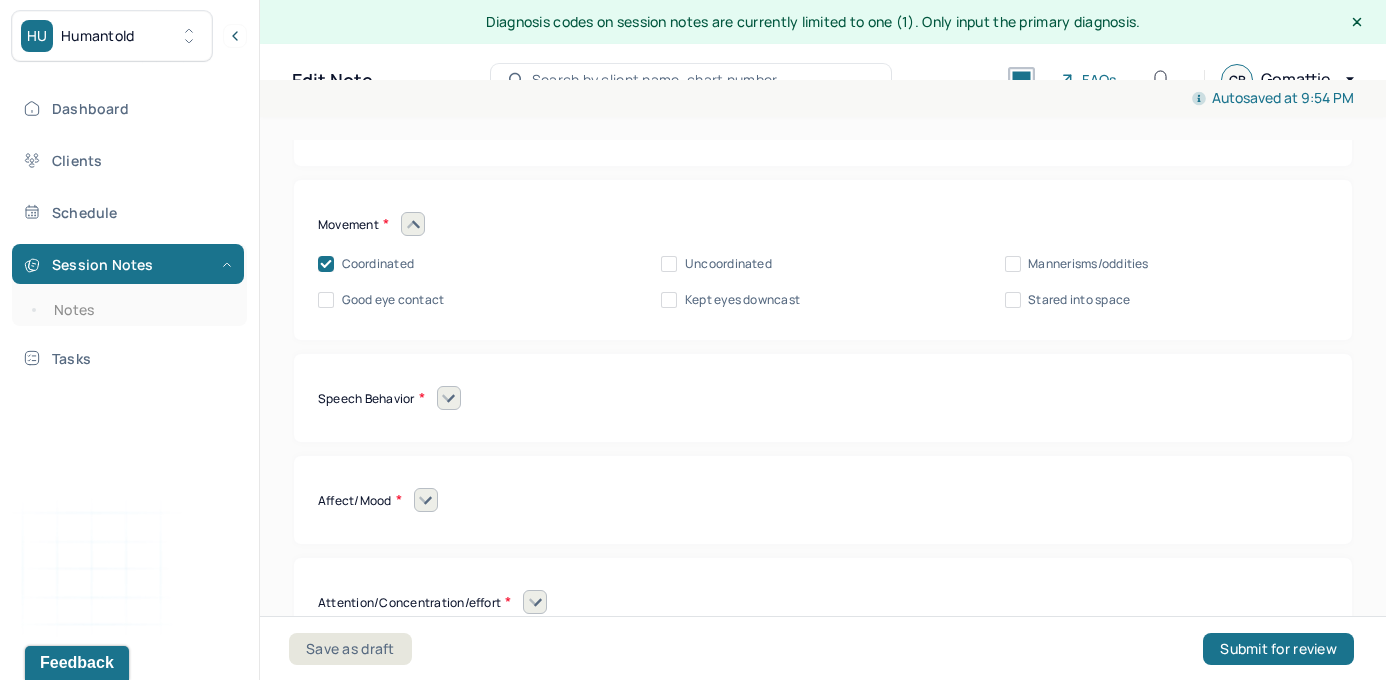 click on "Movement Coordinated Uncoordinated Mannerisms/oddities Good eye contact Kept eyes downcast Stared into space" at bounding box center (823, 260) 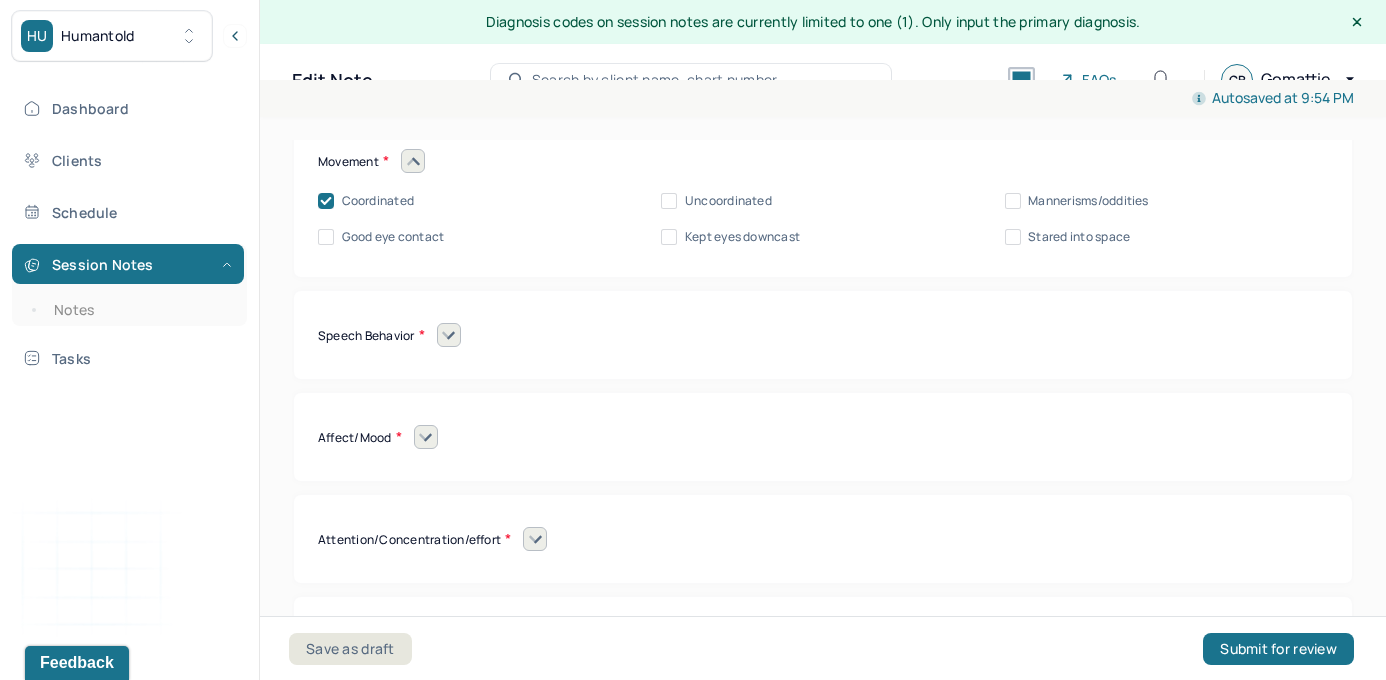 scroll, scrollTop: 8638, scrollLeft: 0, axis: vertical 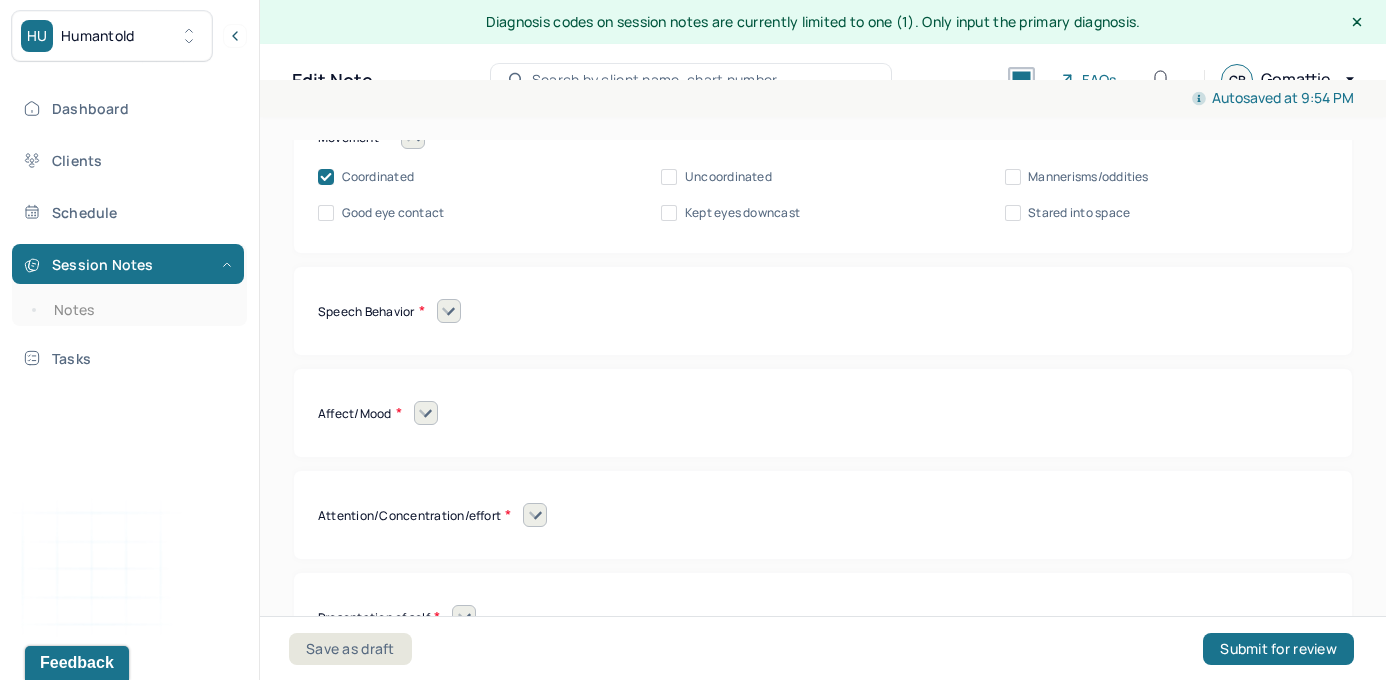 click on "Good eye contact" at bounding box center (326, 213) 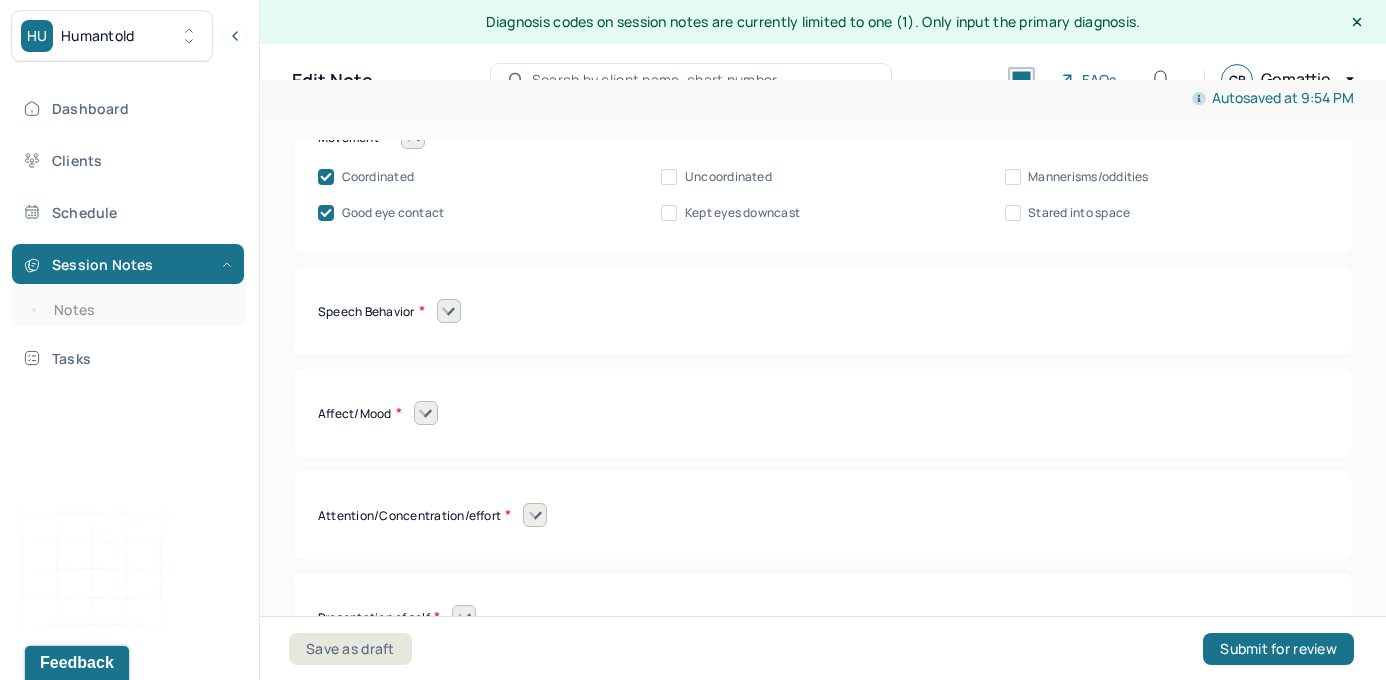 click 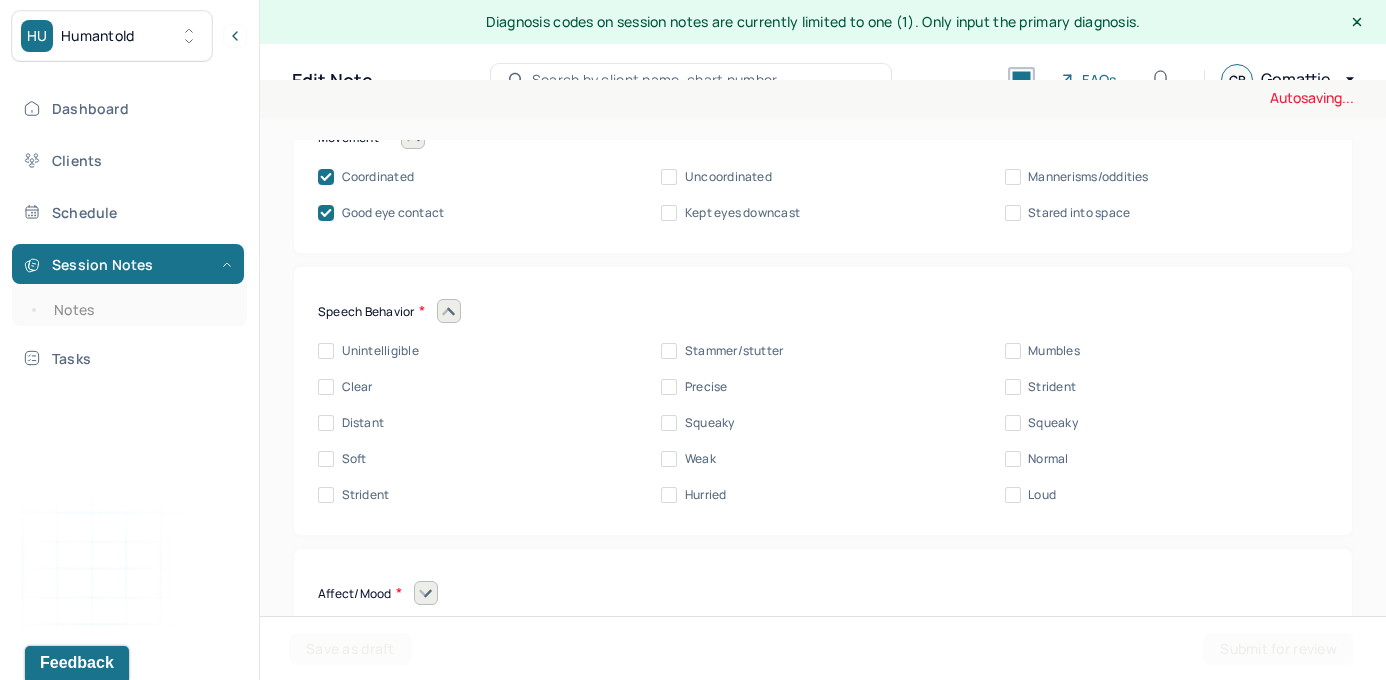 scroll, scrollTop: 8710, scrollLeft: 0, axis: vertical 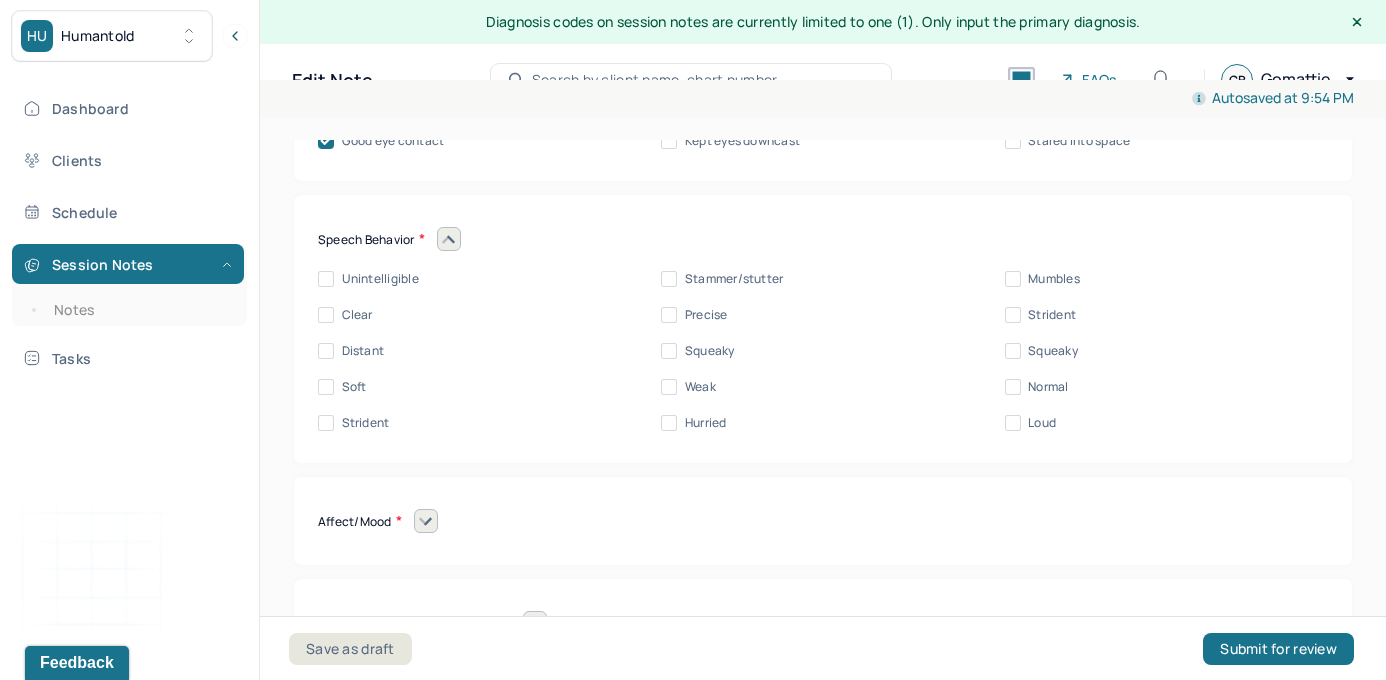 click on "Clear" at bounding box center (326, 315) 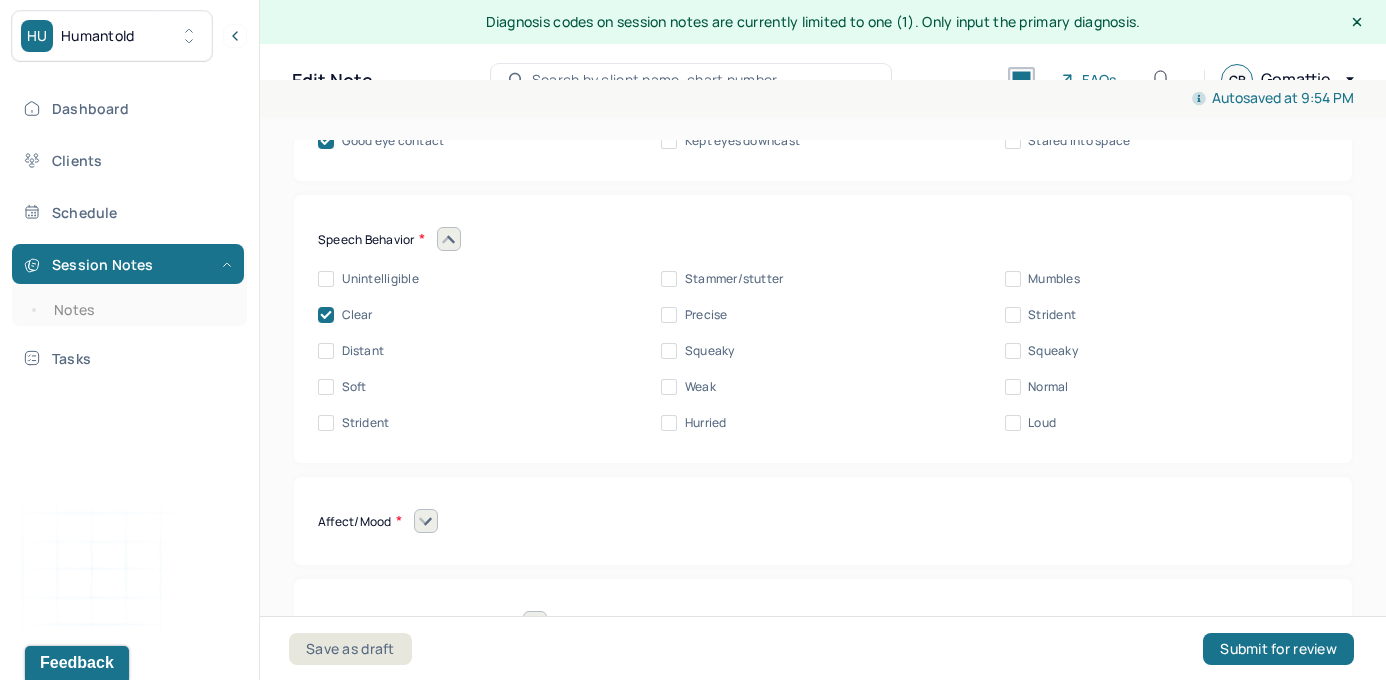 click on "Normal" at bounding box center (1013, 387) 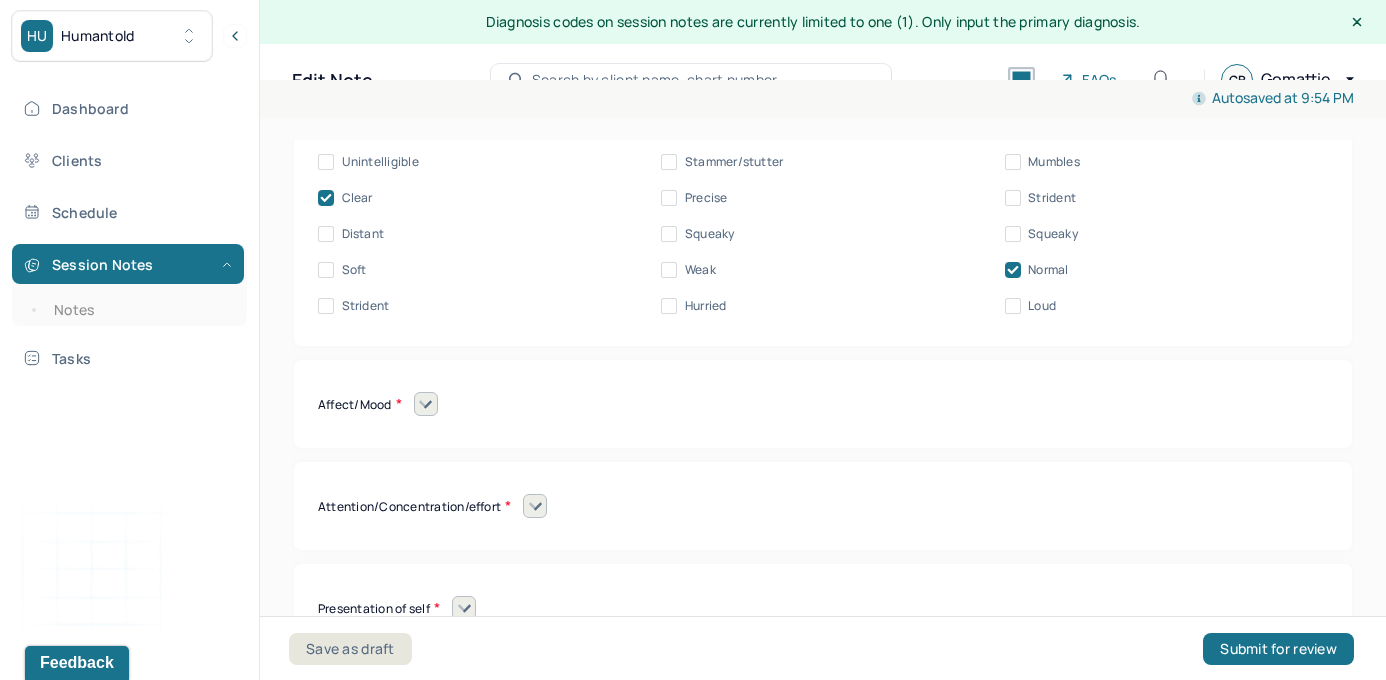 scroll, scrollTop: 8855, scrollLeft: 0, axis: vertical 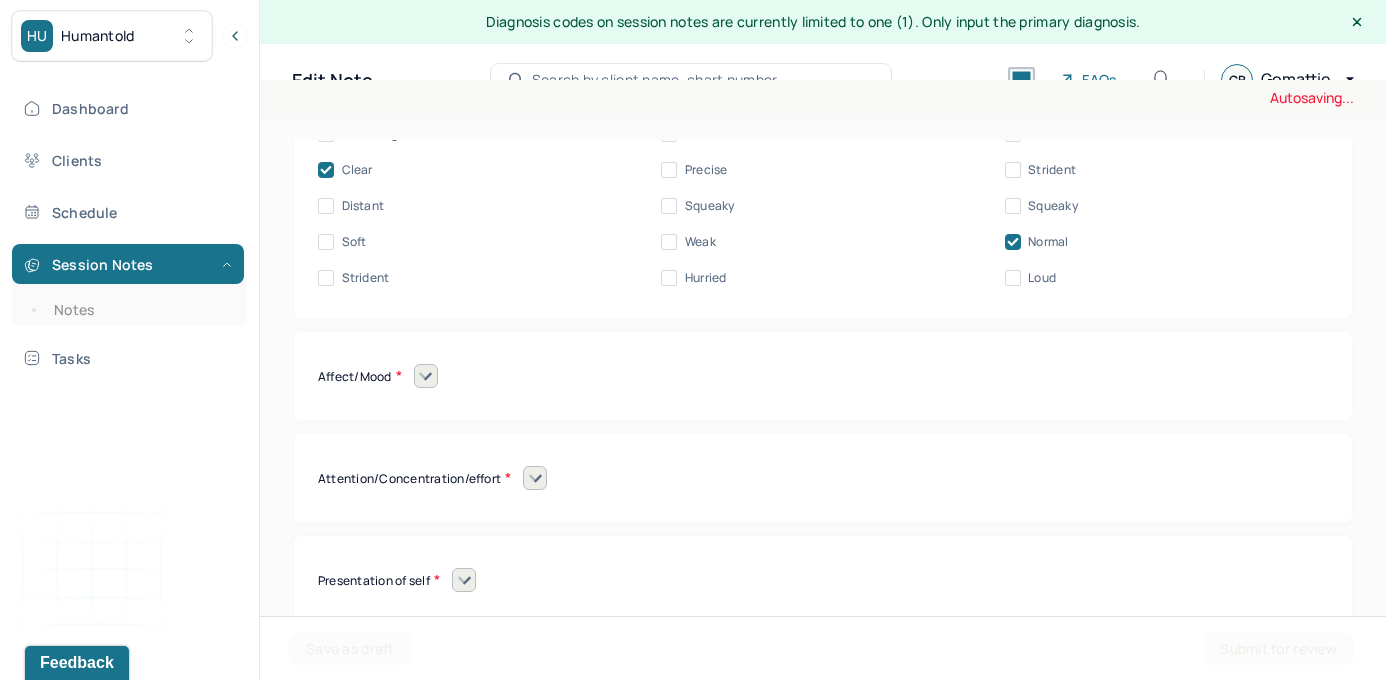 click 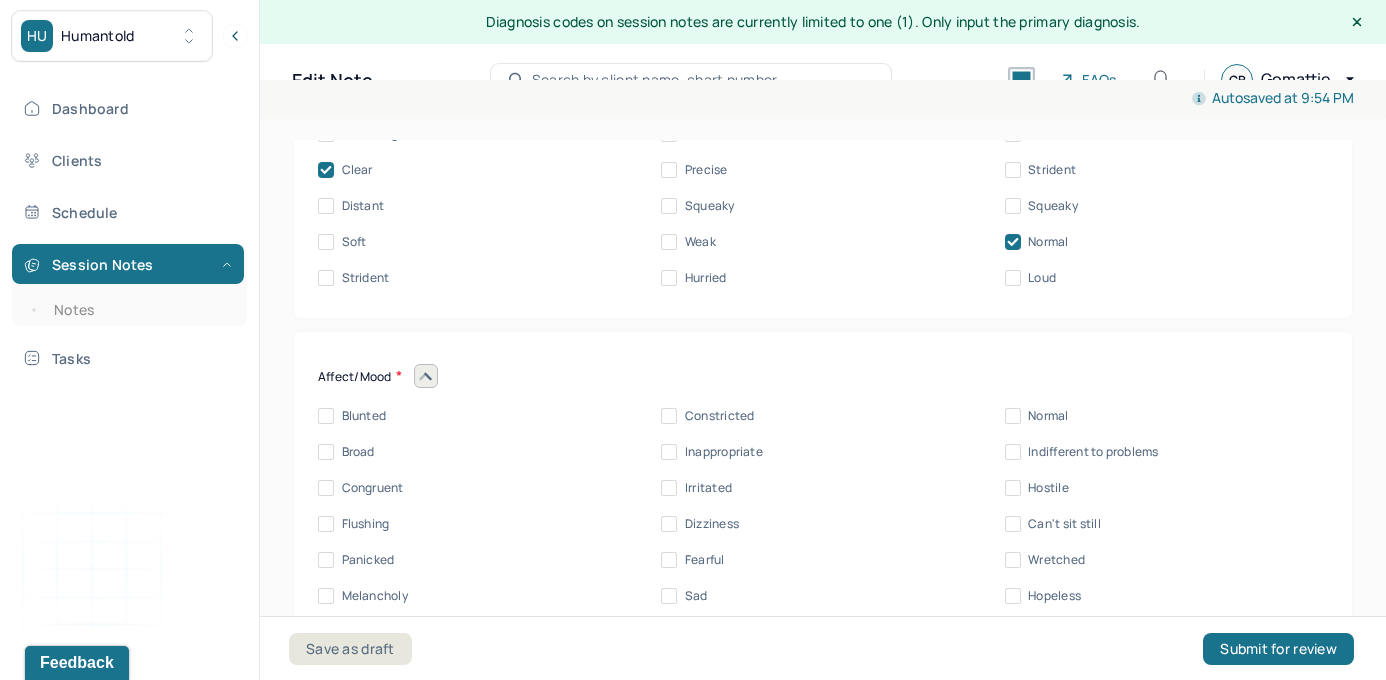 click on "Soft" at bounding box center [326, 242] 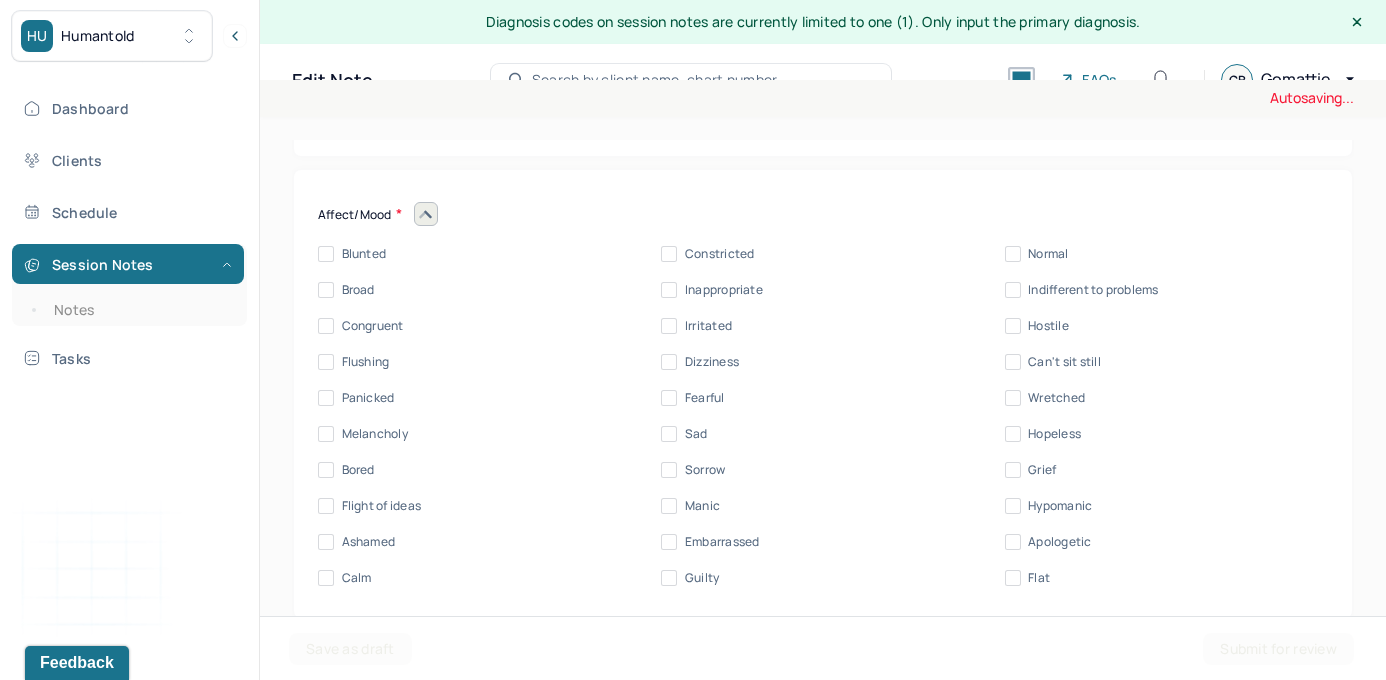 scroll, scrollTop: 9020, scrollLeft: 0, axis: vertical 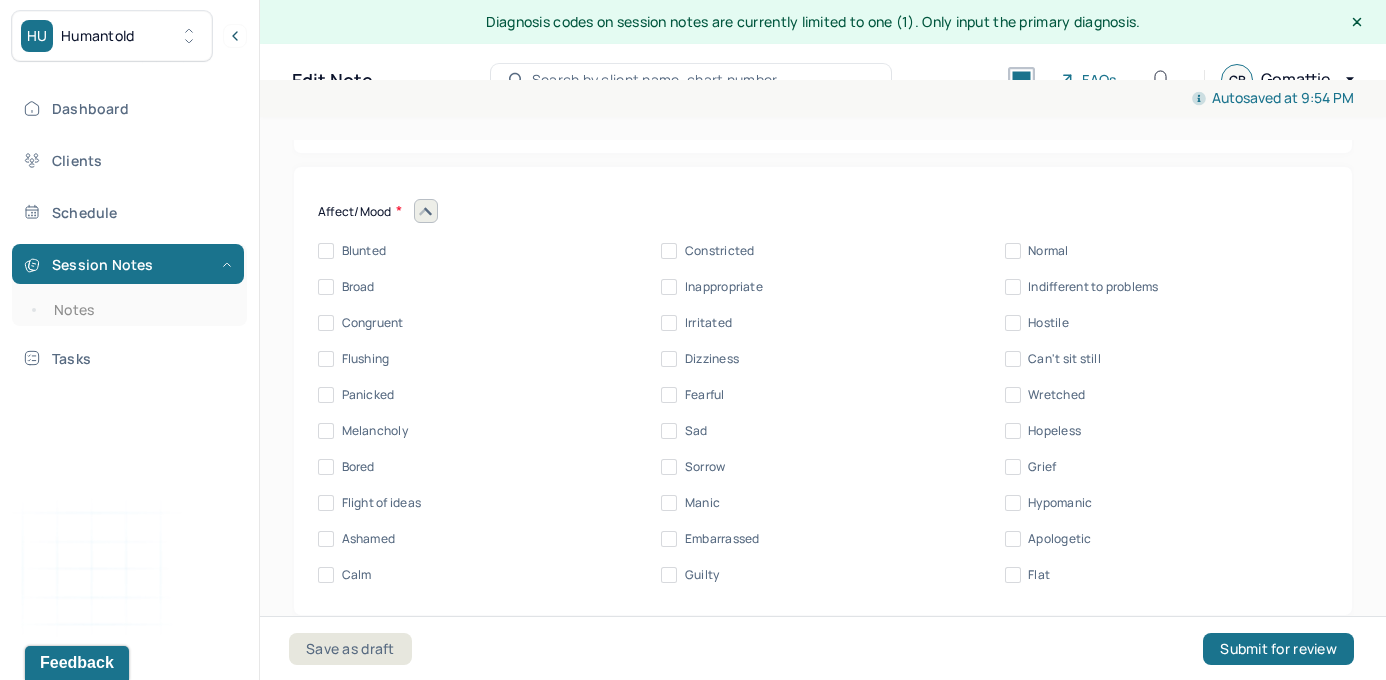 click on "Congruent" at bounding box center [326, 323] 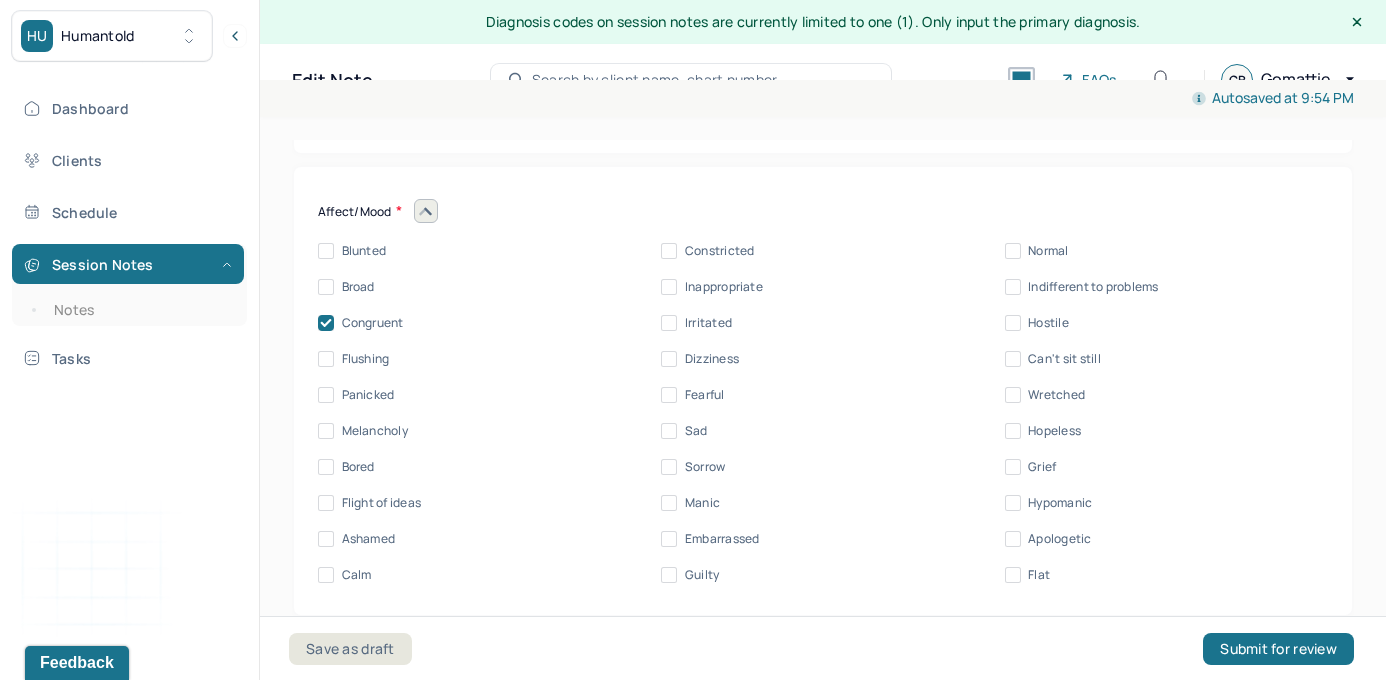 click on "Calm" at bounding box center (326, 575) 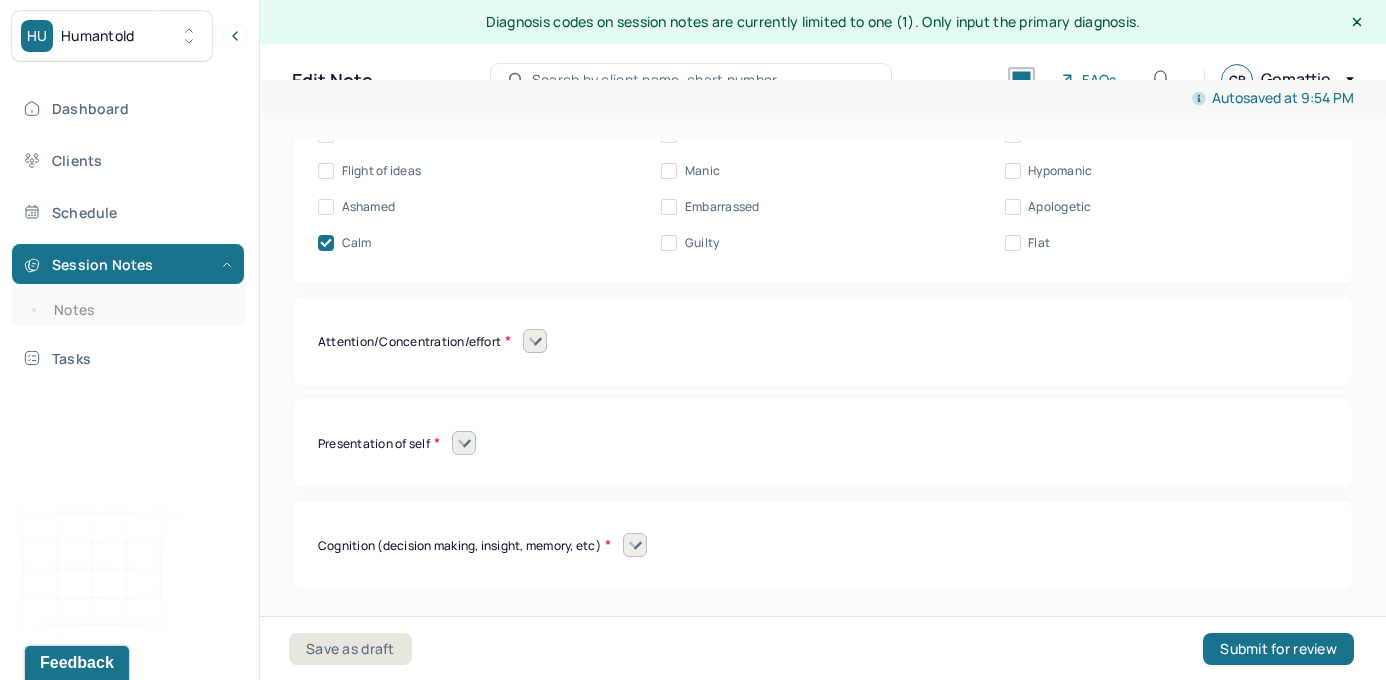 scroll, scrollTop: 9500, scrollLeft: 0, axis: vertical 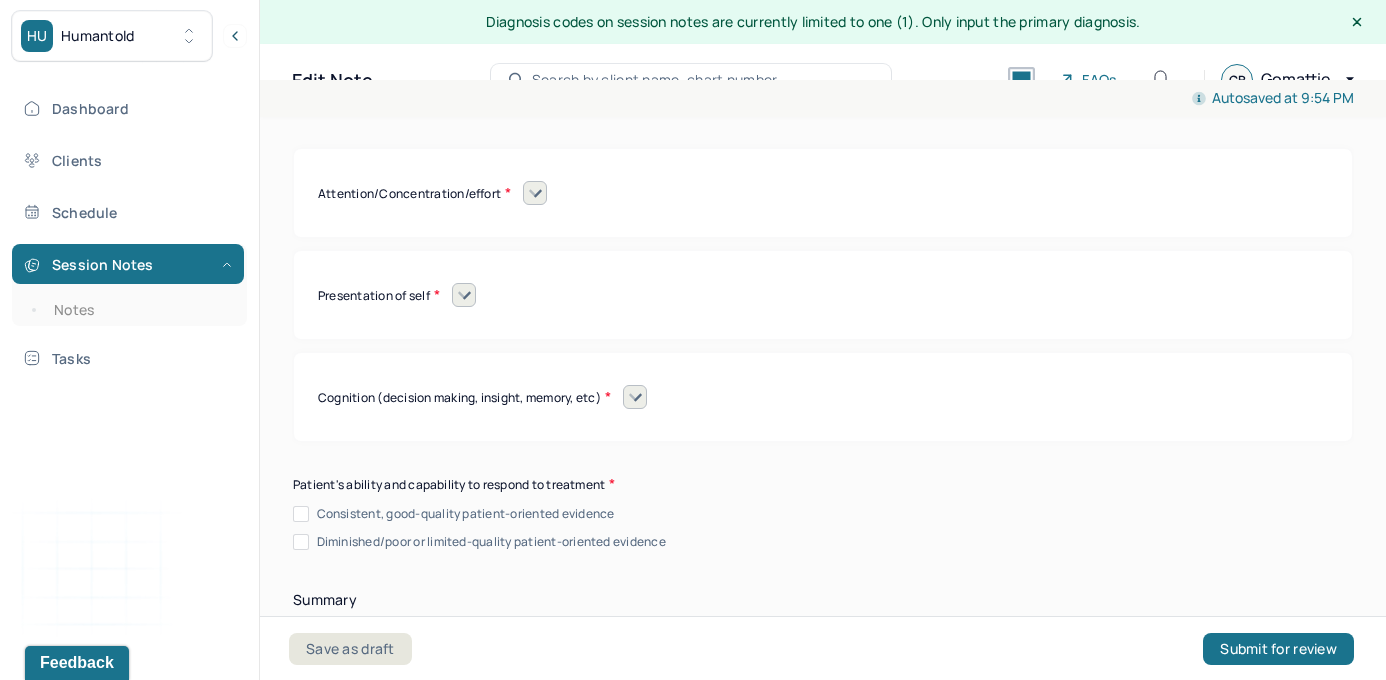 click 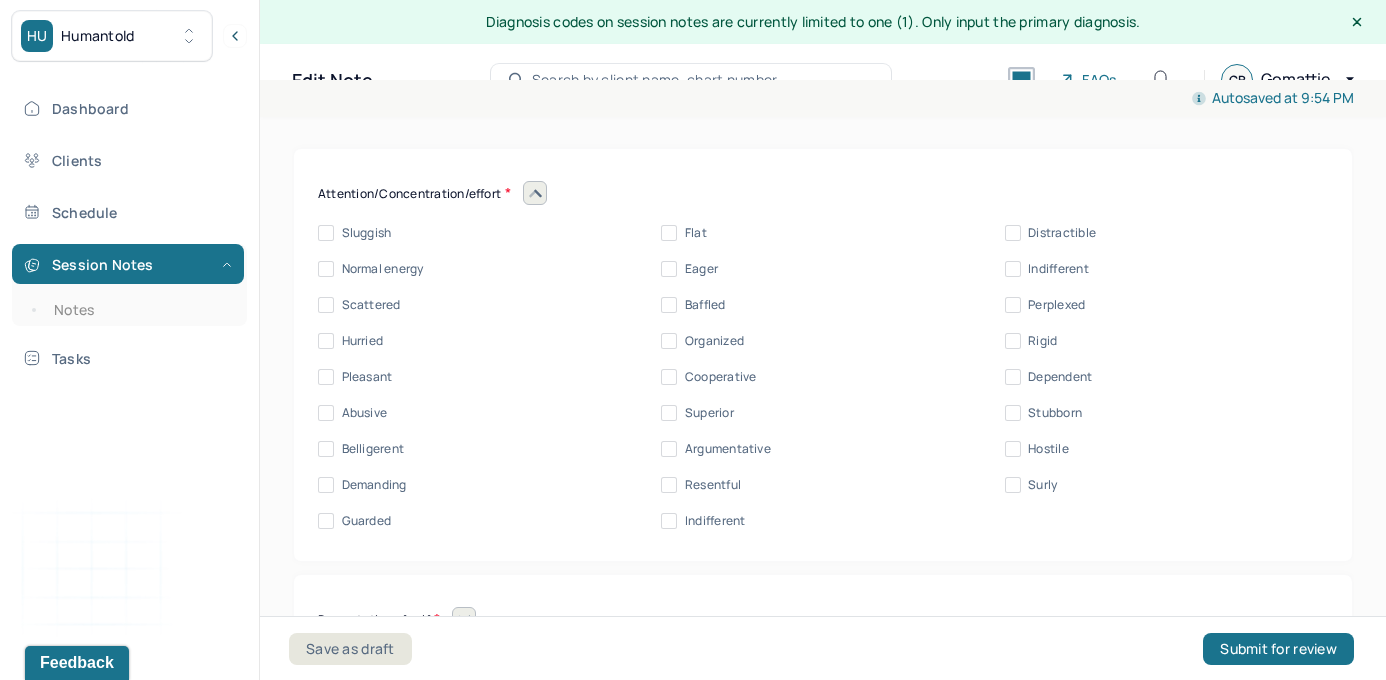 click on "Normal energy" at bounding box center [326, 269] 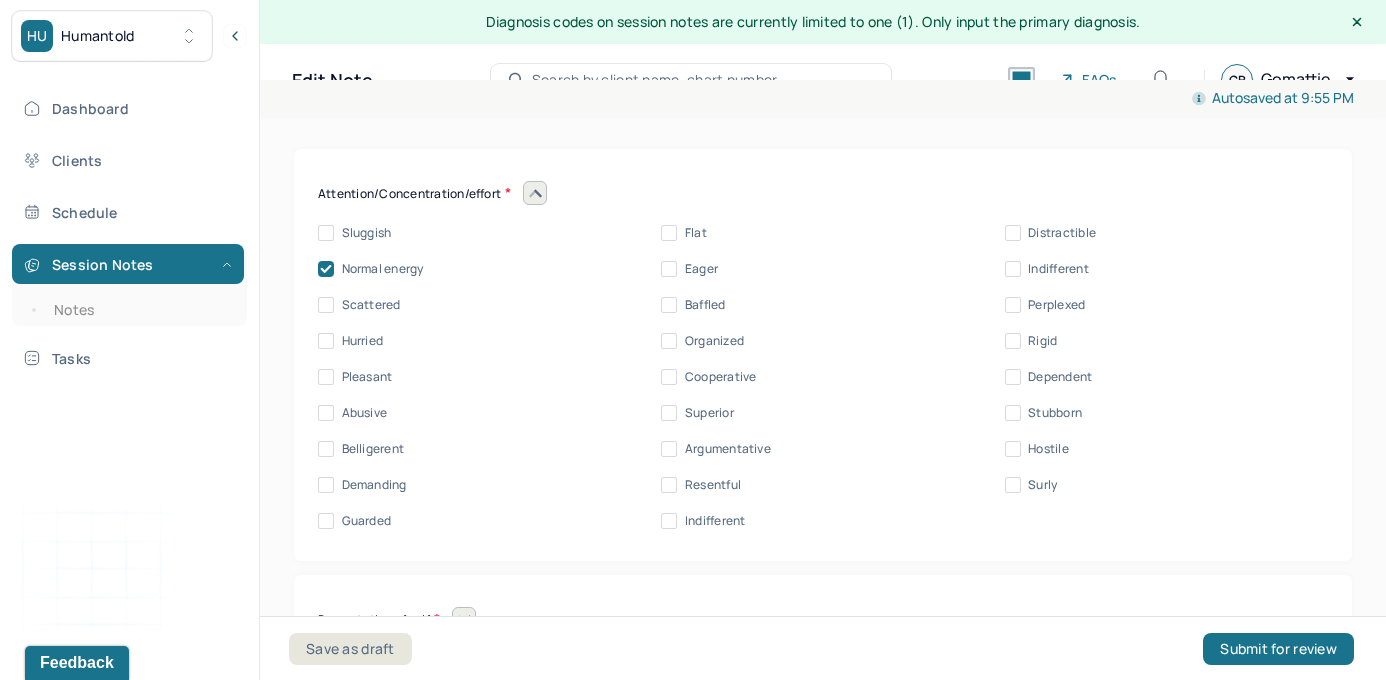 click on "Cooperative" at bounding box center [669, 377] 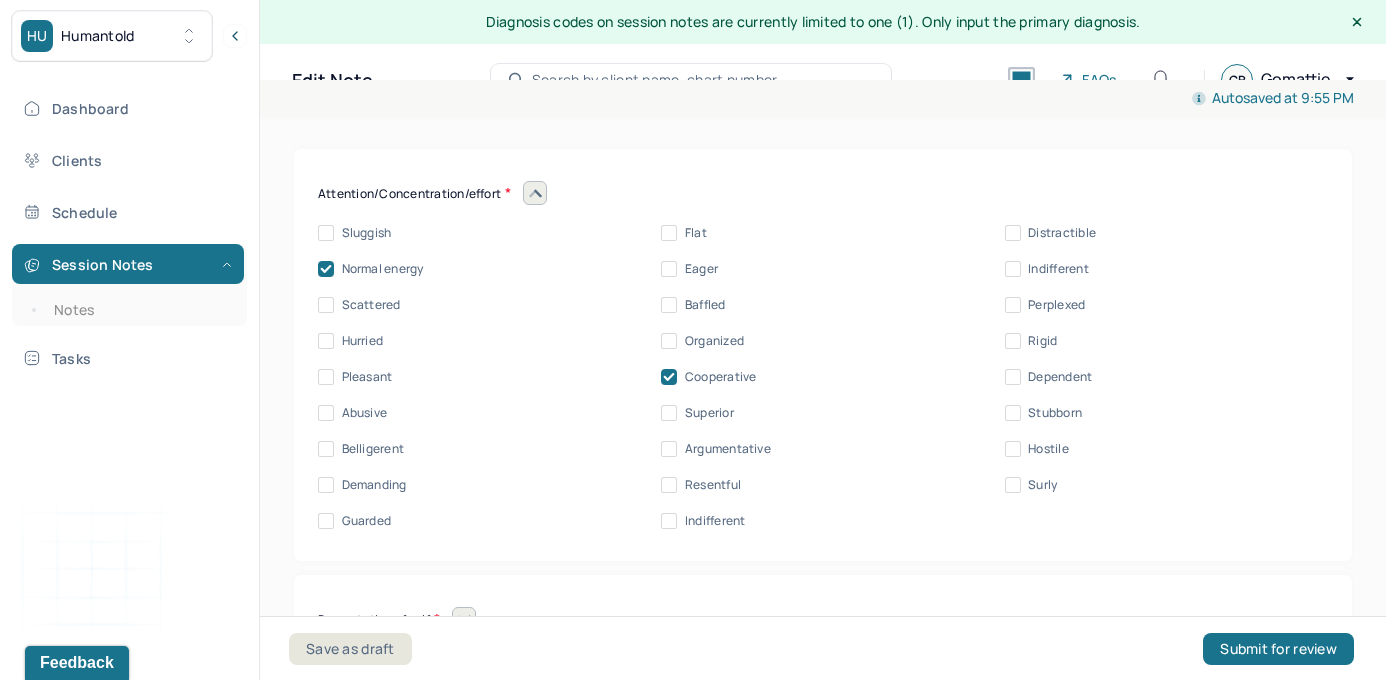 click on "Pleasant" at bounding box center (326, 377) 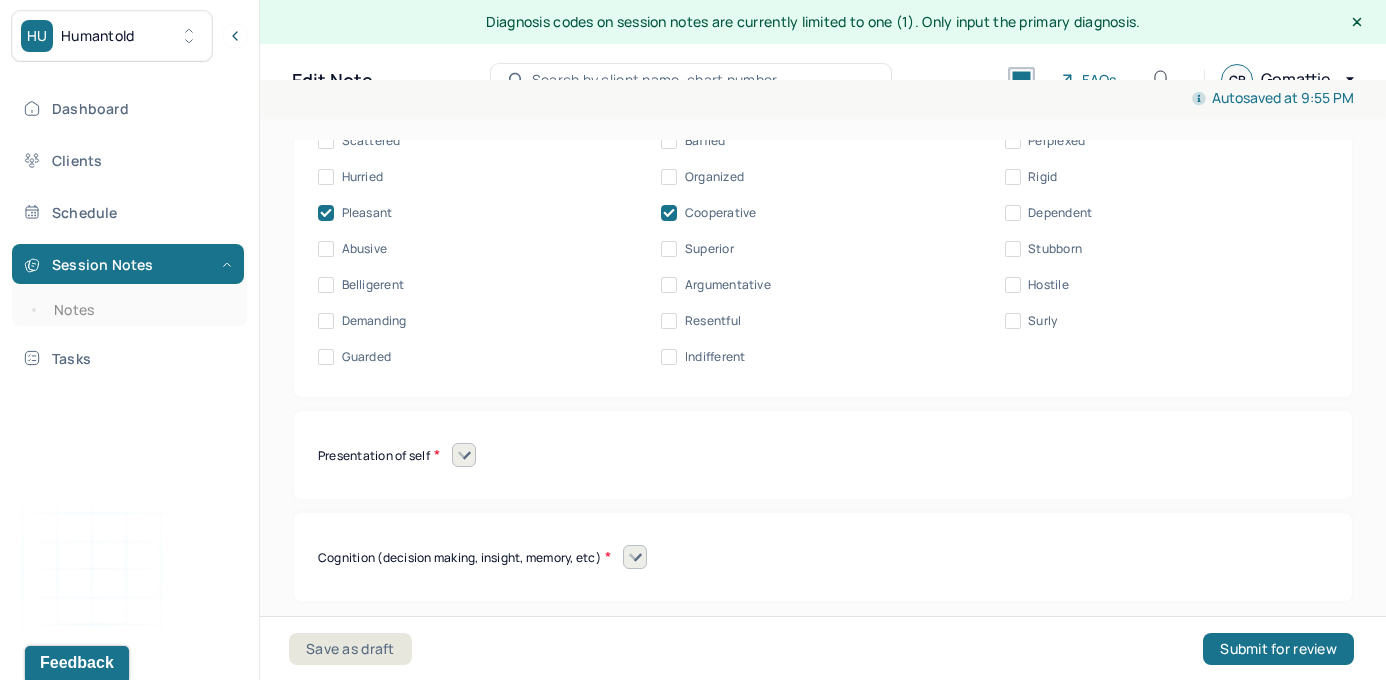 scroll, scrollTop: 9700, scrollLeft: 0, axis: vertical 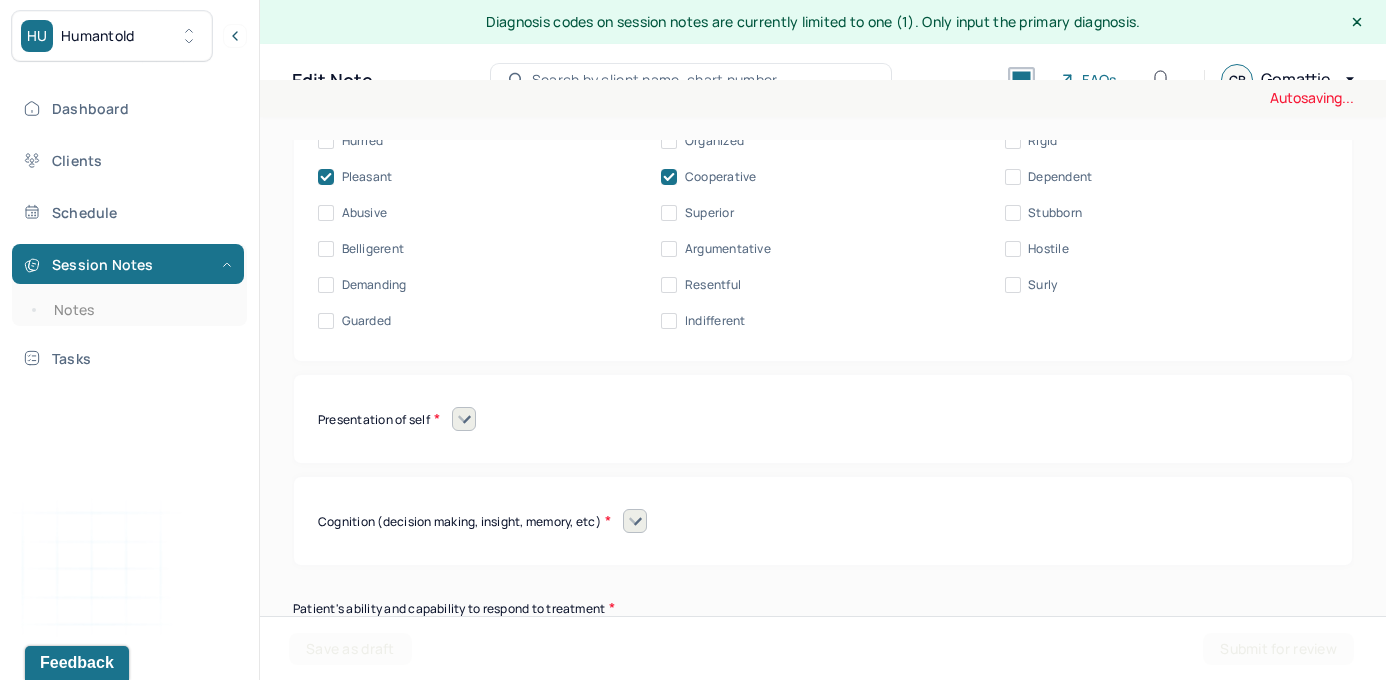 click 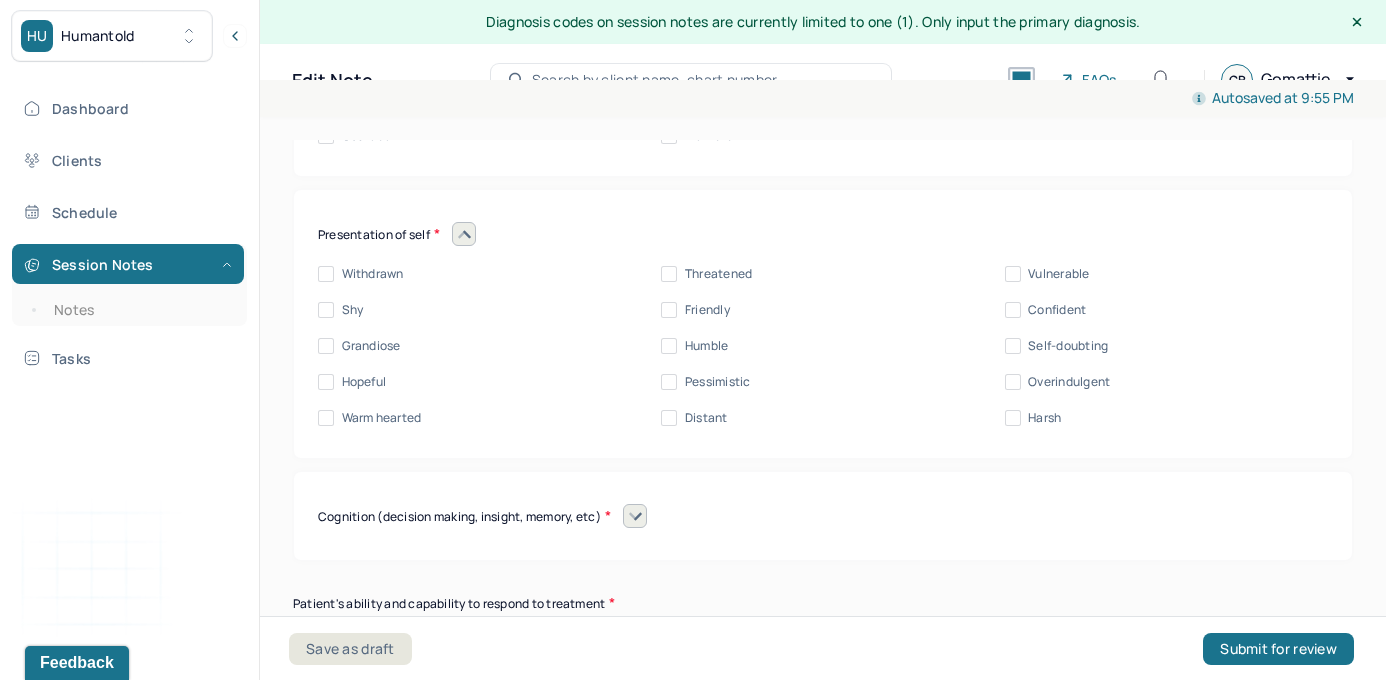 scroll, scrollTop: 9902, scrollLeft: 0, axis: vertical 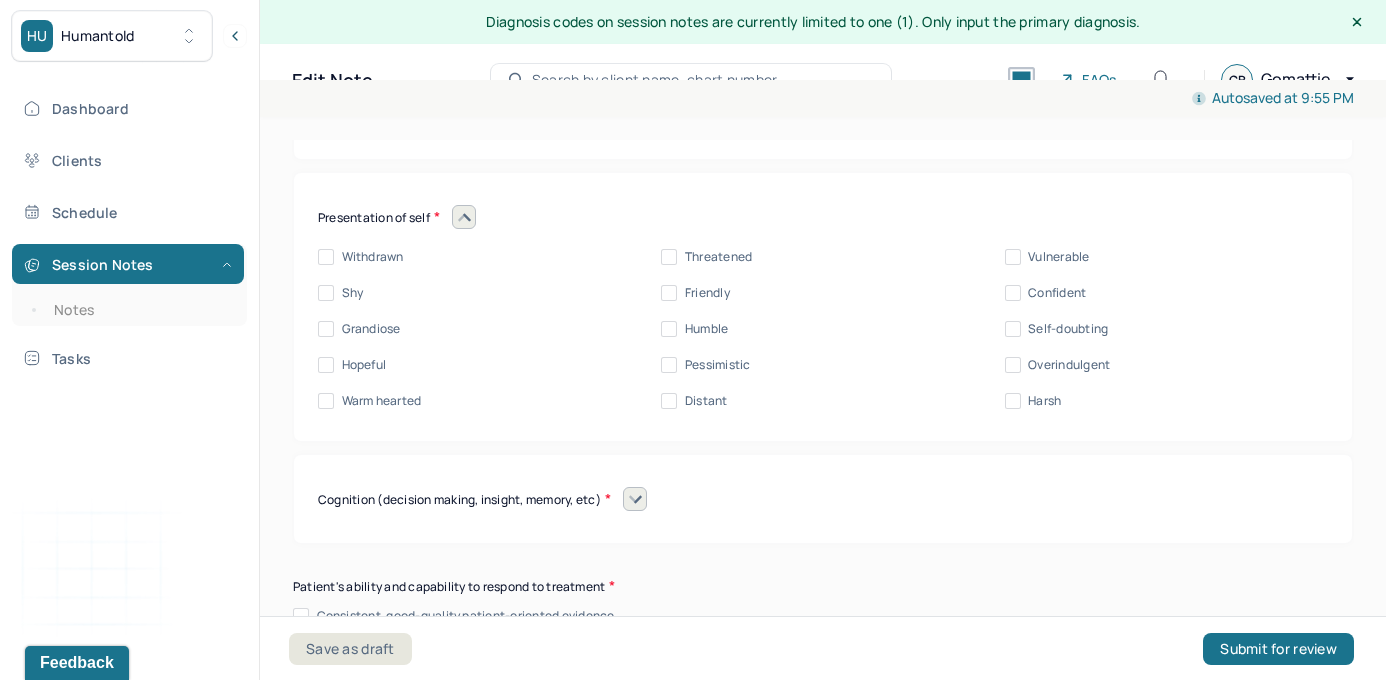 click on "Shy" at bounding box center (326, 293) 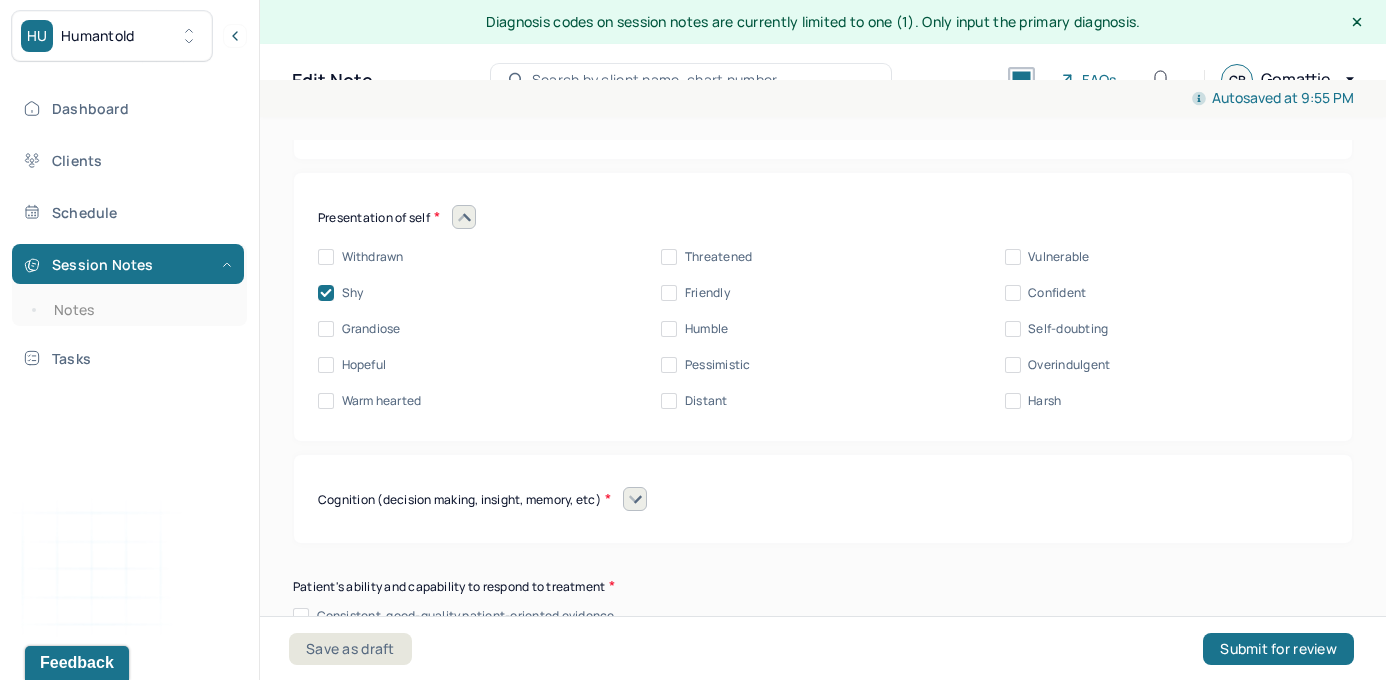 click on "Hopeful" at bounding box center (326, 365) 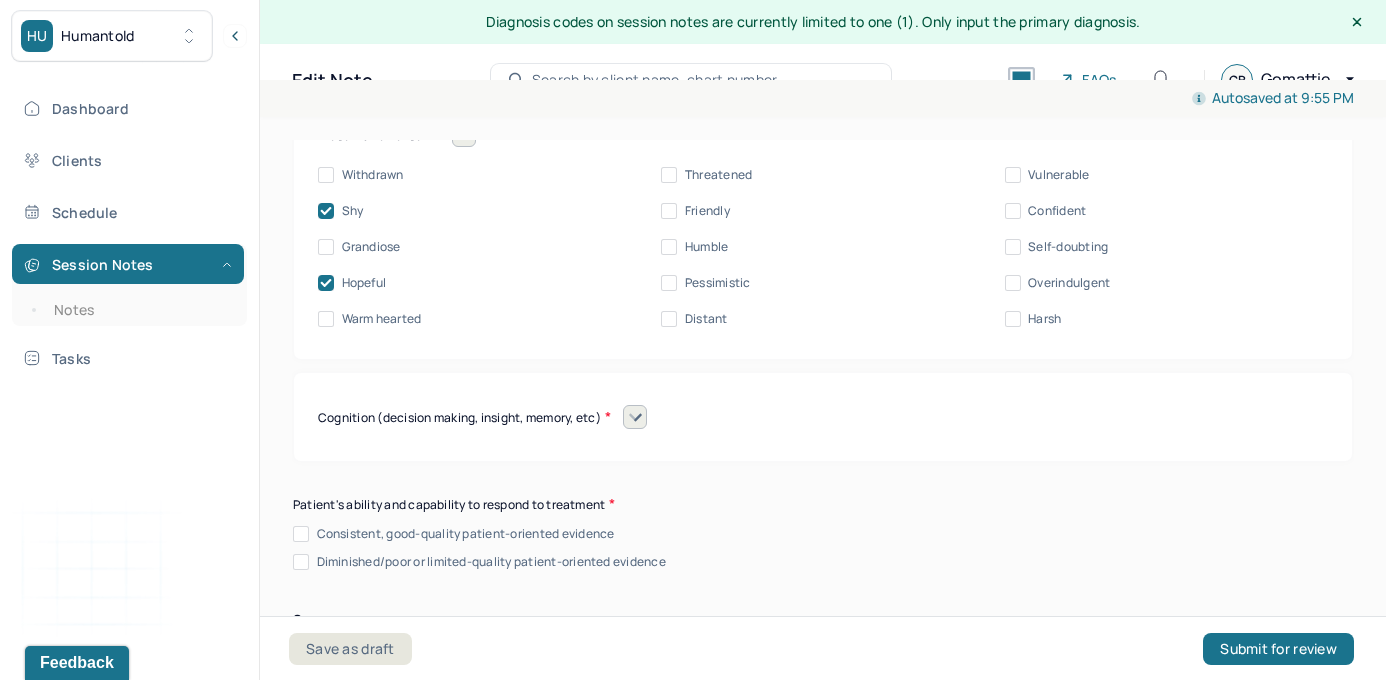 scroll, scrollTop: 9998, scrollLeft: 0, axis: vertical 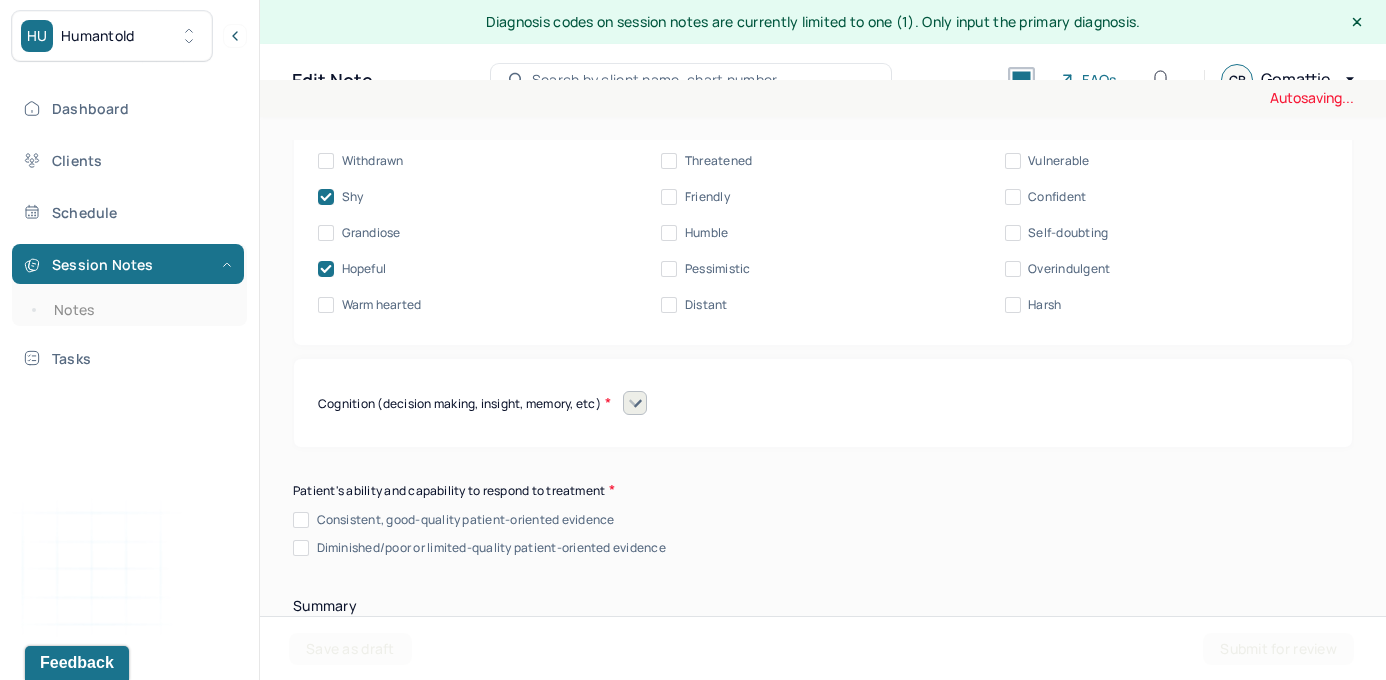 click 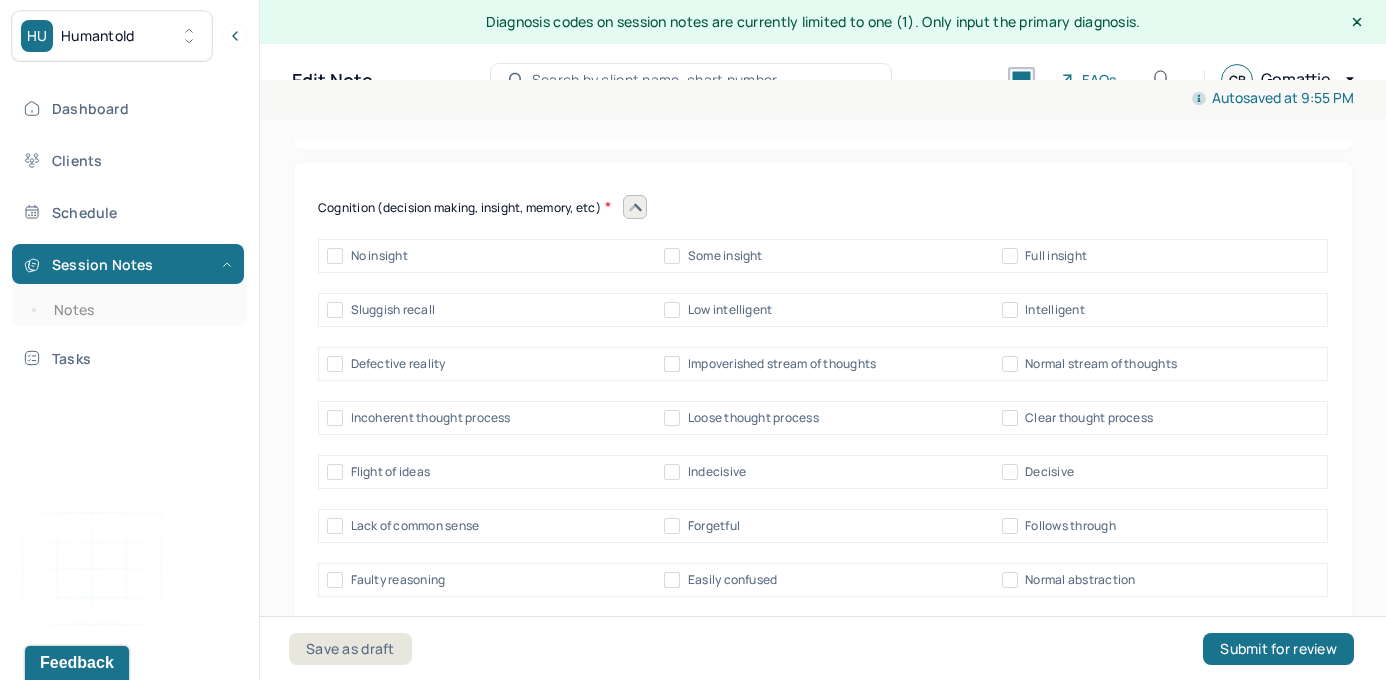 scroll, scrollTop: 10195, scrollLeft: 0, axis: vertical 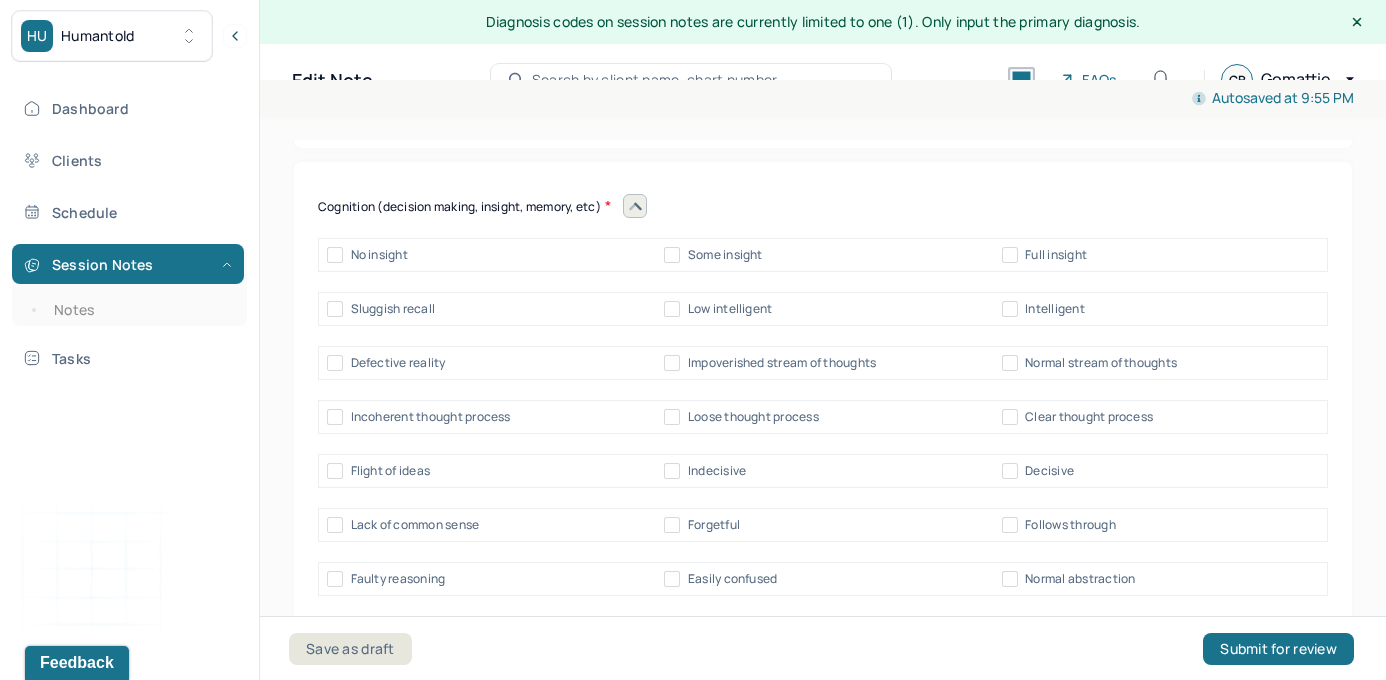 click on "Intelligent" at bounding box center (1043, 309) 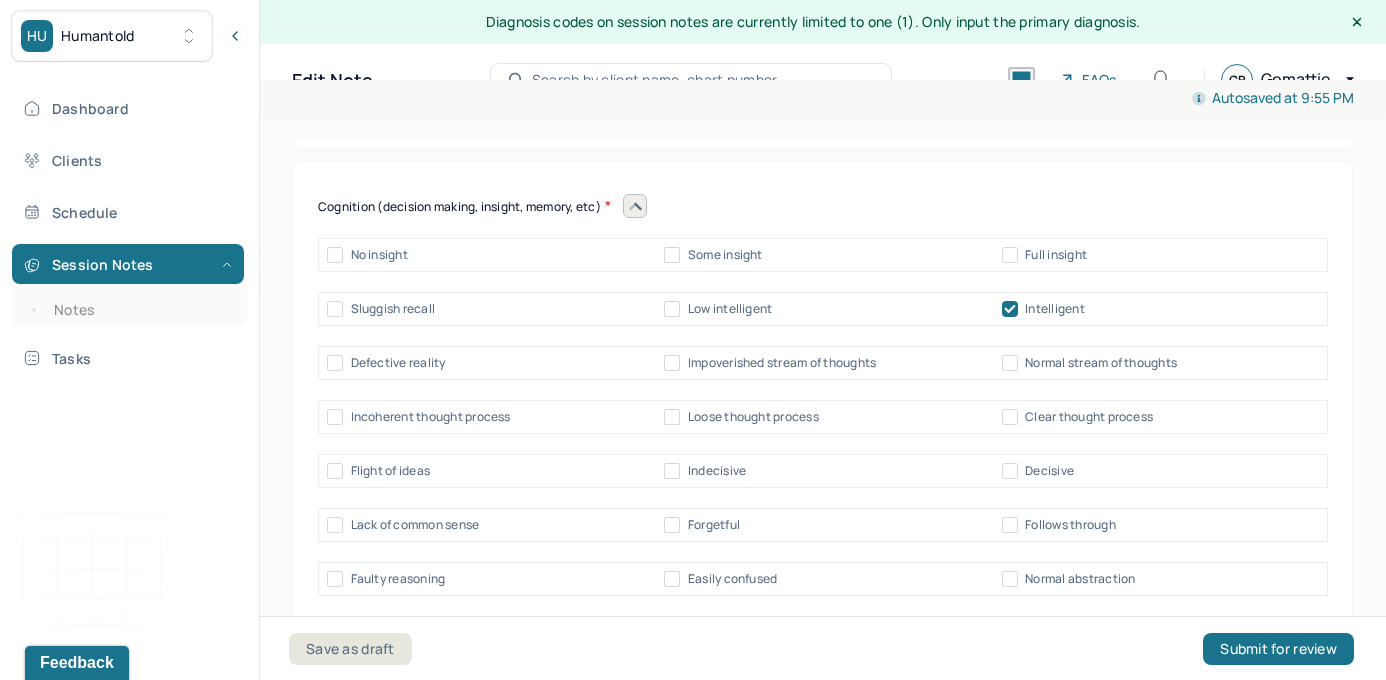 click on "Normal stream of thoughts" at bounding box center (1010, 363) 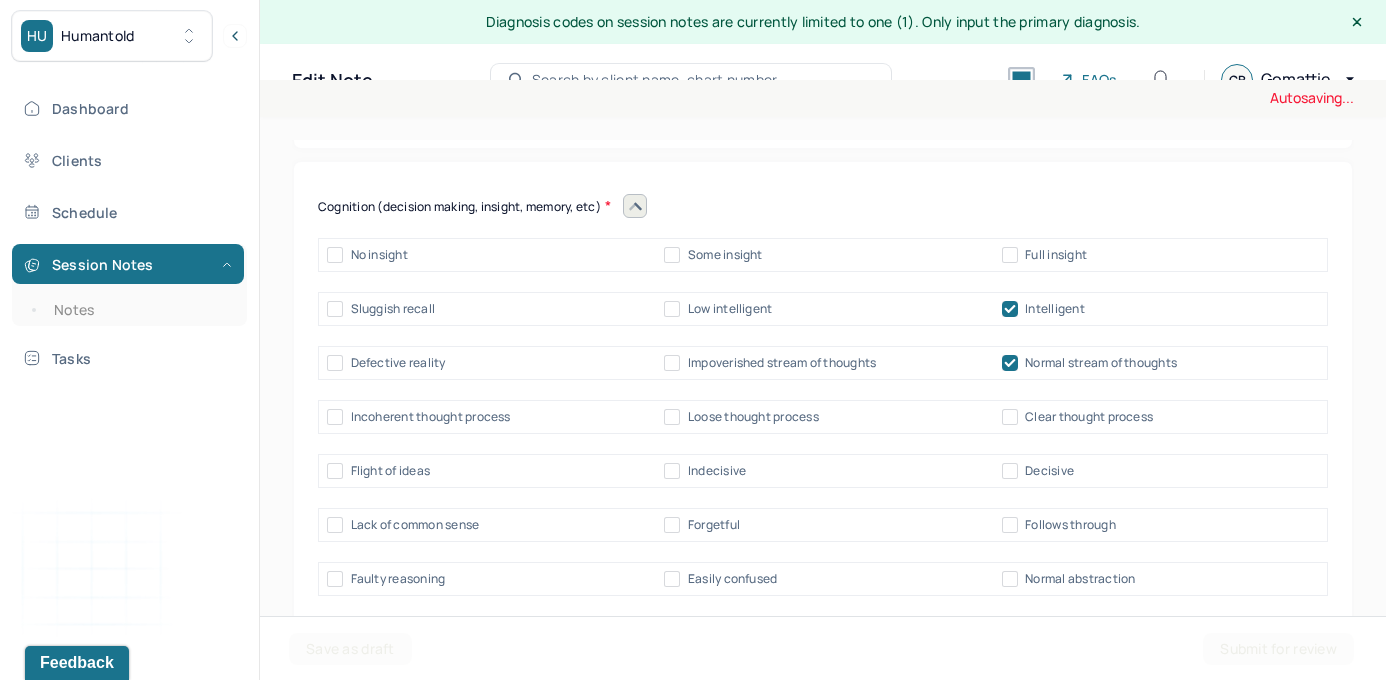 click on "Clear thought process" at bounding box center [1010, 417] 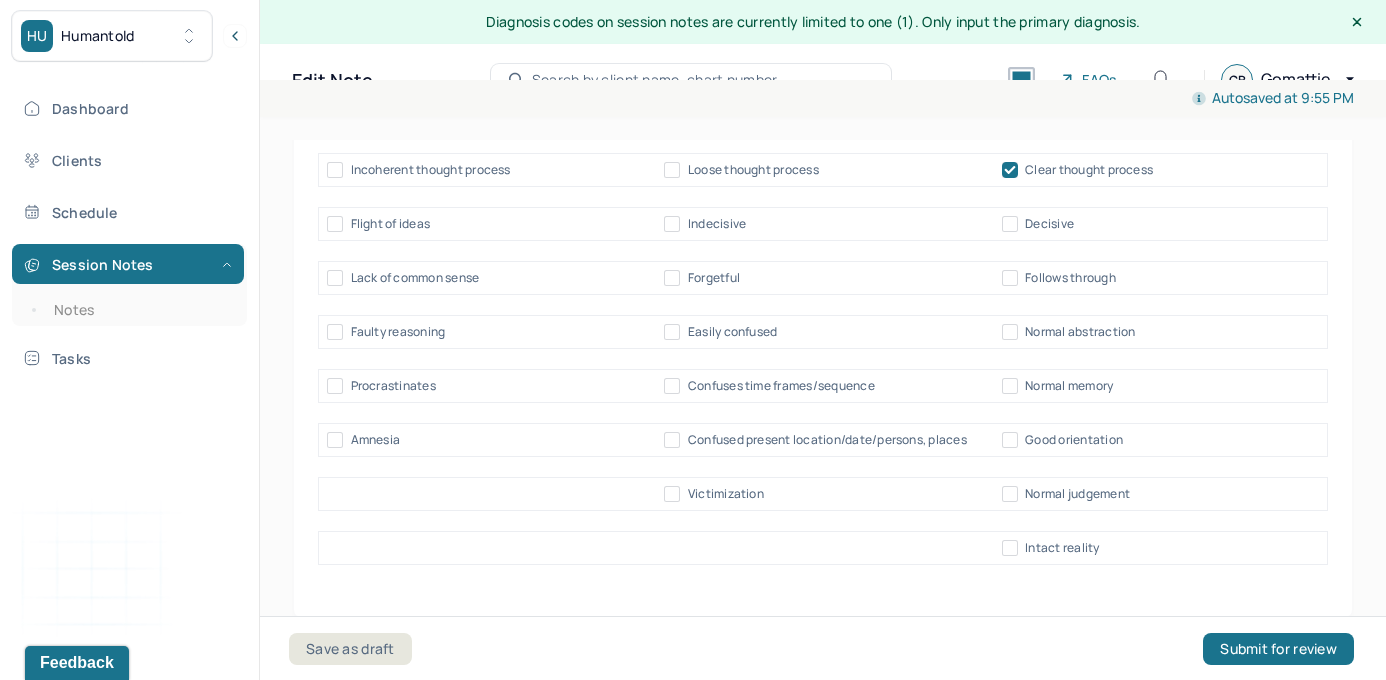 scroll, scrollTop: 10456, scrollLeft: 0, axis: vertical 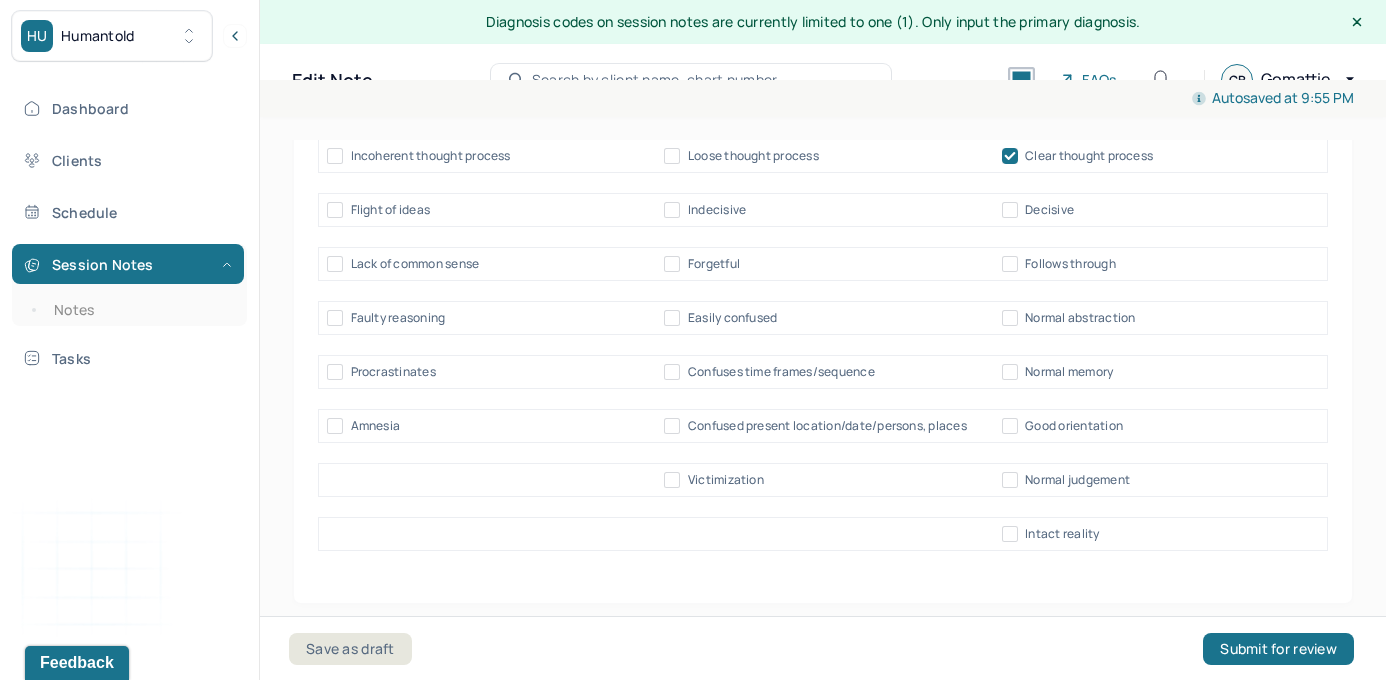 click on "Normal memory" at bounding box center (1010, 372) 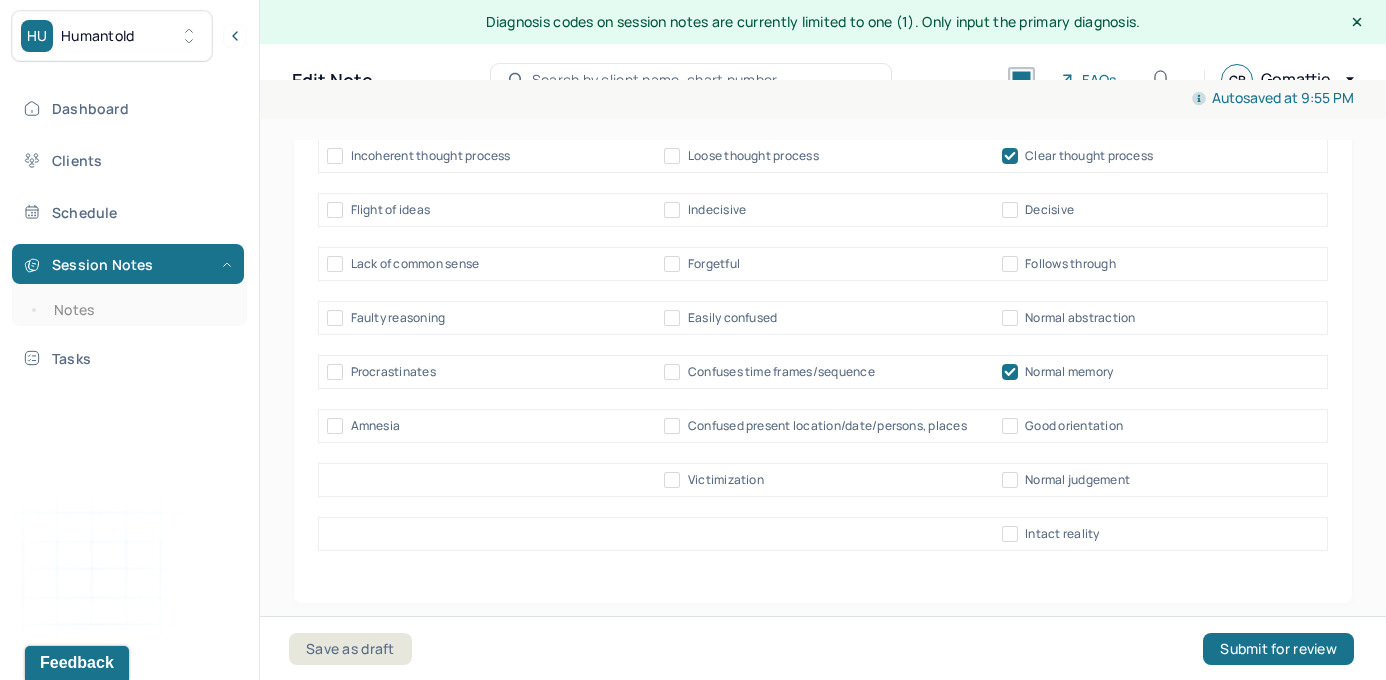 click on "Intact reality" at bounding box center (1010, 534) 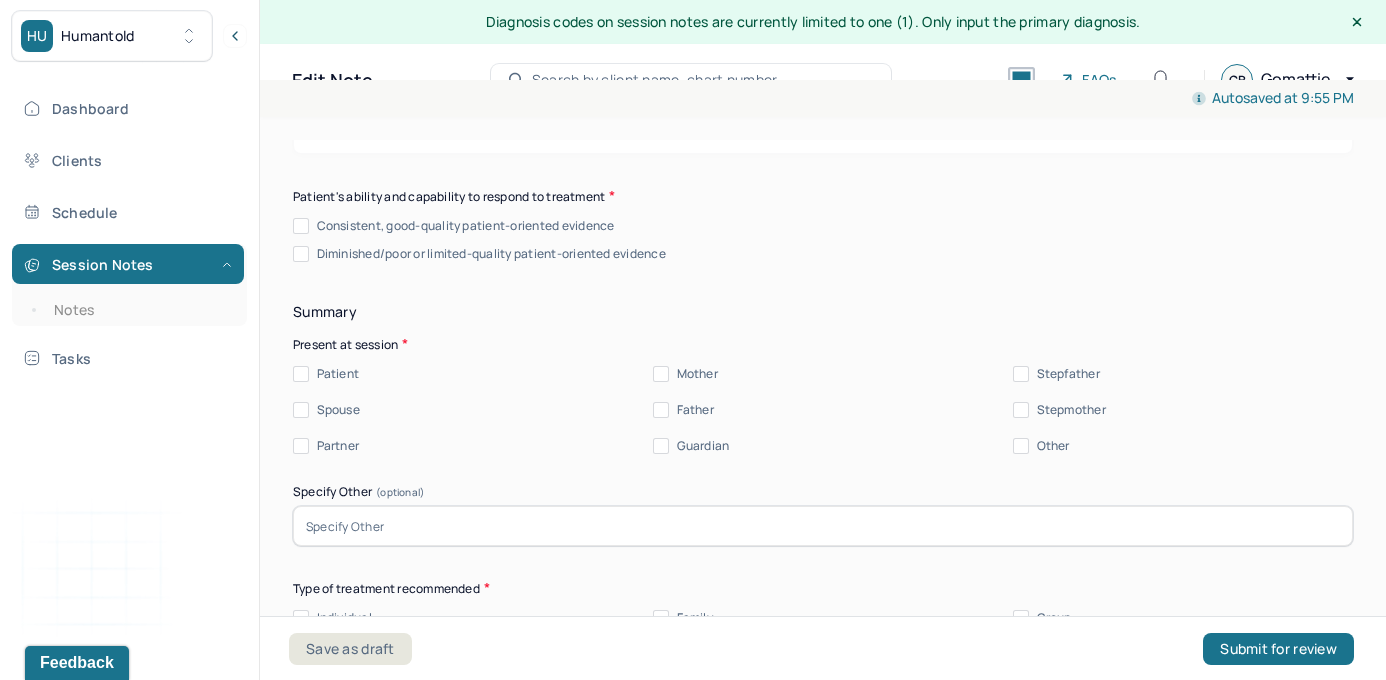 scroll, scrollTop: 10888, scrollLeft: 0, axis: vertical 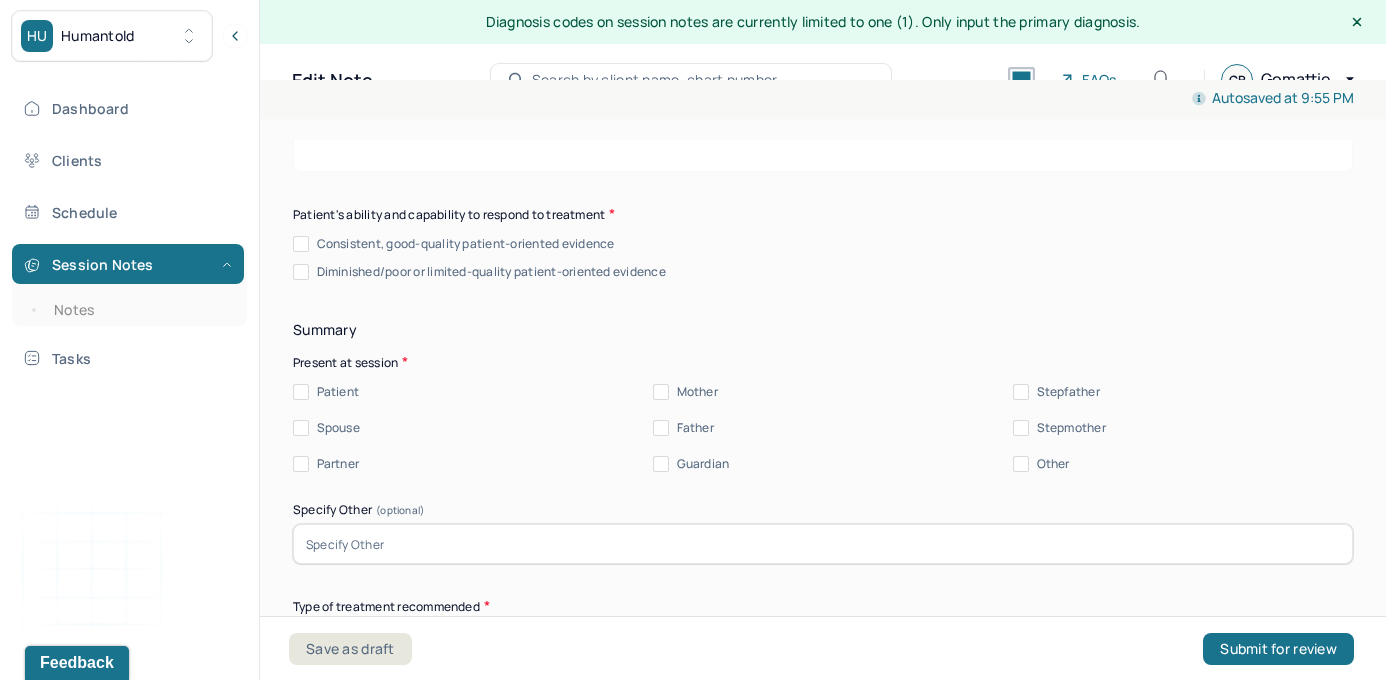 click on "Consistent, good-quality patient-oriented evidence" at bounding box center (301, 244) 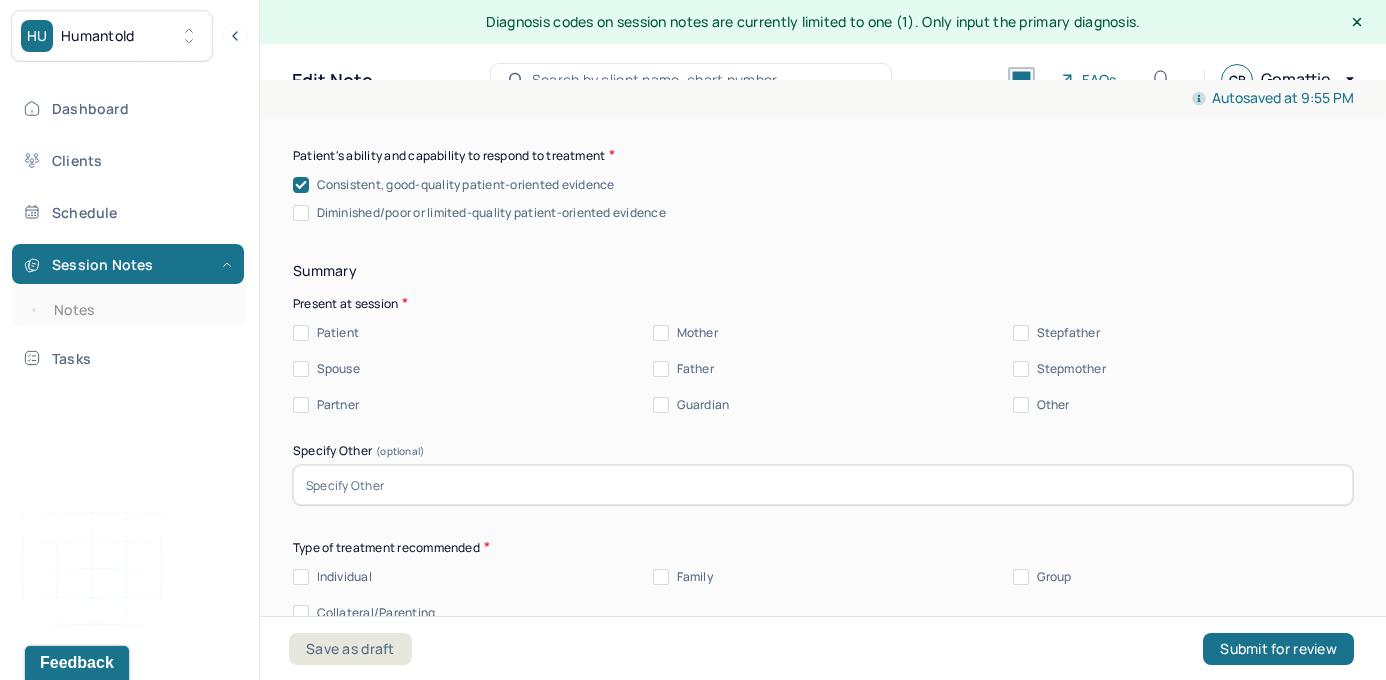 click on "Patient" at bounding box center [301, 333] 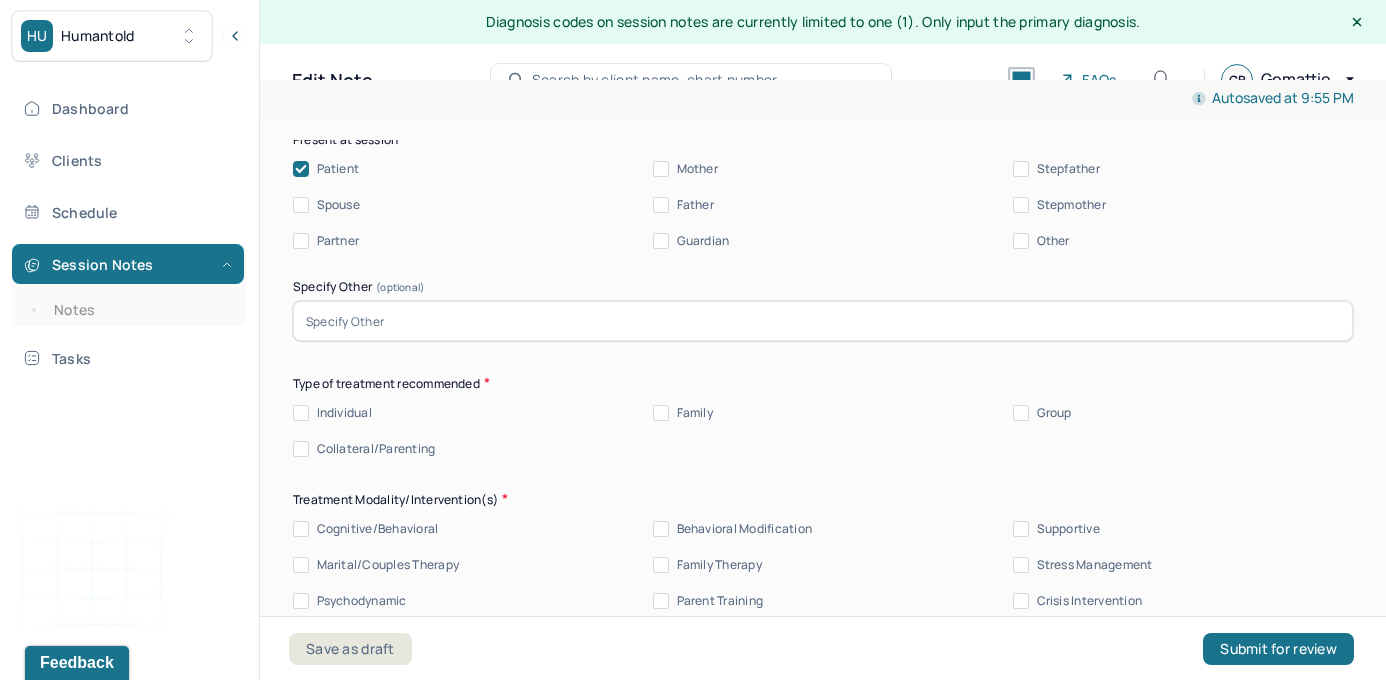 scroll, scrollTop: 11158, scrollLeft: 0, axis: vertical 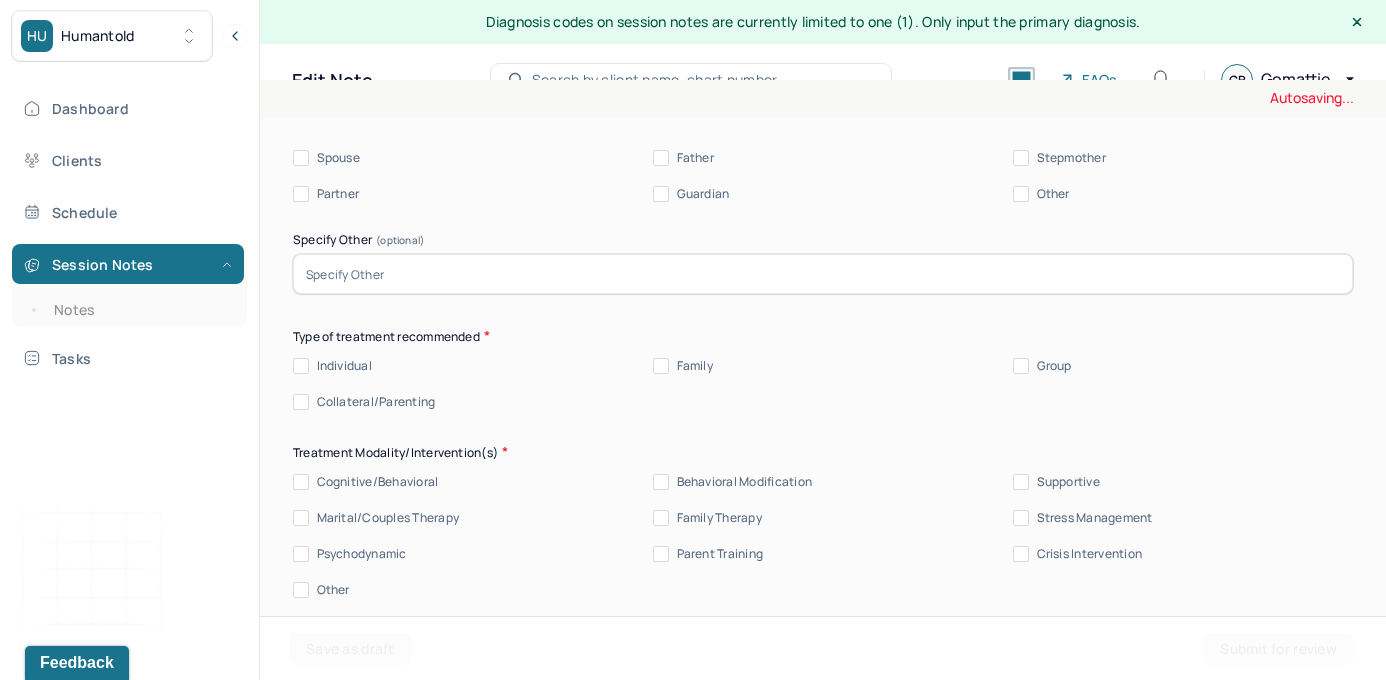 click on "Individual" at bounding box center [301, 366] 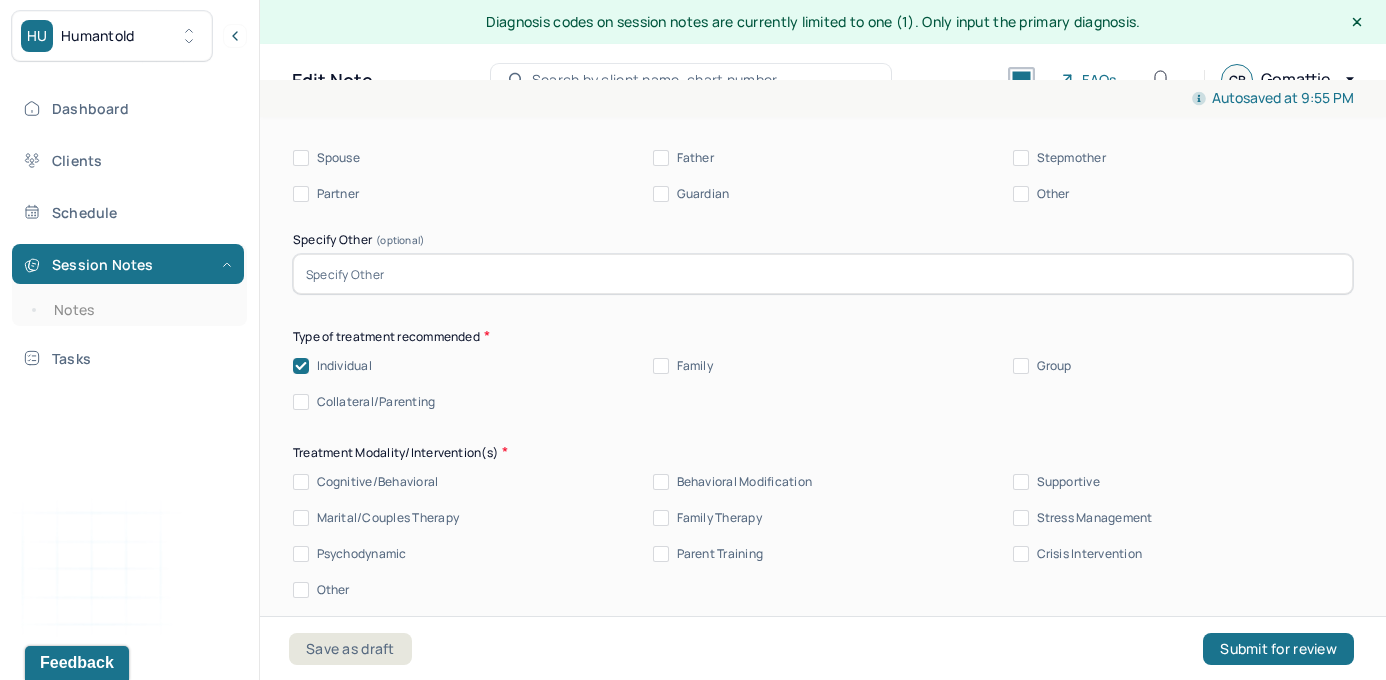 click on "Cognitive/Behavioral" at bounding box center (301, 482) 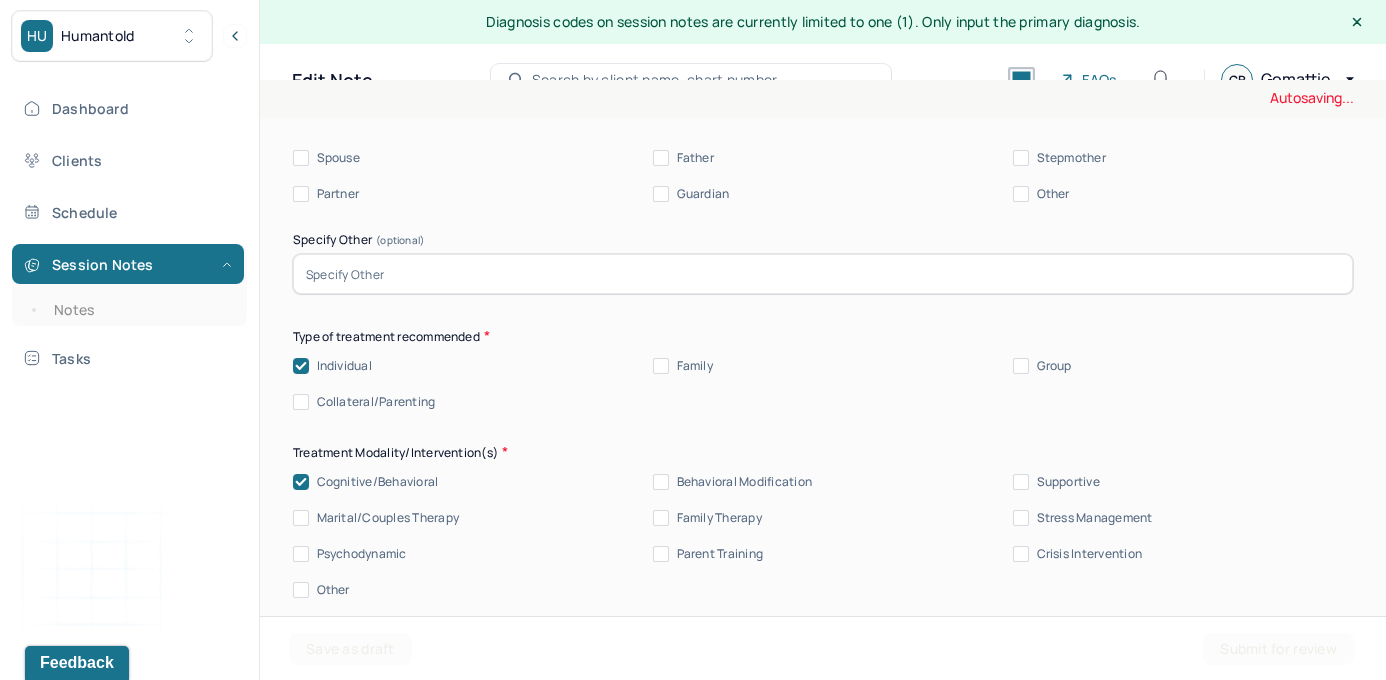 click on "Supportive" at bounding box center (1021, 482) 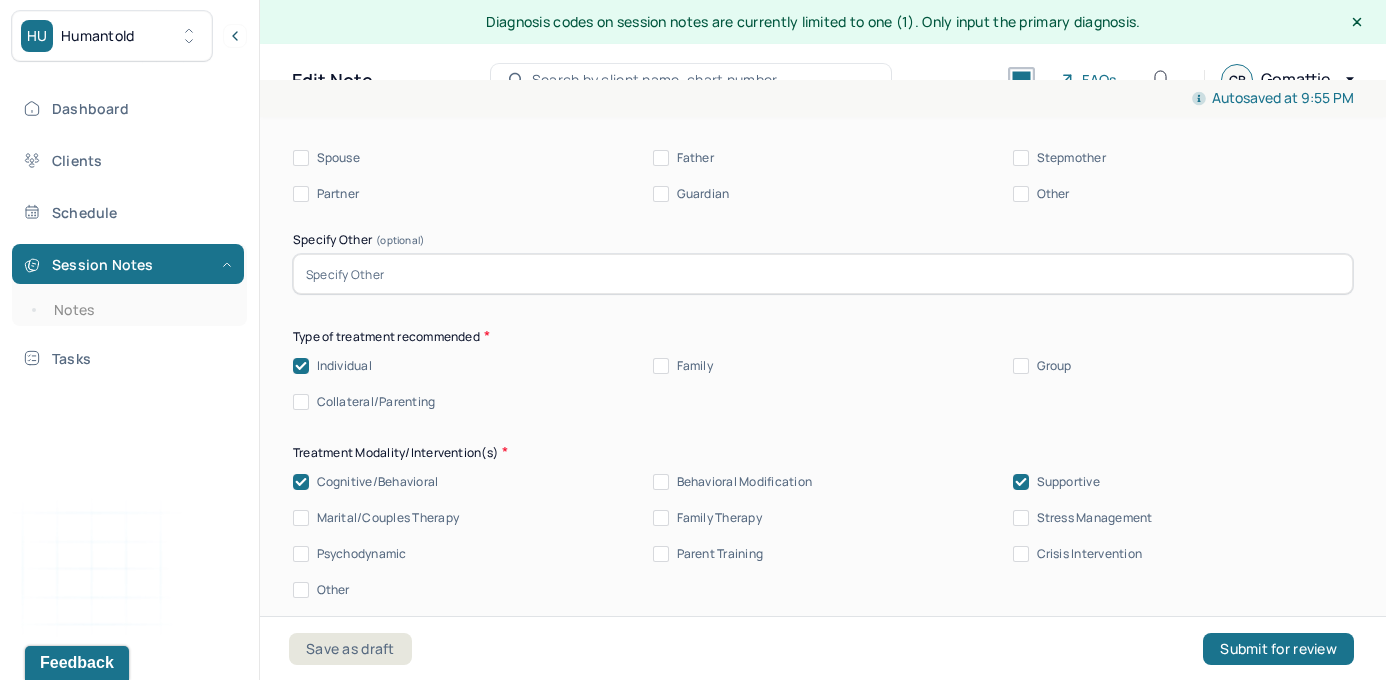 click on "Stress Management" at bounding box center [1021, 518] 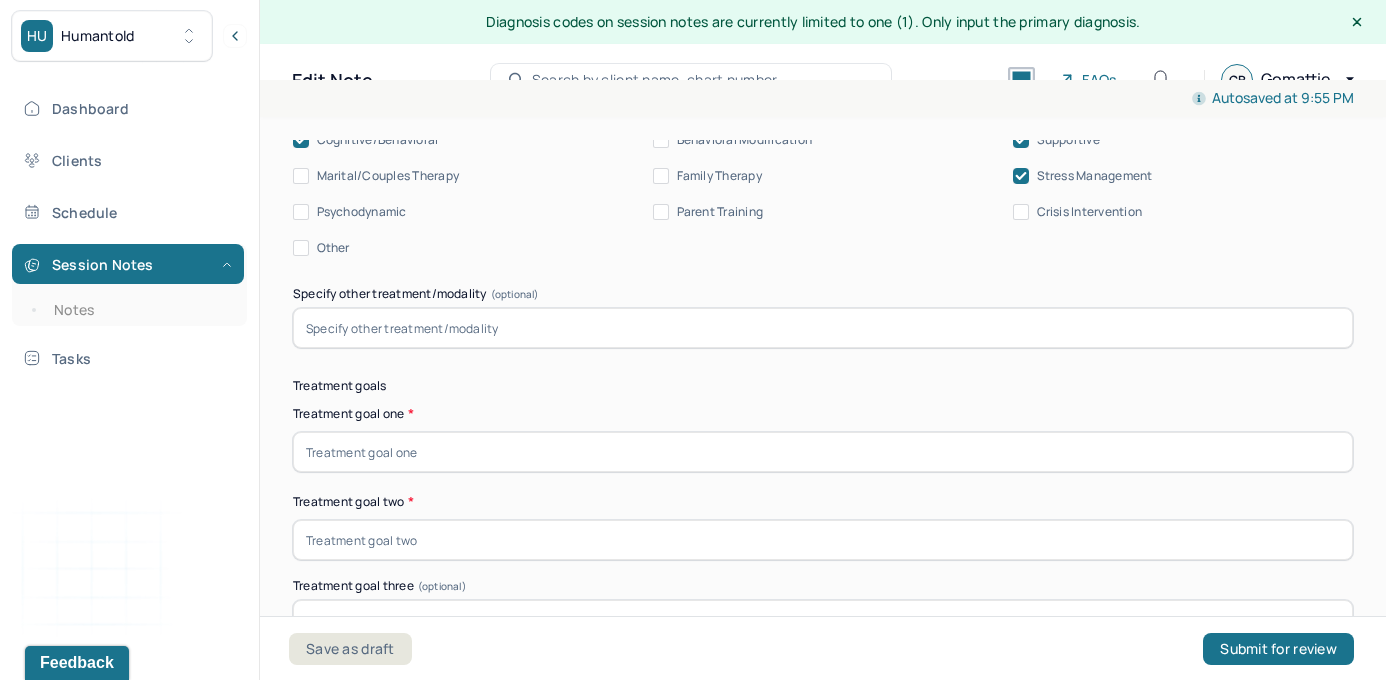 scroll, scrollTop: 11530, scrollLeft: 0, axis: vertical 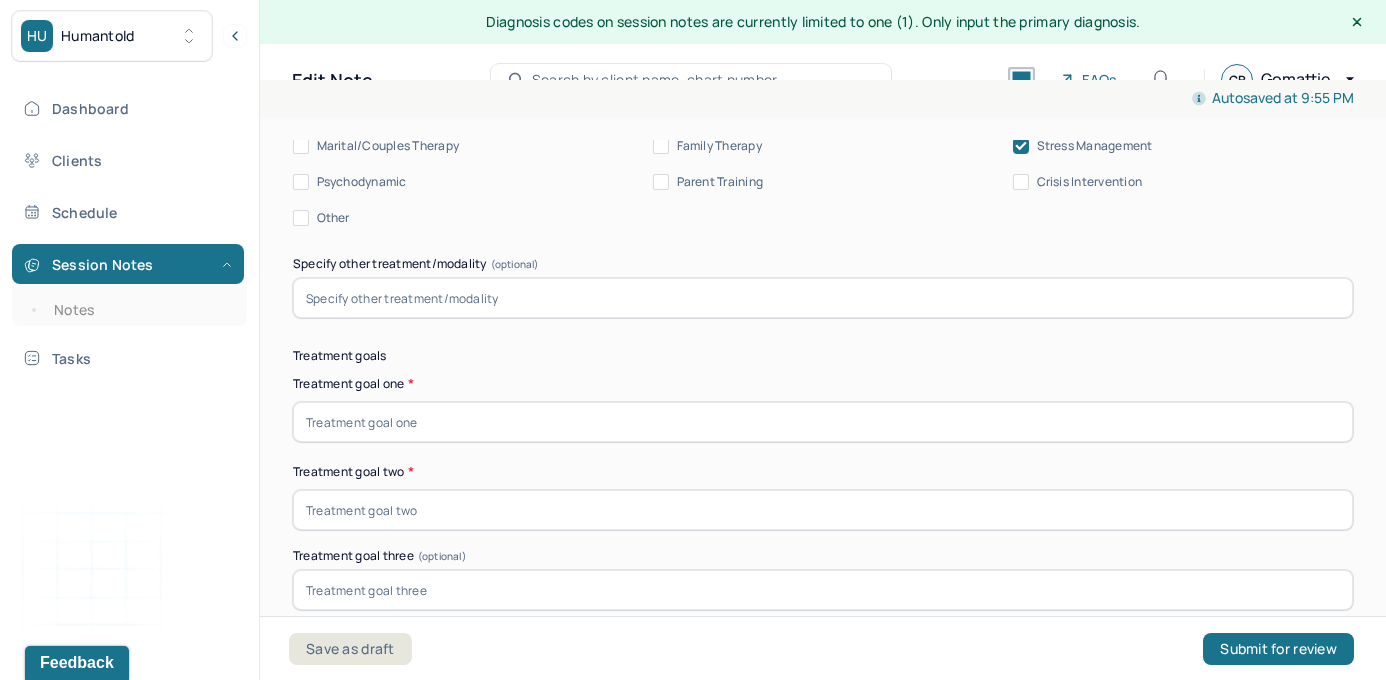 click at bounding box center (823, 422) 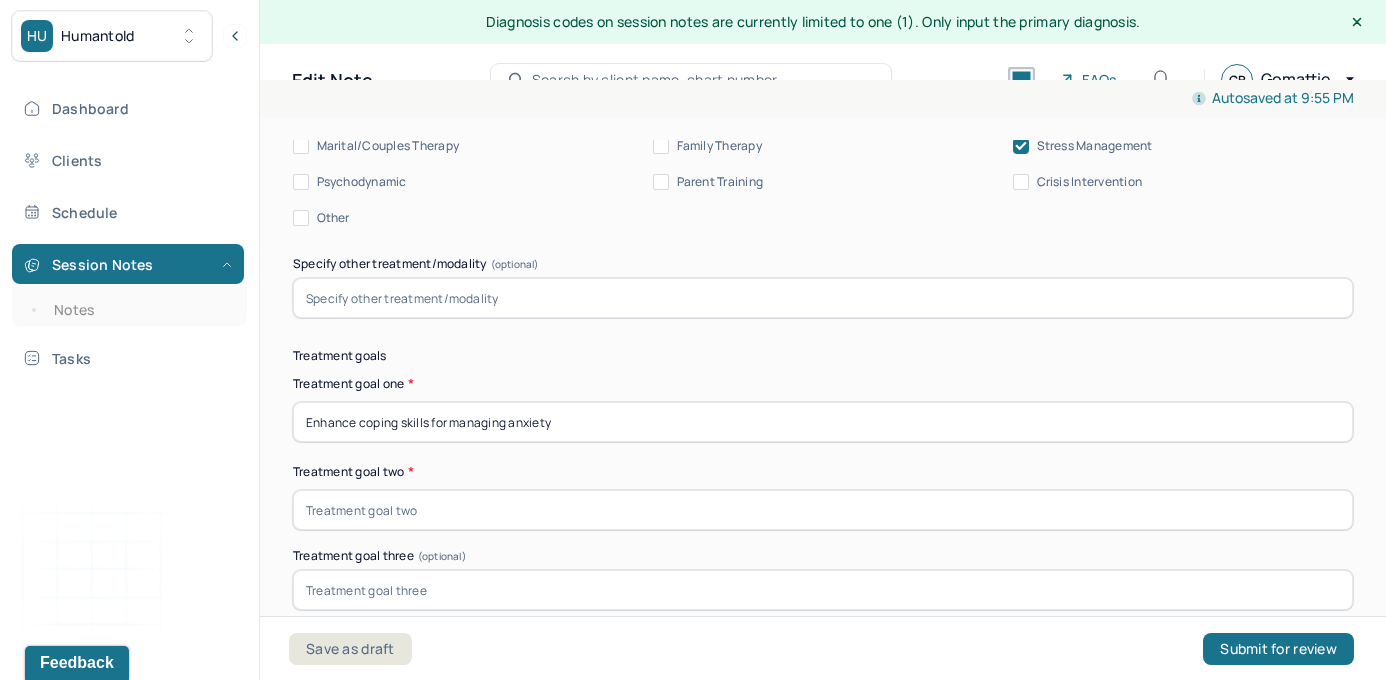 drag, startPoint x: 455, startPoint y: 395, endPoint x: 787, endPoint y: 394, distance: 332.0015 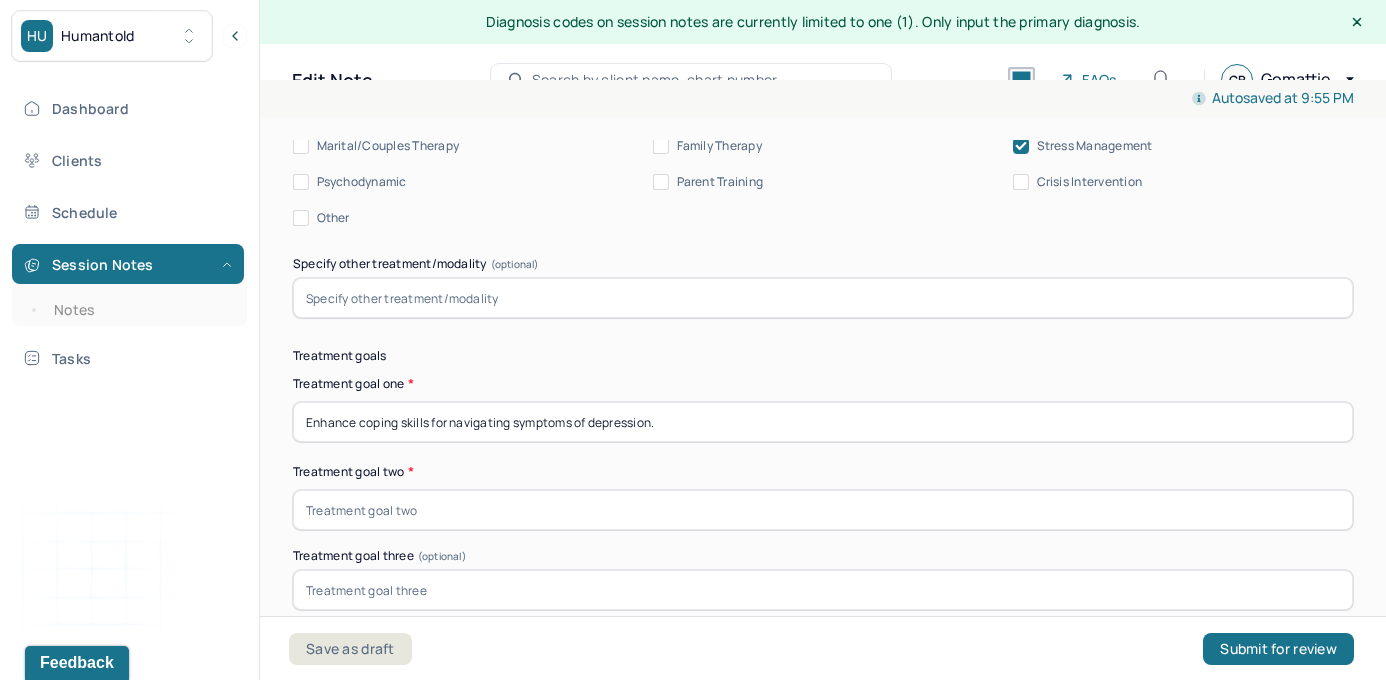 type on "Enhance coping skills for navigating symptoms of depression." 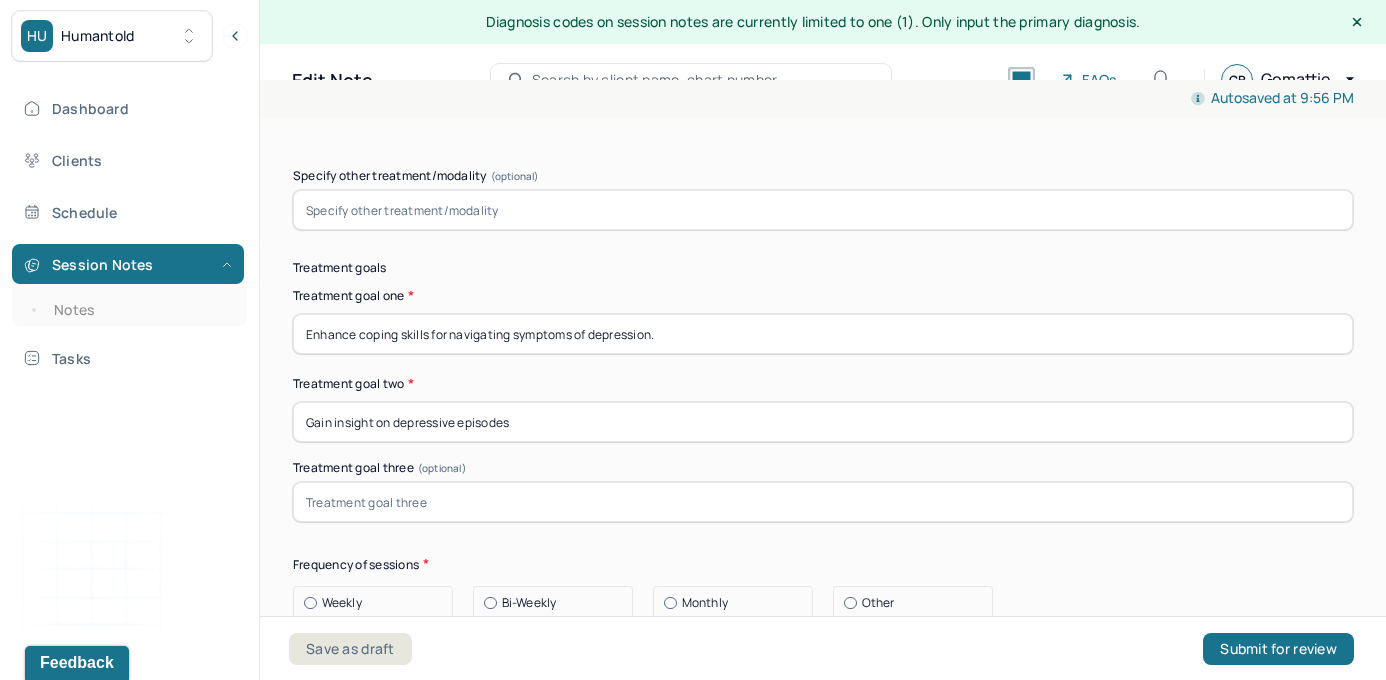 scroll, scrollTop: 11686, scrollLeft: 0, axis: vertical 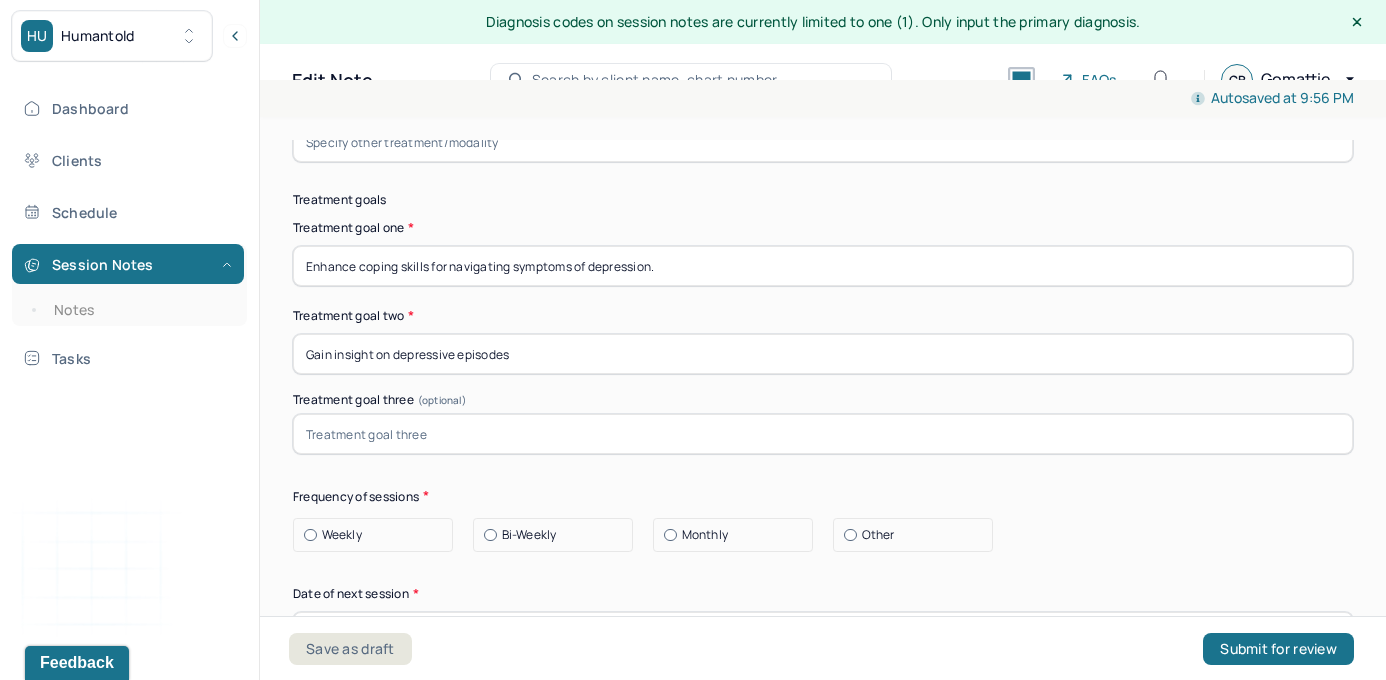 type on "Gain insight on depressive episodes" 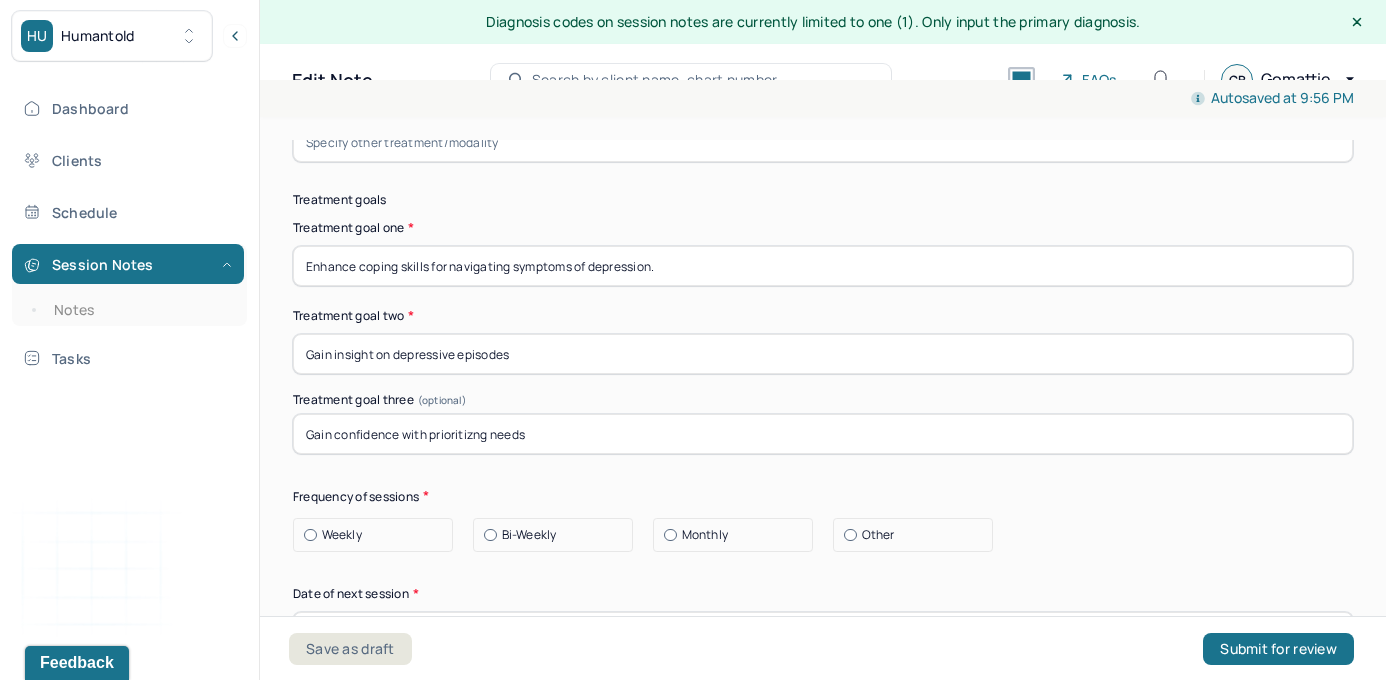 type on "Gain confidence with prioritizng needs" 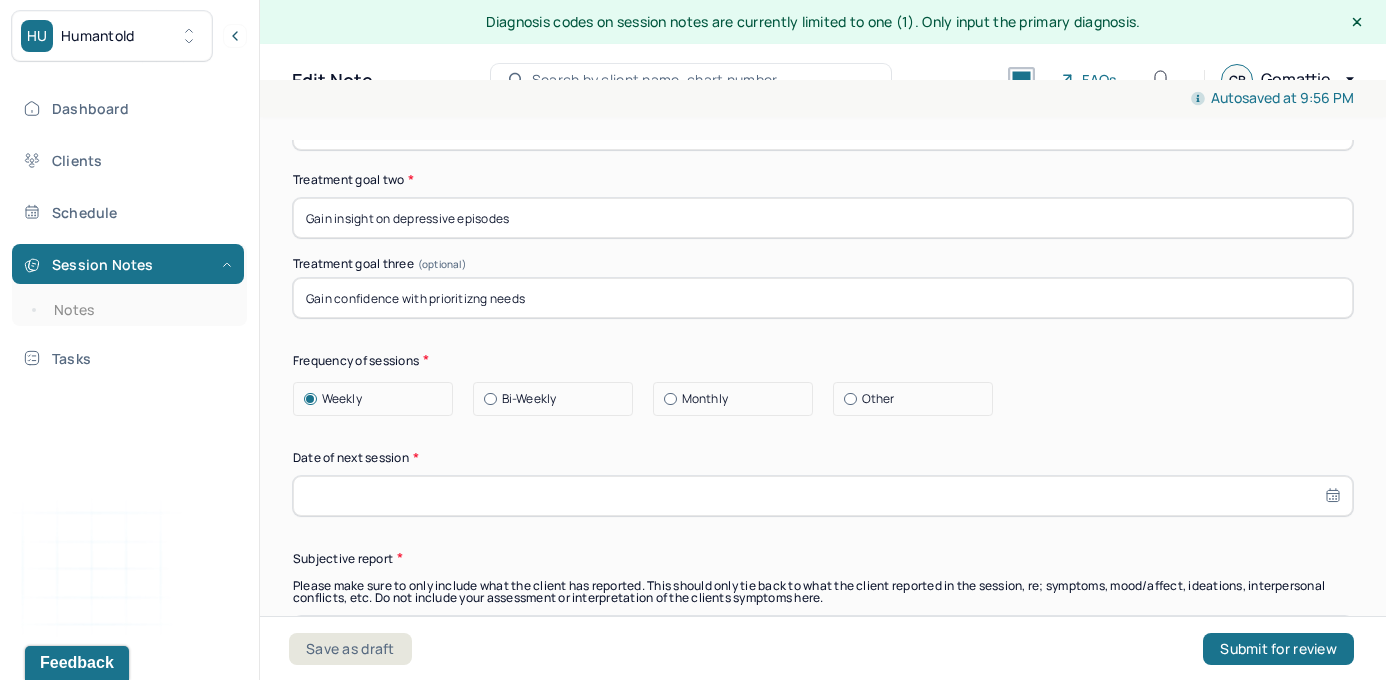 scroll, scrollTop: 11859, scrollLeft: 0, axis: vertical 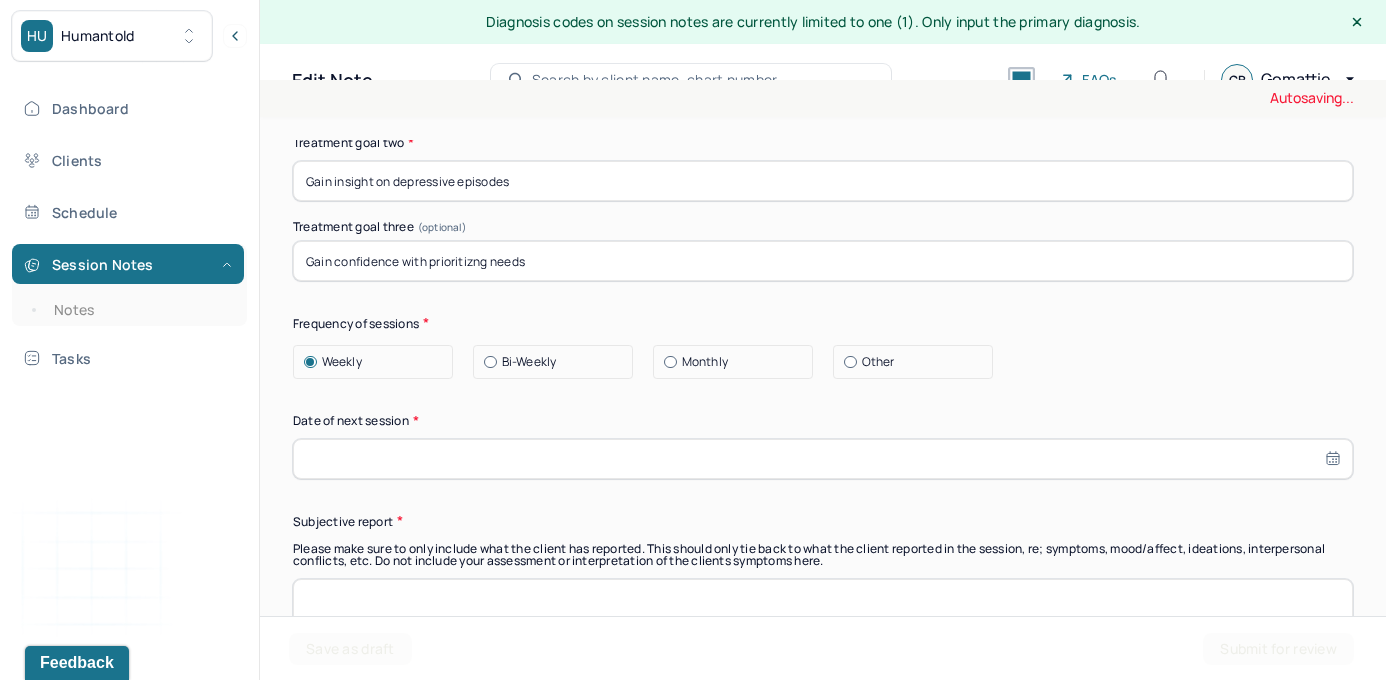 select on "6" 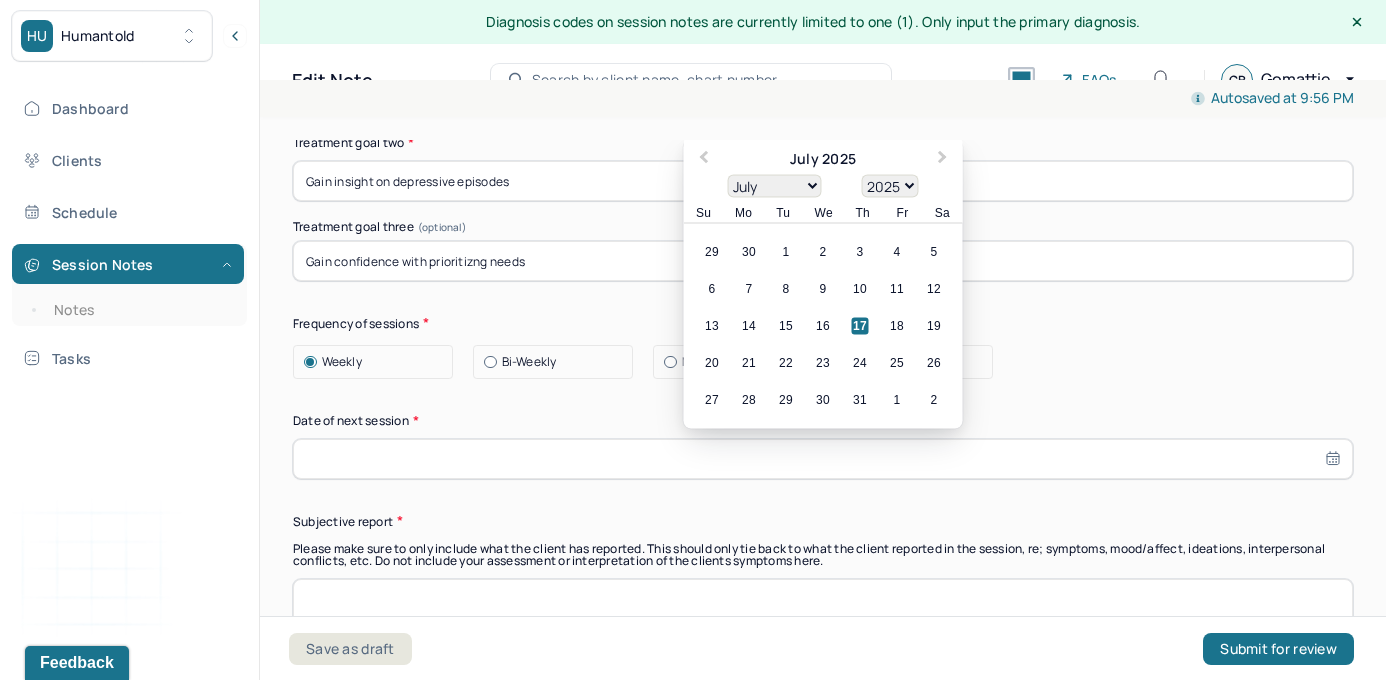 click at bounding box center [823, 459] 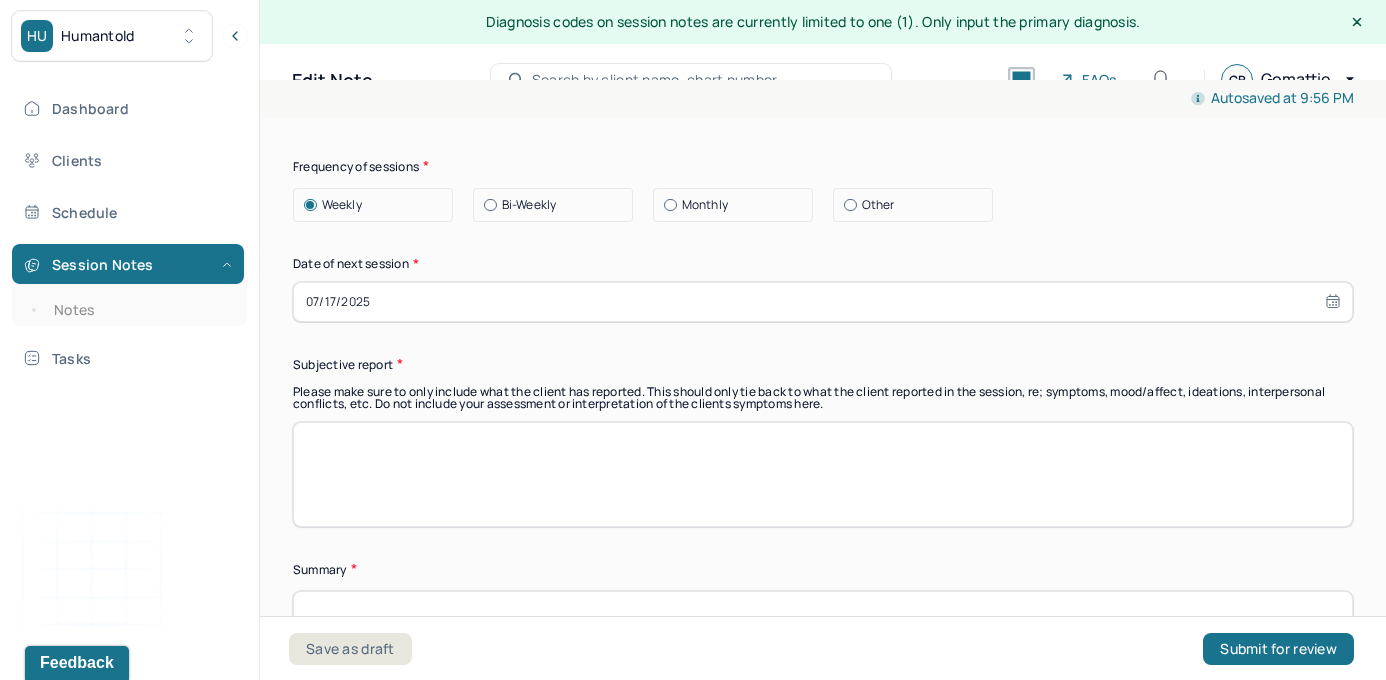scroll, scrollTop: 12066, scrollLeft: 0, axis: vertical 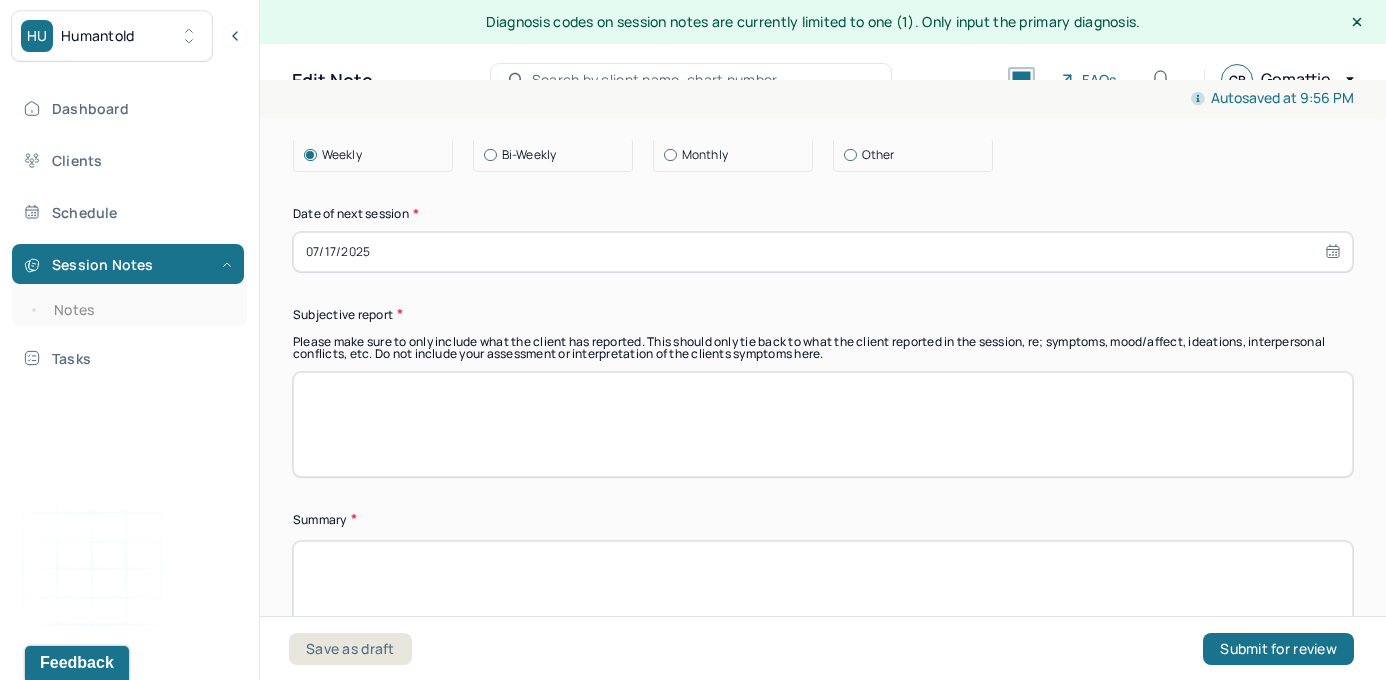 click at bounding box center (823, 424) 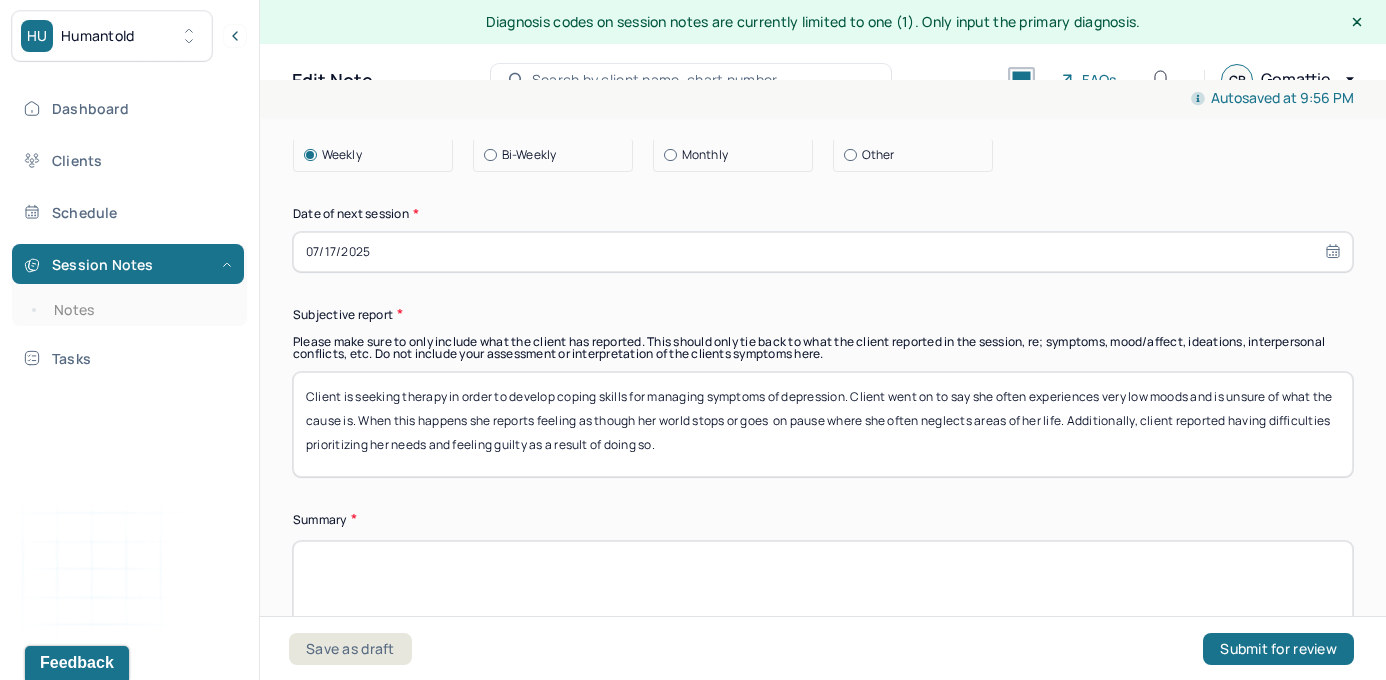 type on "Client is seeking therapy in order to develop coping skills for managing symptoms of depression. Client went on to say she often experiences very low moods and is unsure of what the cause is. When this happens she reports feeling as though her world stops or goes  on pause where she often neglects areas of her life. Additionally, client reported having difficulties prioritizing her needs and feeling guilty as a result of doing so." 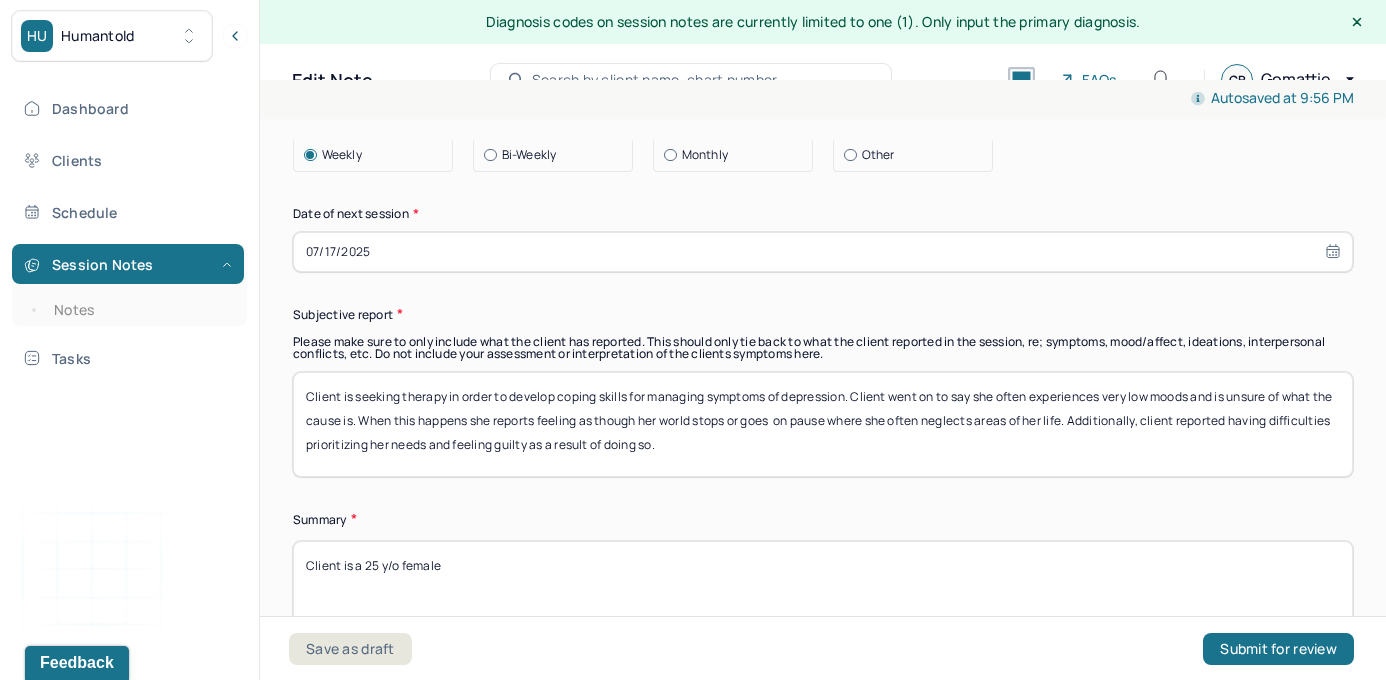 paste on "Client is seeking therapy in order to develop coping skills for managing symptoms of depression. Client went on to say she often experiences very low moods and is unsure of what the cause is. When this happens she reports feeling as though her world stops or goes  on pause where she often neglects areas of her life. Additionally, client reported having difficulties prioritizing her needs and feeling guilty as a result of doing so." 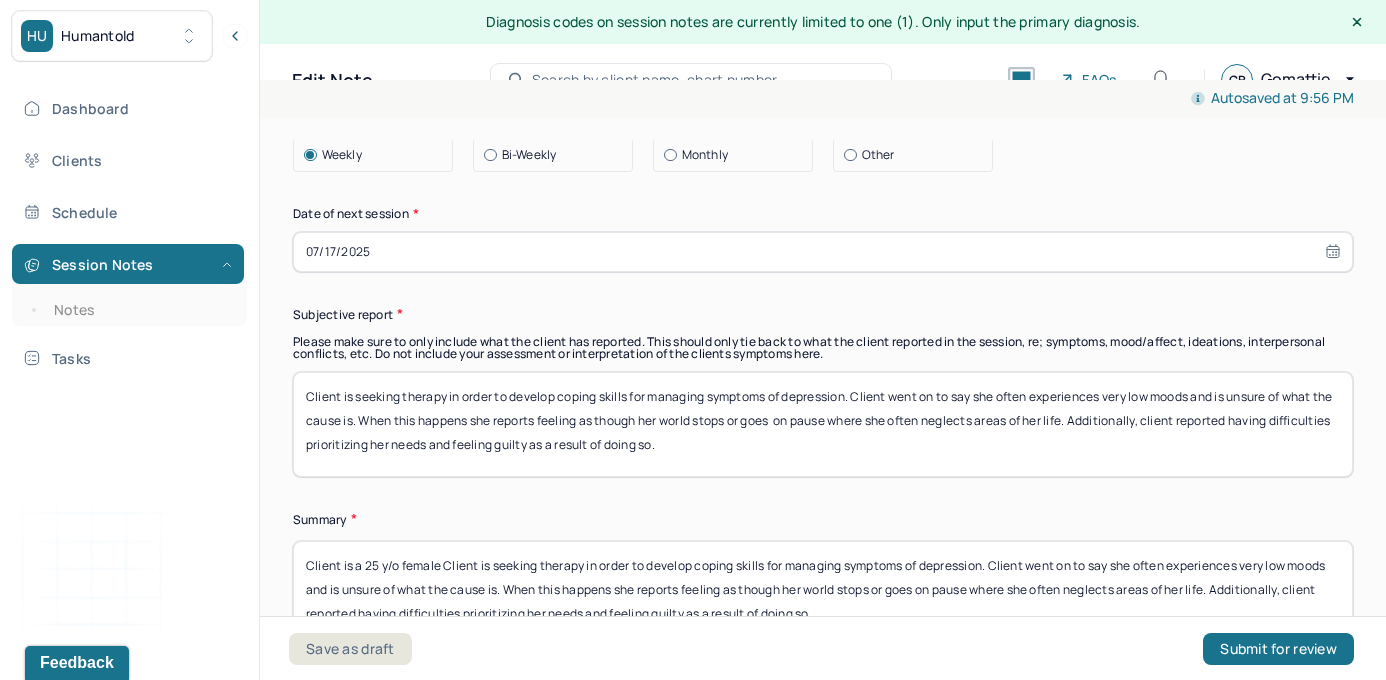 drag, startPoint x: 497, startPoint y: 543, endPoint x: 453, endPoint y: 543, distance: 44 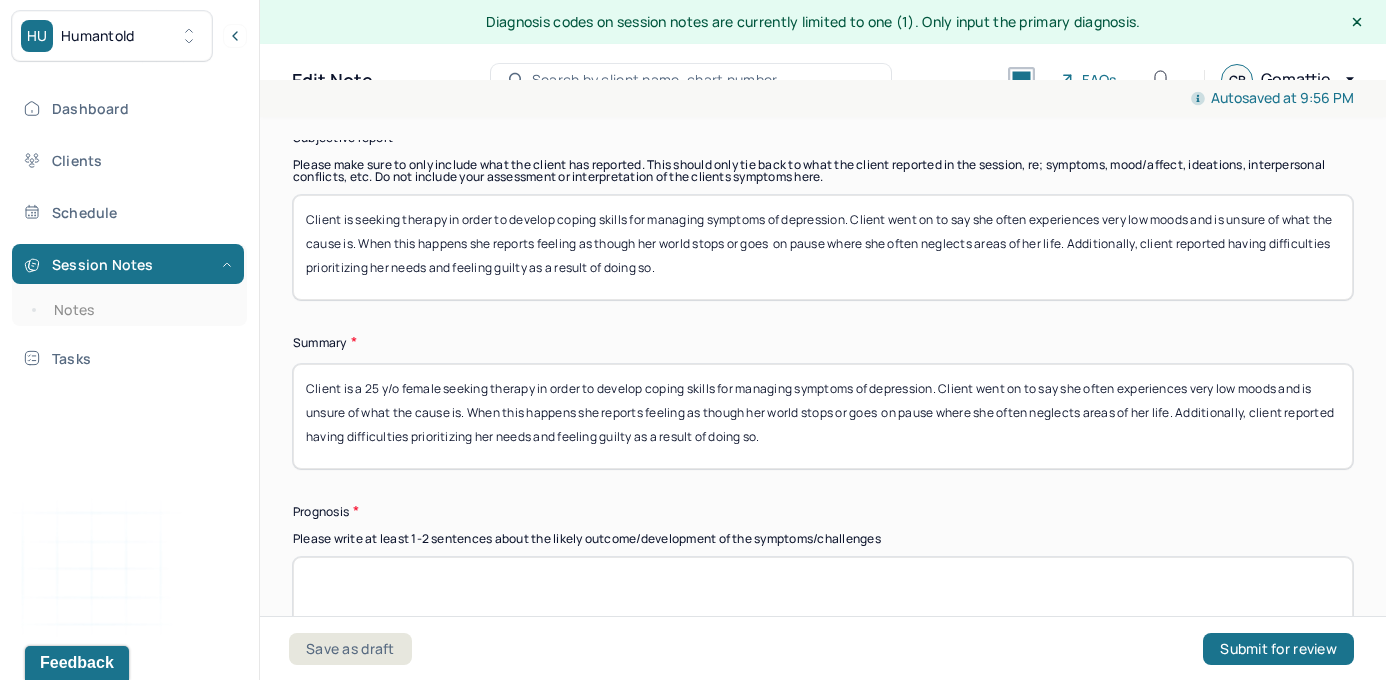 scroll, scrollTop: 12319, scrollLeft: 0, axis: vertical 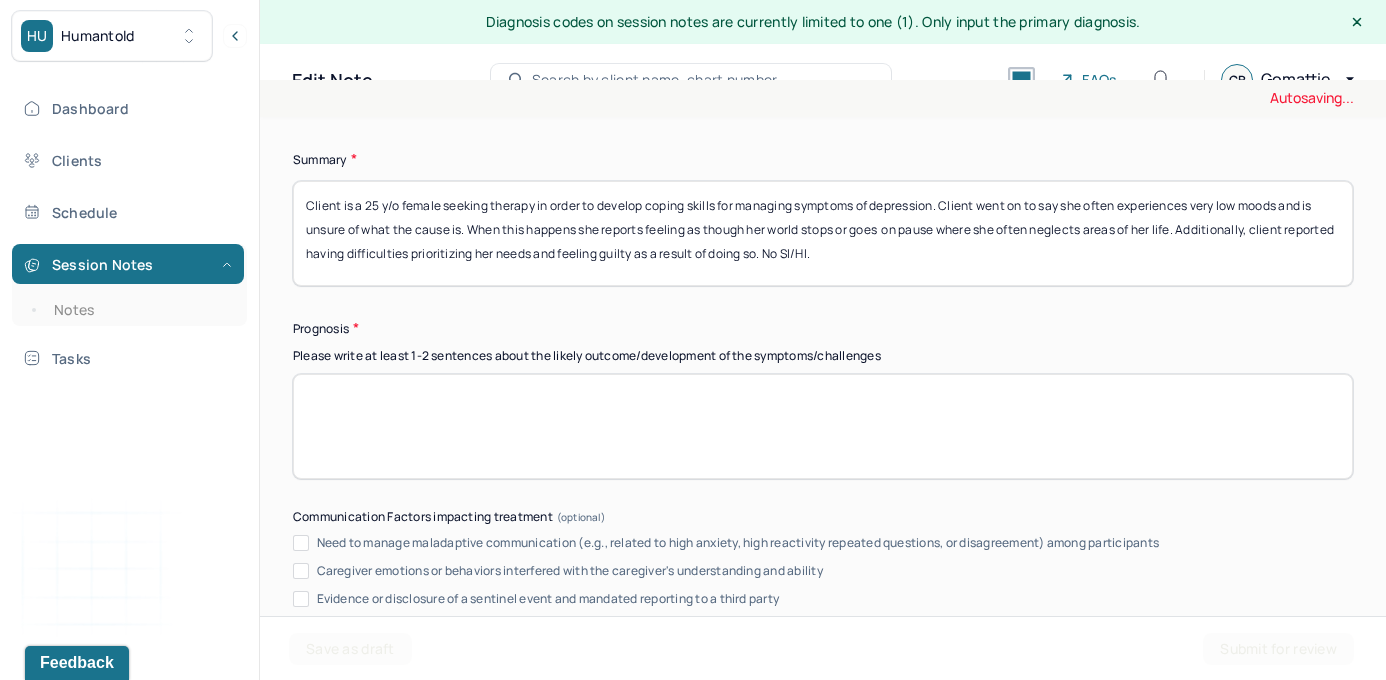 type on "Client is a 25 y/o female seeking therapy in order to develop coping skills for managing symptoms of depression. Client went on to say she often experiences very low moods and is unsure of what the cause is. When this happens she reports feeling as though her world stops or goes  on pause where she often neglects areas of her life. Additionally, client reported having difficulties prioritizing her needs and feeling guilty as a result of doing so. No SI/HI." 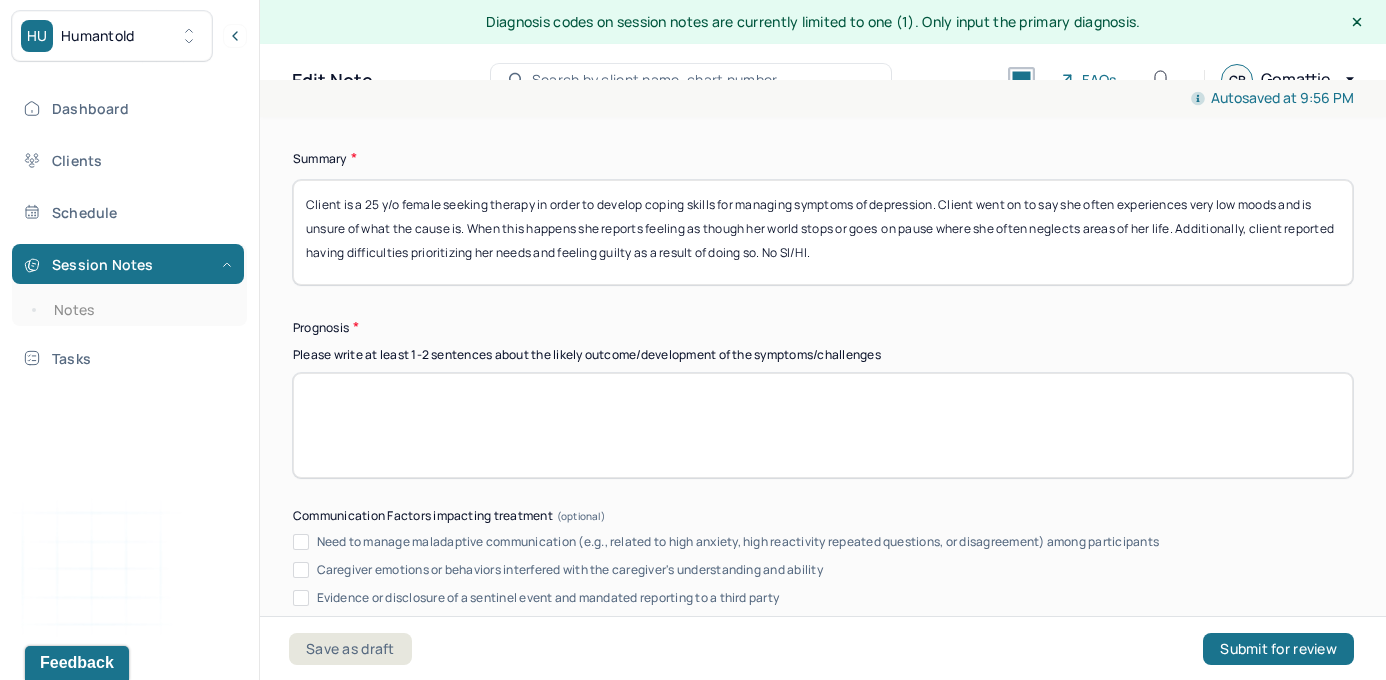 click at bounding box center (823, 425) 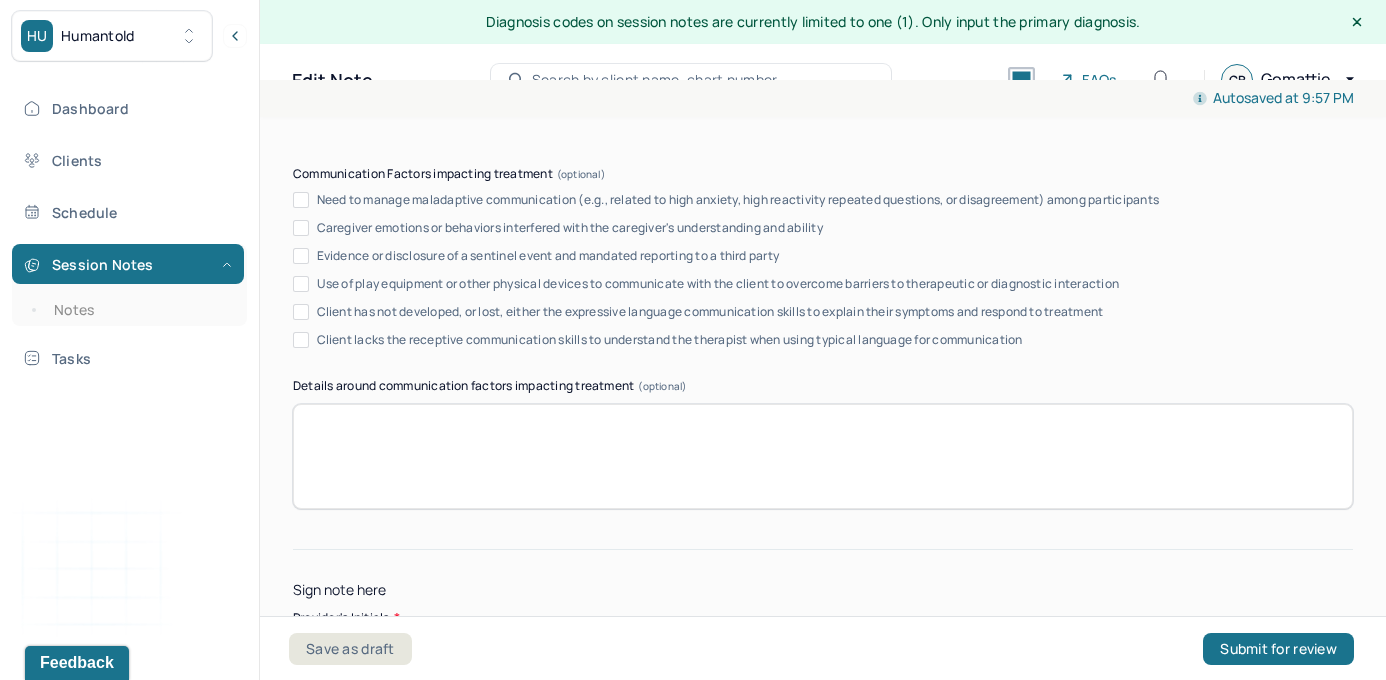 scroll, scrollTop: 12770, scrollLeft: 0, axis: vertical 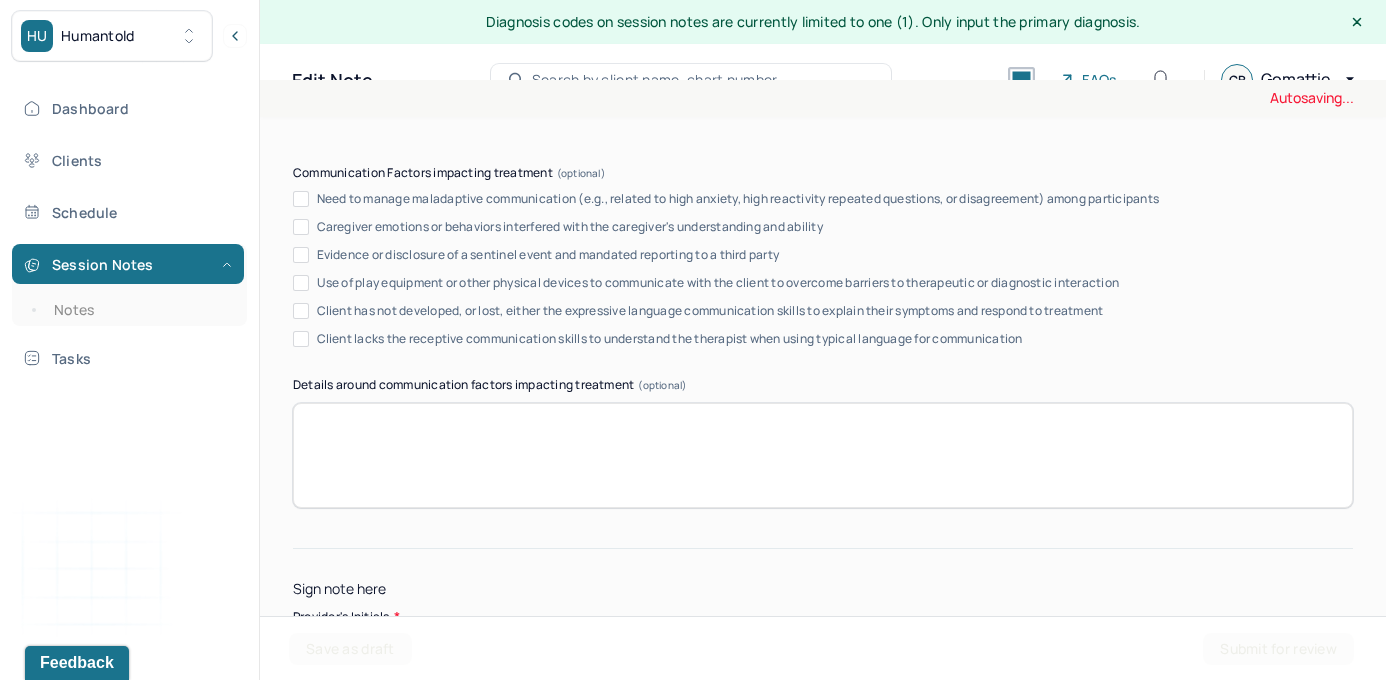 type on "Prognosis is unknown at this time; however, client appears motivated to address factors contributing to current mental state." 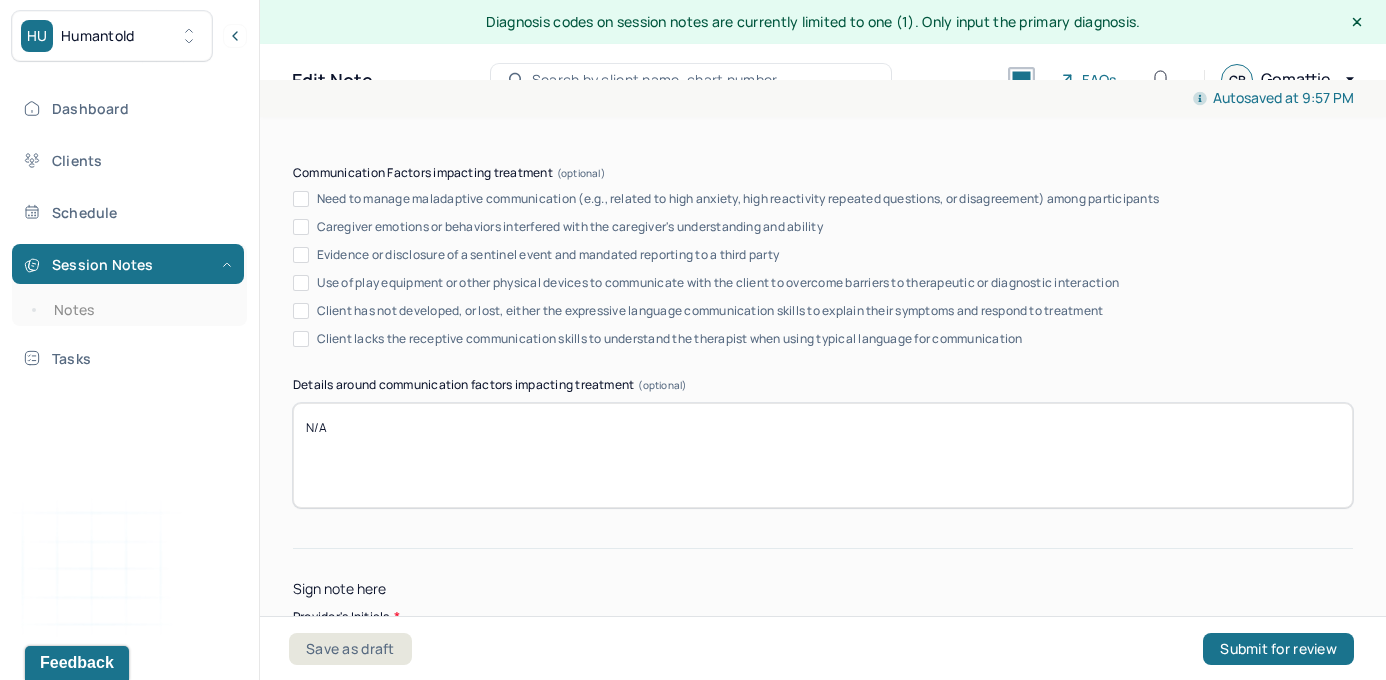 scroll, scrollTop: 12882, scrollLeft: 0, axis: vertical 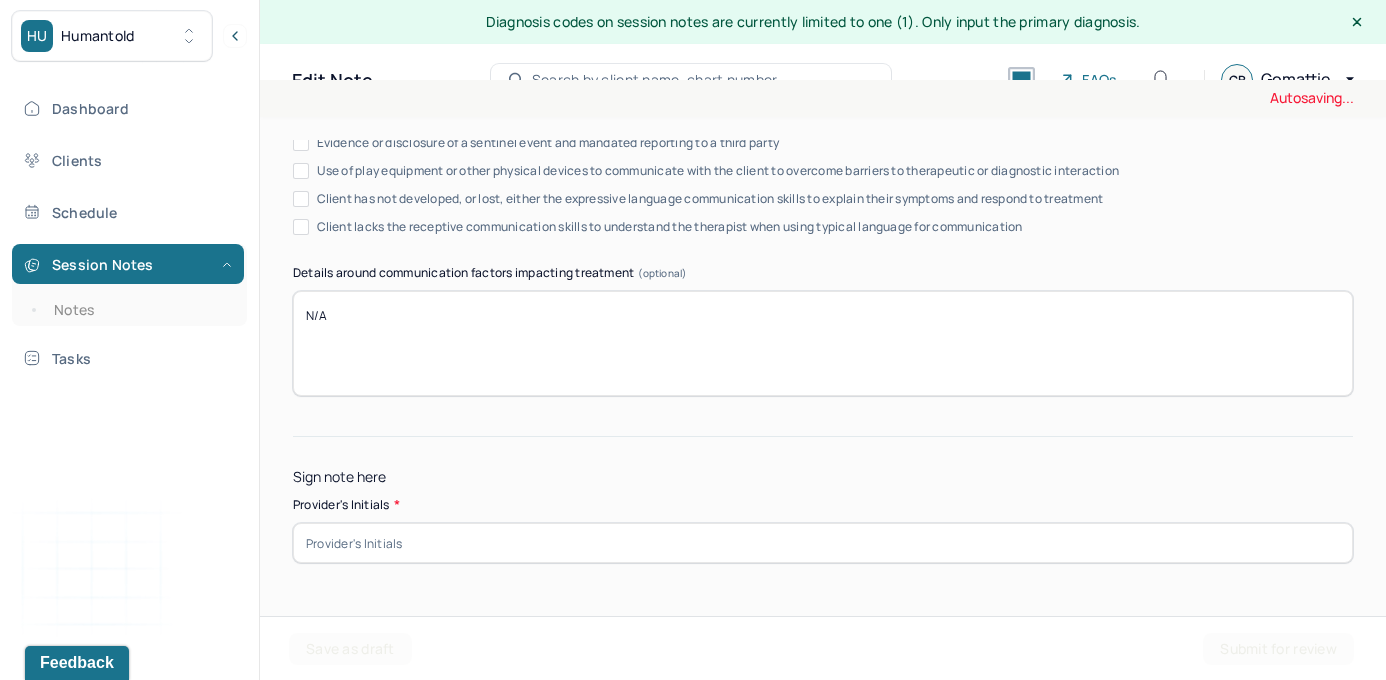 type on "N/A" 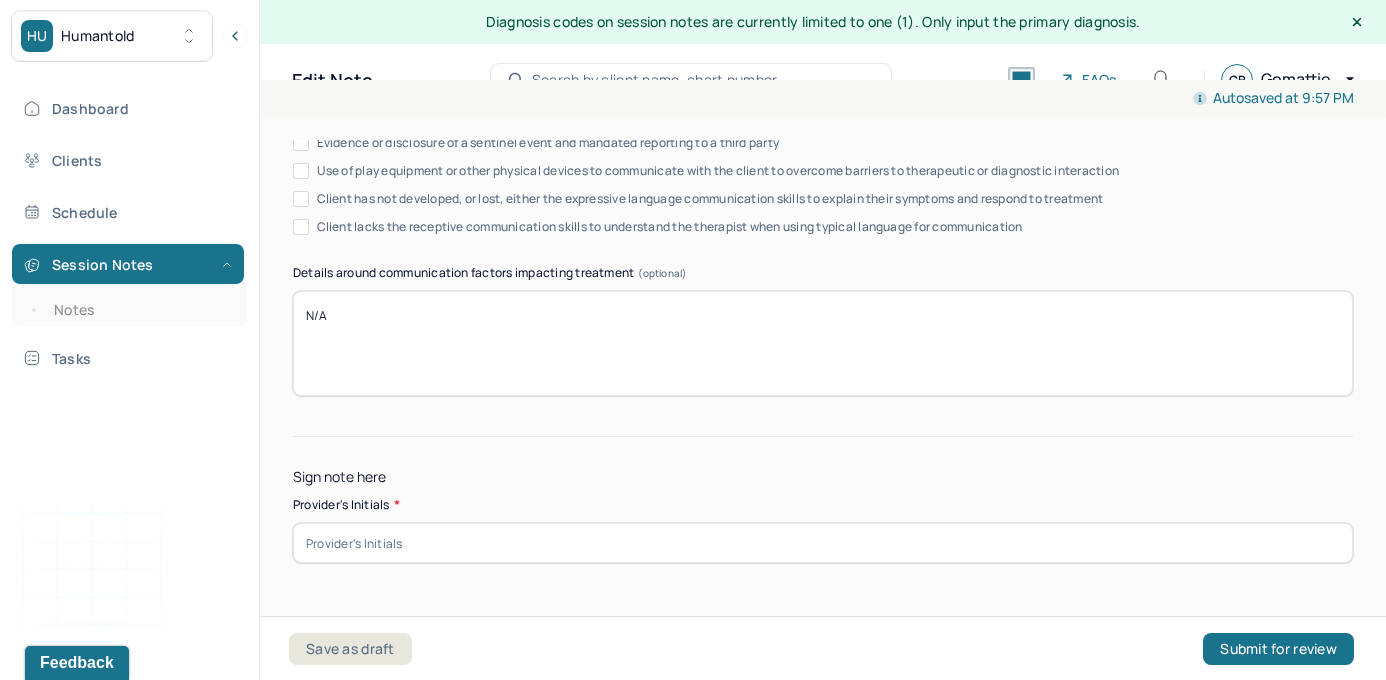 click on "Sign note here" at bounding box center (823, 477) 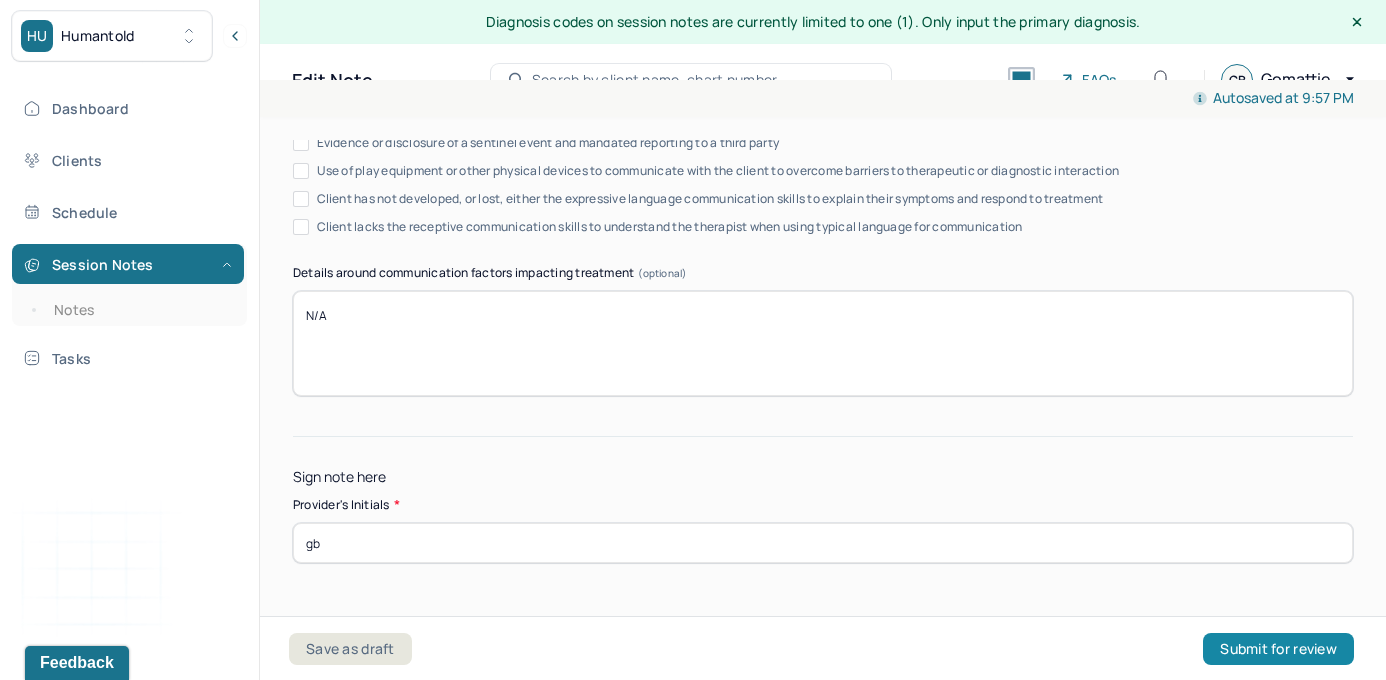 type on "gb" 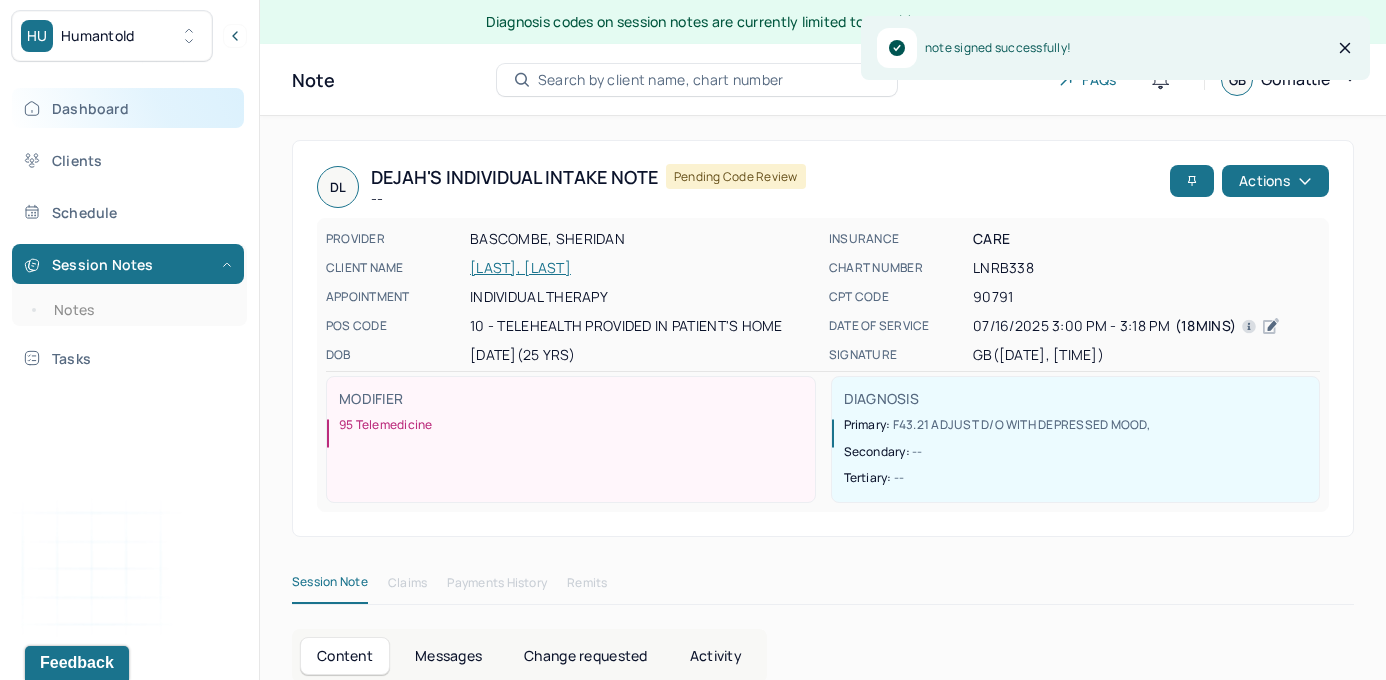 click on "Dashboard" at bounding box center (128, 108) 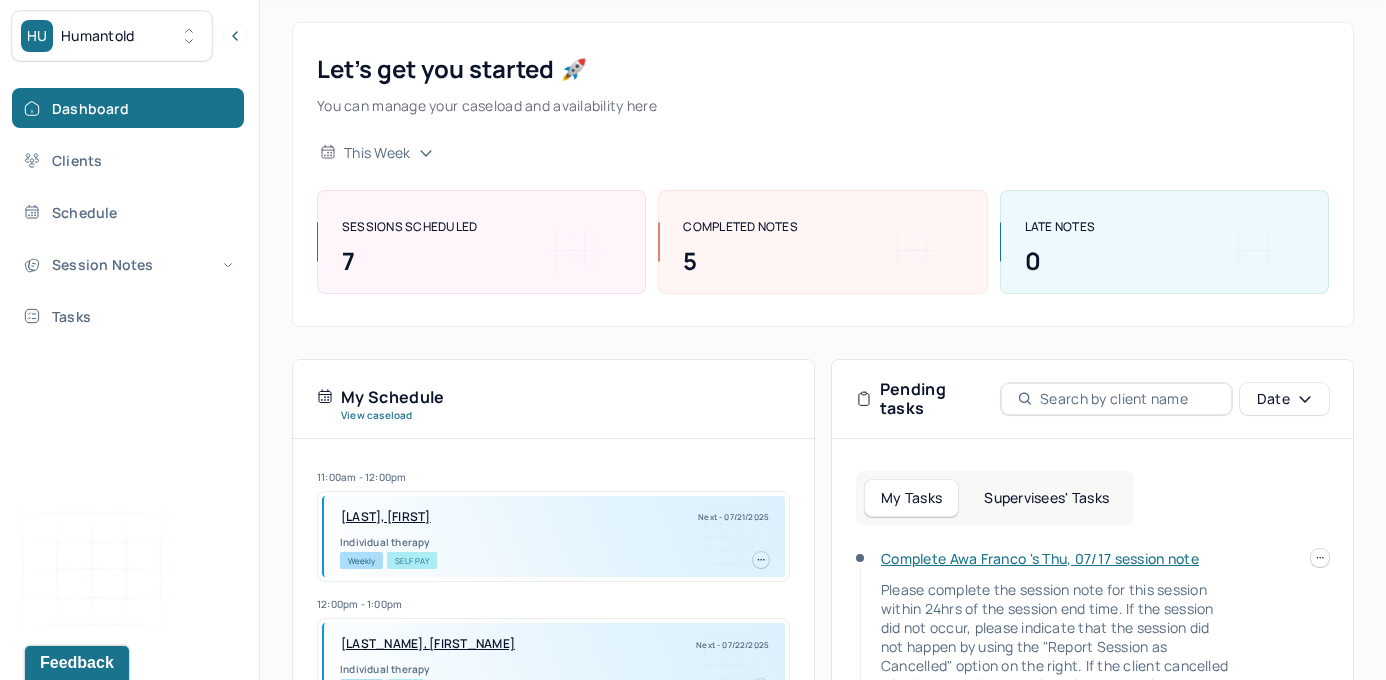scroll, scrollTop: 216, scrollLeft: 0, axis: vertical 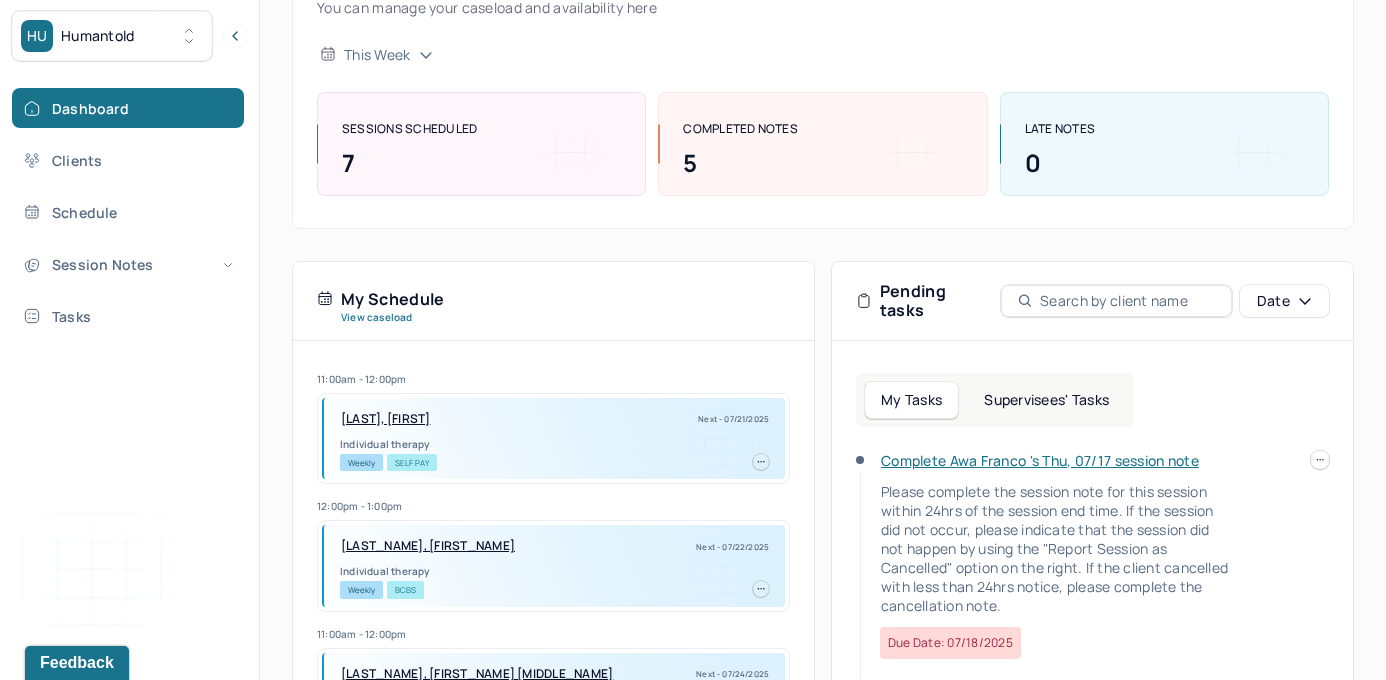 click on "Supervisees' Tasks" at bounding box center (1046, 400) 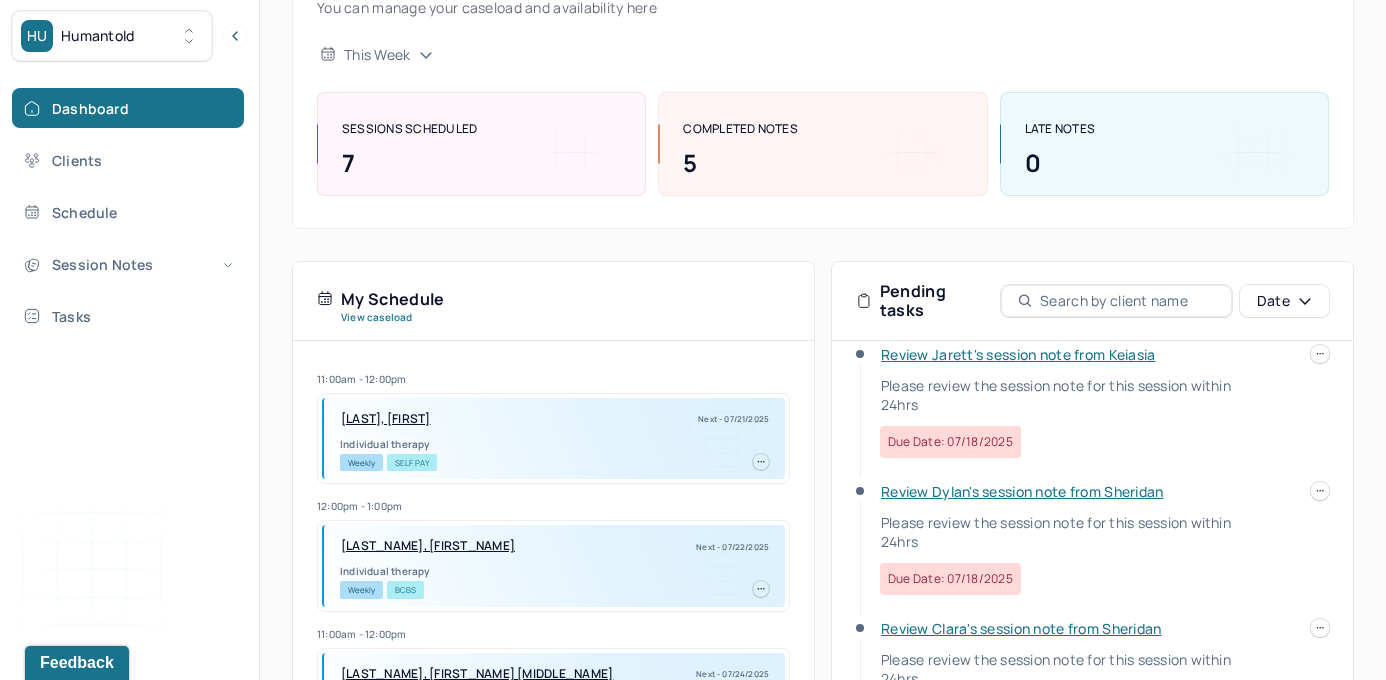 scroll, scrollTop: 56, scrollLeft: 0, axis: vertical 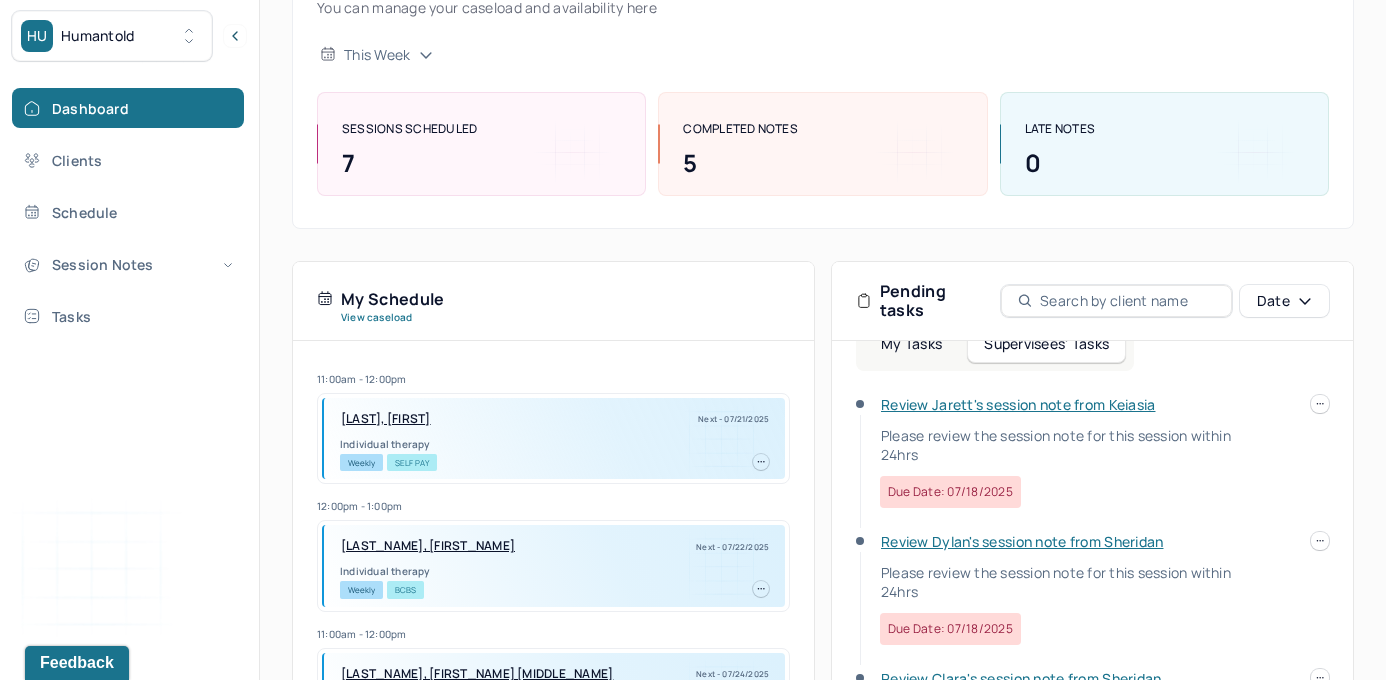 click on "Review Jarett's session note from Keiasia" at bounding box center (1018, 404) 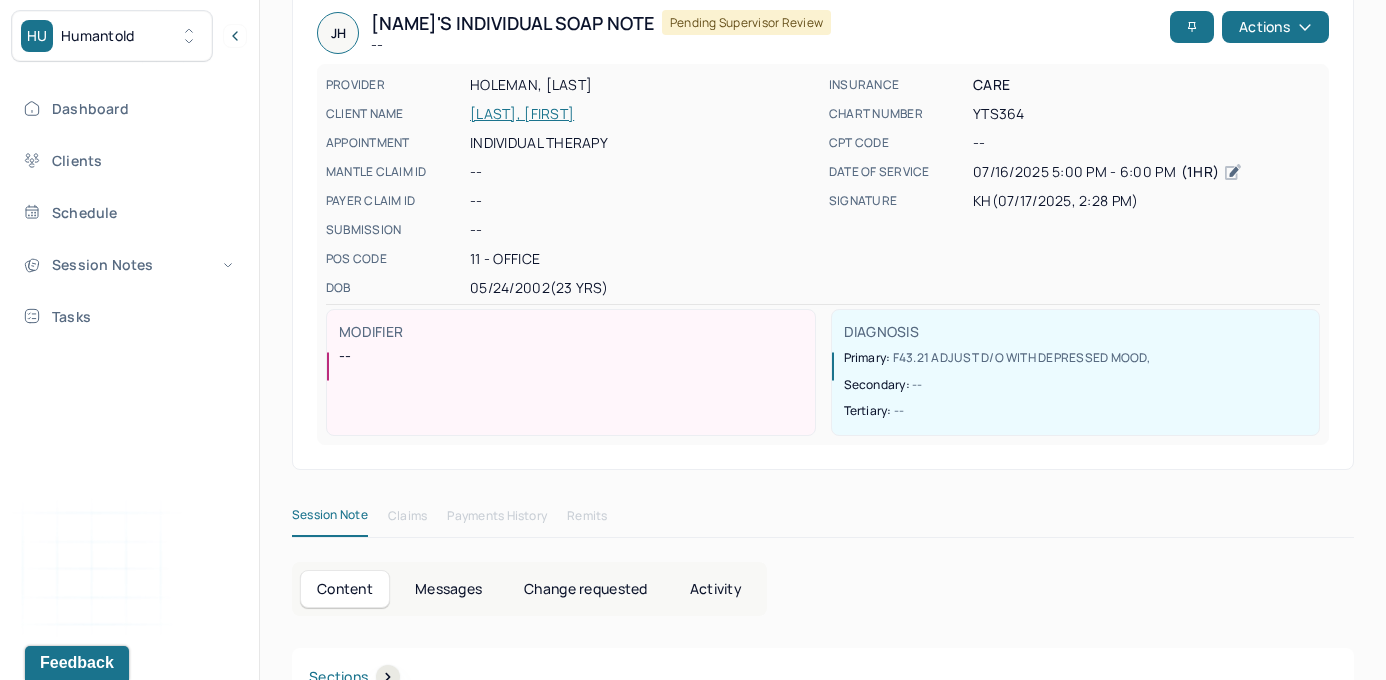 scroll, scrollTop: 0, scrollLeft: 0, axis: both 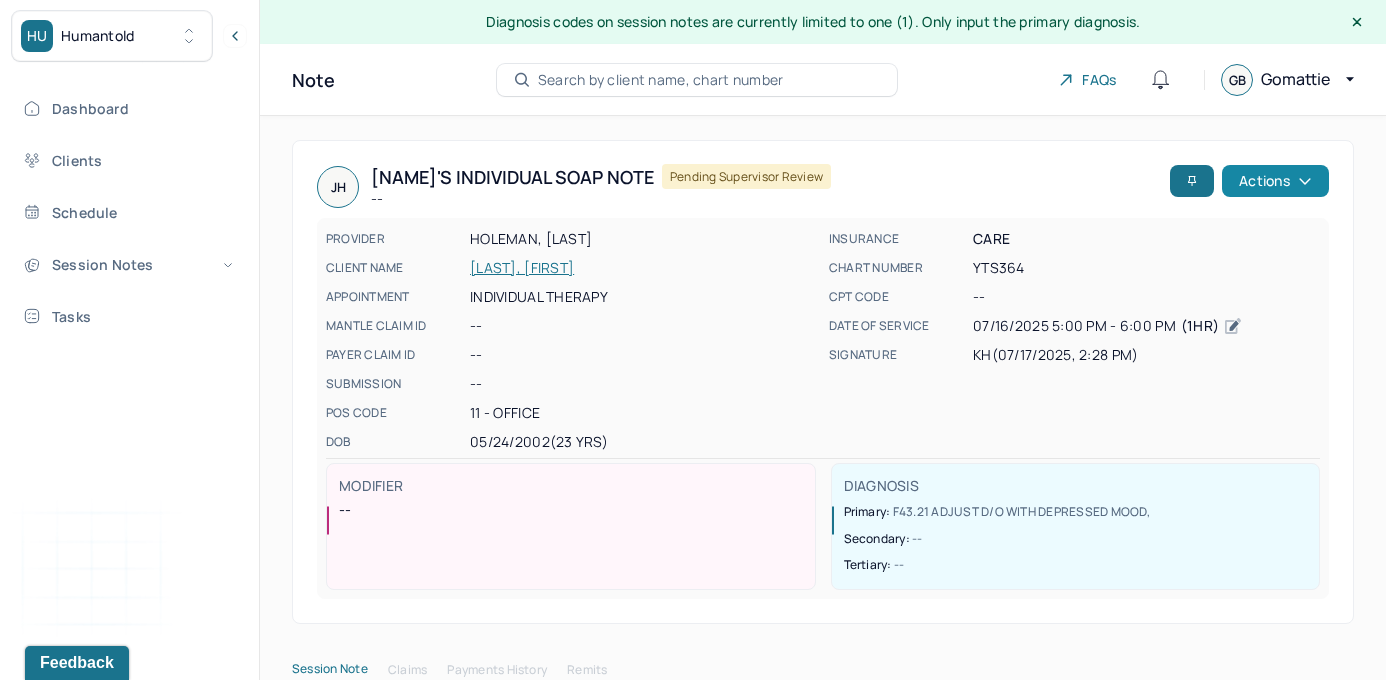 click on "Actions" at bounding box center [1275, 181] 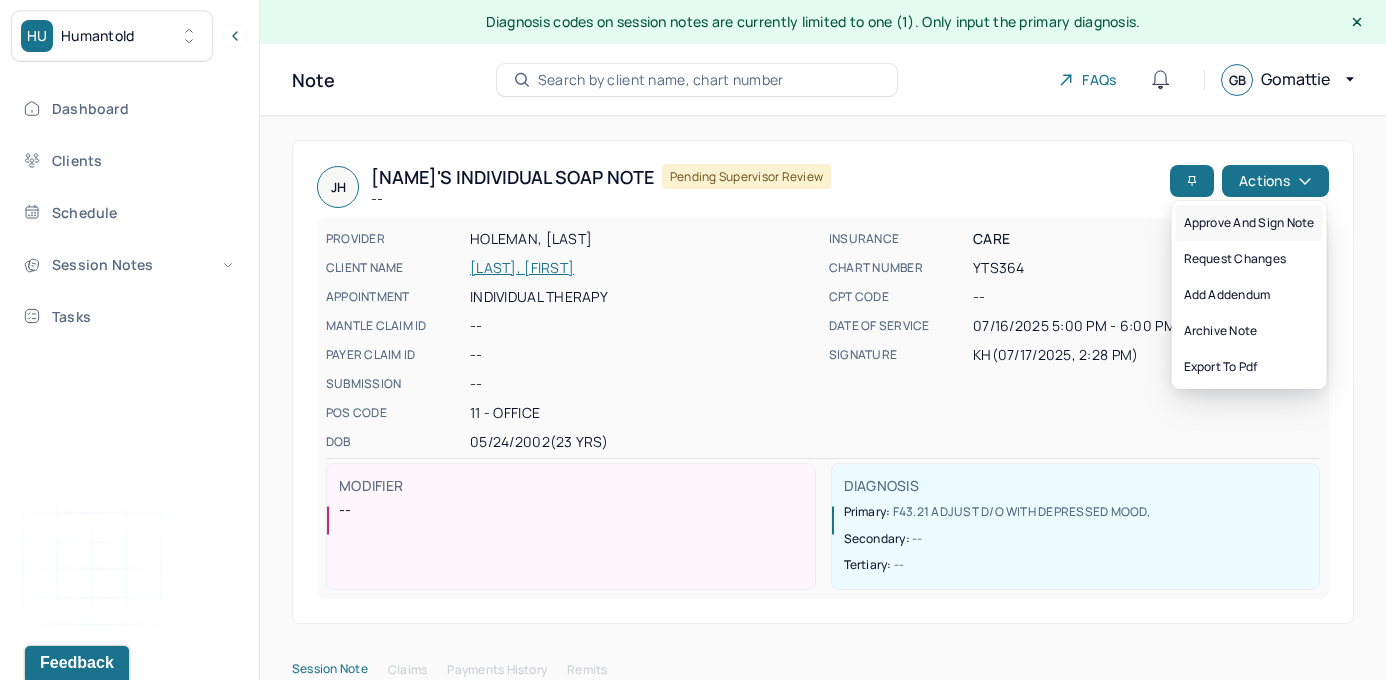 click on "Approve and sign note" at bounding box center (1249, 223) 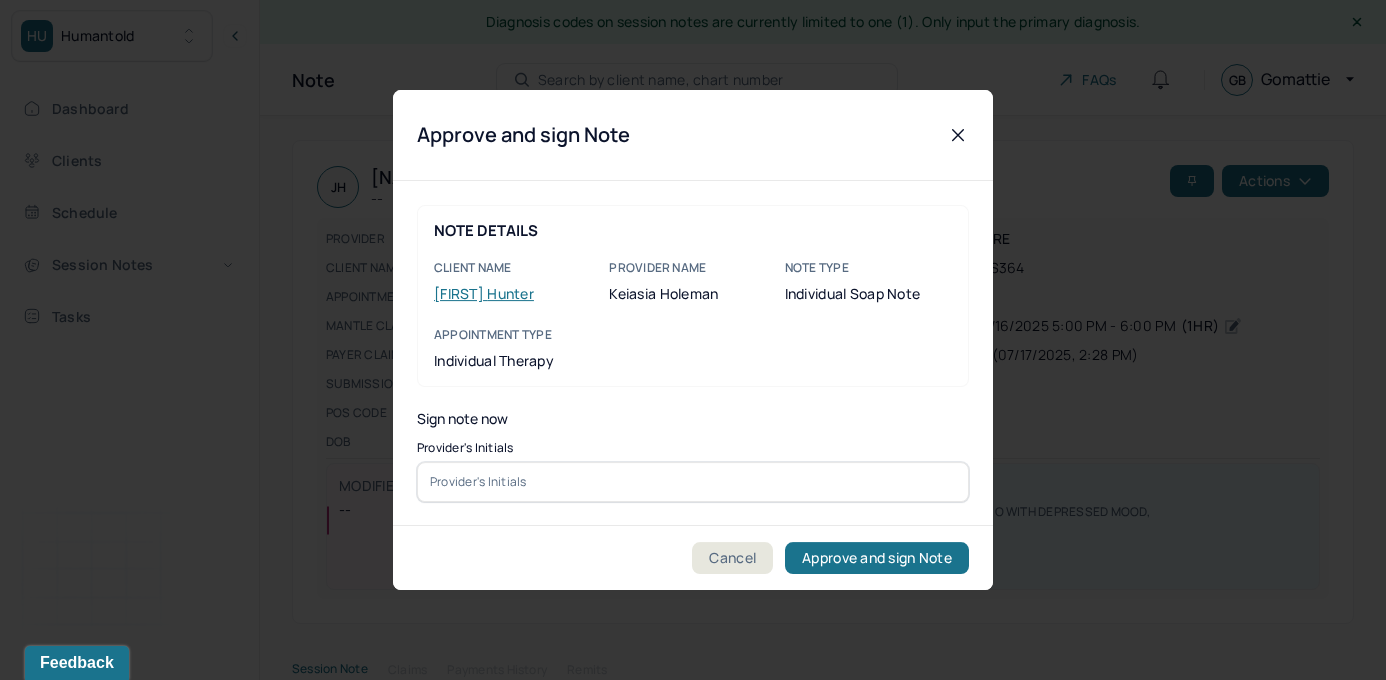 click at bounding box center [693, 482] 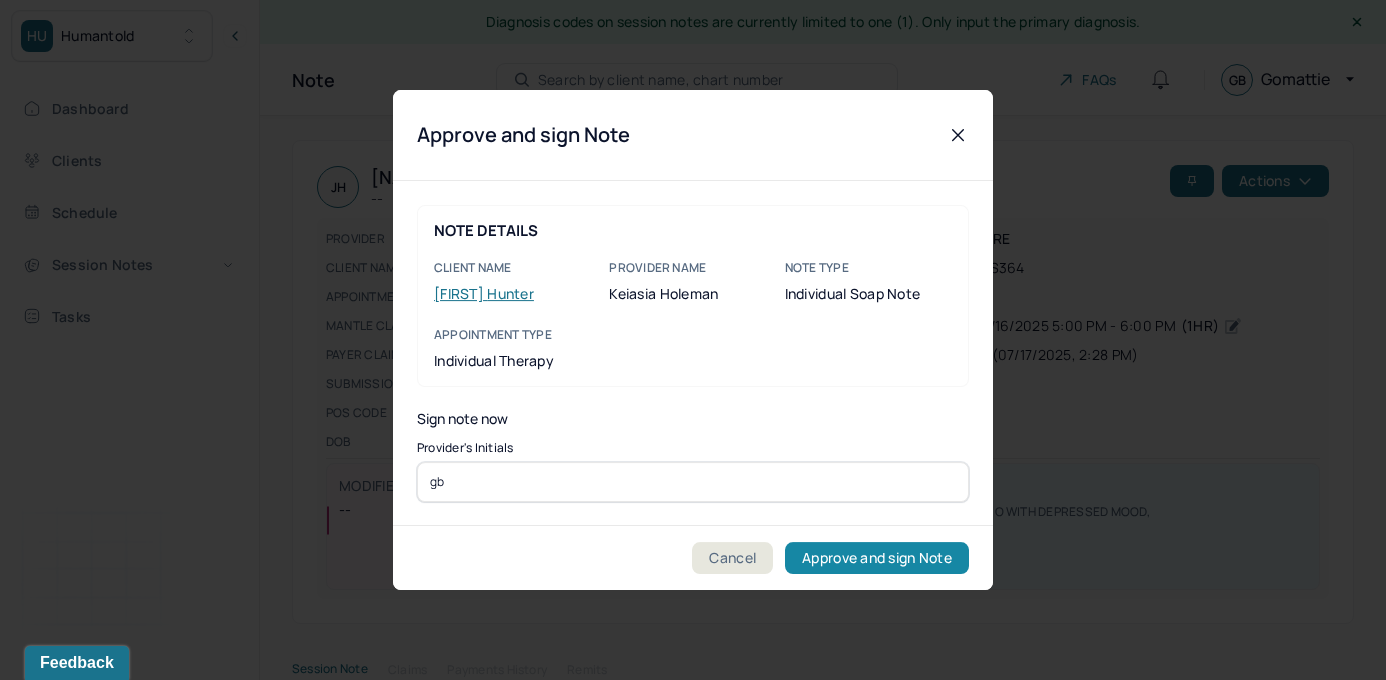type on "gb" 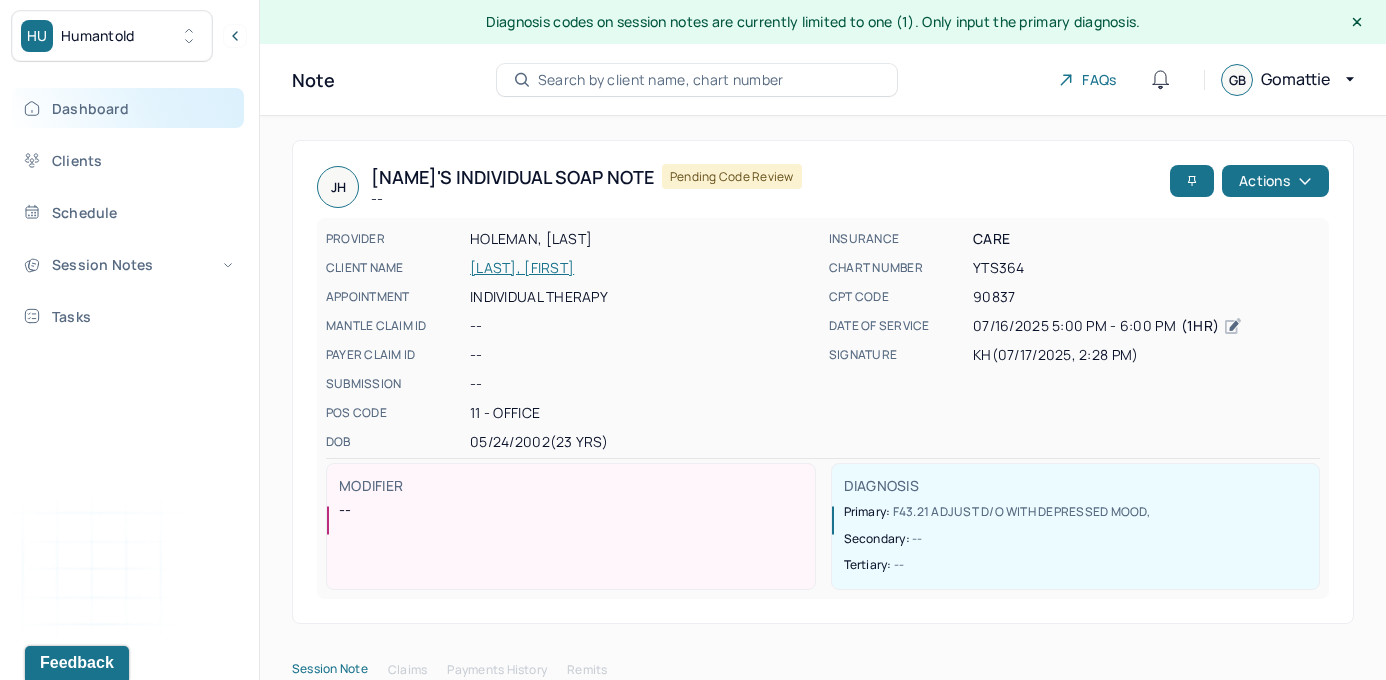 click on "Dashboard" at bounding box center [128, 108] 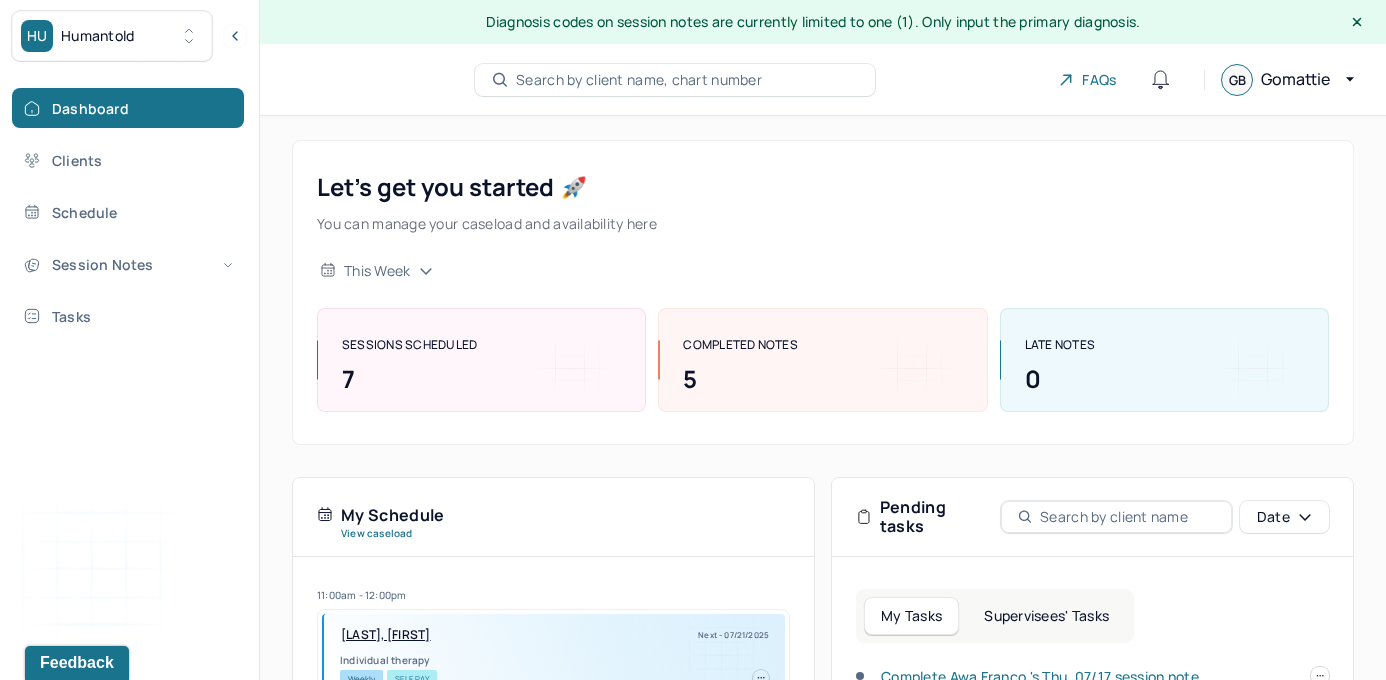 click on "Supervisees' Tasks" at bounding box center [1046, 616] 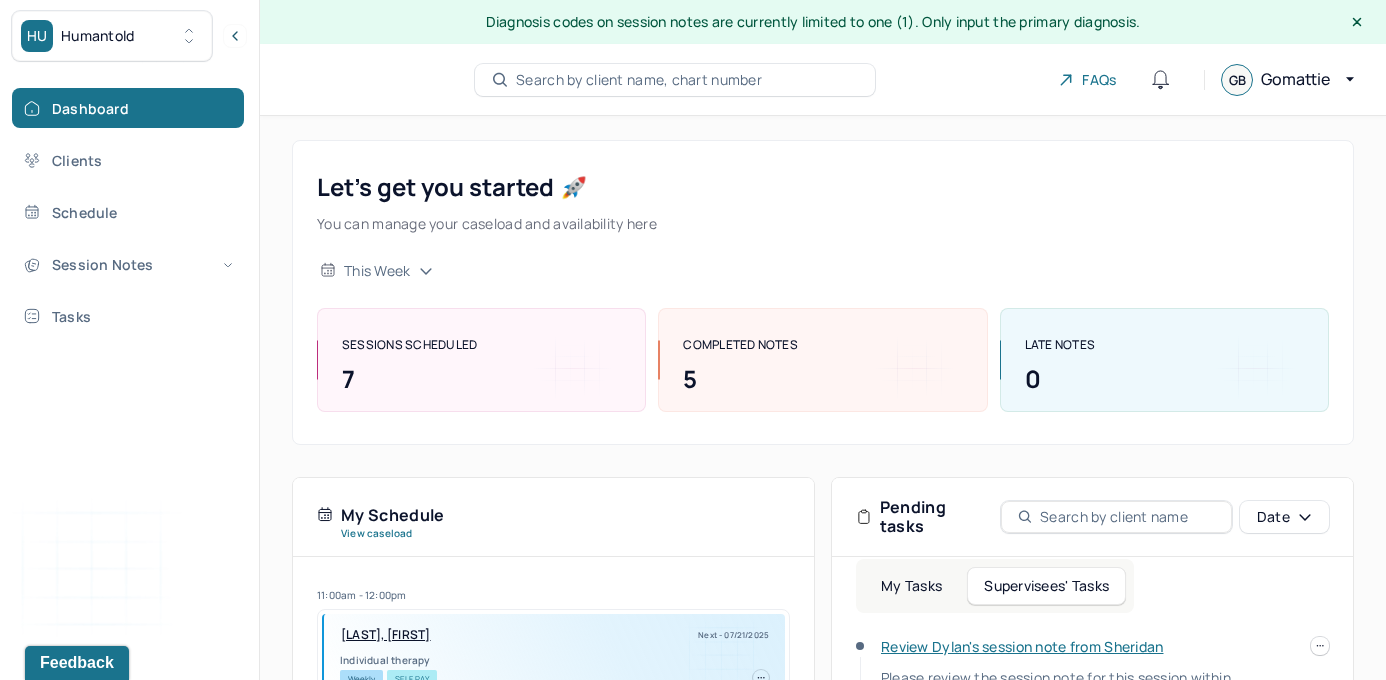 scroll, scrollTop: 30, scrollLeft: 0, axis: vertical 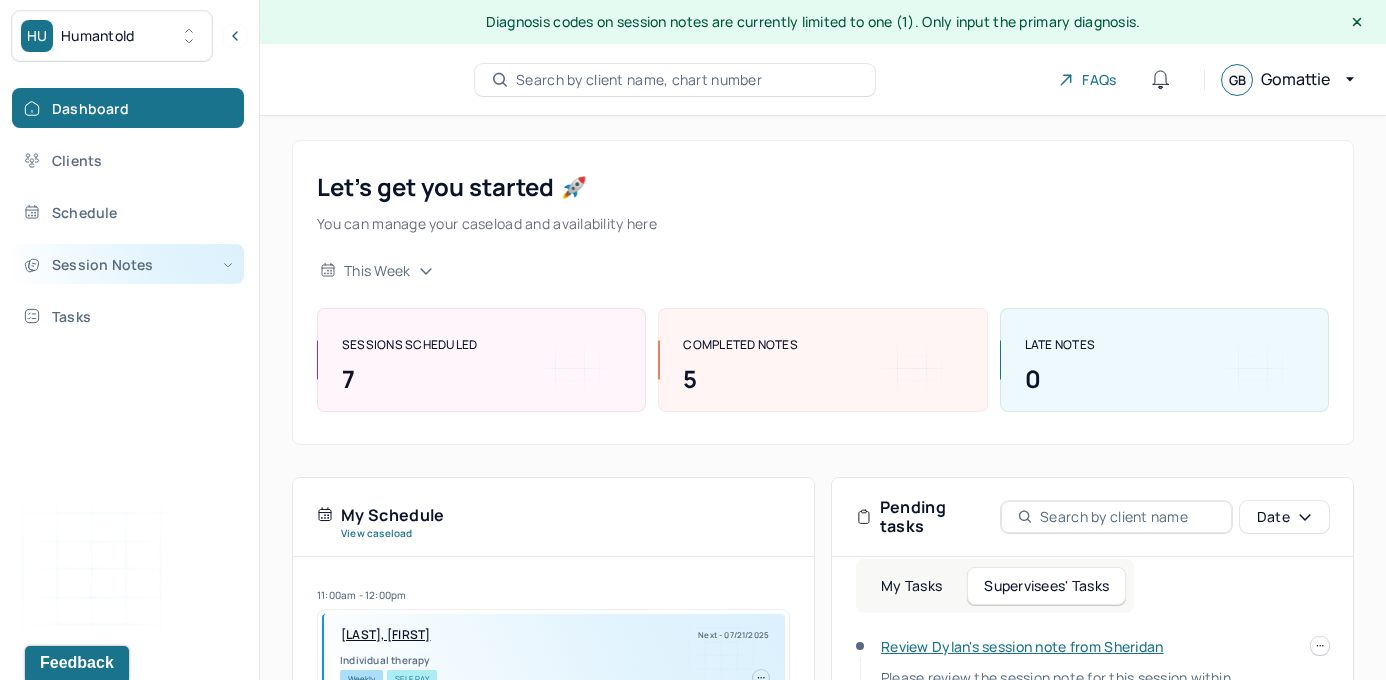 click on "Session Notes" at bounding box center (128, 264) 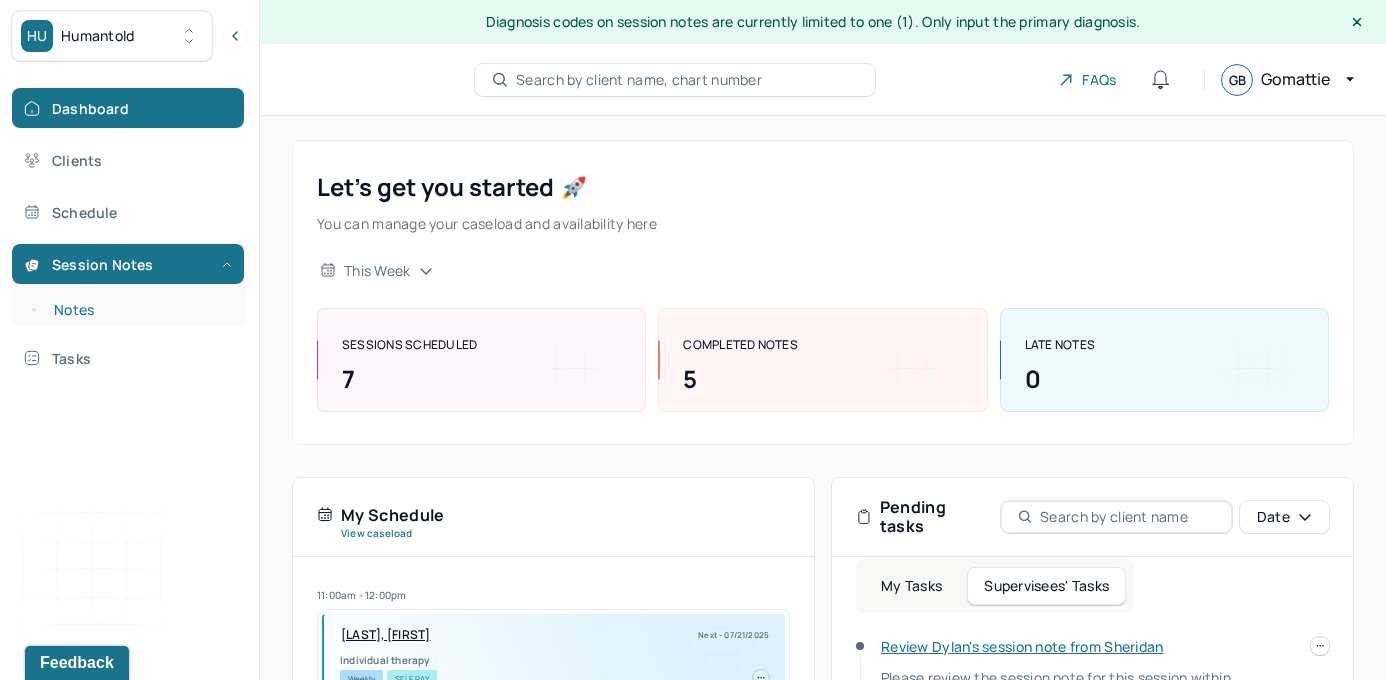 click on "Notes" at bounding box center [139, 310] 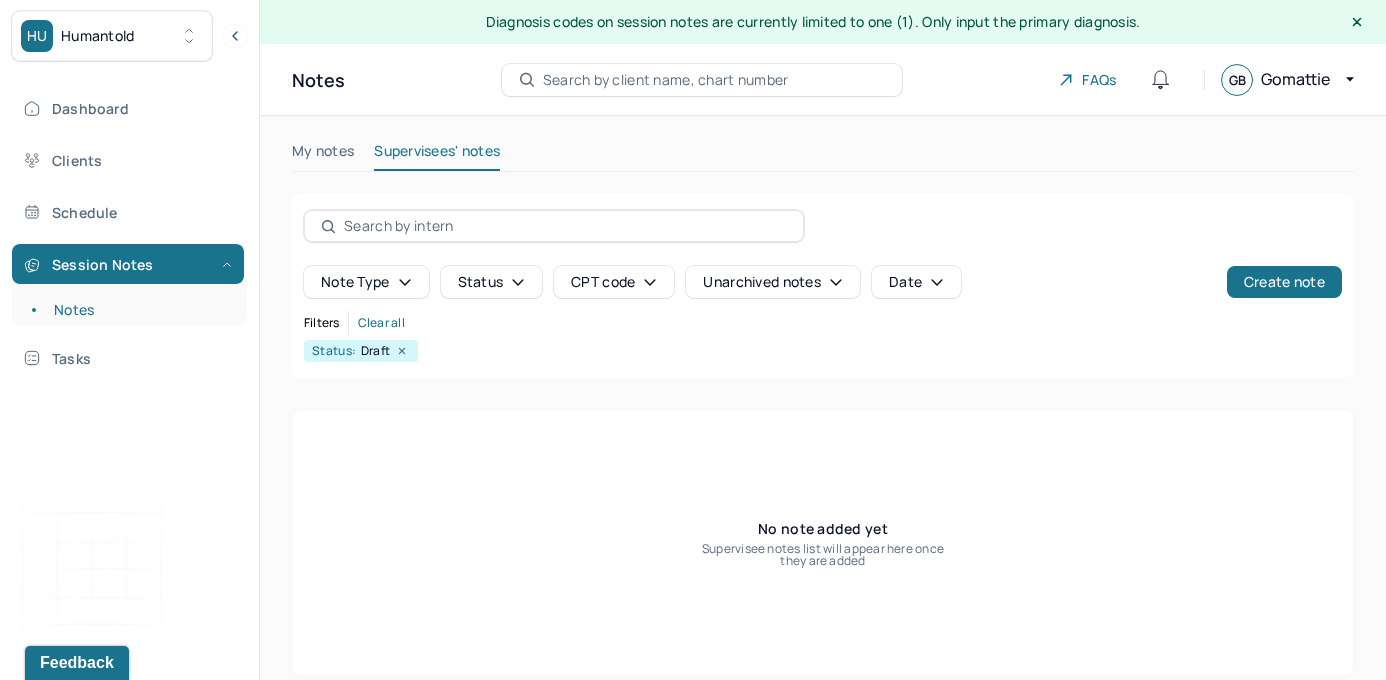 scroll, scrollTop: 21, scrollLeft: 0, axis: vertical 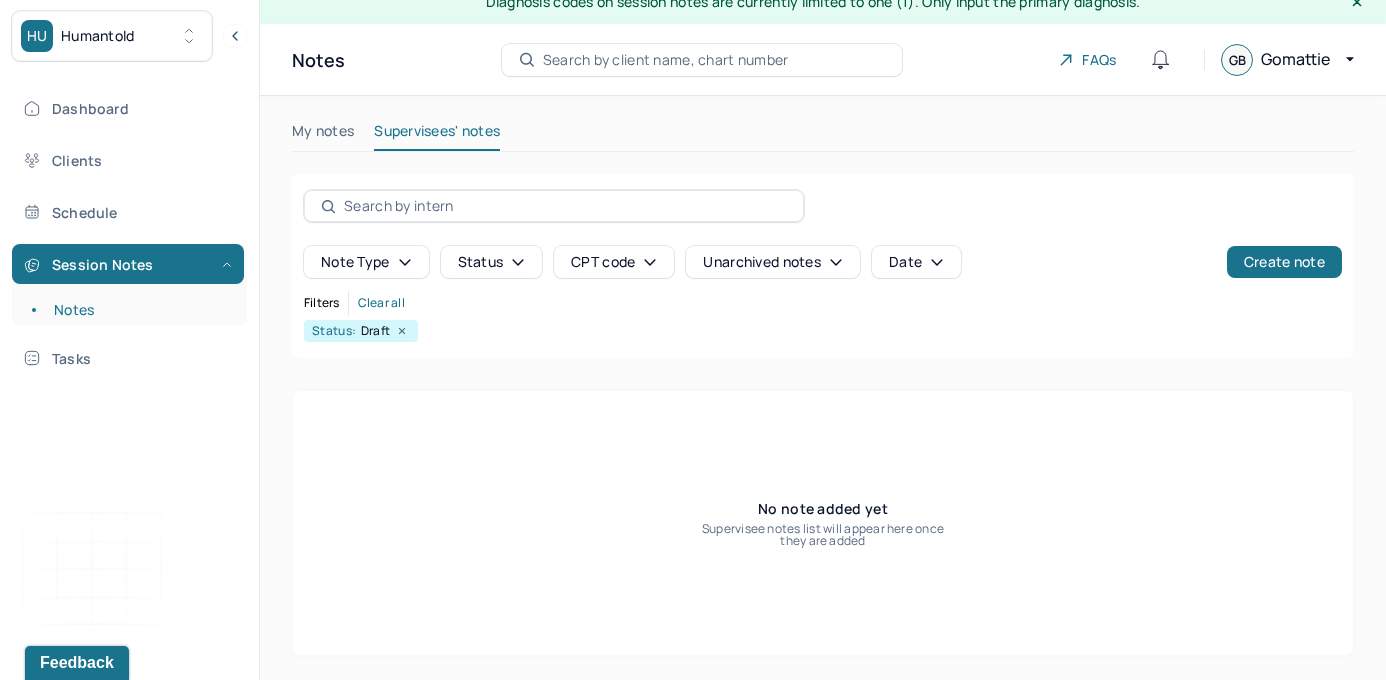 click on "My notes" at bounding box center [323, 135] 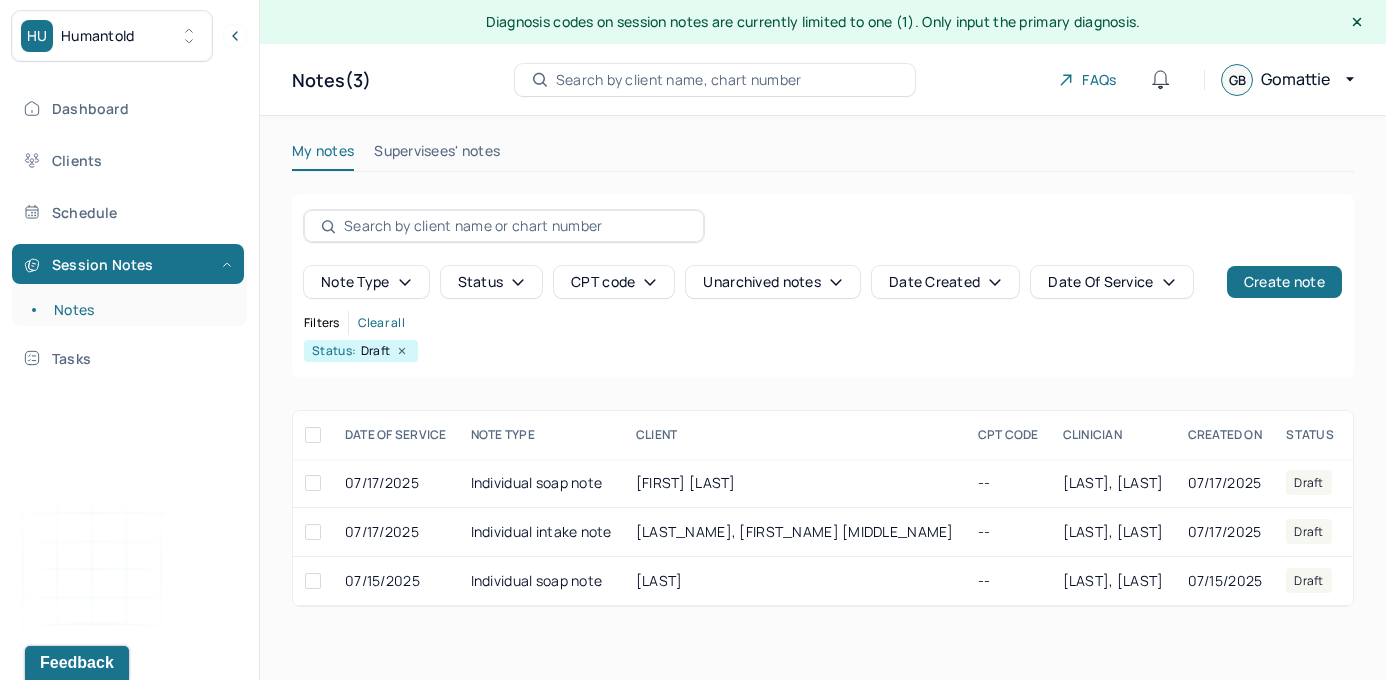 scroll, scrollTop: 0, scrollLeft: 0, axis: both 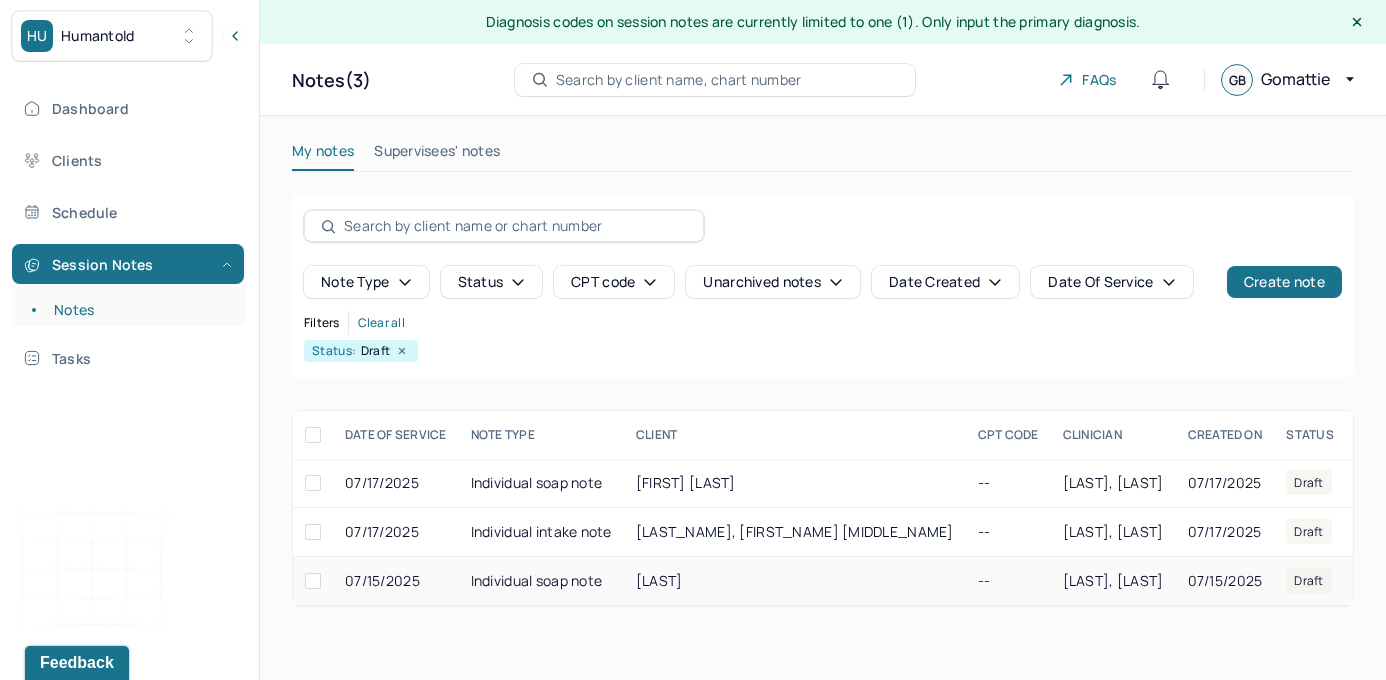 click on "[LAST]" at bounding box center [659, 580] 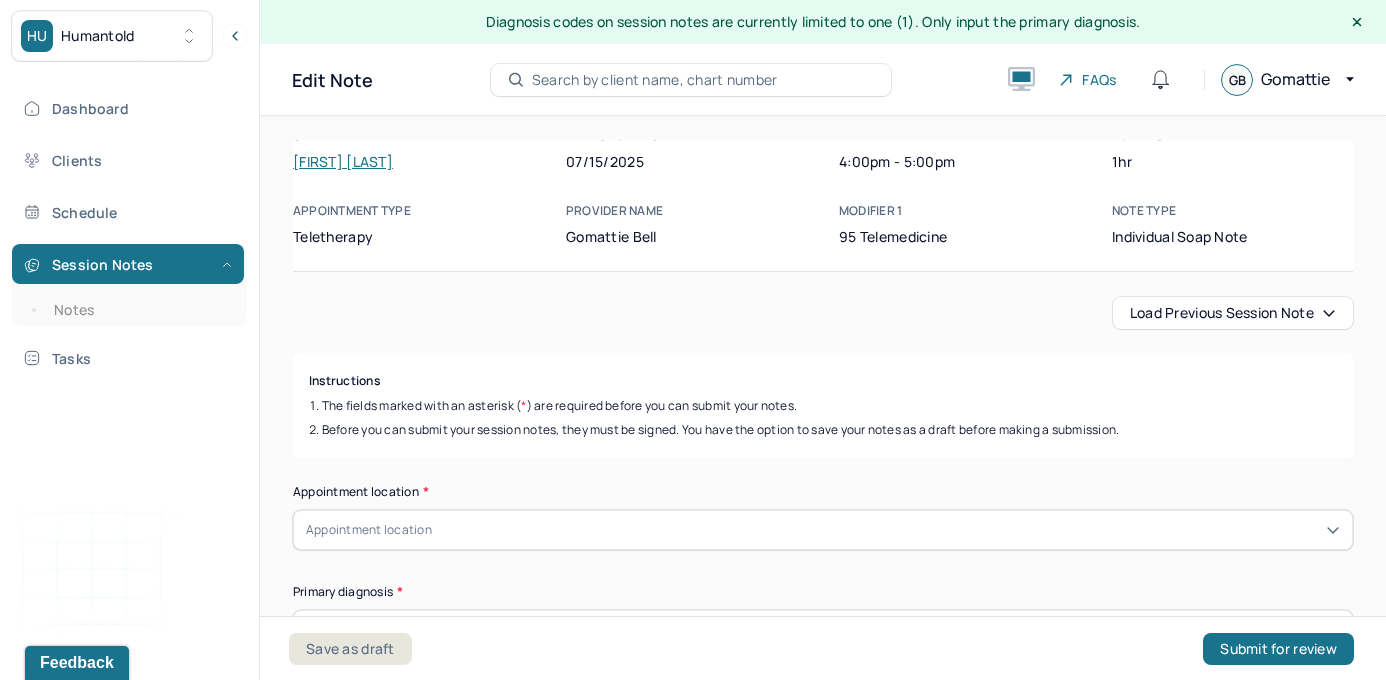scroll, scrollTop: 76, scrollLeft: 0, axis: vertical 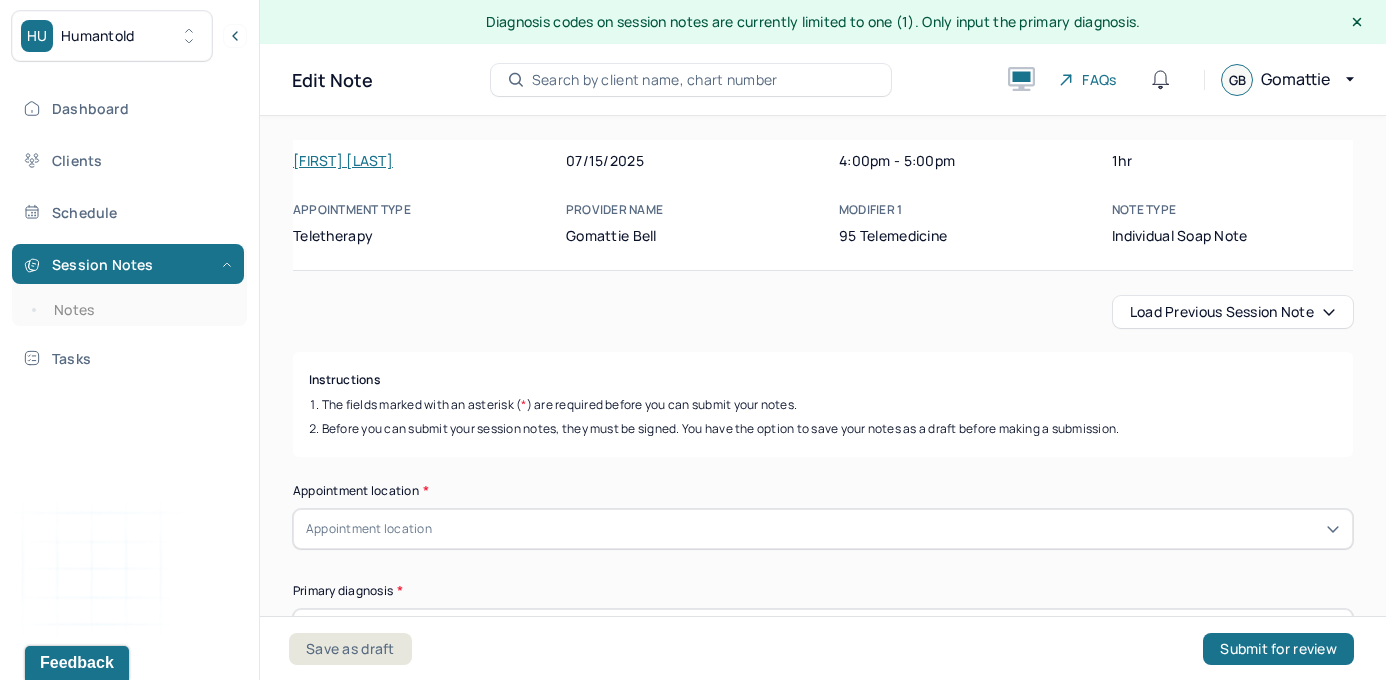 click on "Load previous session note" at bounding box center (1233, 312) 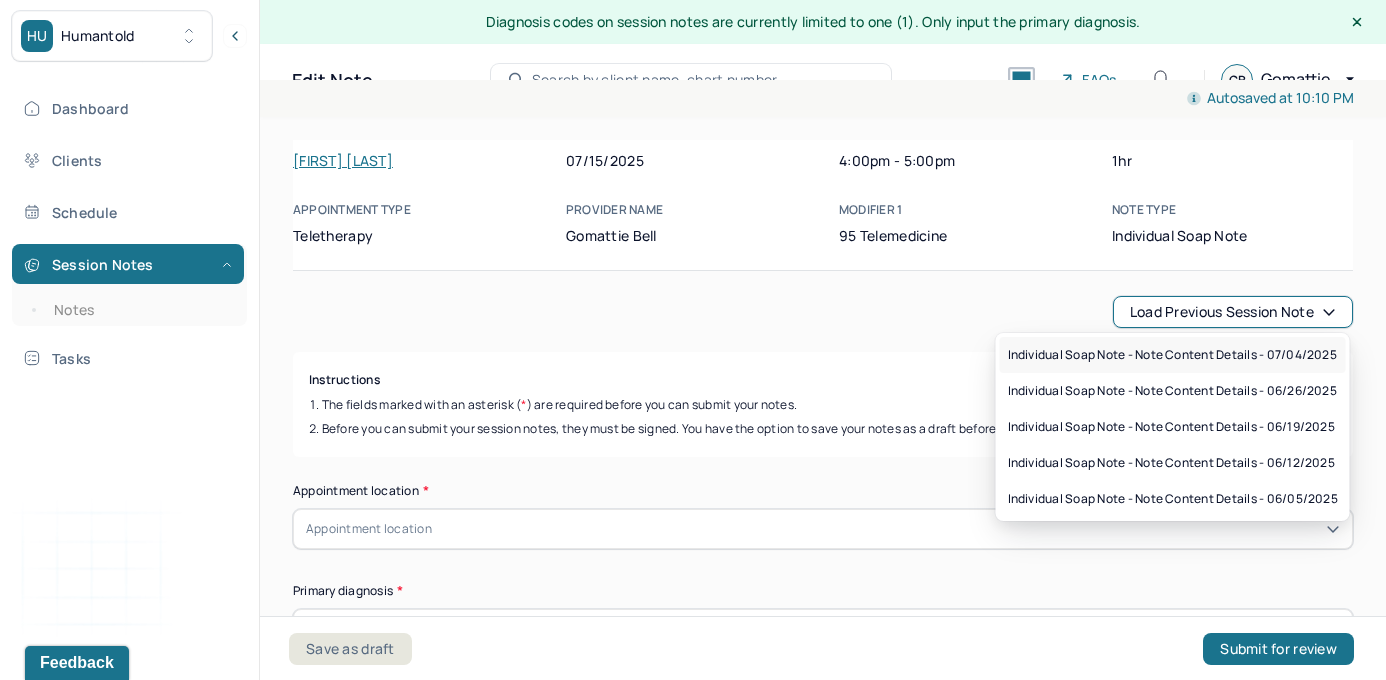 click on "Individual soap note   - Note content Details -   07/04/2025" at bounding box center [1172, 355] 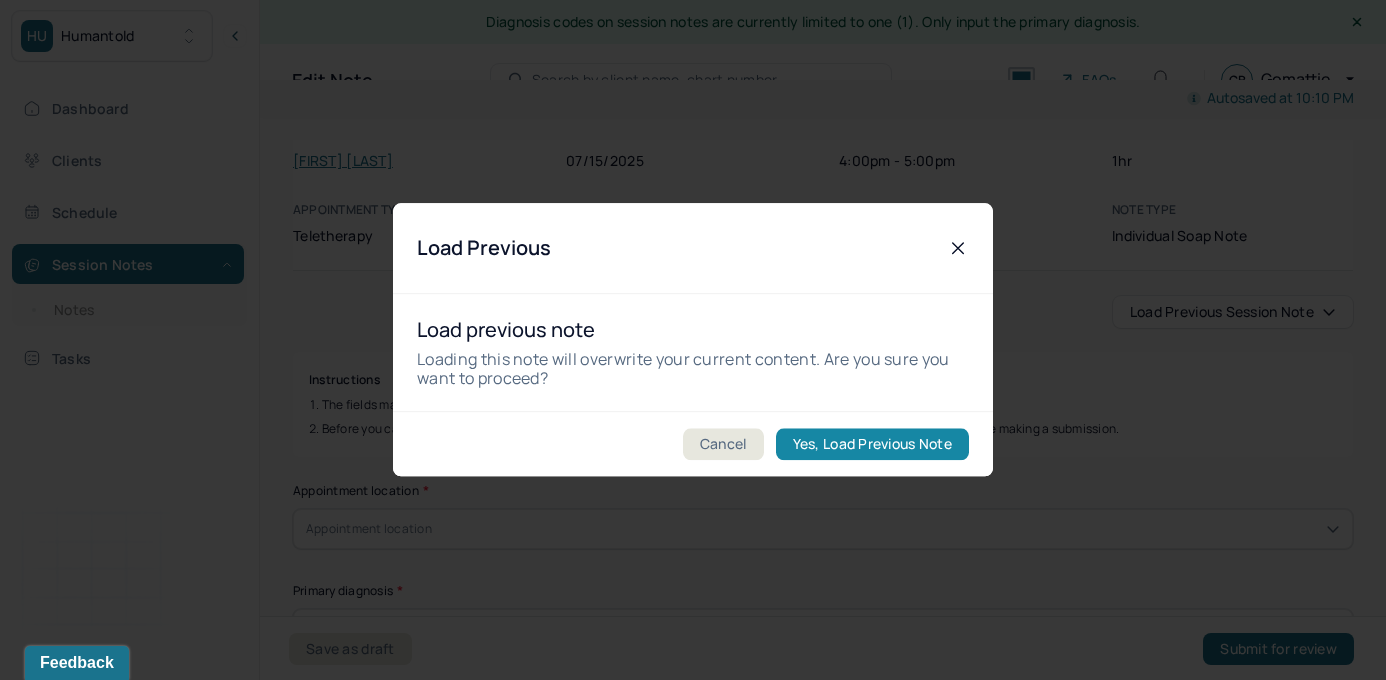click on "Yes, Load Previous Note" at bounding box center (872, 445) 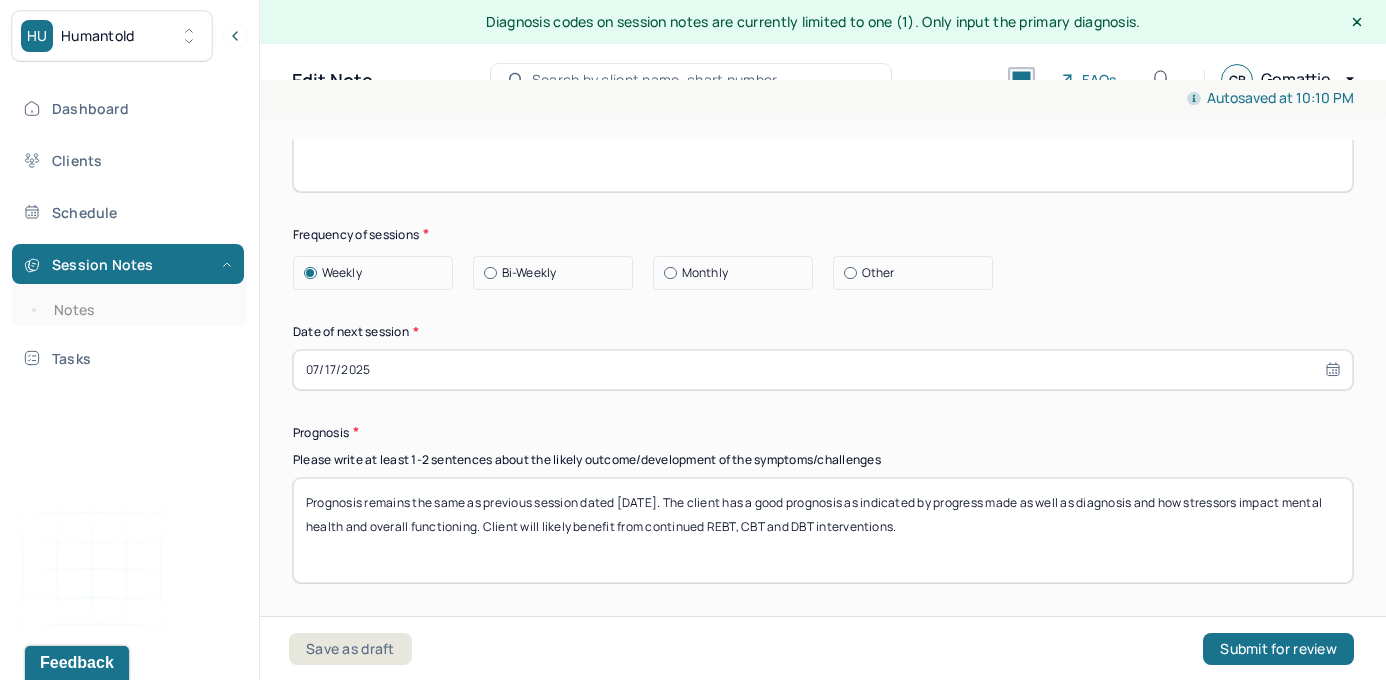 scroll, scrollTop: 2774, scrollLeft: 0, axis: vertical 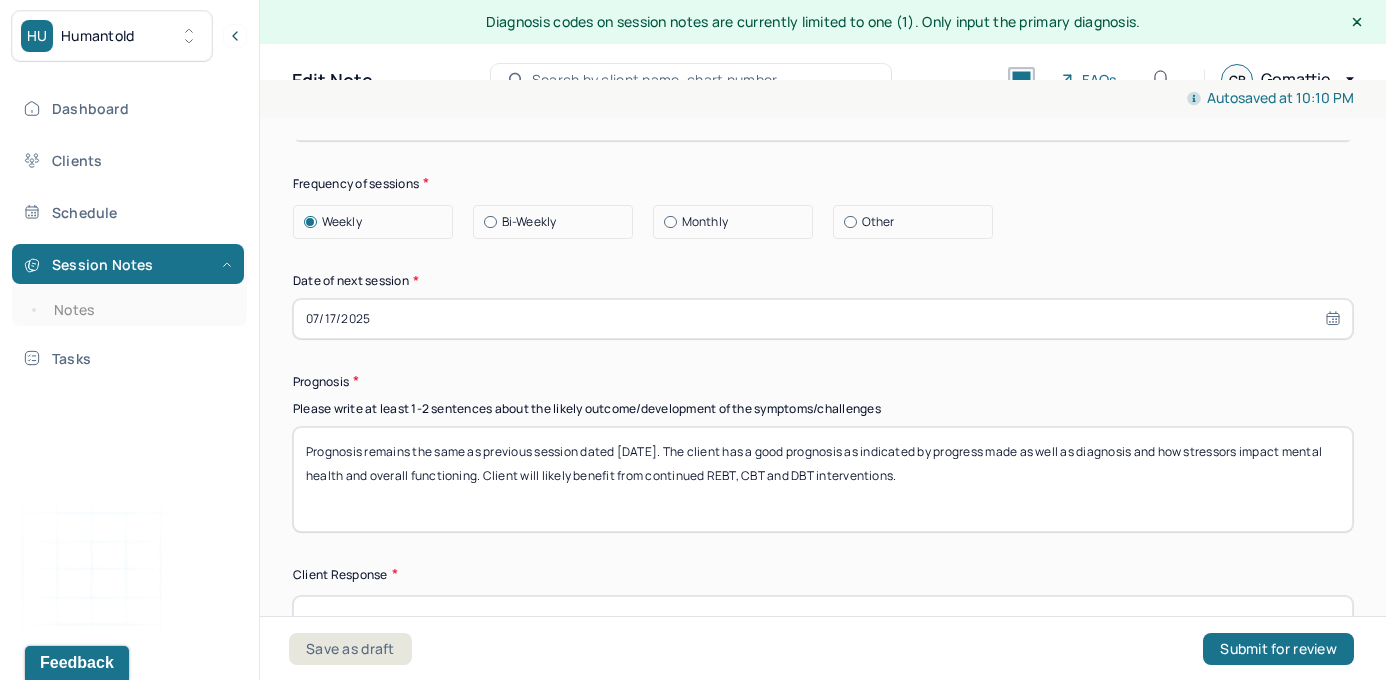 click on "Prognosis remains the same as previous session dated [DATE]. The client has a good prognosis as indicated by progress made as well as diagnosis and how stressors impact mental health and overall functioning. Client will likely benefit from continued REBT, CBT and DBT interventions." at bounding box center (823, 479) 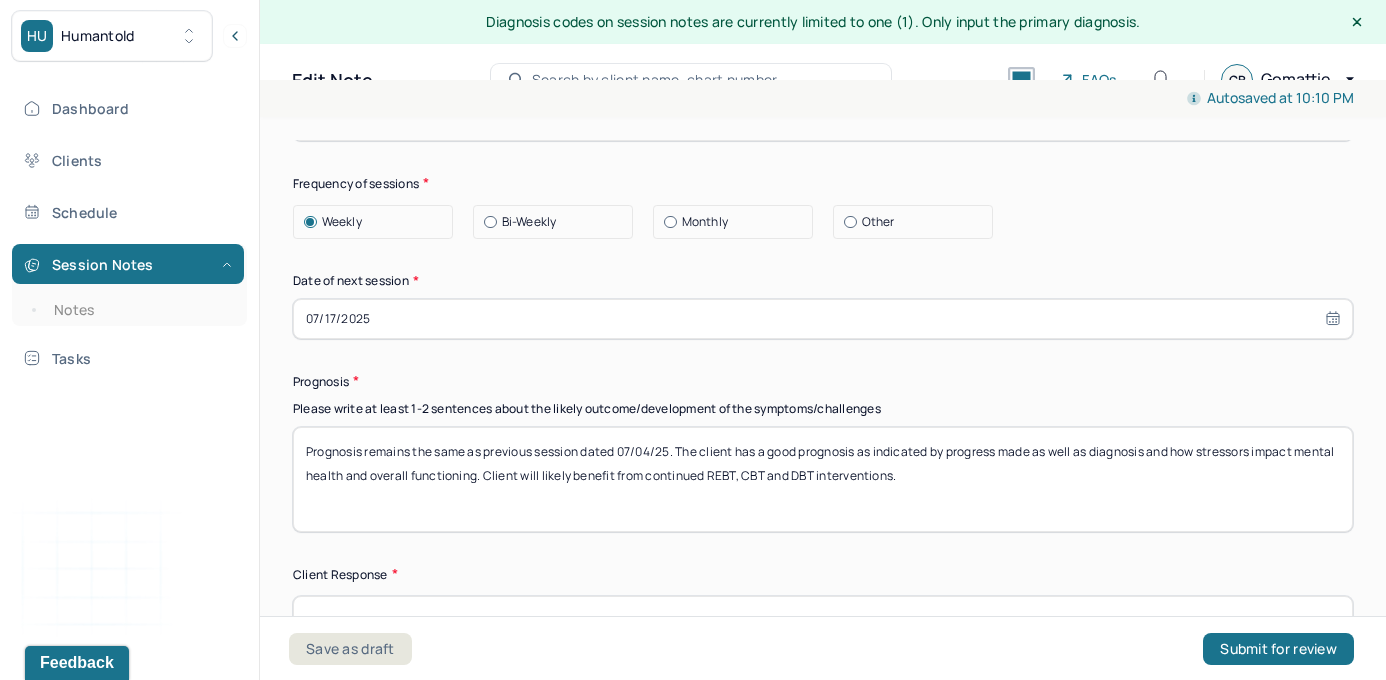 type on "Prognosis remains the same as previous session dated 07/04/25. The client has a good prognosis as indicated by progress made as well as diagnosis and how stressors impact mental health and overall functioning. Client will likely benefit from continued REBT, CBT and DBT interventions." 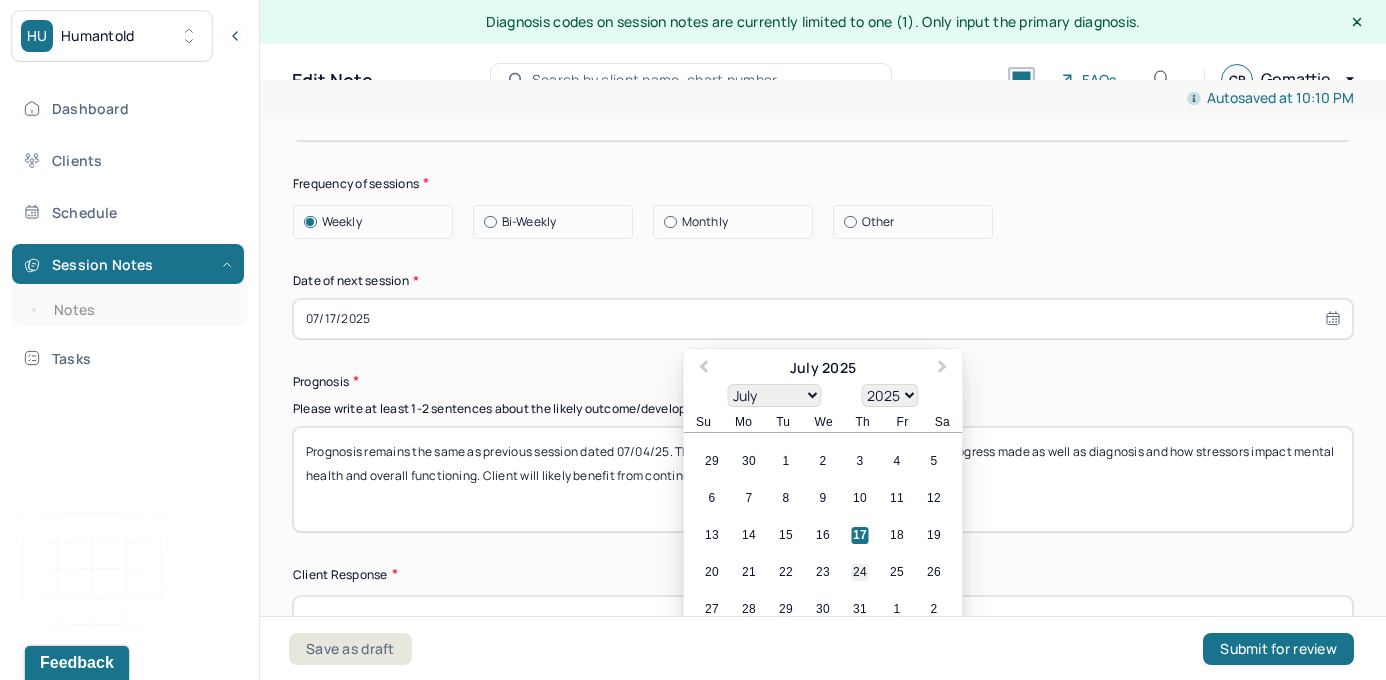 click on "24" at bounding box center [860, 572] 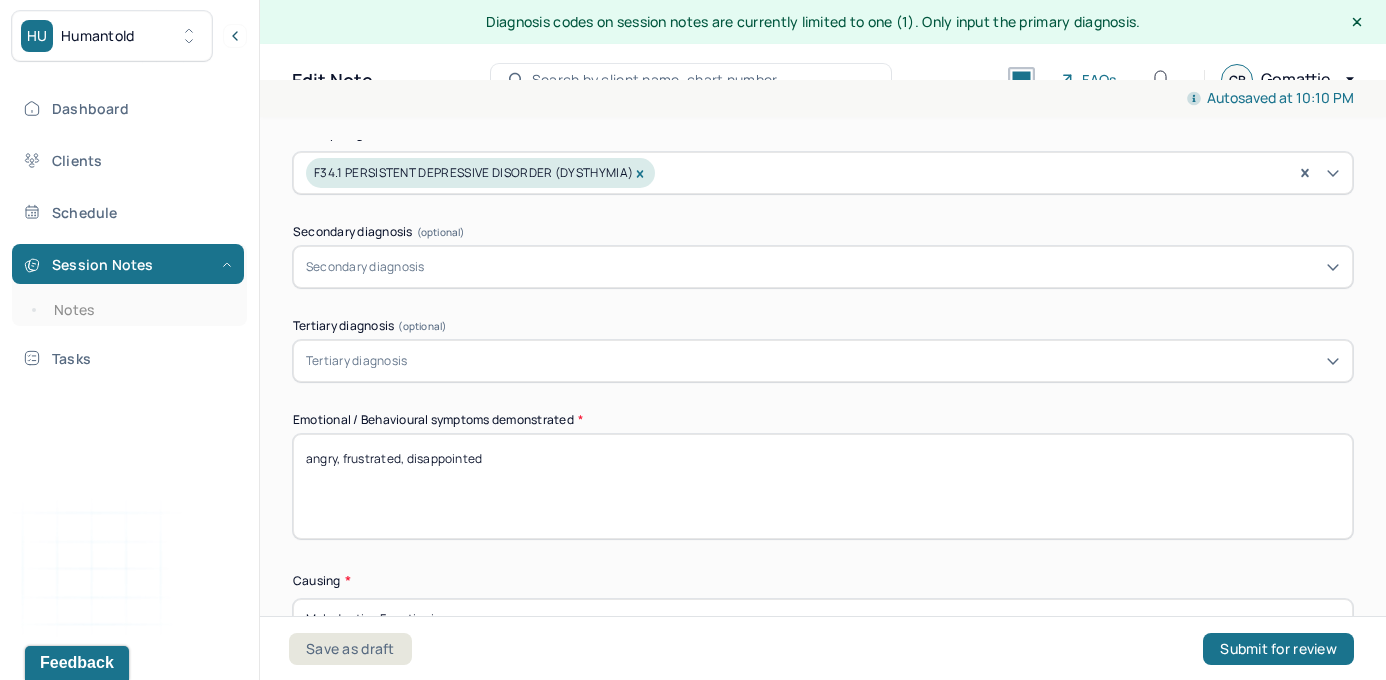 scroll, scrollTop: 813, scrollLeft: 0, axis: vertical 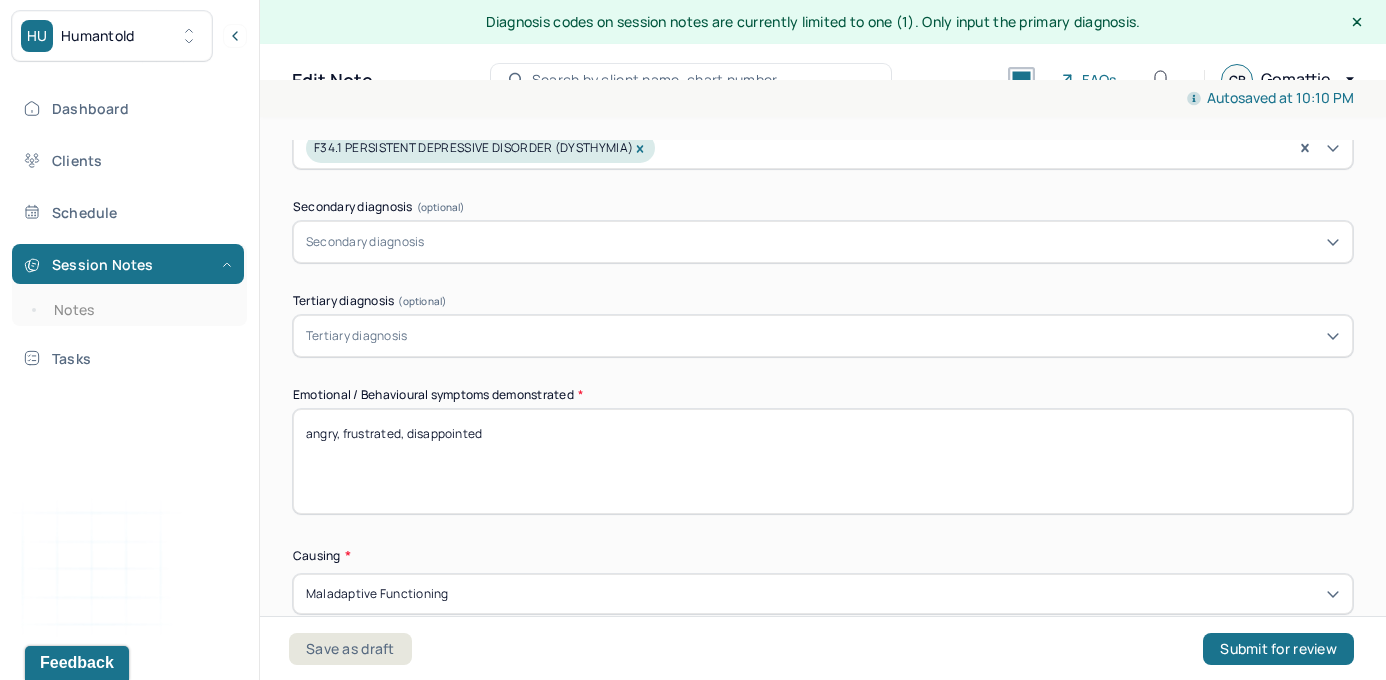 drag, startPoint x: 625, startPoint y: 433, endPoint x: 208, endPoint y: 420, distance: 417.20258 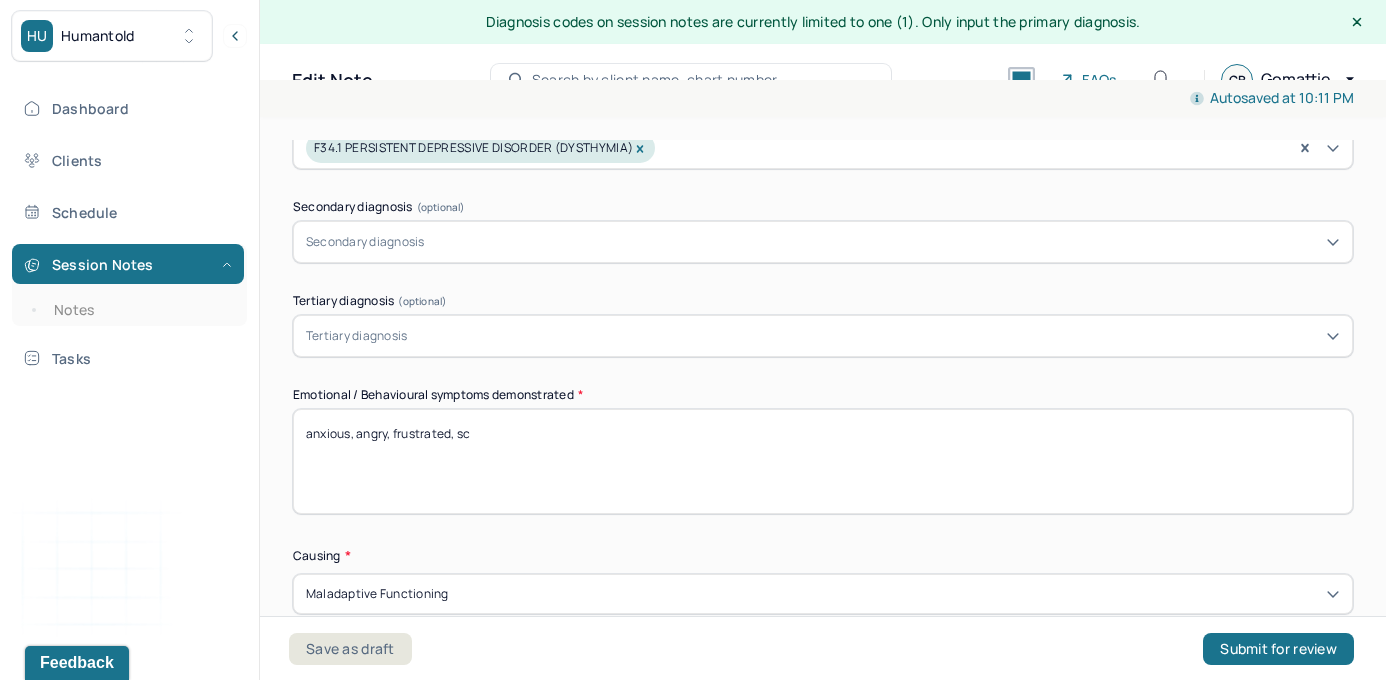 drag, startPoint x: 400, startPoint y: 428, endPoint x: 603, endPoint y: 422, distance: 203.08865 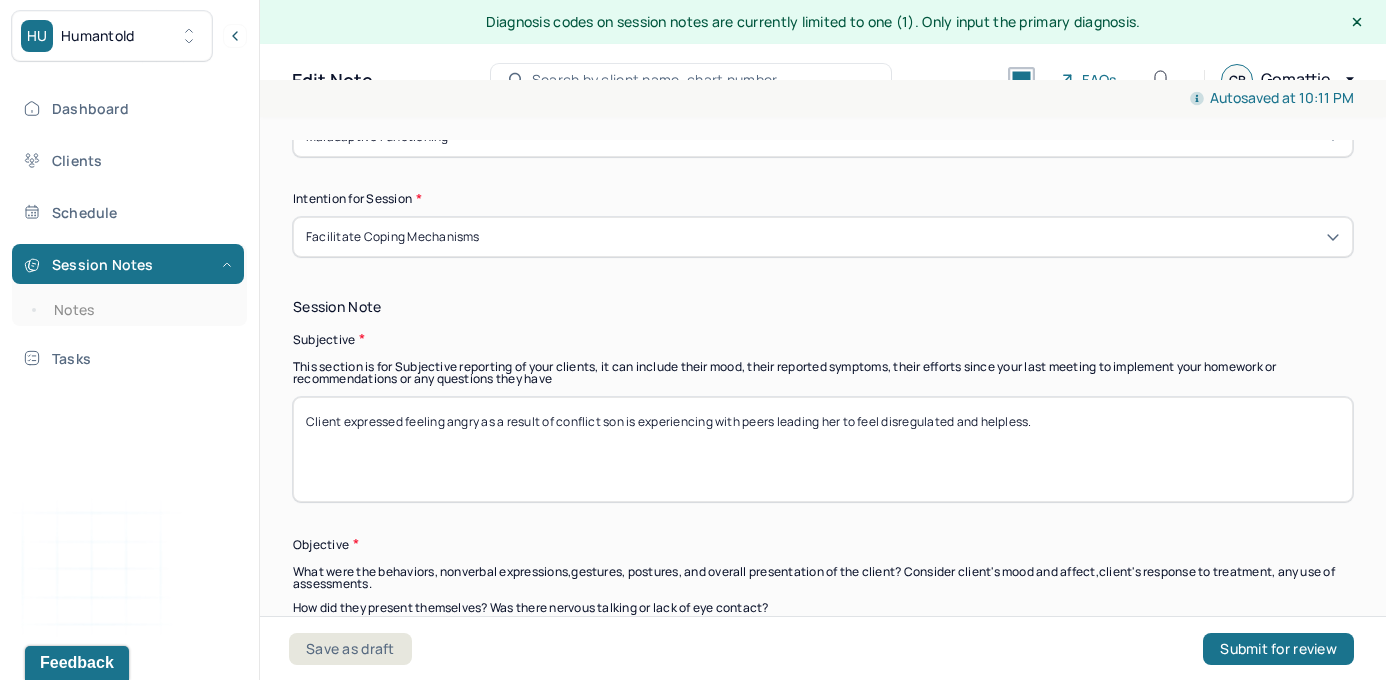 scroll, scrollTop: 1264, scrollLeft: 0, axis: vertical 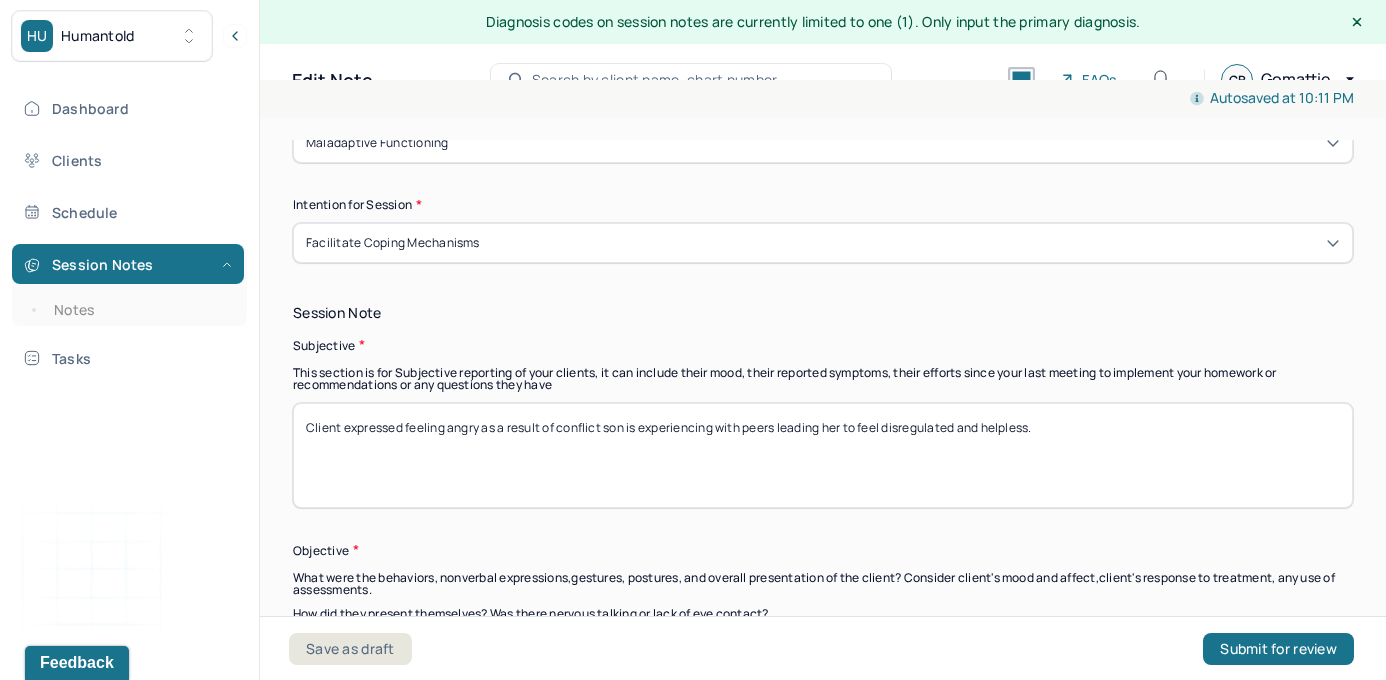 type on "anxious, angry, worried" 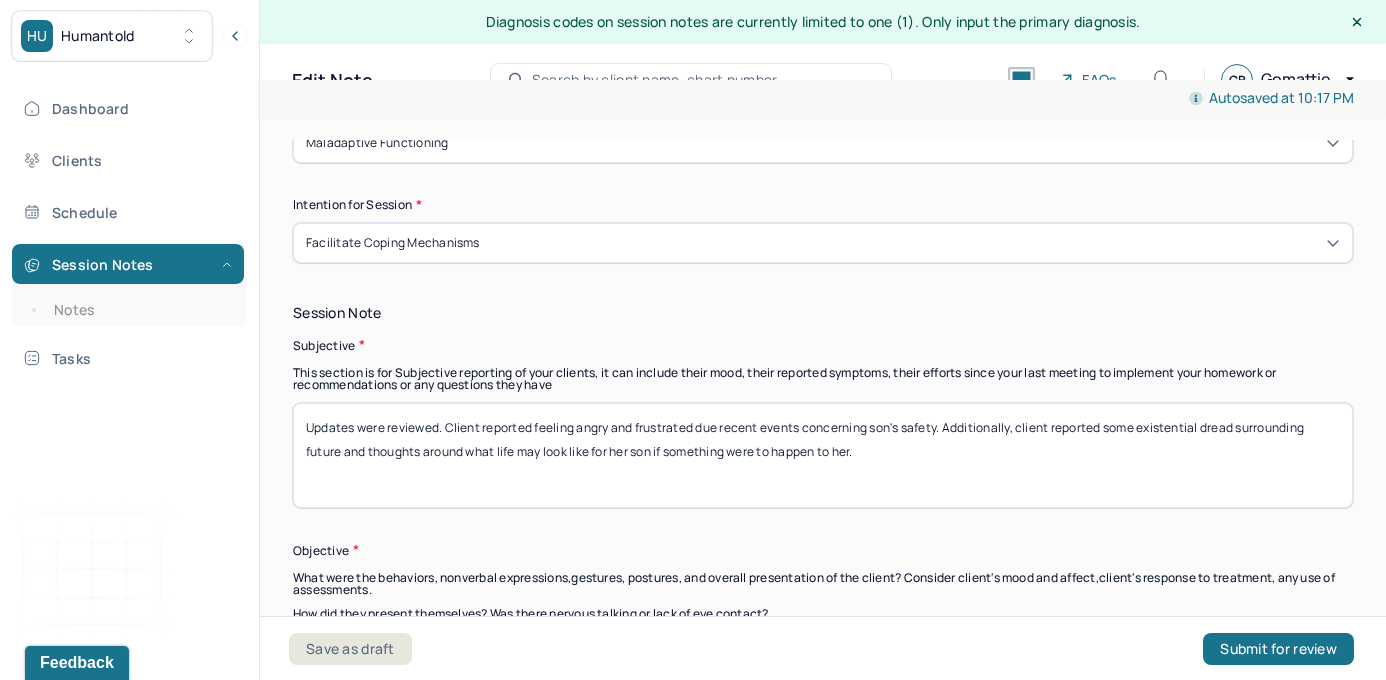 type on "Updates were reviewed. Client reported feeling angry and frustrated due recent events concerning son's safety. Additionally, client reported some existential dread surrounding future and thoughts around what life may look like for her son if something were to happen to her." 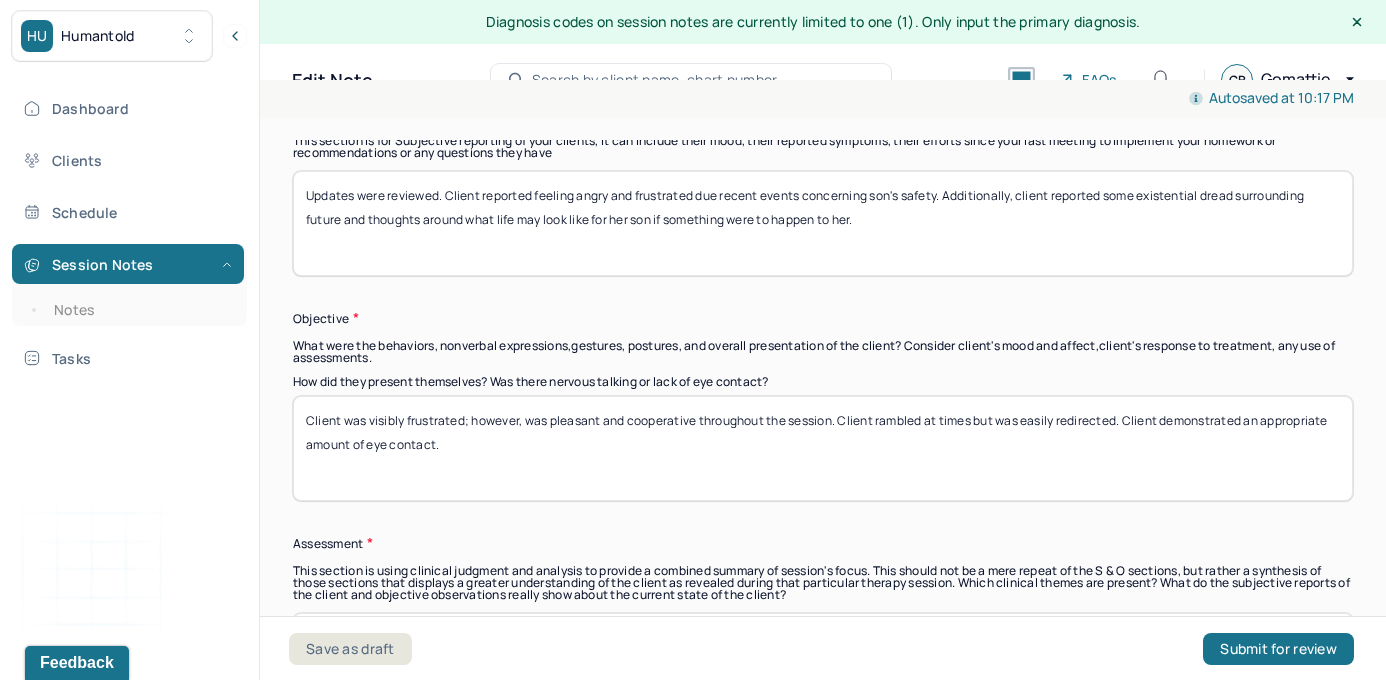 scroll, scrollTop: 1534, scrollLeft: 0, axis: vertical 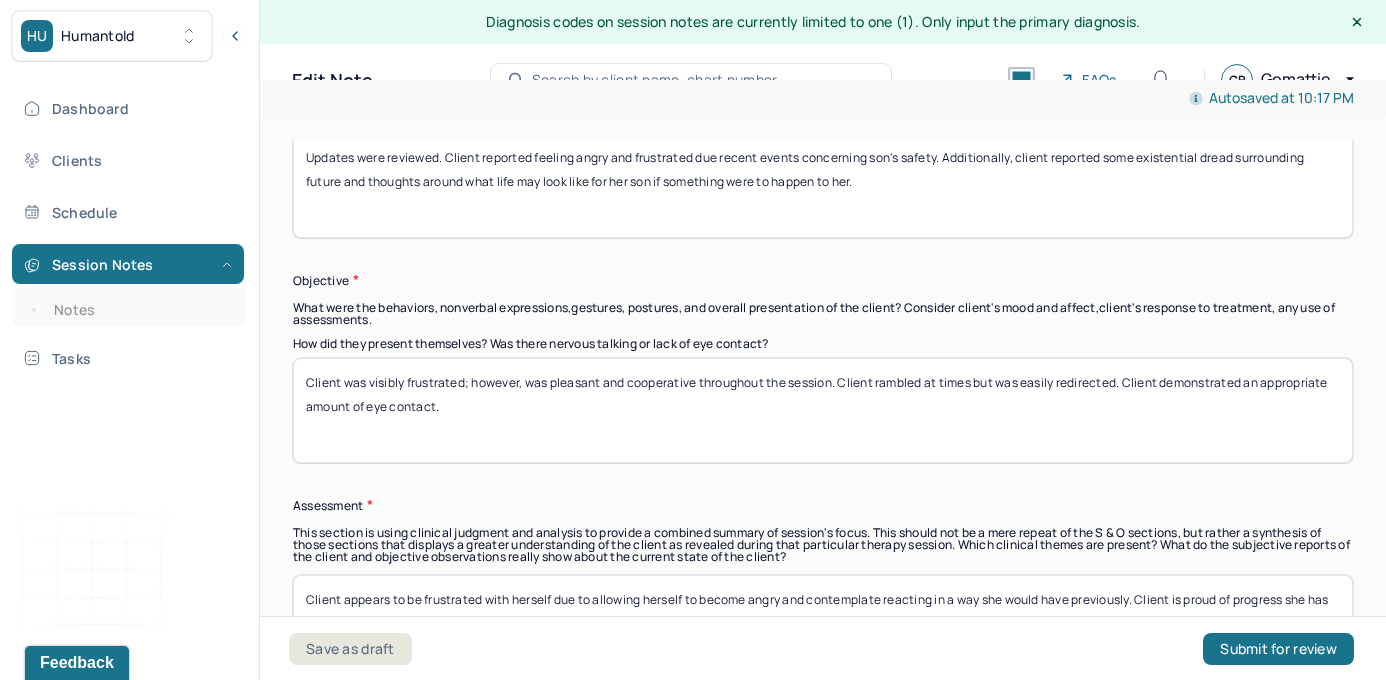 drag, startPoint x: 522, startPoint y: 407, endPoint x: 129, endPoint y: 293, distance: 409.20044 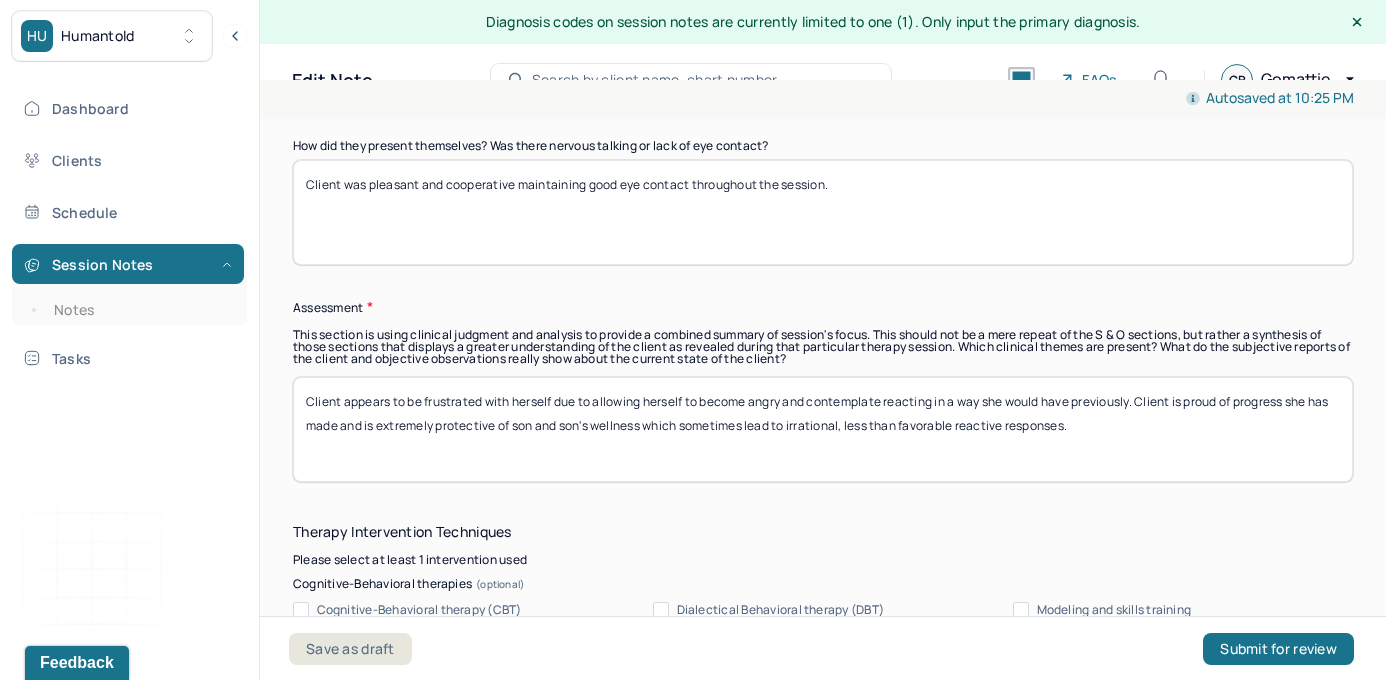 scroll, scrollTop: 1748, scrollLeft: 0, axis: vertical 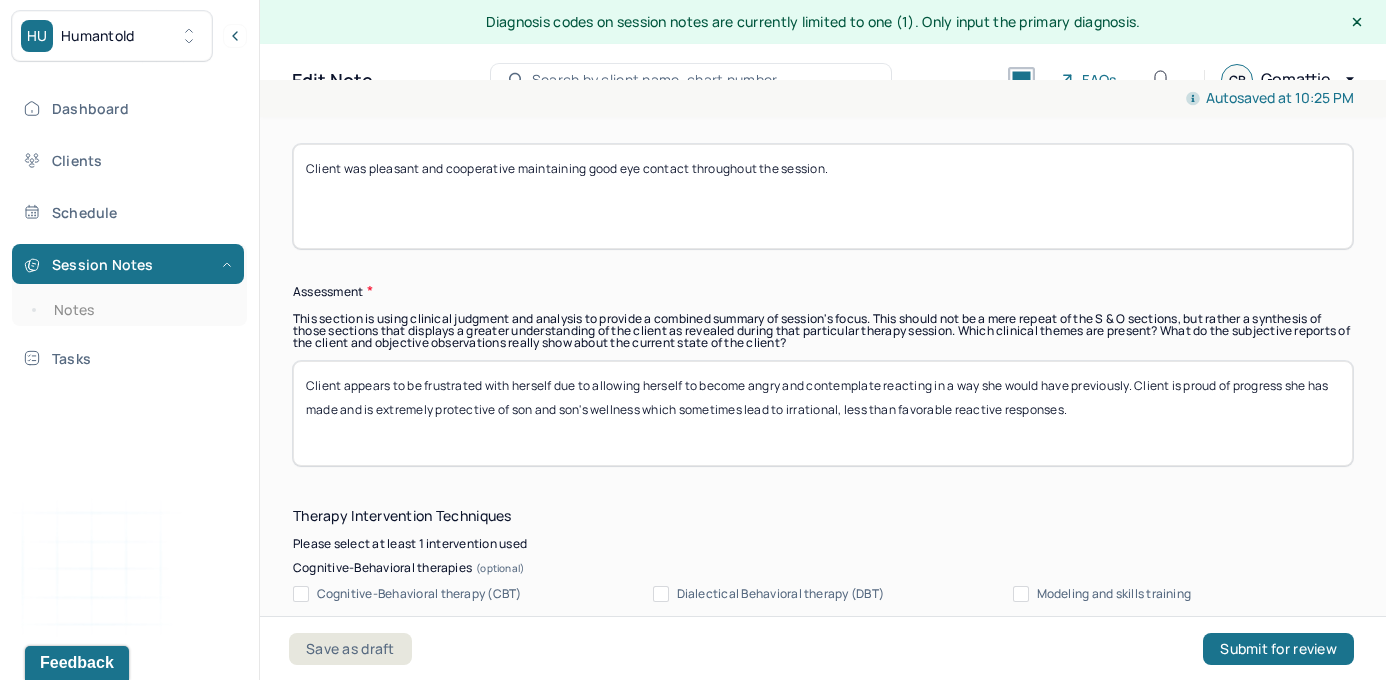type on "Client was pleasant and cooperative maintaining good eye contact throughout the session." 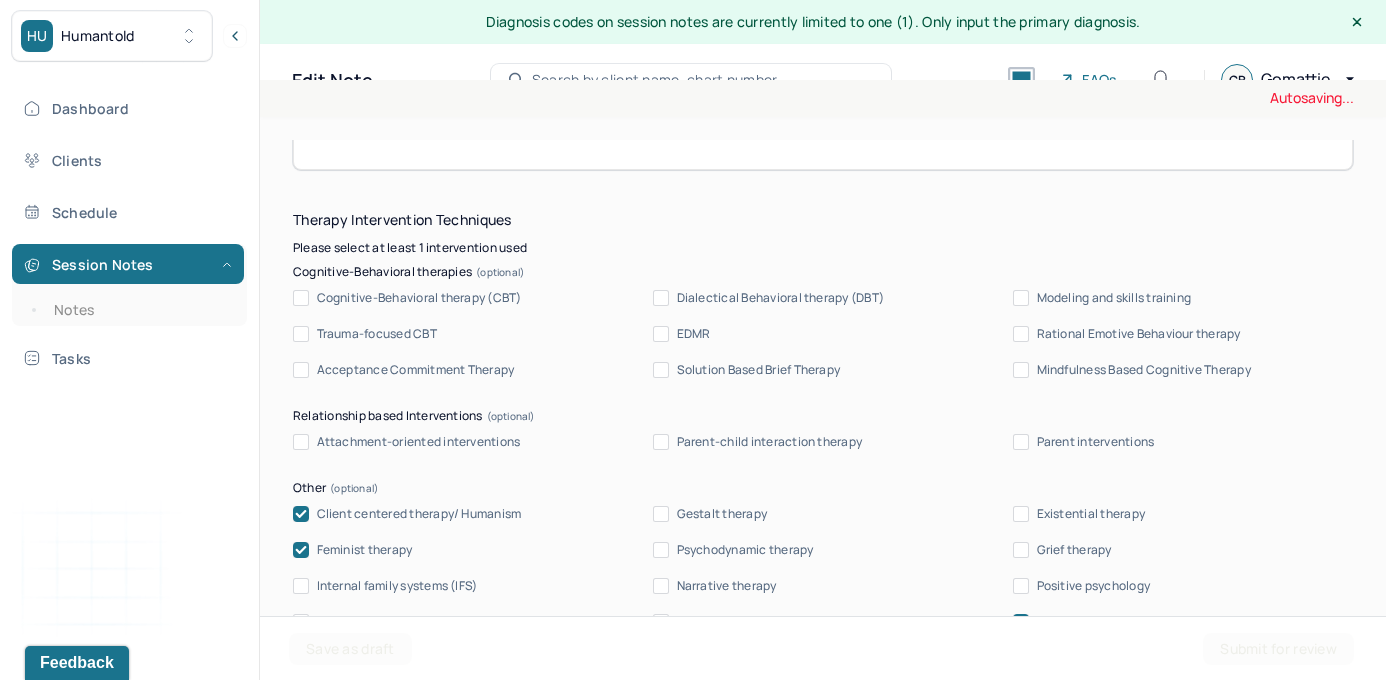 scroll, scrollTop: 2049, scrollLeft: 0, axis: vertical 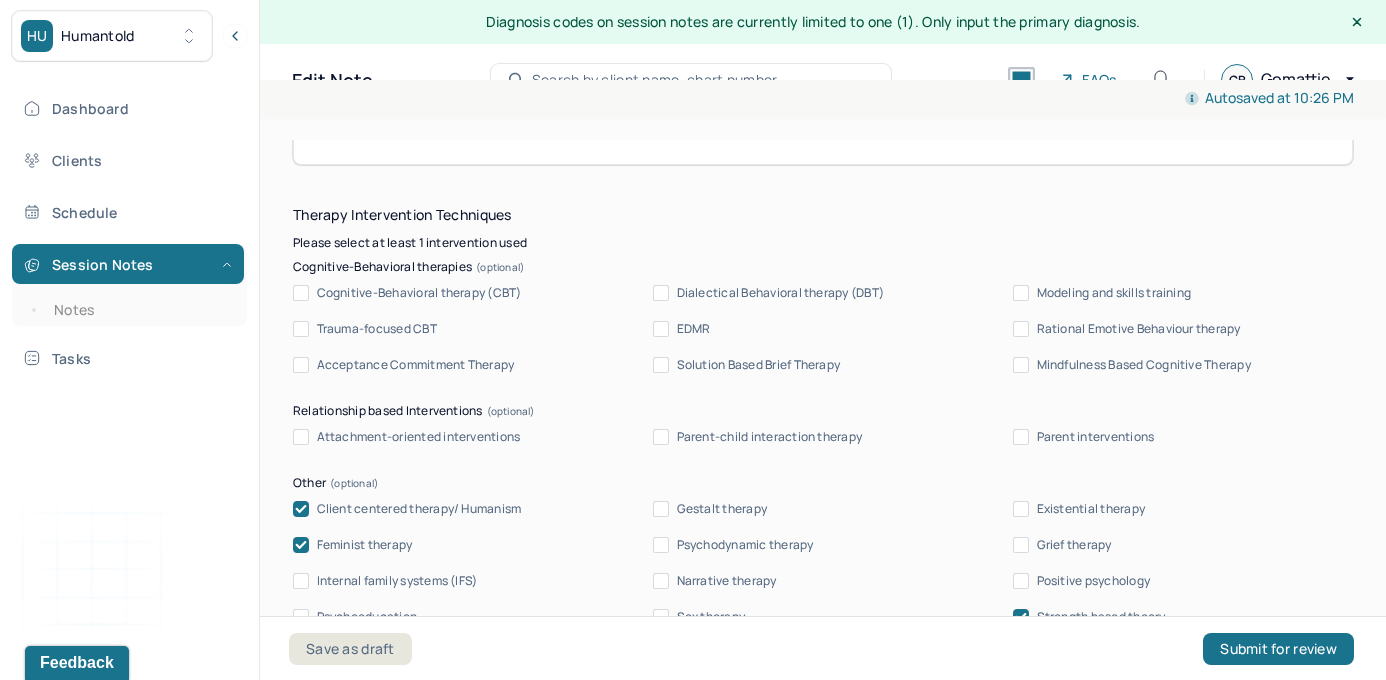 type on "Client appears to be in fight or flight mode as a result of increased stressors reminding her of childhood/young adulthood struggles. Client has a tendency to shut down and become hyper-independent during this time often pushing support network away." 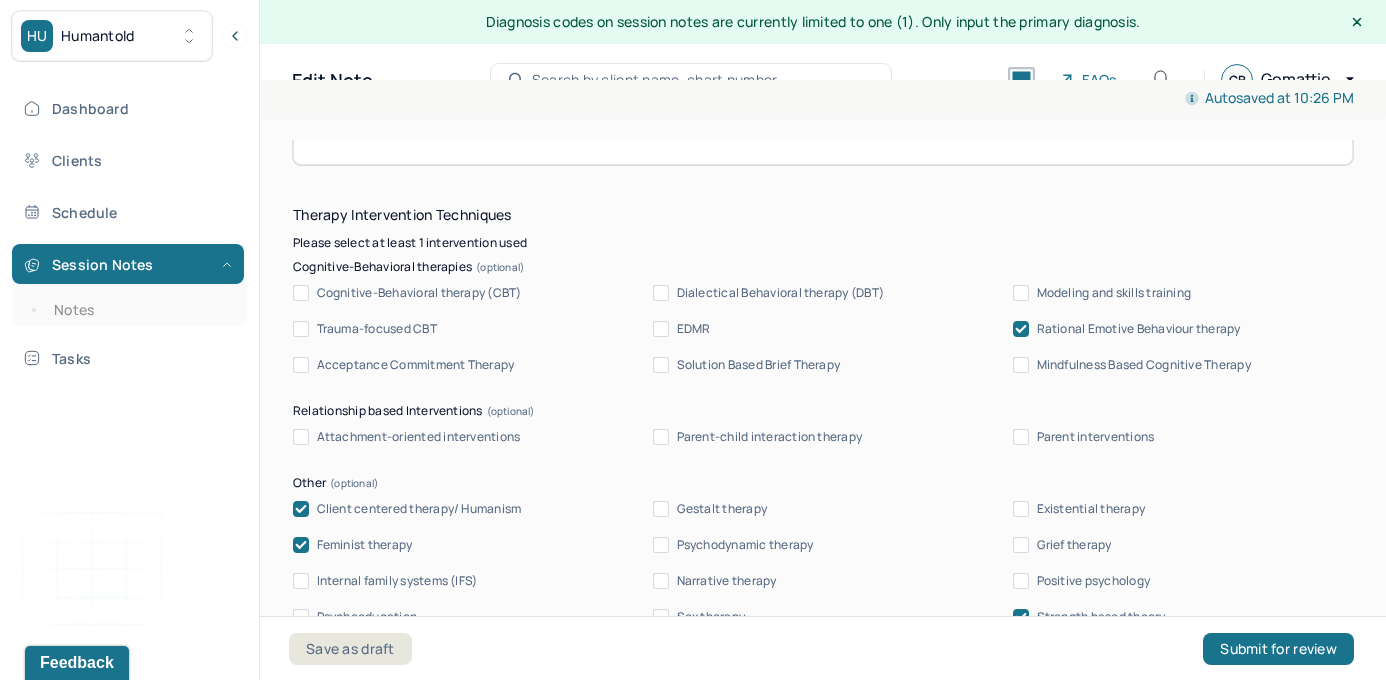 click 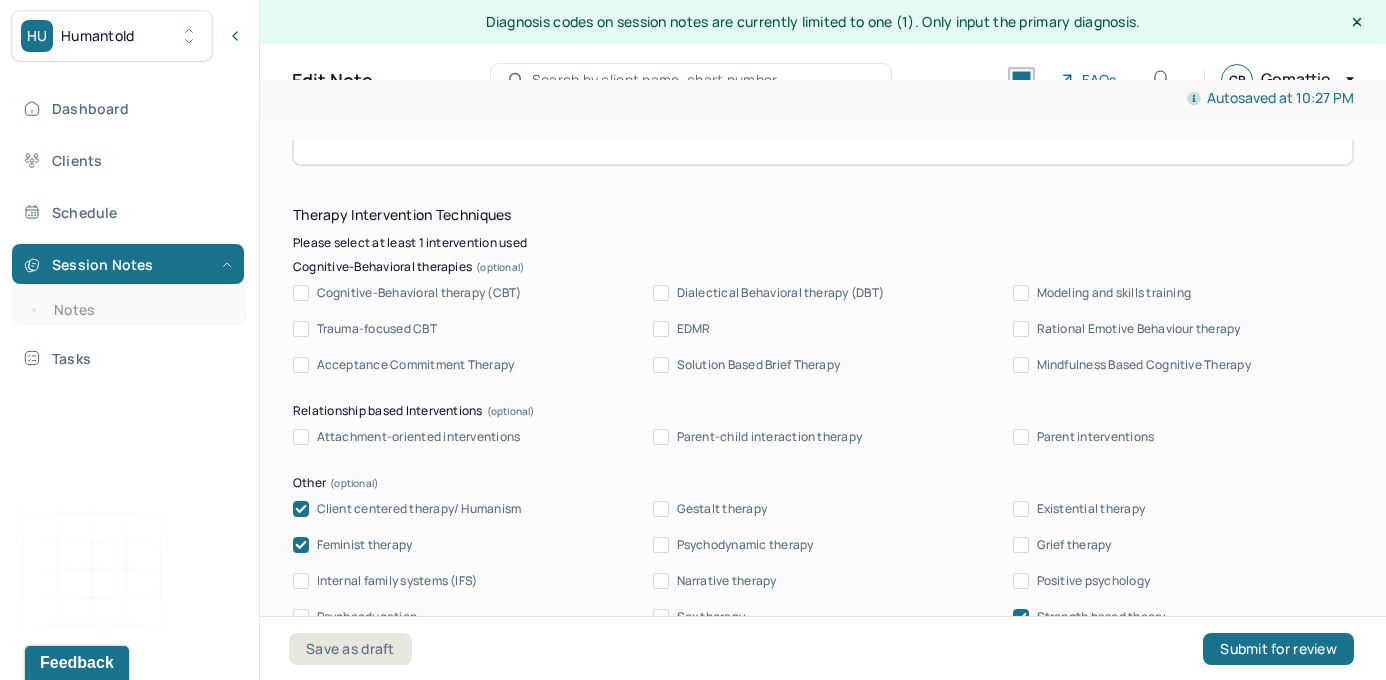 click on "Modeling and skills training" at bounding box center (1021, 293) 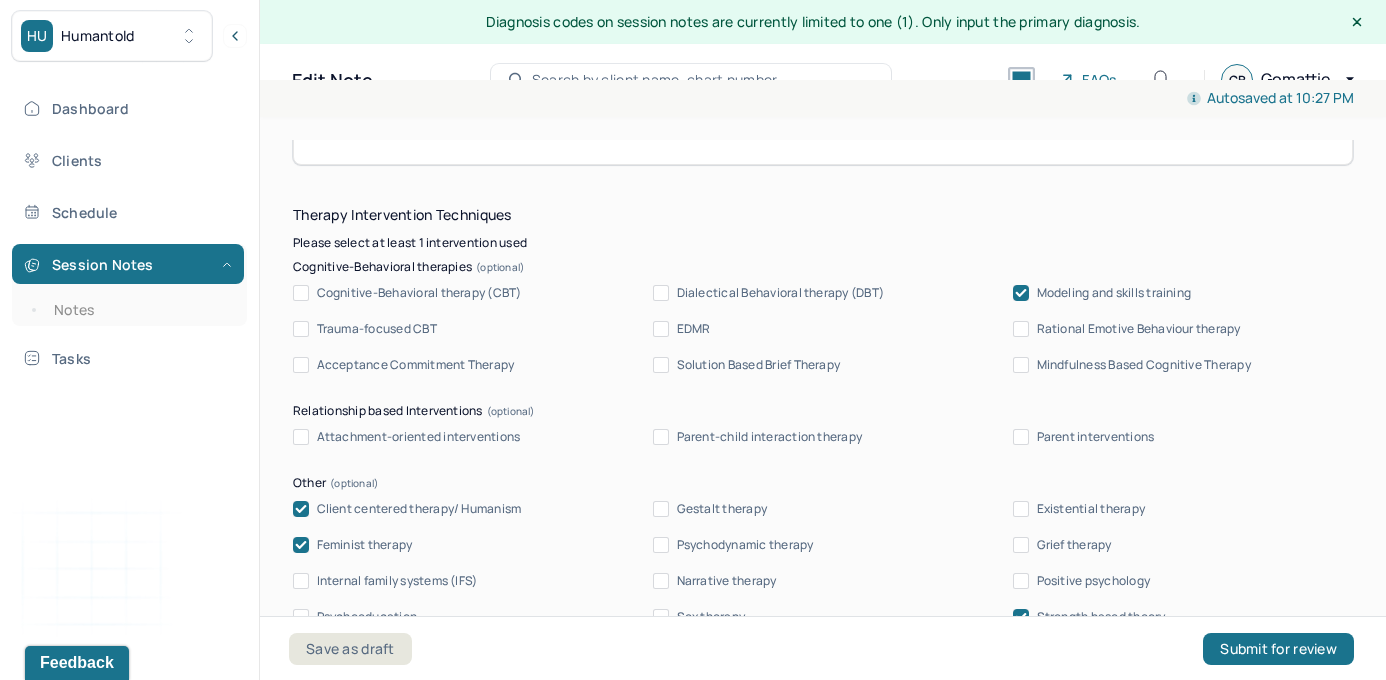 click on "Mindfulness Based Cognitive Therapy" at bounding box center (1021, 365) 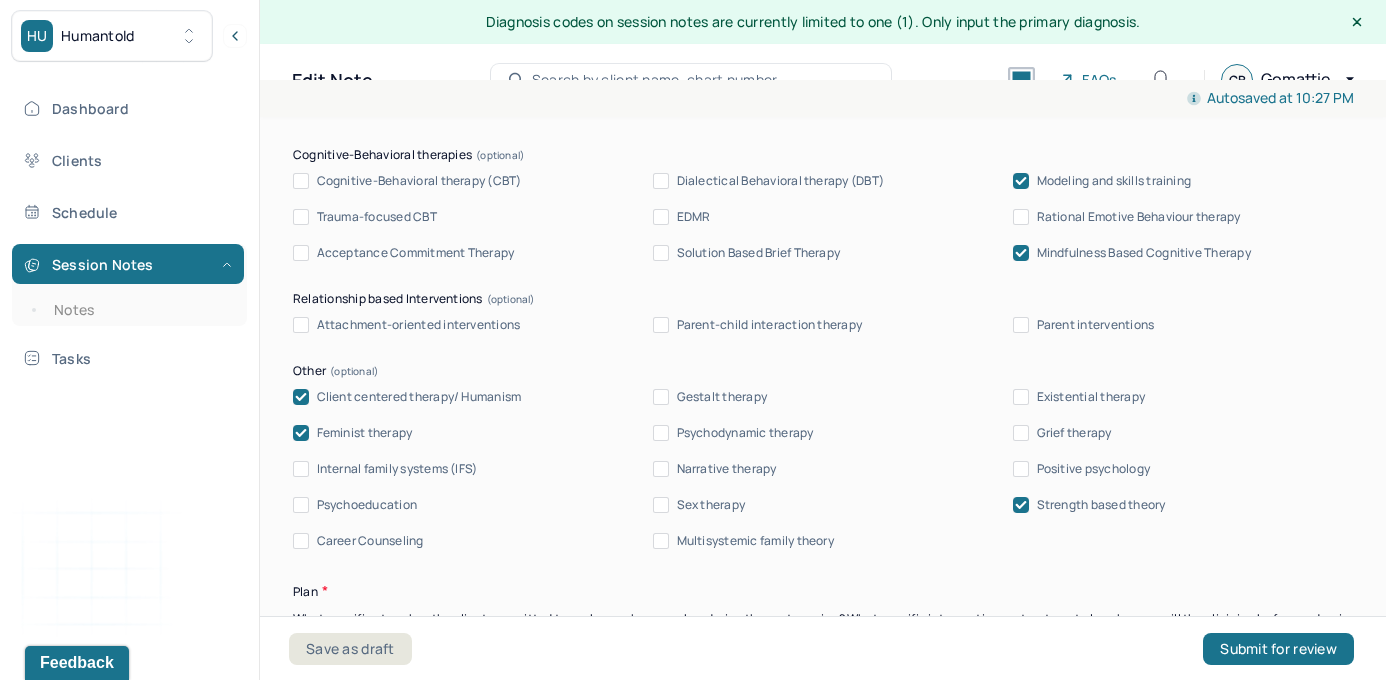 scroll, scrollTop: 2180, scrollLeft: 0, axis: vertical 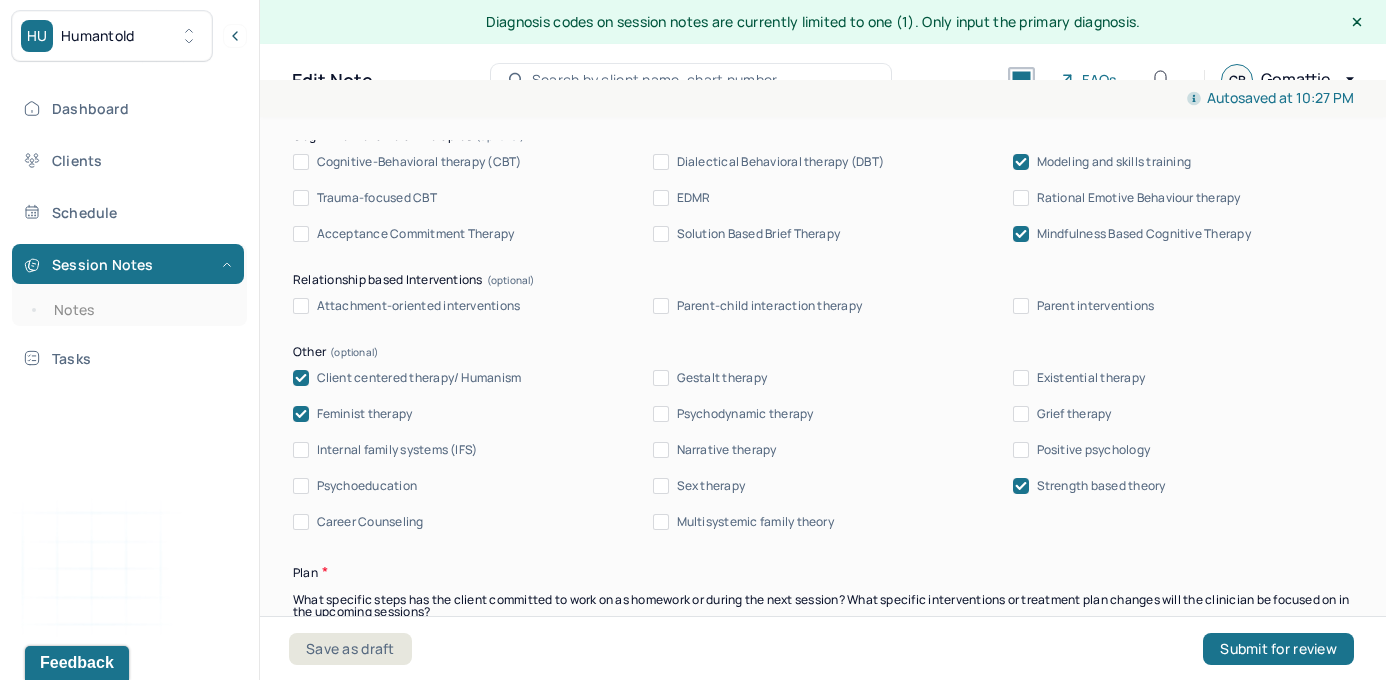 click 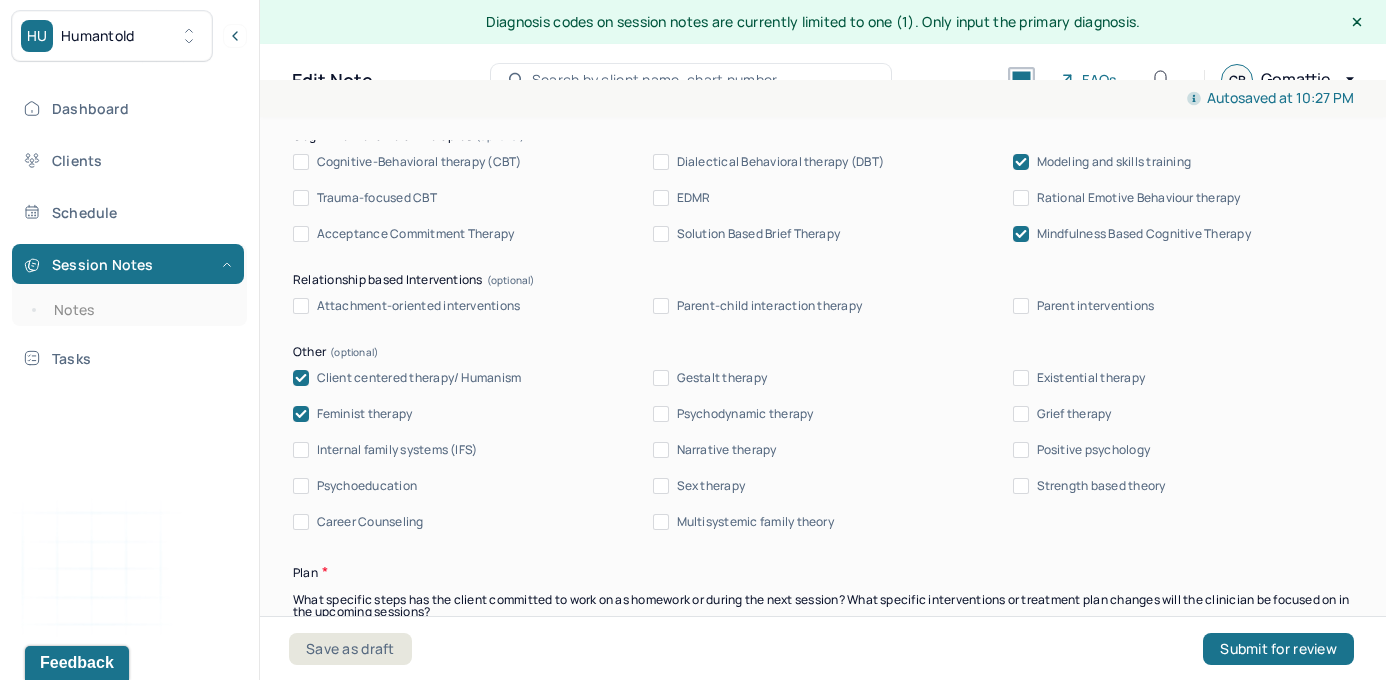 click 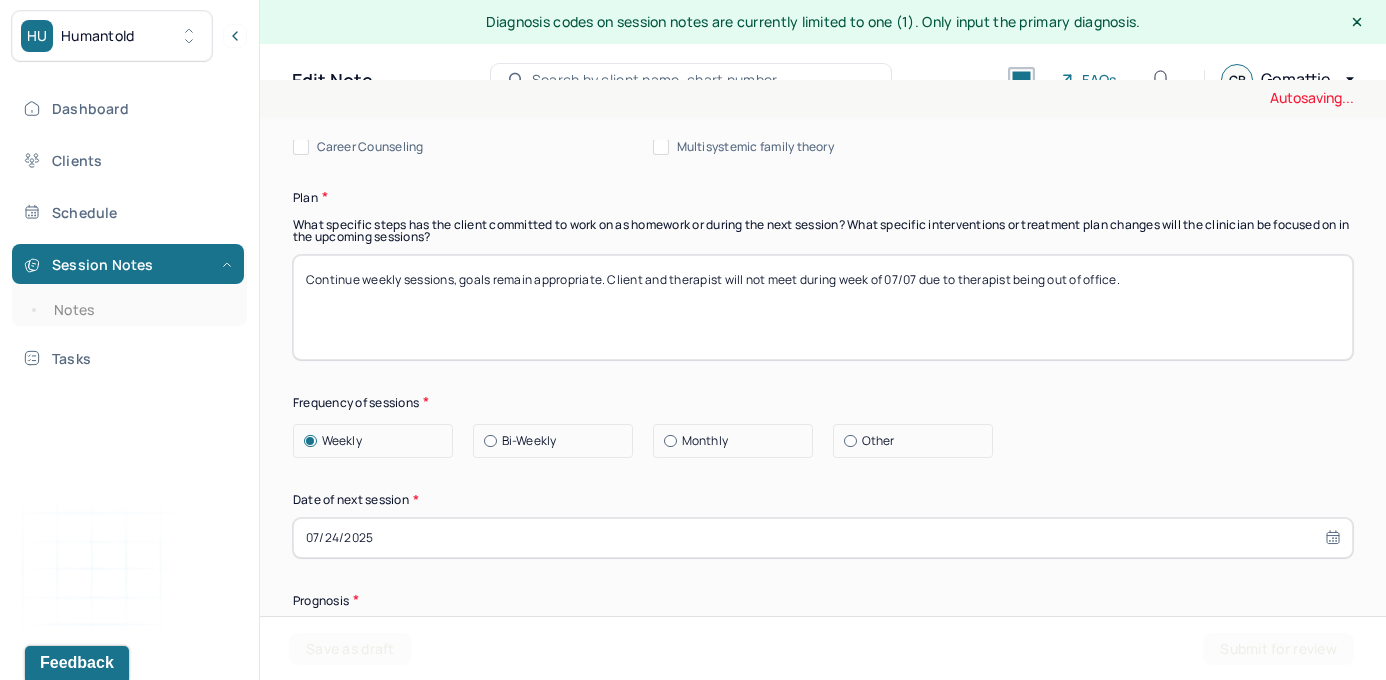 scroll, scrollTop: 2557, scrollLeft: 0, axis: vertical 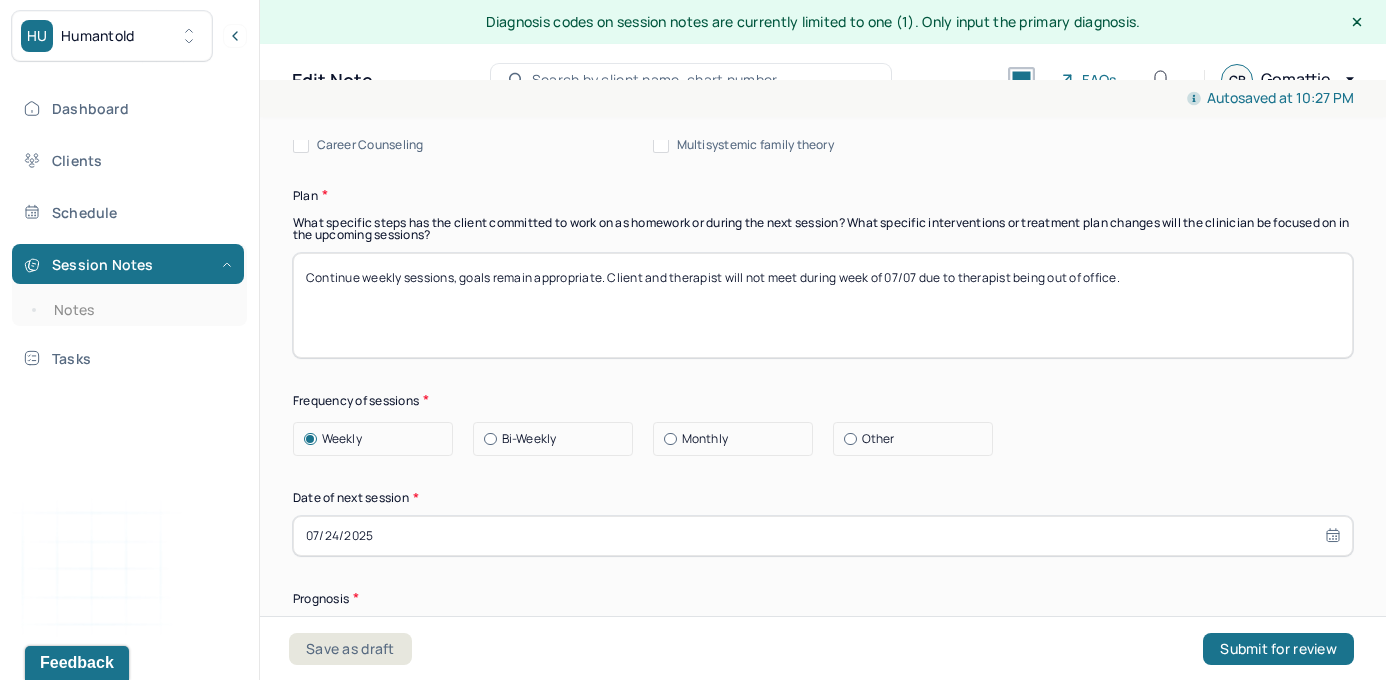 drag, startPoint x: 614, startPoint y: 273, endPoint x: 1170, endPoint y: 269, distance: 556.0144 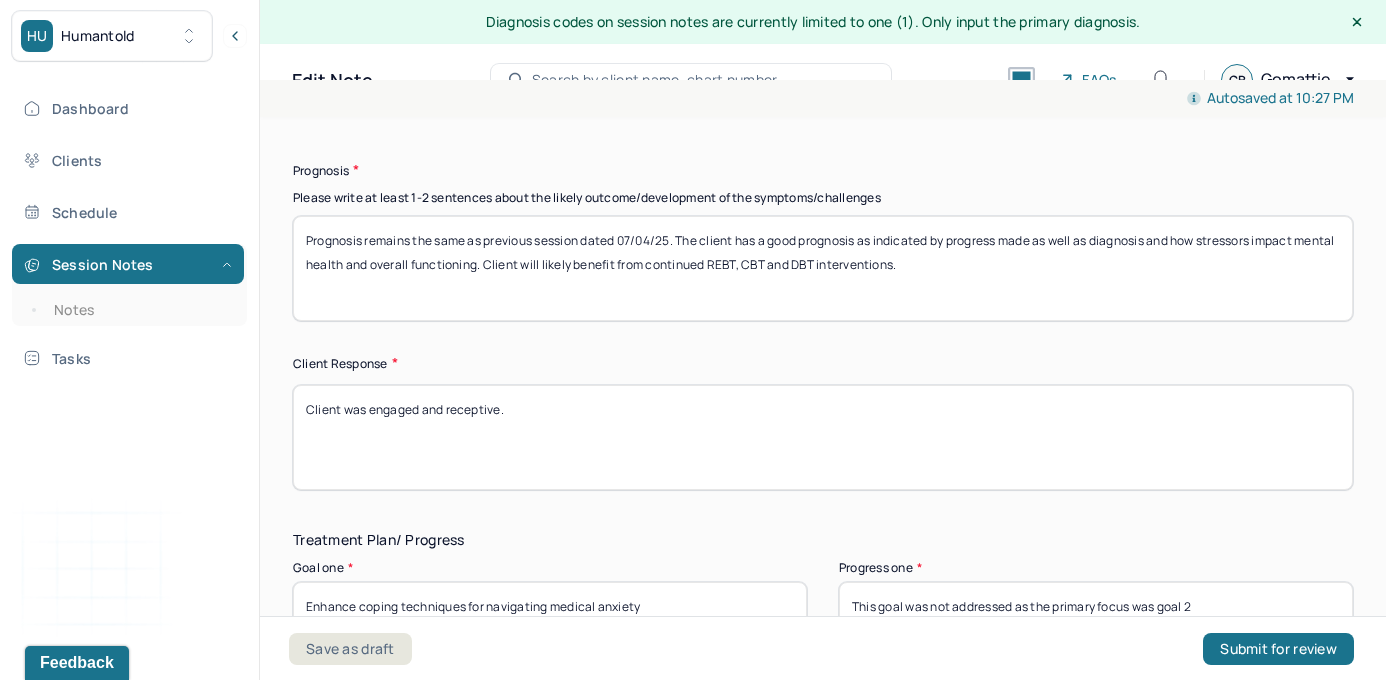scroll, scrollTop: 3122, scrollLeft: 0, axis: vertical 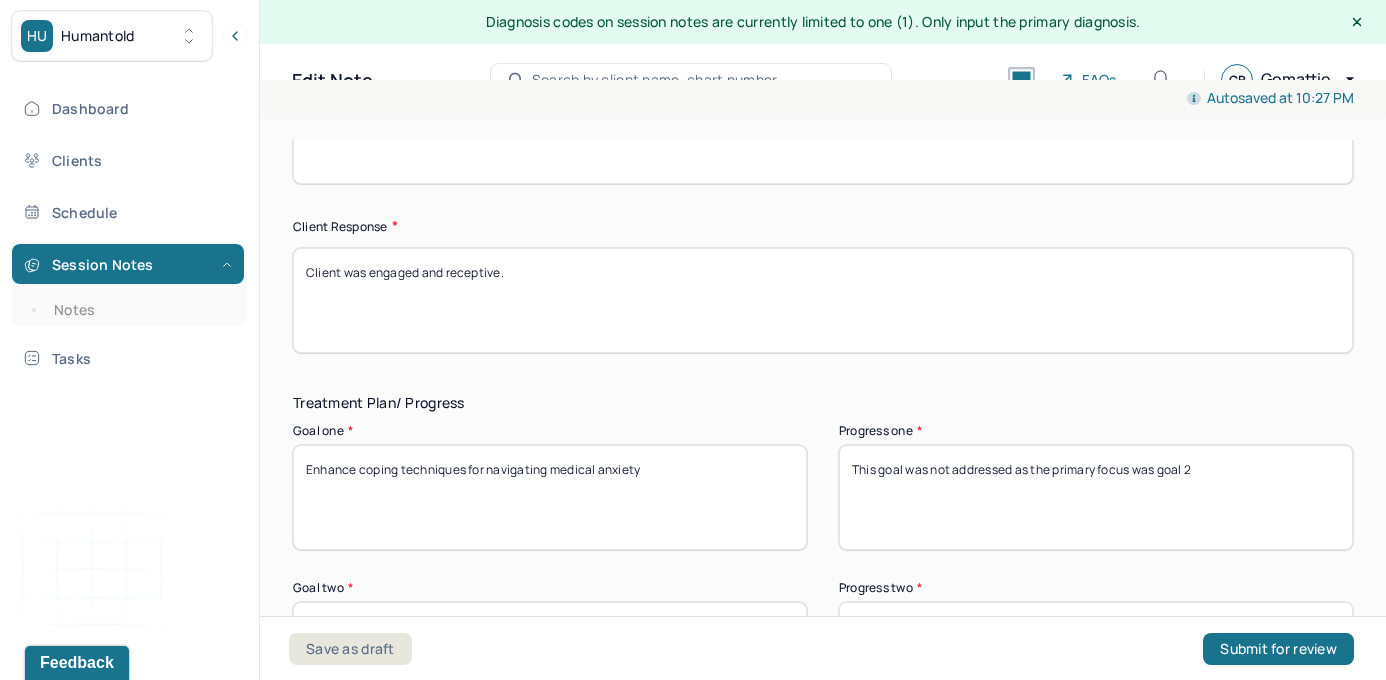 type on "Continue weekly sessions, goals remain appropriate." 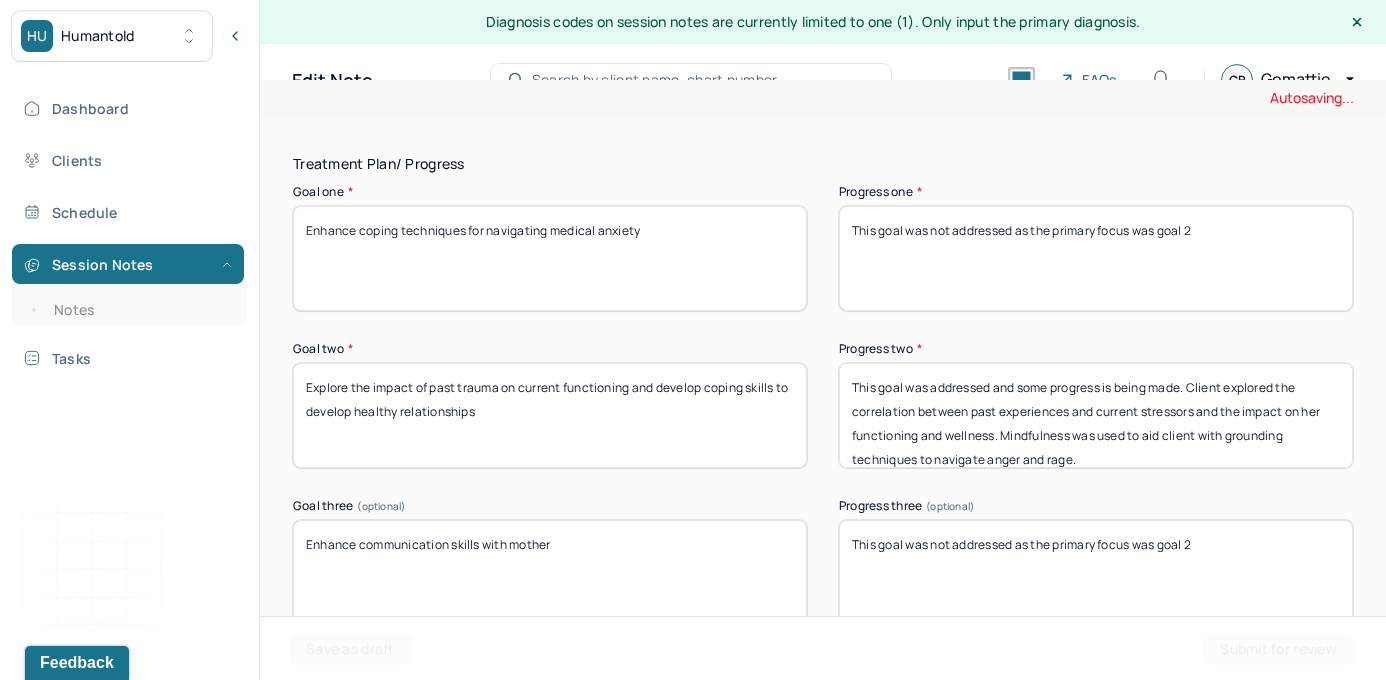 scroll, scrollTop: 3364, scrollLeft: 0, axis: vertical 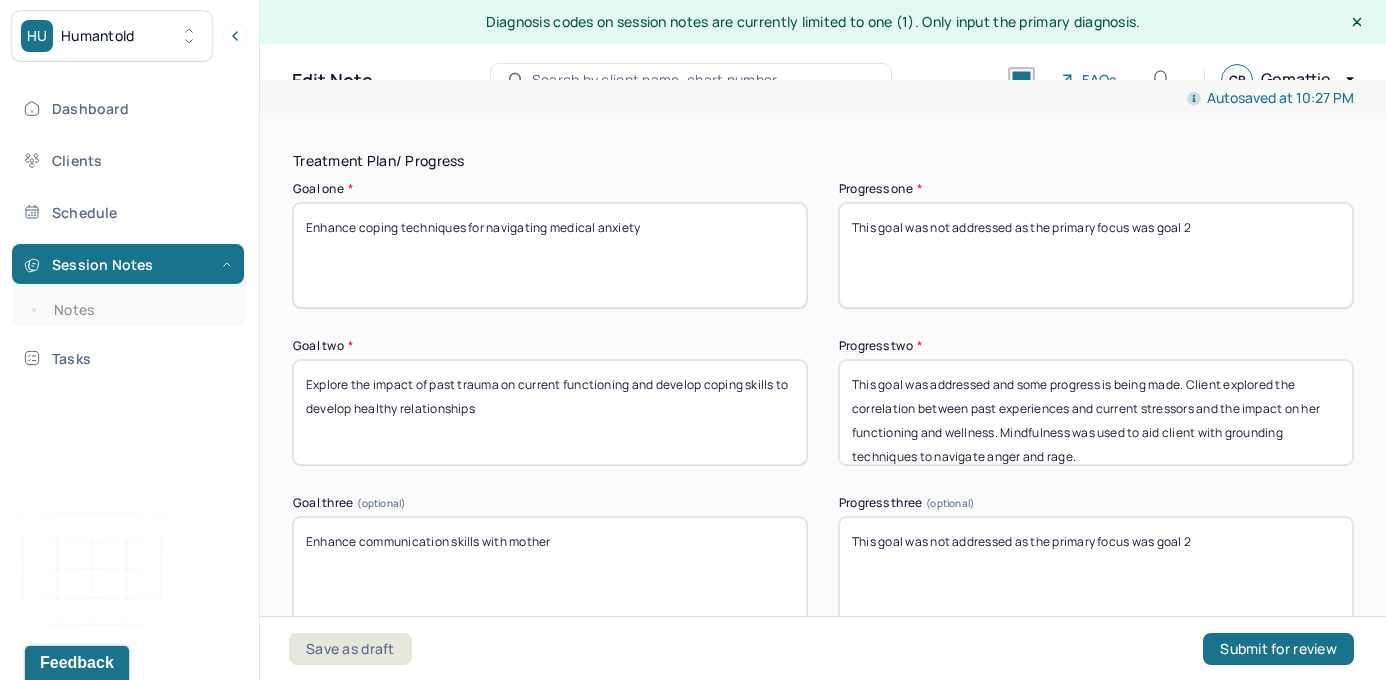 type on "Client was engaged and introspective." 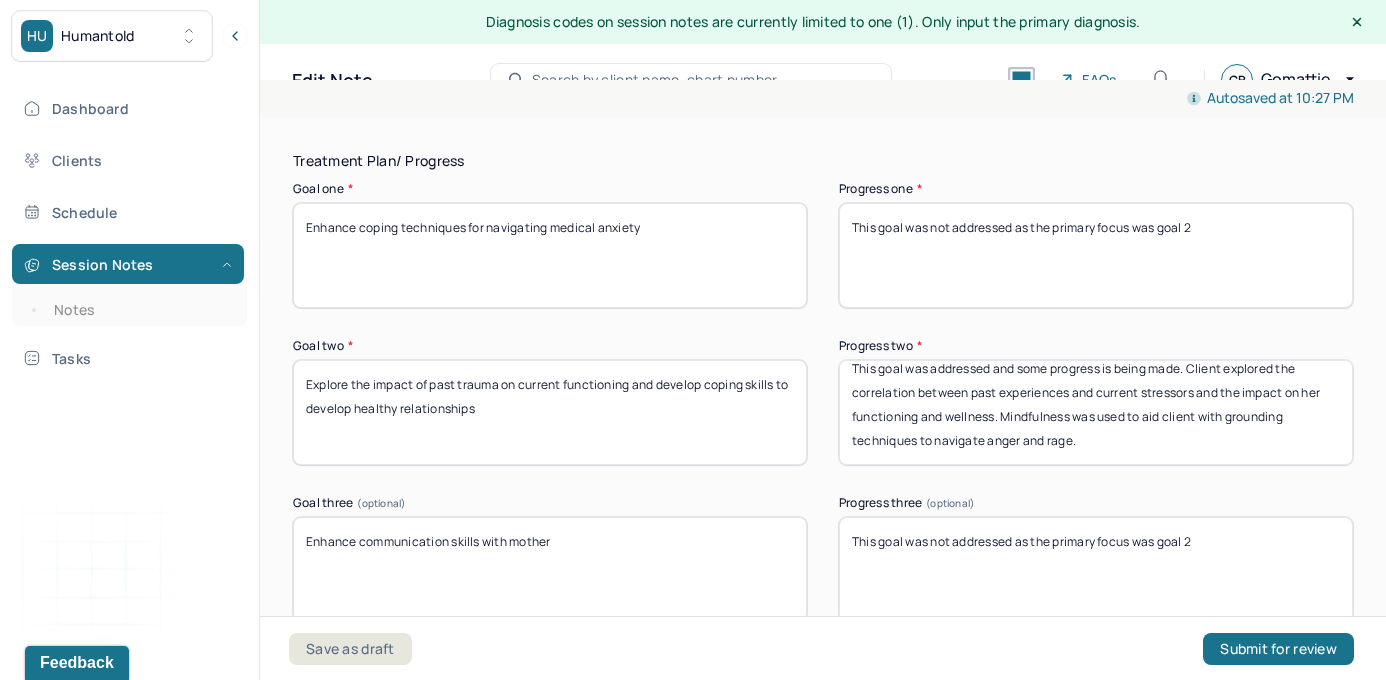 drag, startPoint x: 1021, startPoint y: 376, endPoint x: 1178, endPoint y: 500, distance: 200.06248 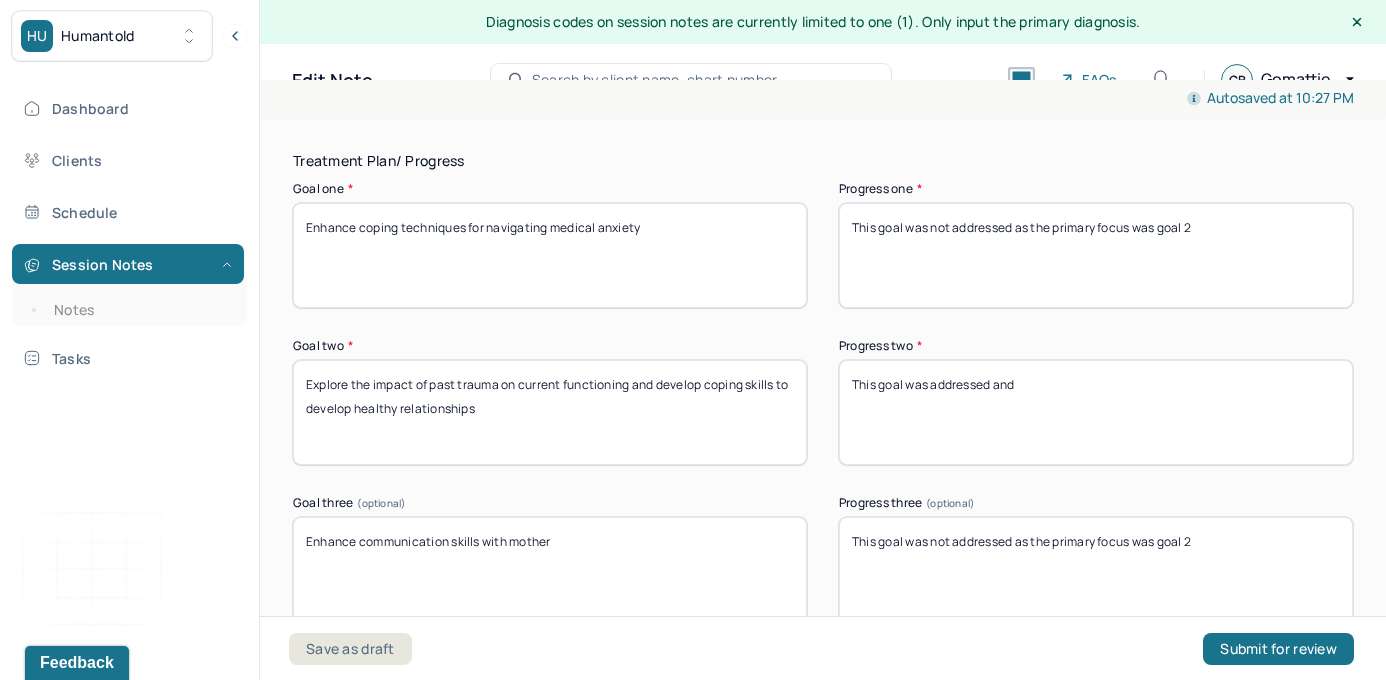 scroll, scrollTop: 0, scrollLeft: 0, axis: both 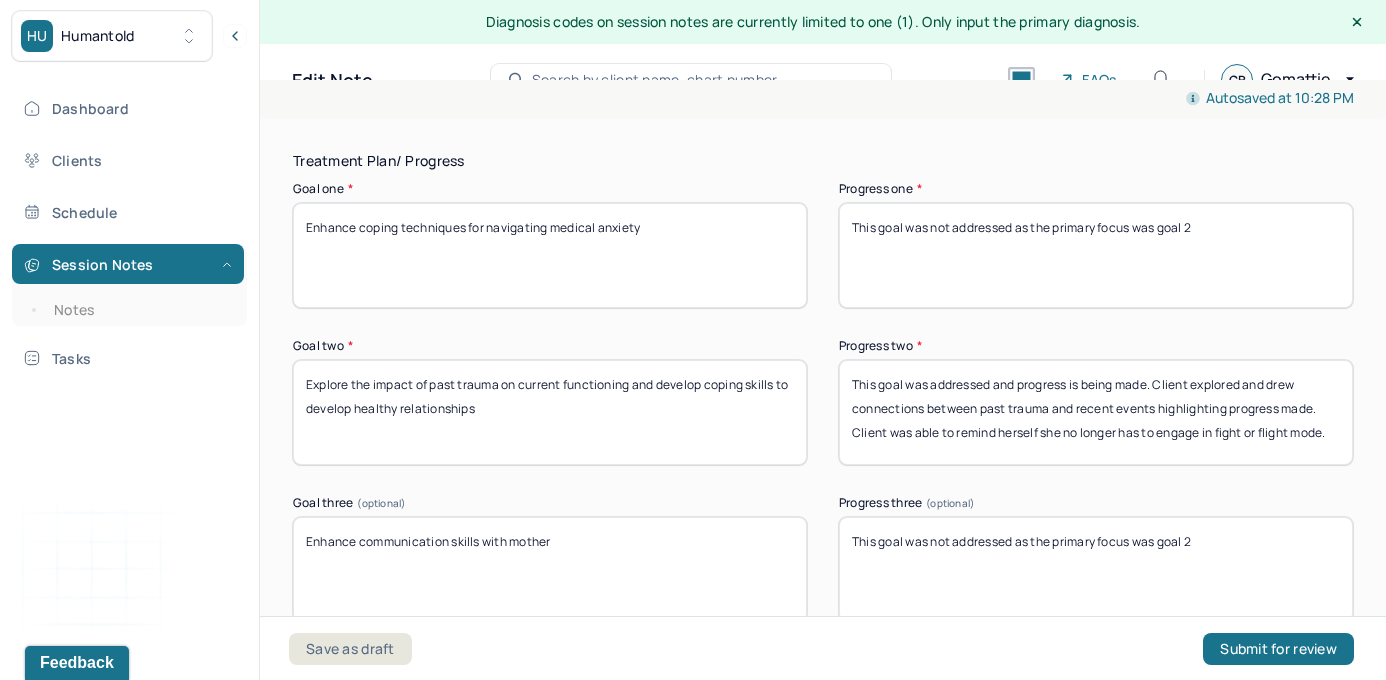 click on "This goal was addressed and progress is being made. Client explored and drew connections between past truama and recent events highlighting progress made. Client was able to remind herself she no longer has to engage in fight or flight mode." at bounding box center (1096, 412) 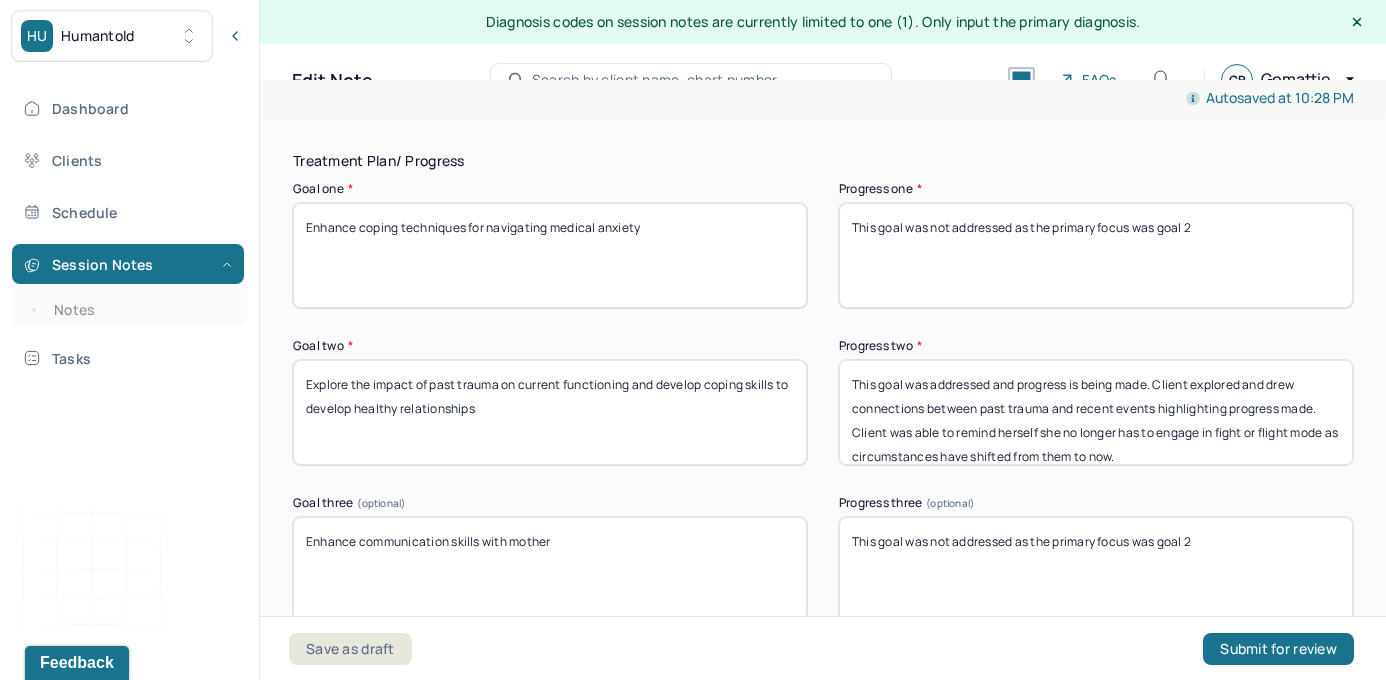 scroll, scrollTop: 16, scrollLeft: 0, axis: vertical 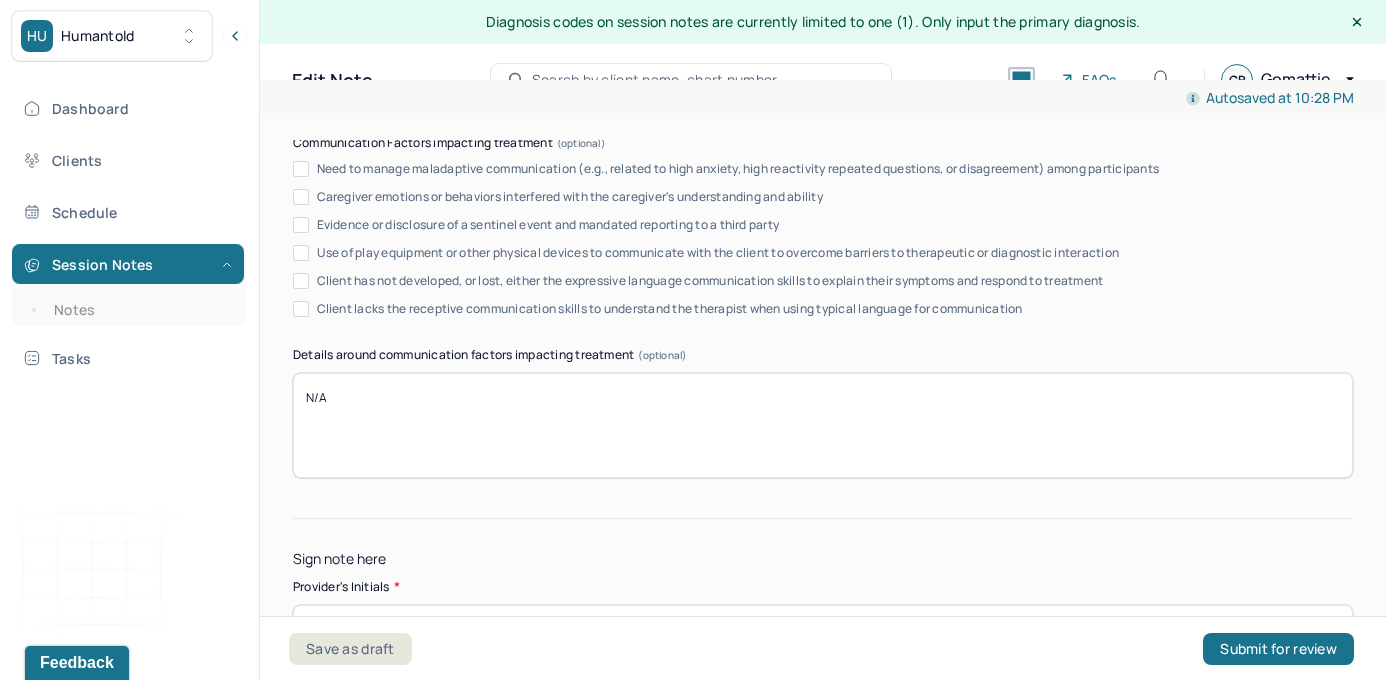type on "This goal was addressed and progress is being made. Client explored and drew connections between past trauma and recent events highlighting progress made. Client was able to remind herself she no longer has to engage in fight or flight mode as circumstances have shifted from them to now." 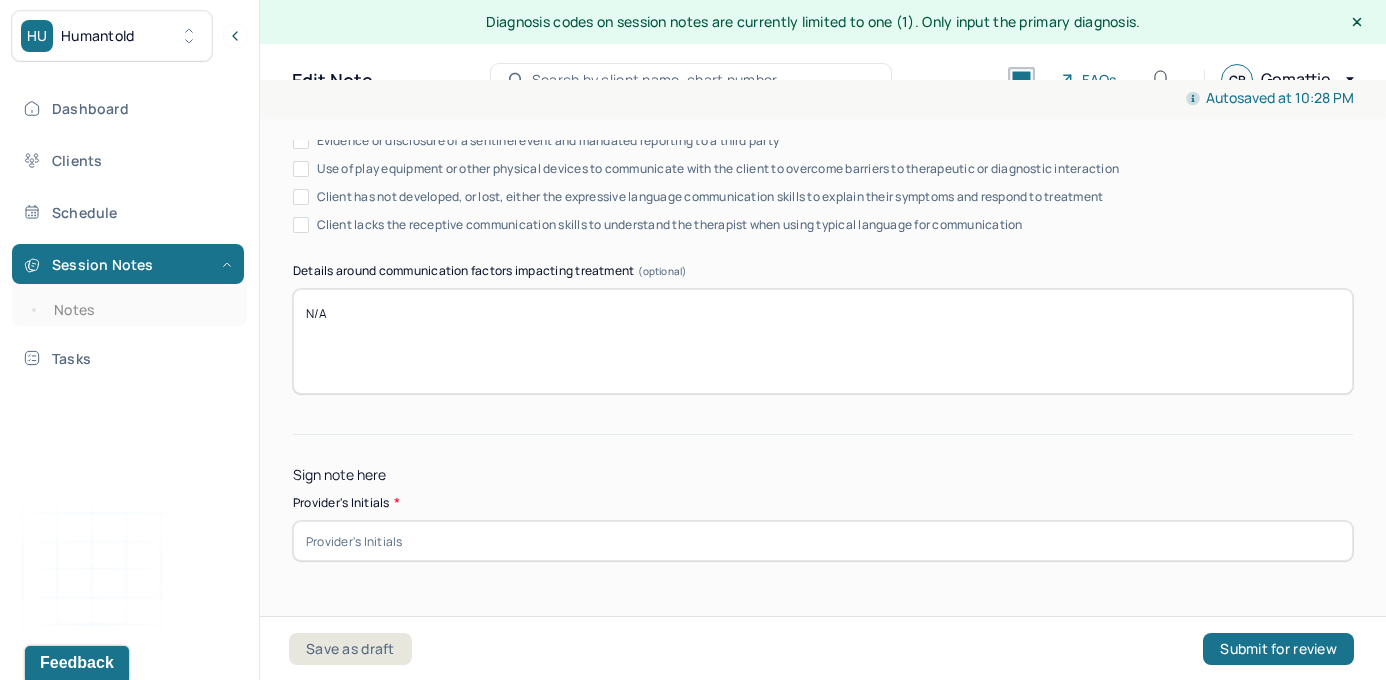 scroll, scrollTop: 3979, scrollLeft: 0, axis: vertical 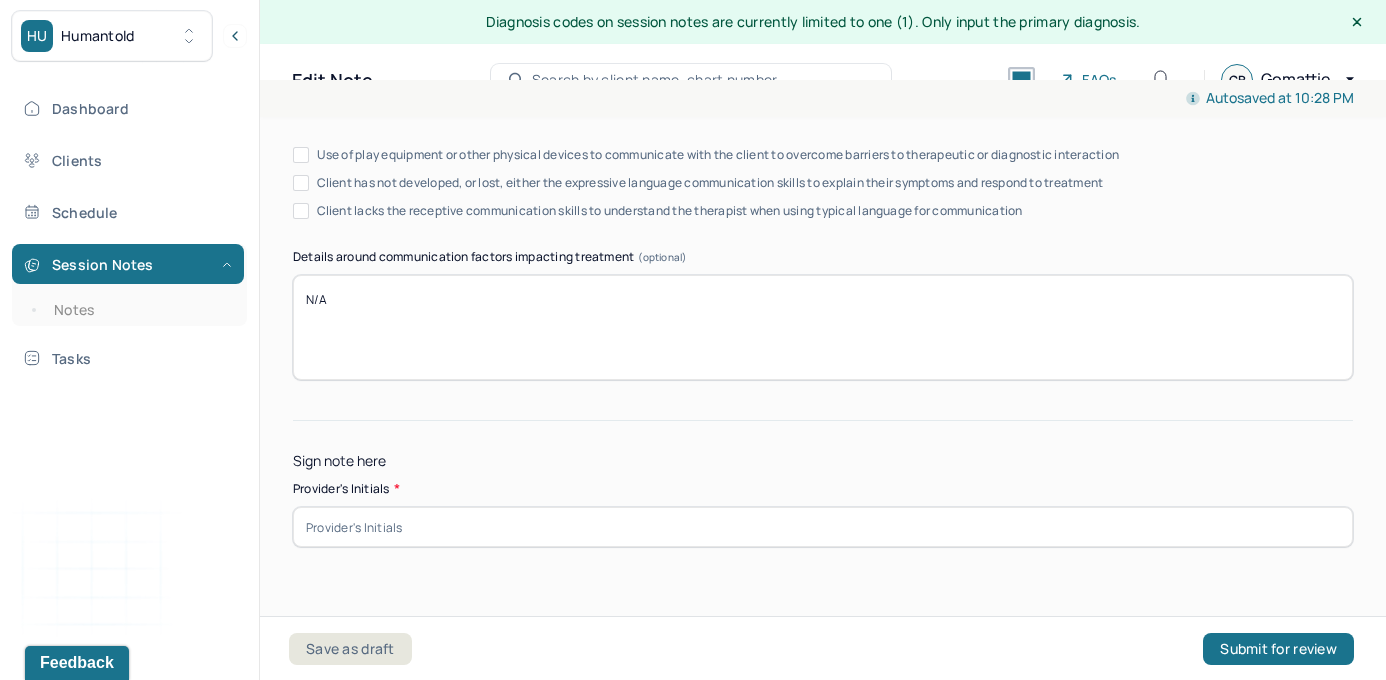 click at bounding box center [823, 527] 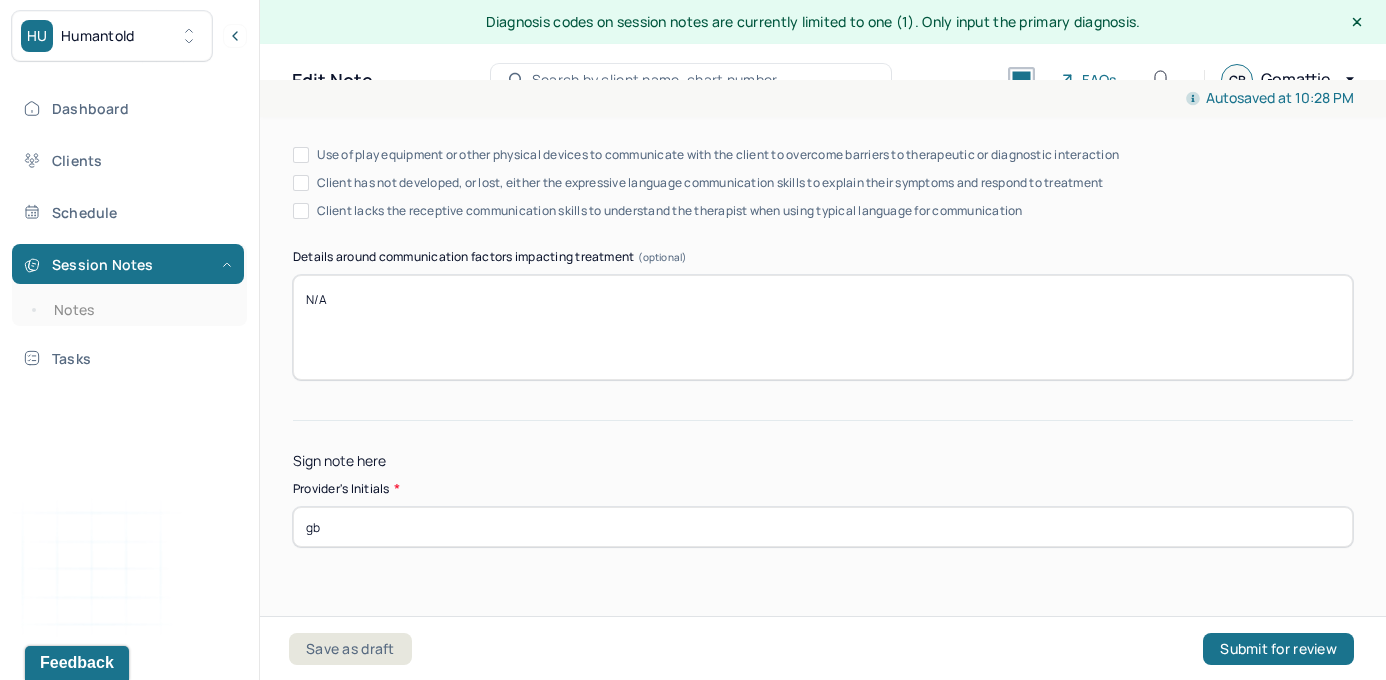 type on "gb" 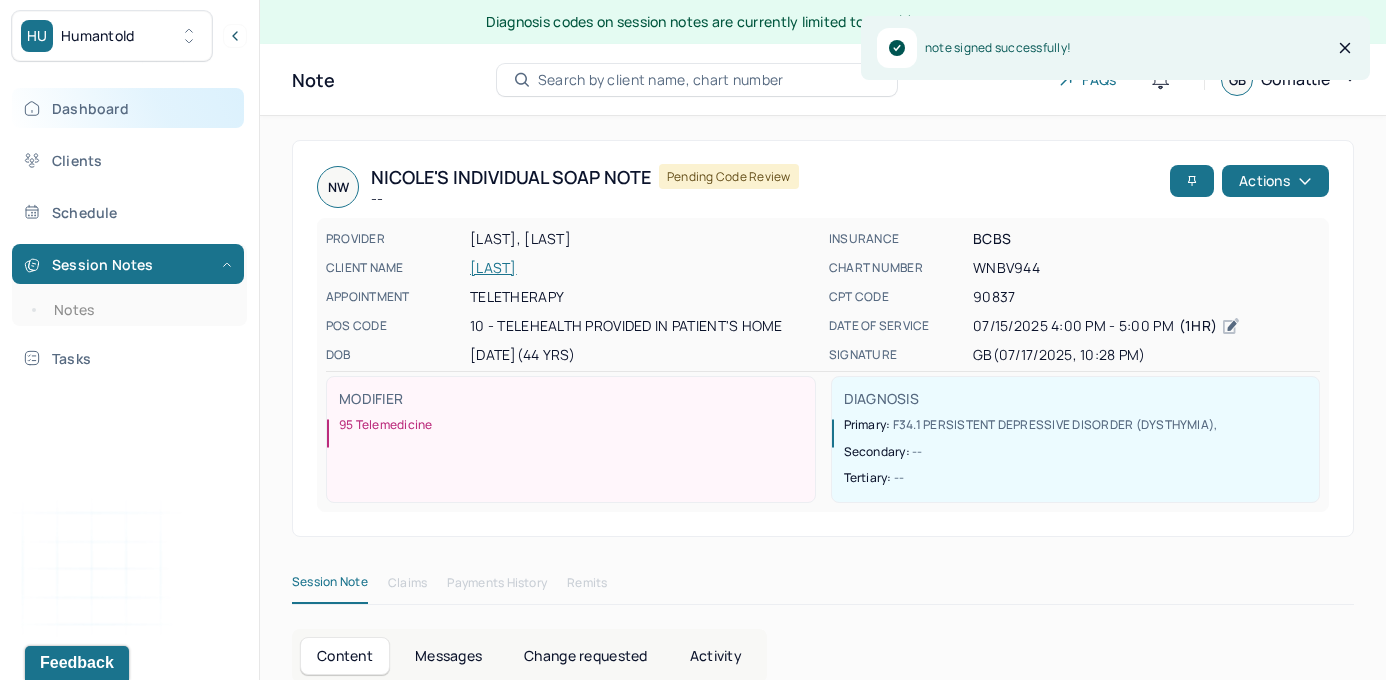 click on "Dashboard" at bounding box center [128, 108] 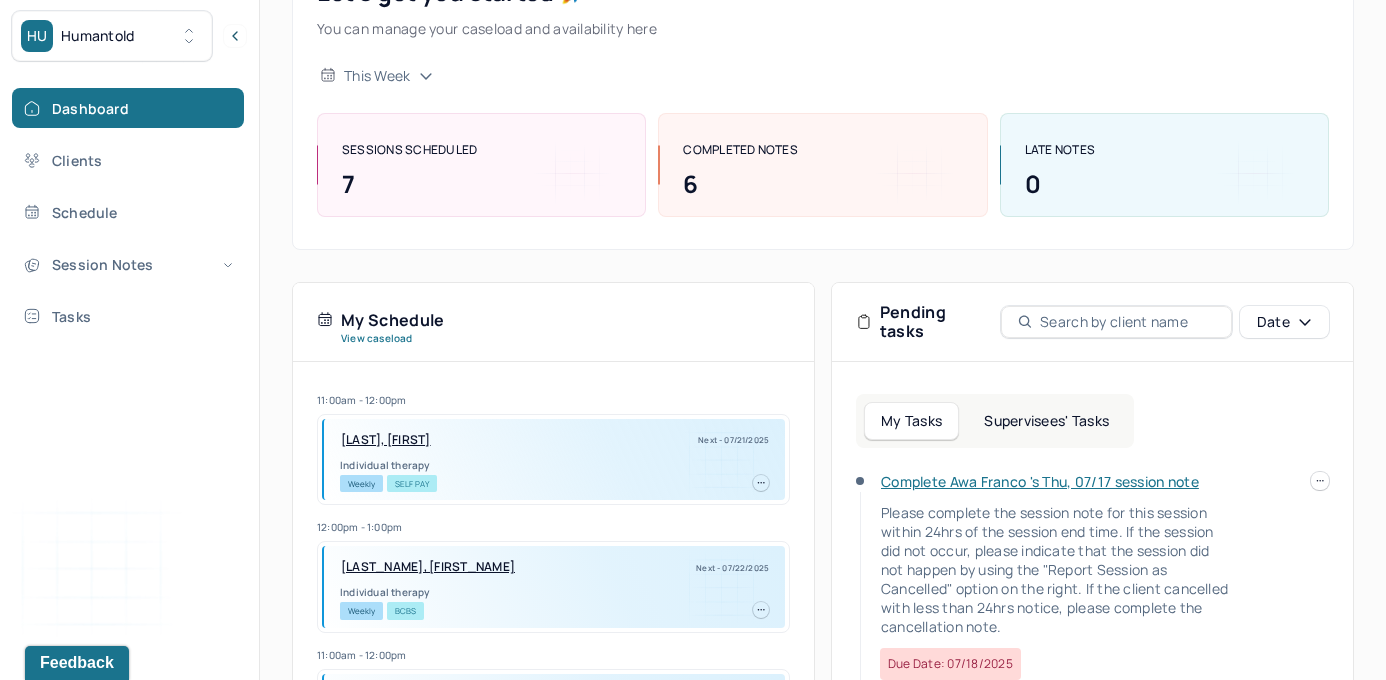 scroll, scrollTop: 204, scrollLeft: 0, axis: vertical 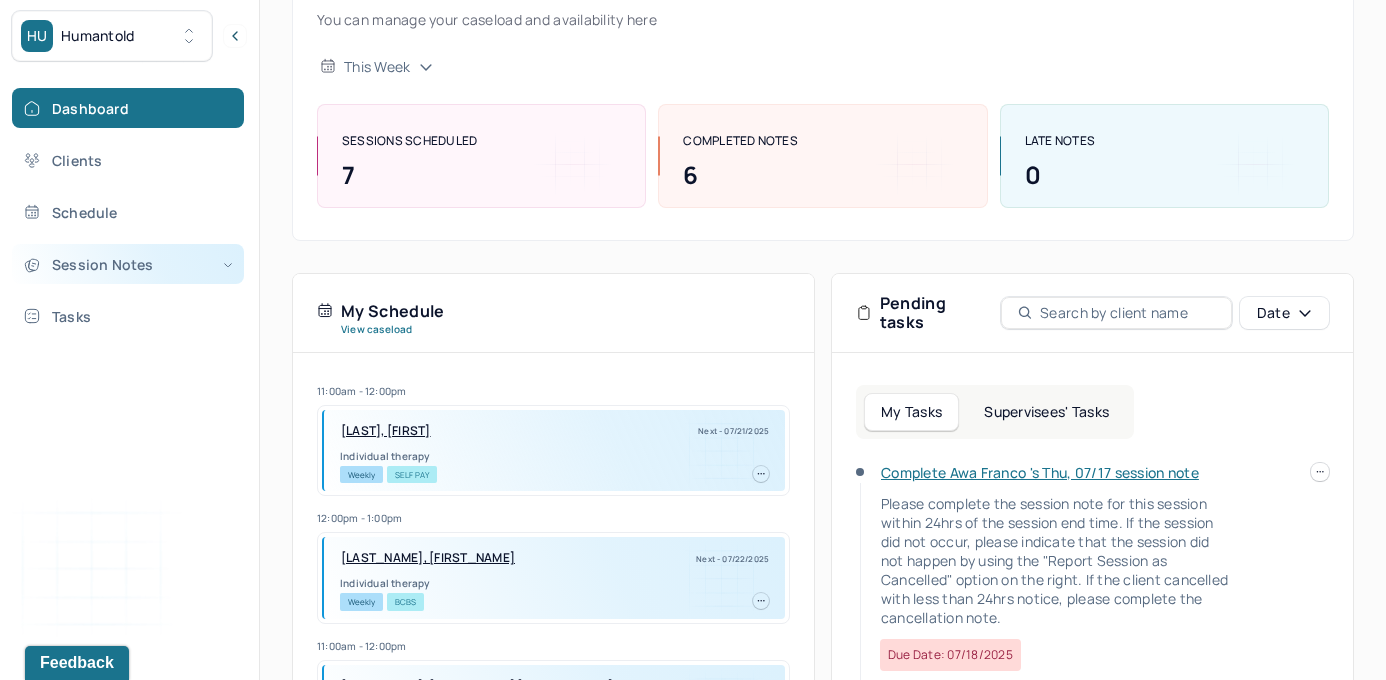 click on "Session Notes" at bounding box center [128, 264] 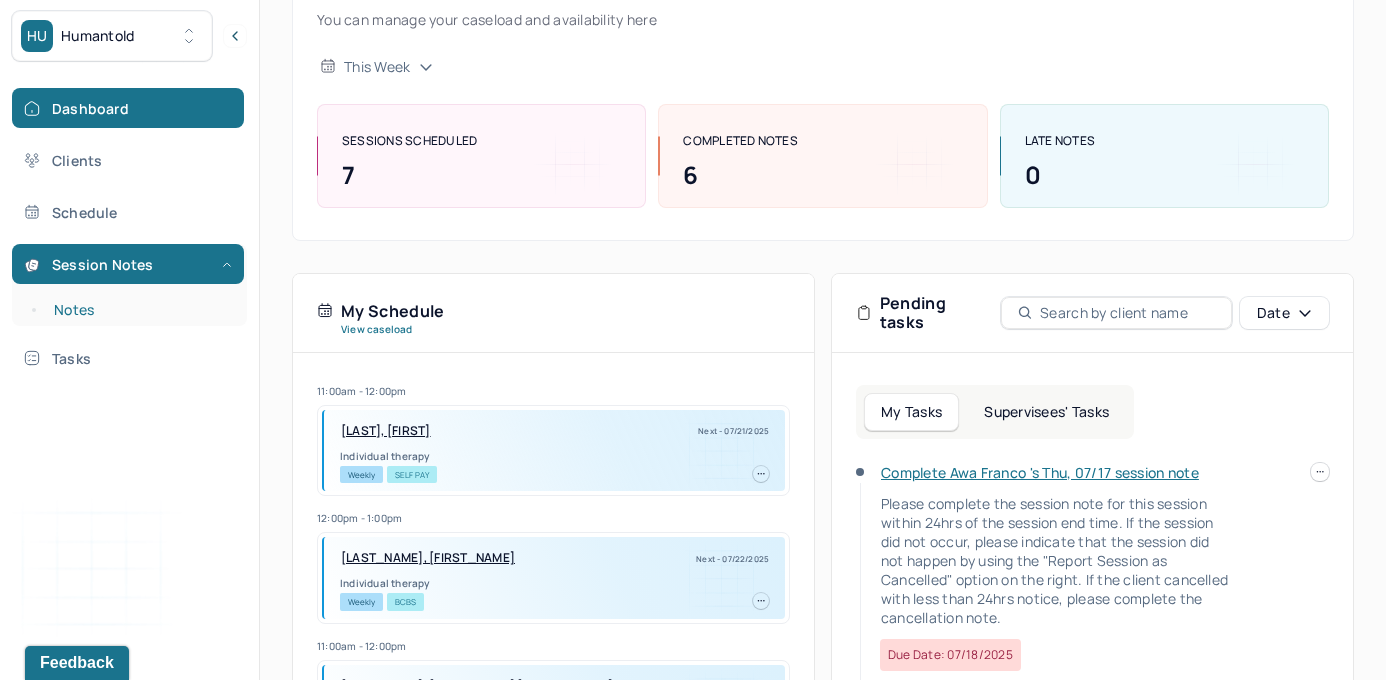 click on "Notes" at bounding box center [139, 310] 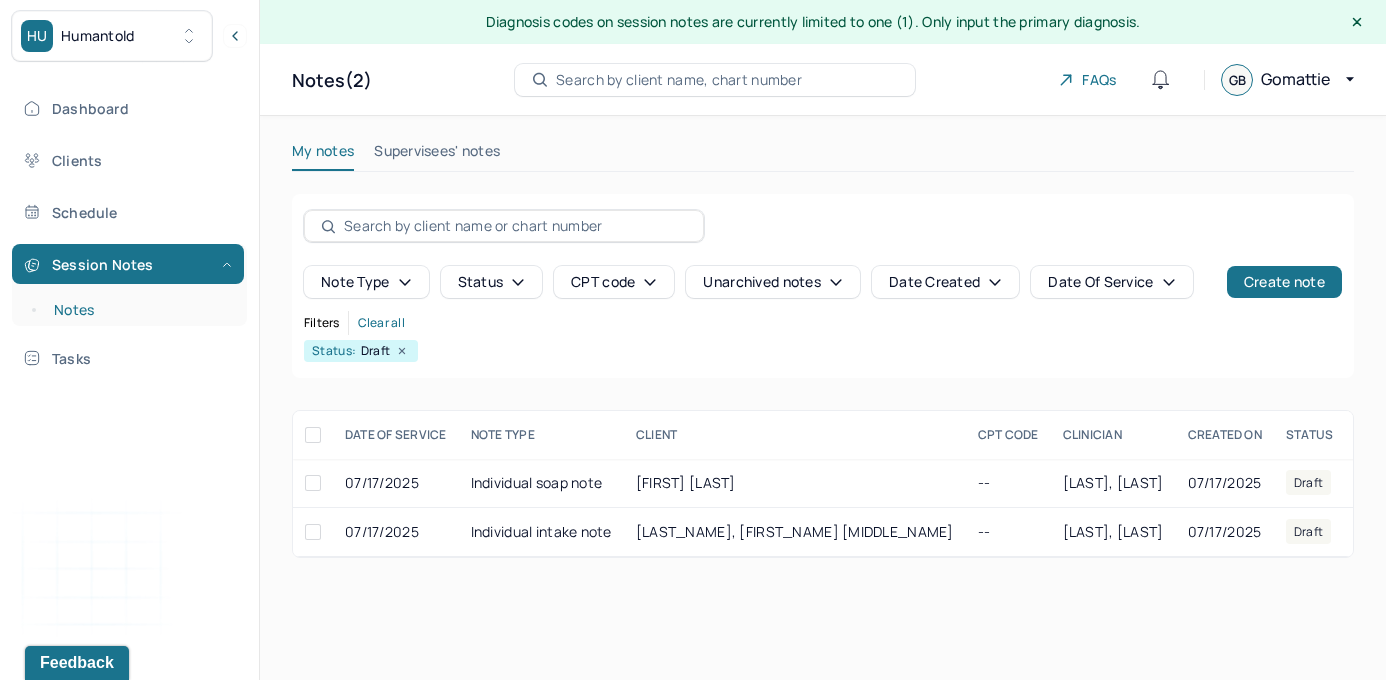 scroll, scrollTop: 0, scrollLeft: 0, axis: both 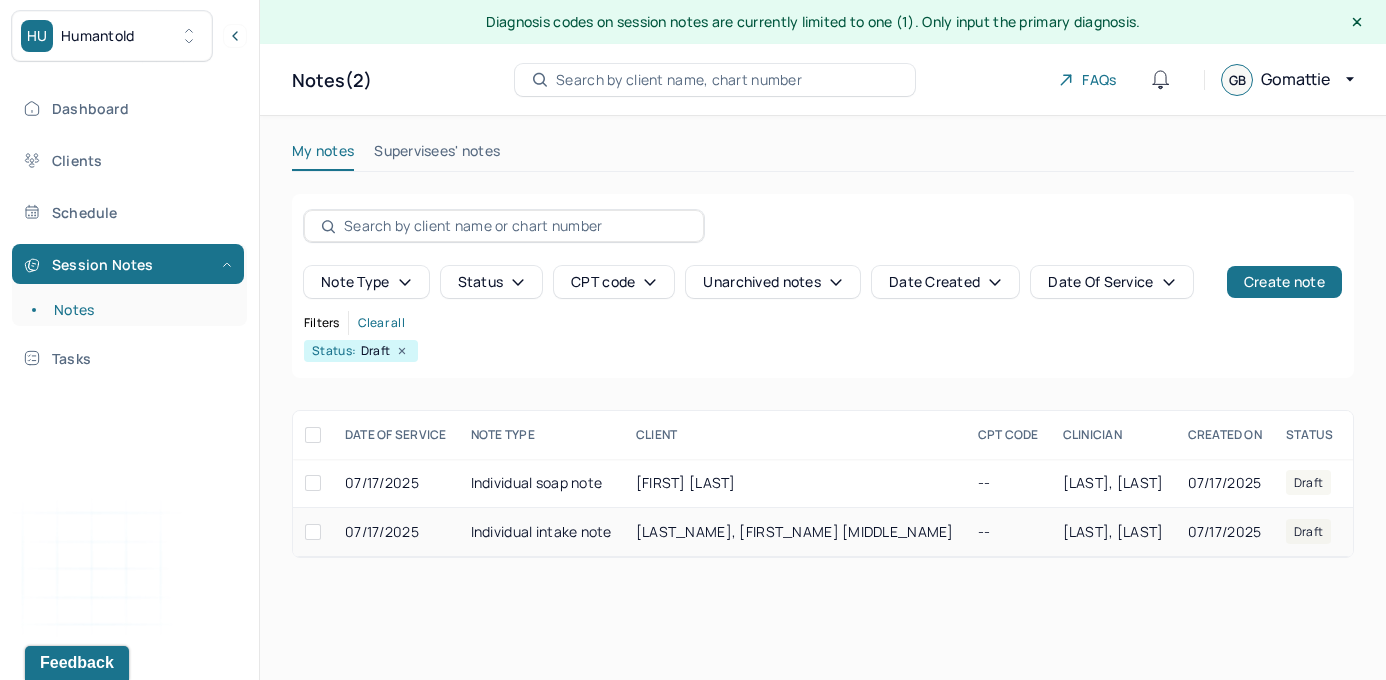 click on "[LAST_NAME], [FIRST_NAME] [MIDDLE_NAME]" at bounding box center [795, 531] 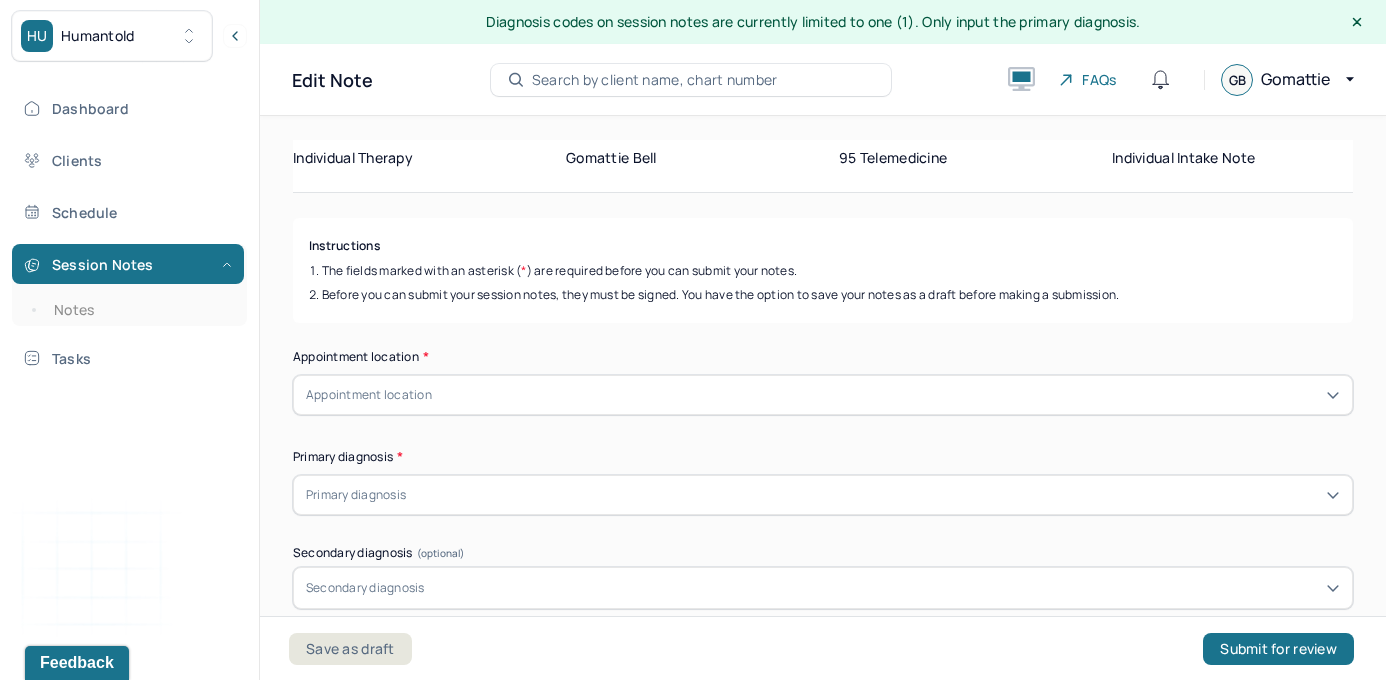 scroll, scrollTop: 163, scrollLeft: 0, axis: vertical 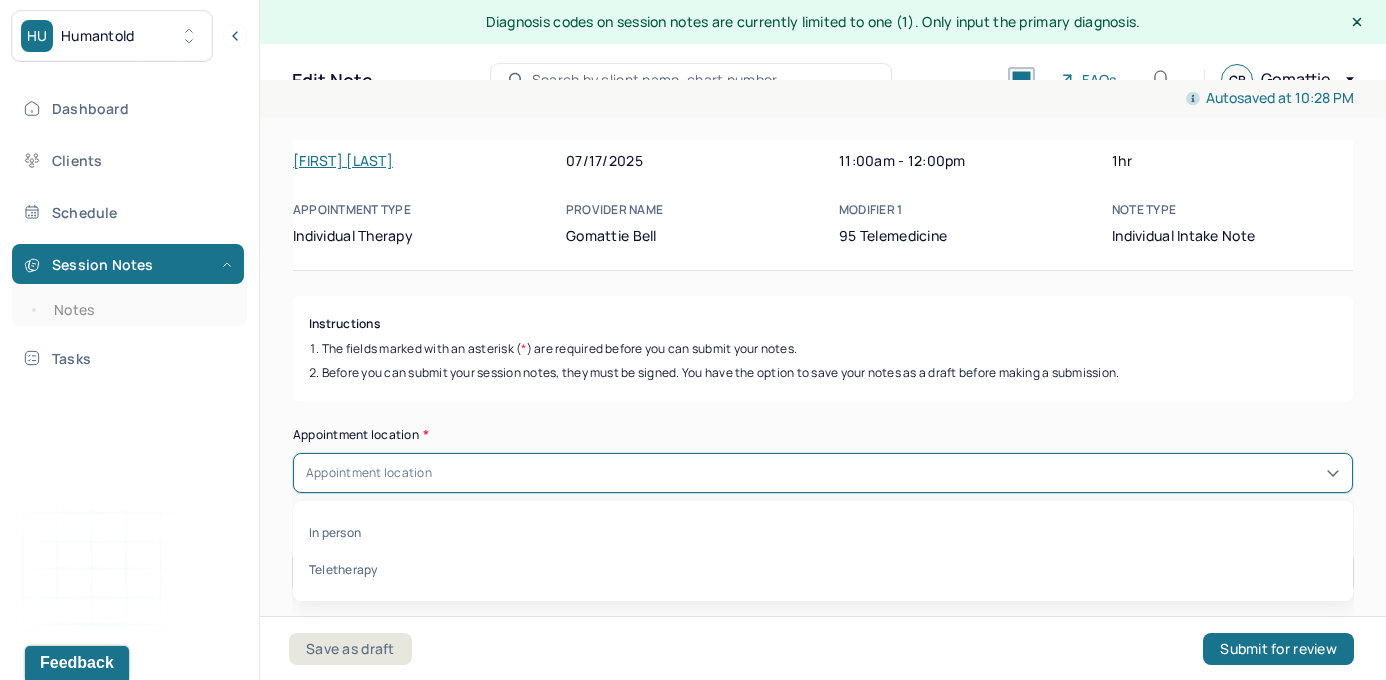 click on "Appointment location" at bounding box center (823, 473) 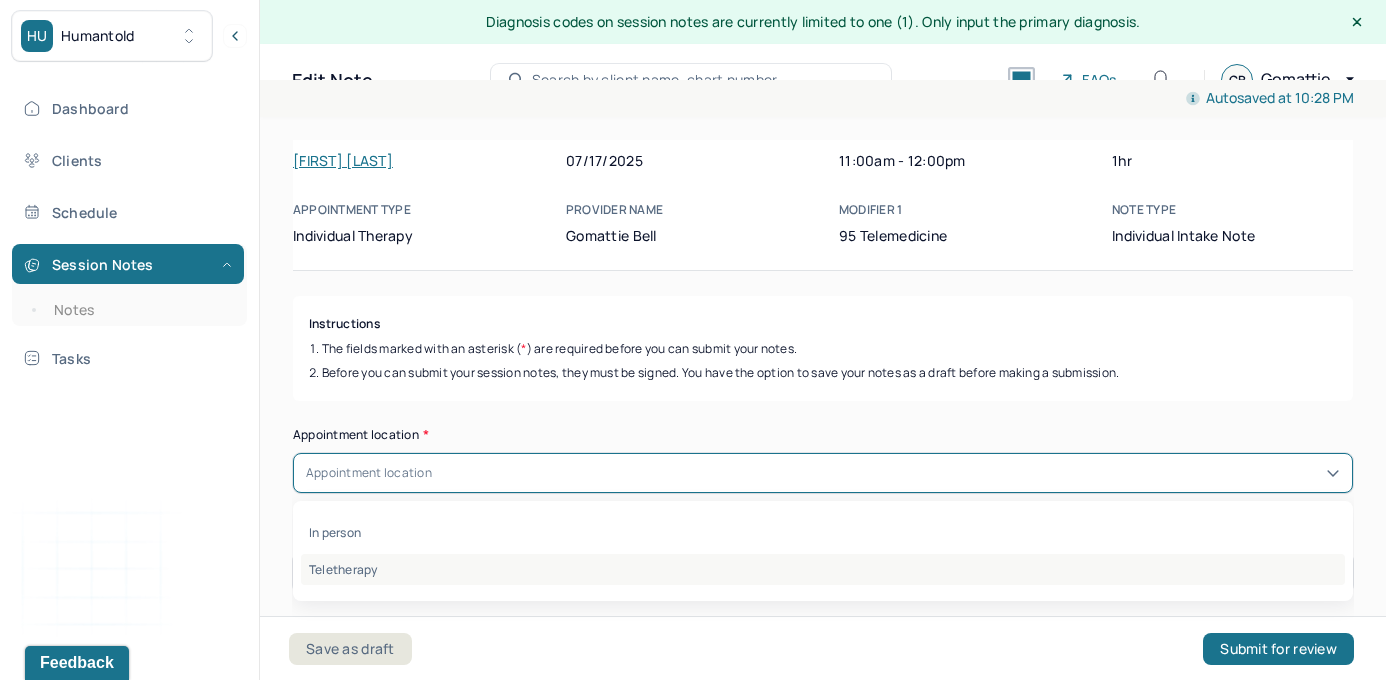 click on "Teletherapy" at bounding box center [823, 569] 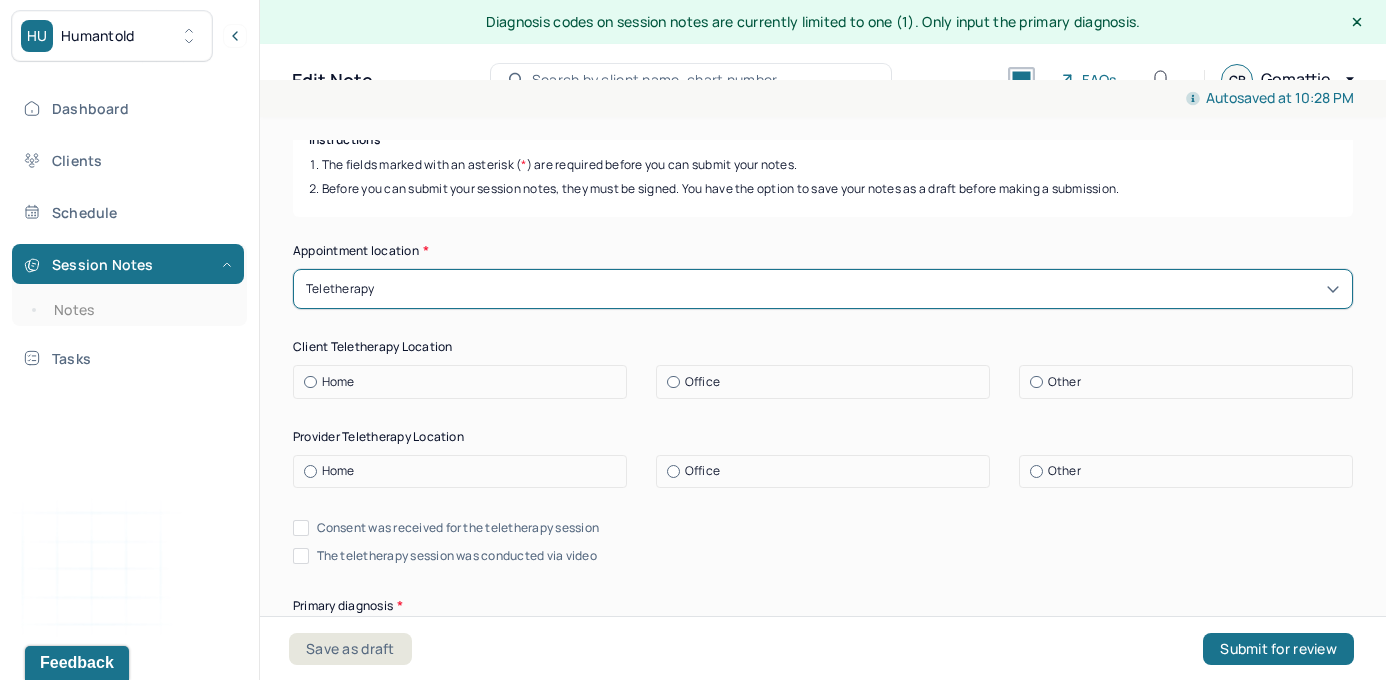 scroll, scrollTop: 351, scrollLeft: 0, axis: vertical 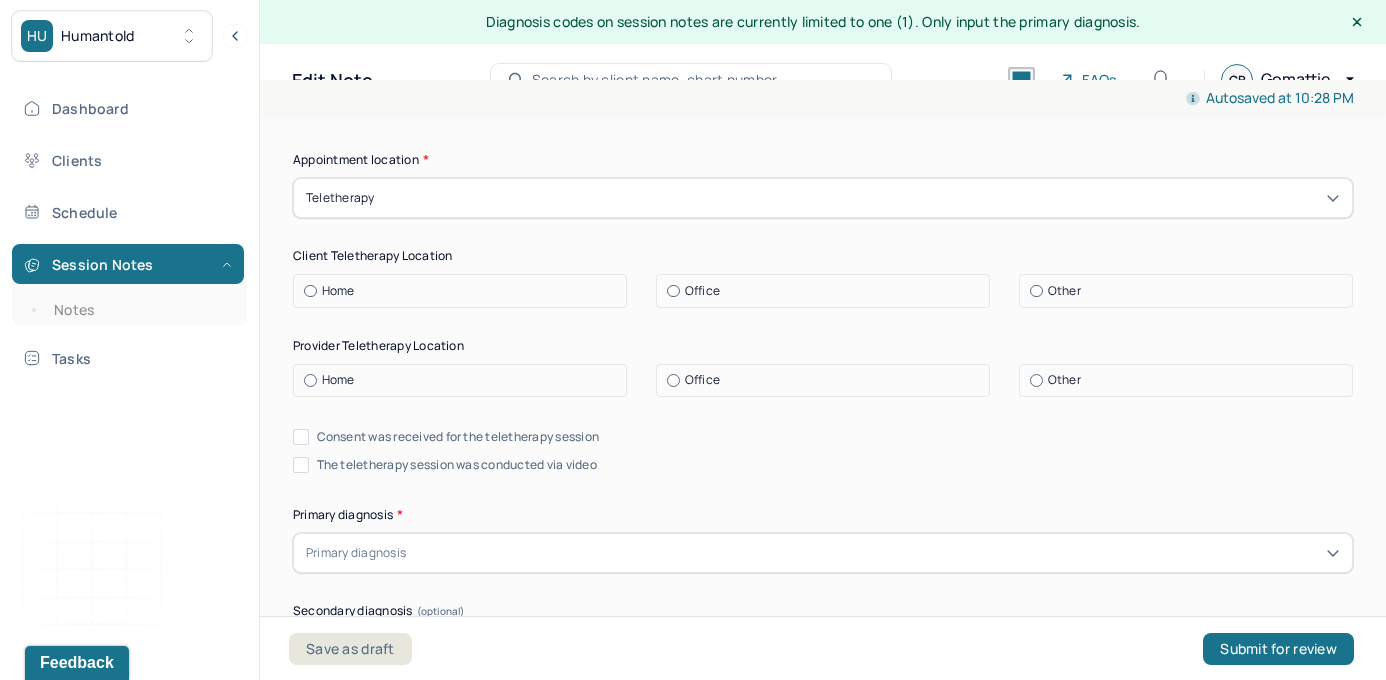 click at bounding box center [310, 291] 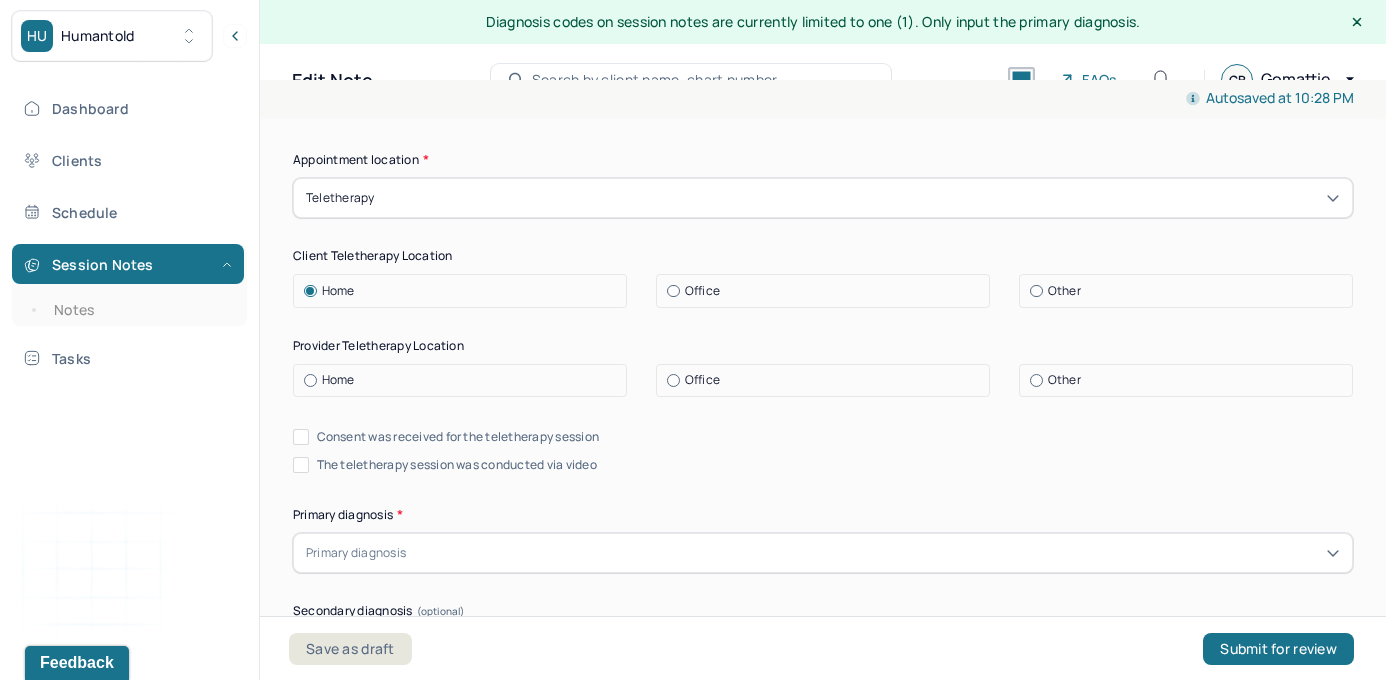 click at bounding box center (310, 380) 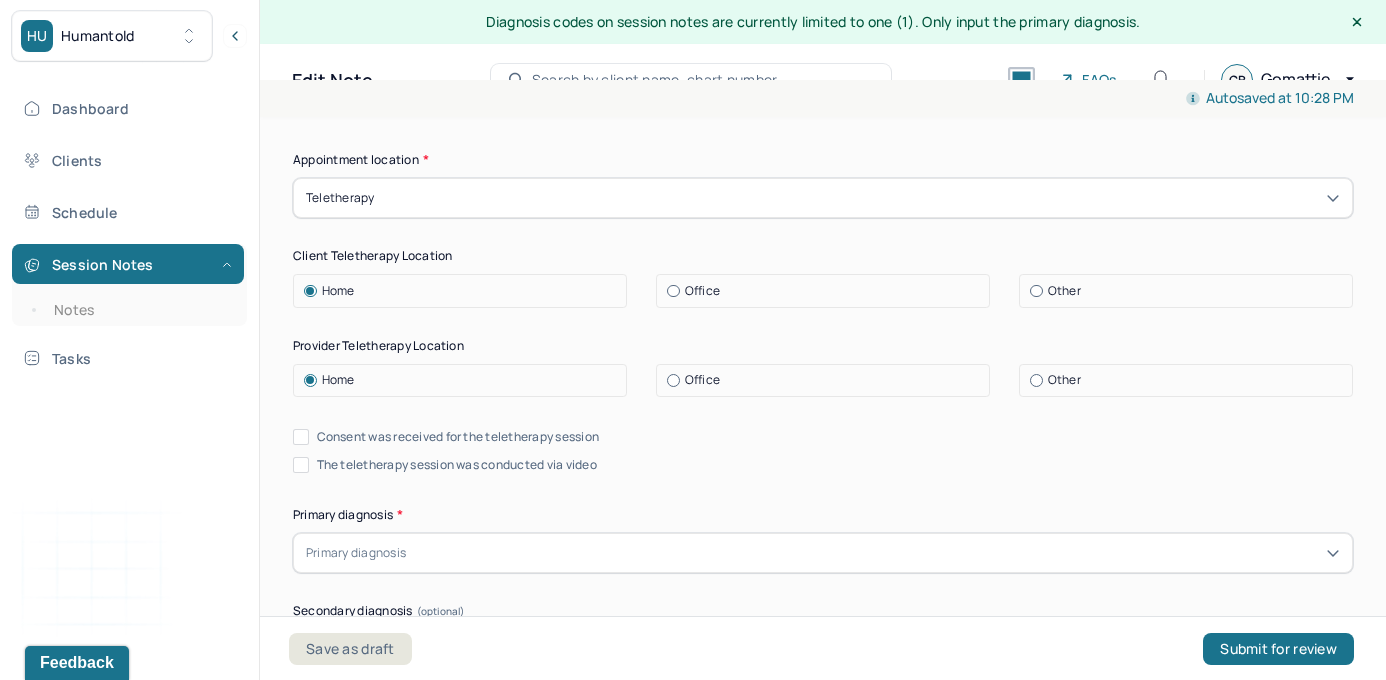 click on "Consent was received for the teletherapy session" at bounding box center [301, 437] 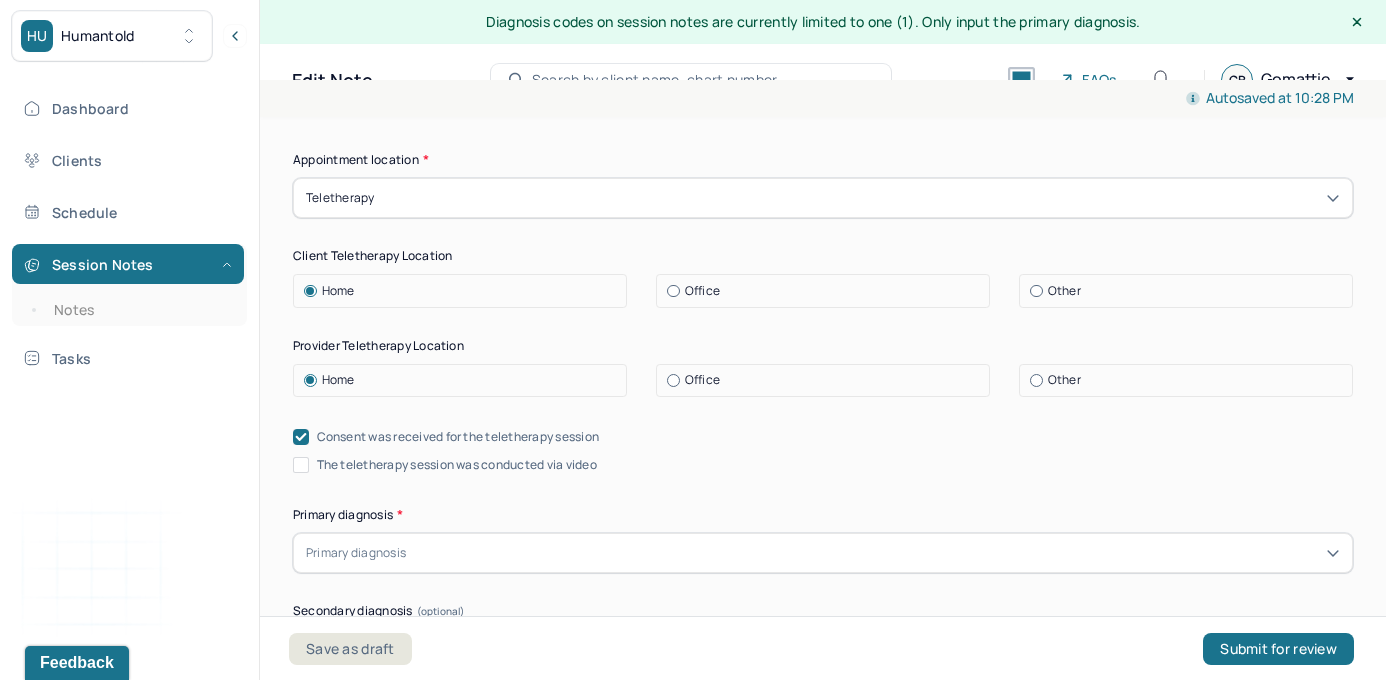click on "The teletherapy session was conducted via video" at bounding box center (301, 465) 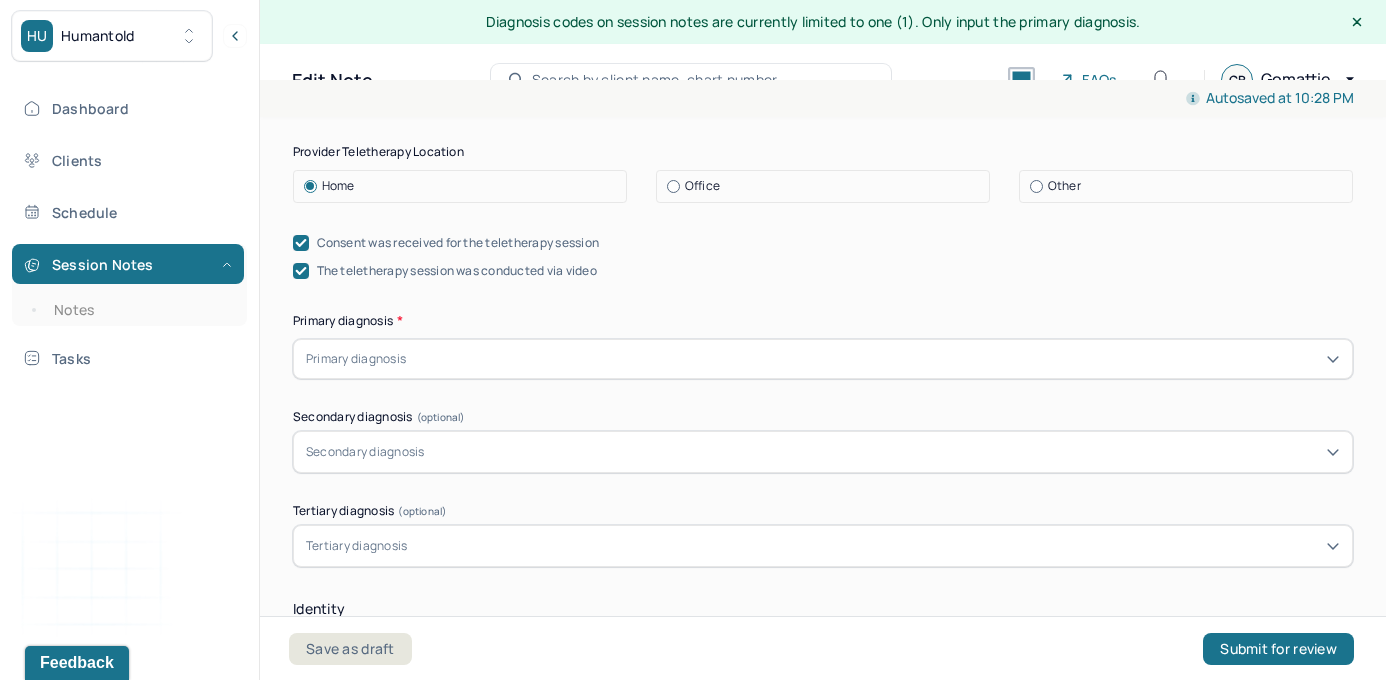 scroll, scrollTop: 554, scrollLeft: 0, axis: vertical 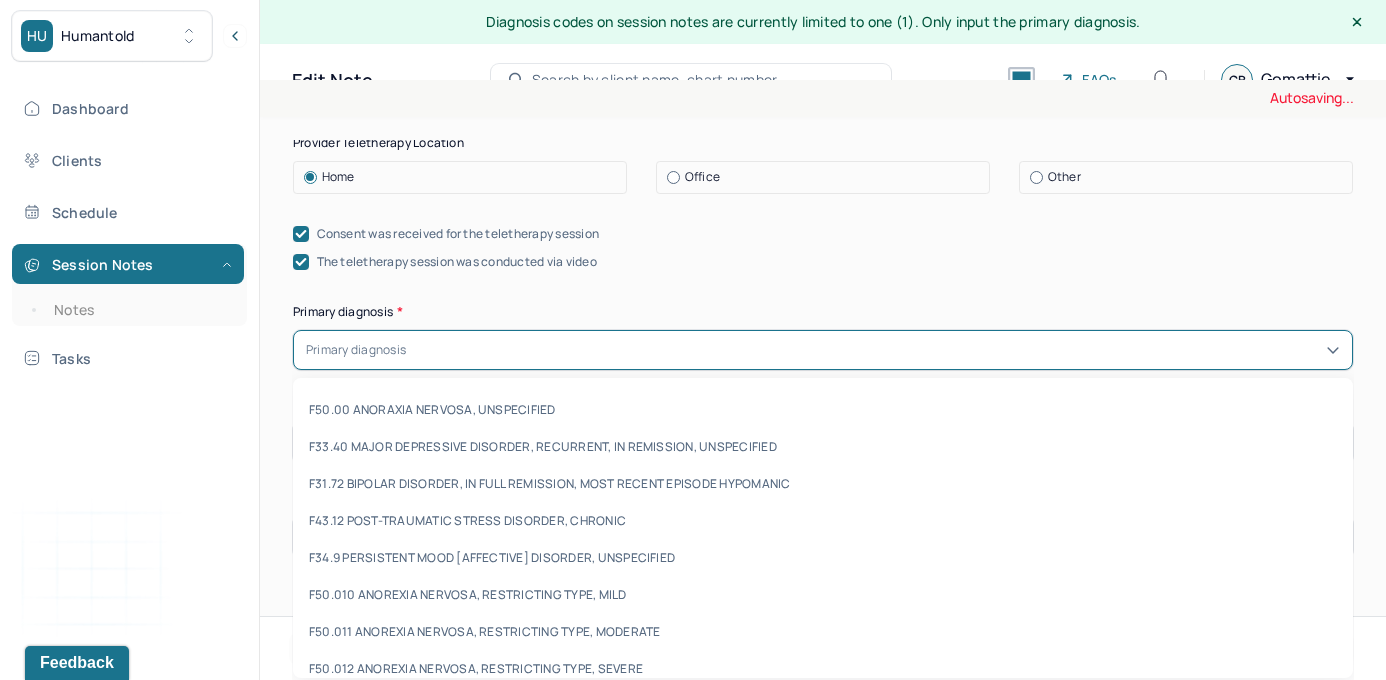 click on "Primary diagnosis" at bounding box center (356, 350) 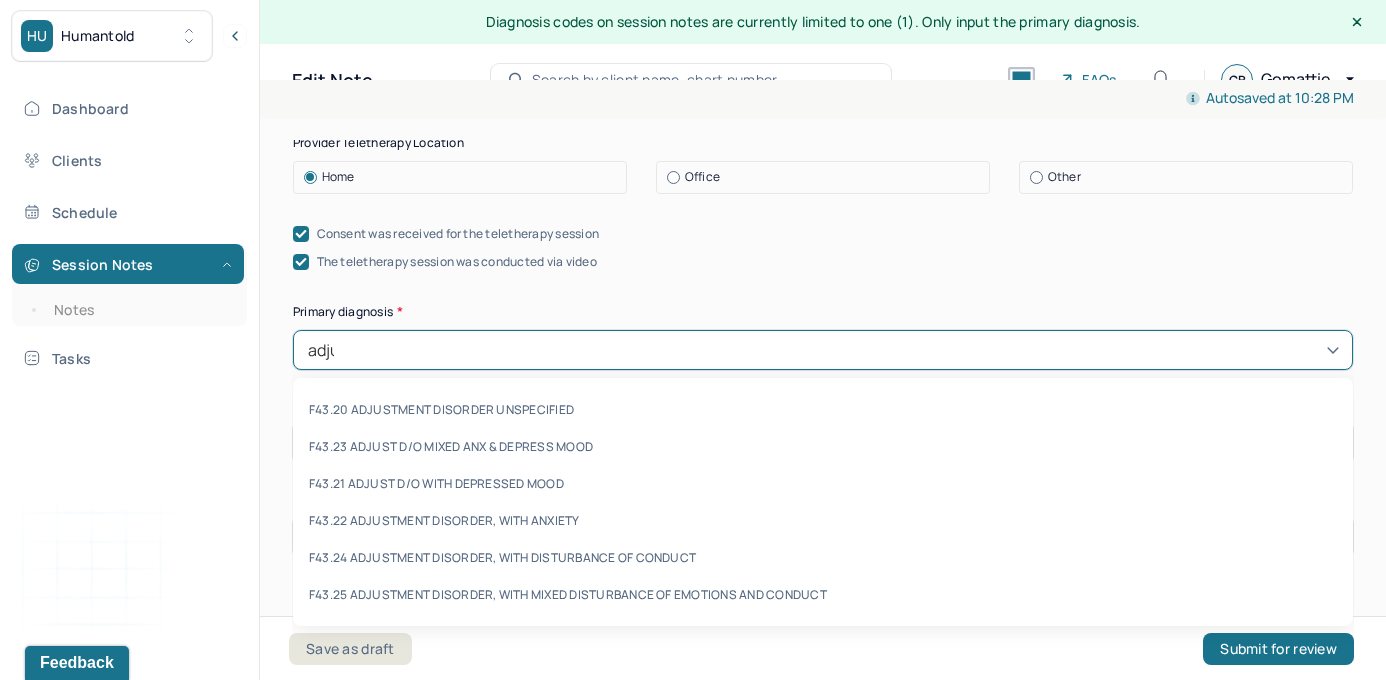 type on "adjus" 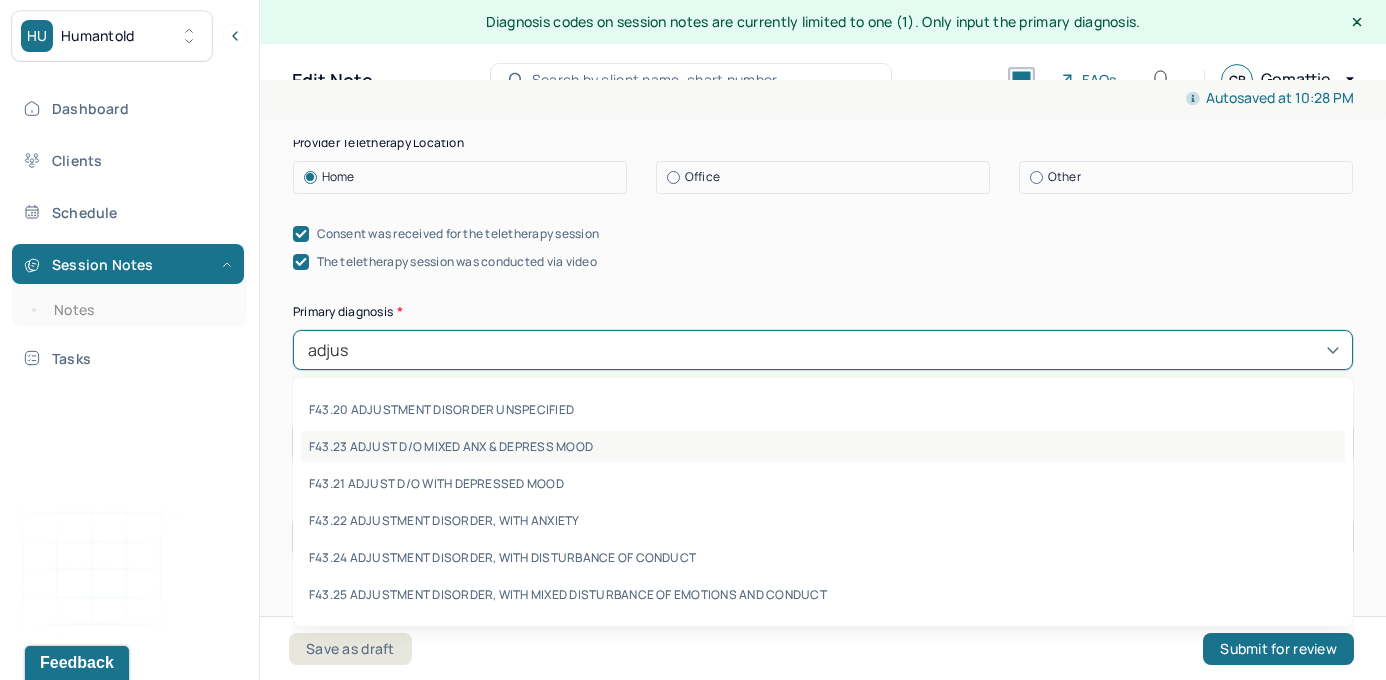 click on "F43.23 ADJUST D/O MIXED ANX & DEPRESS MOOD" at bounding box center [823, 446] 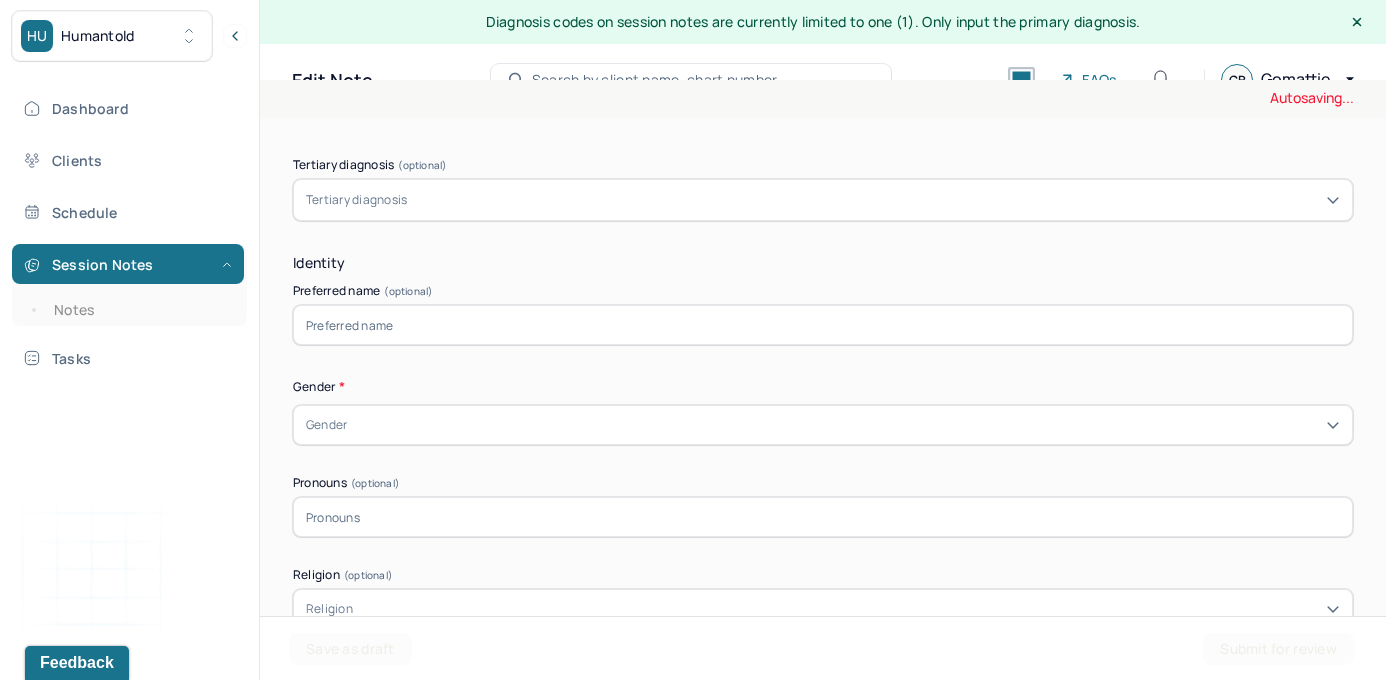 scroll, scrollTop: 898, scrollLeft: 0, axis: vertical 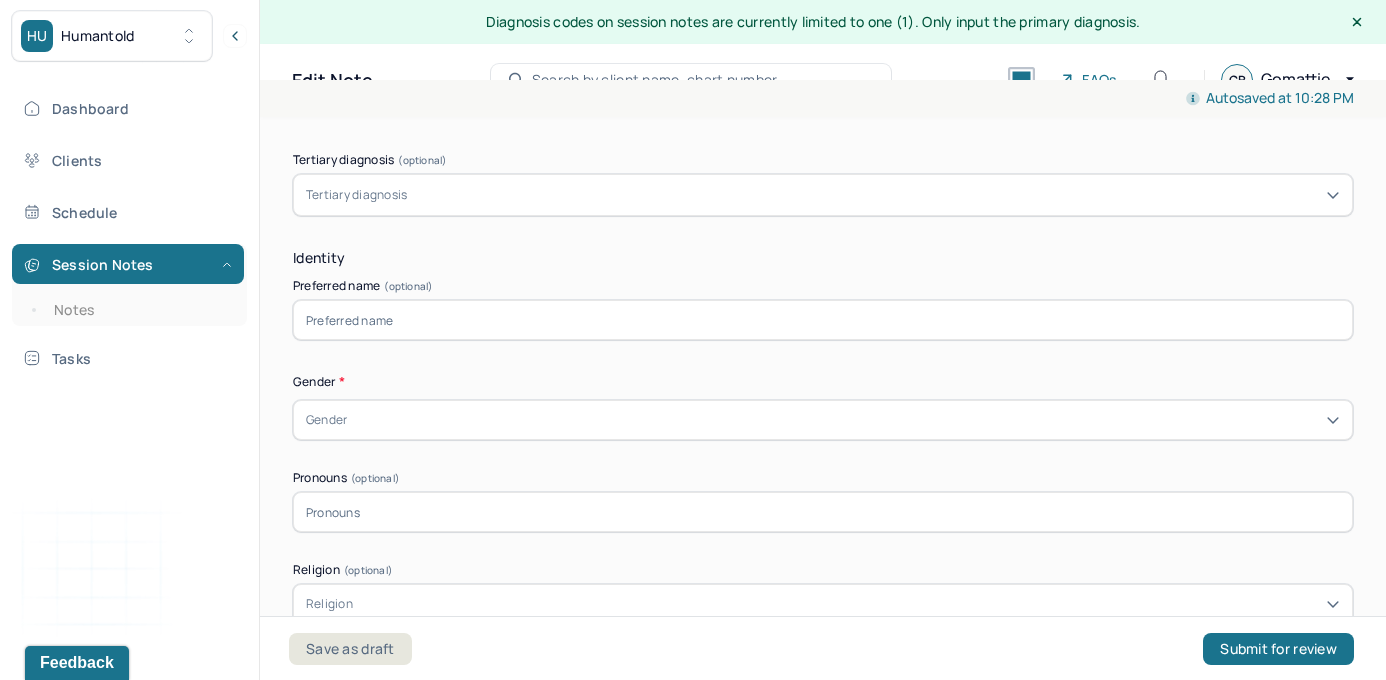 click on "Gender" at bounding box center [823, 420] 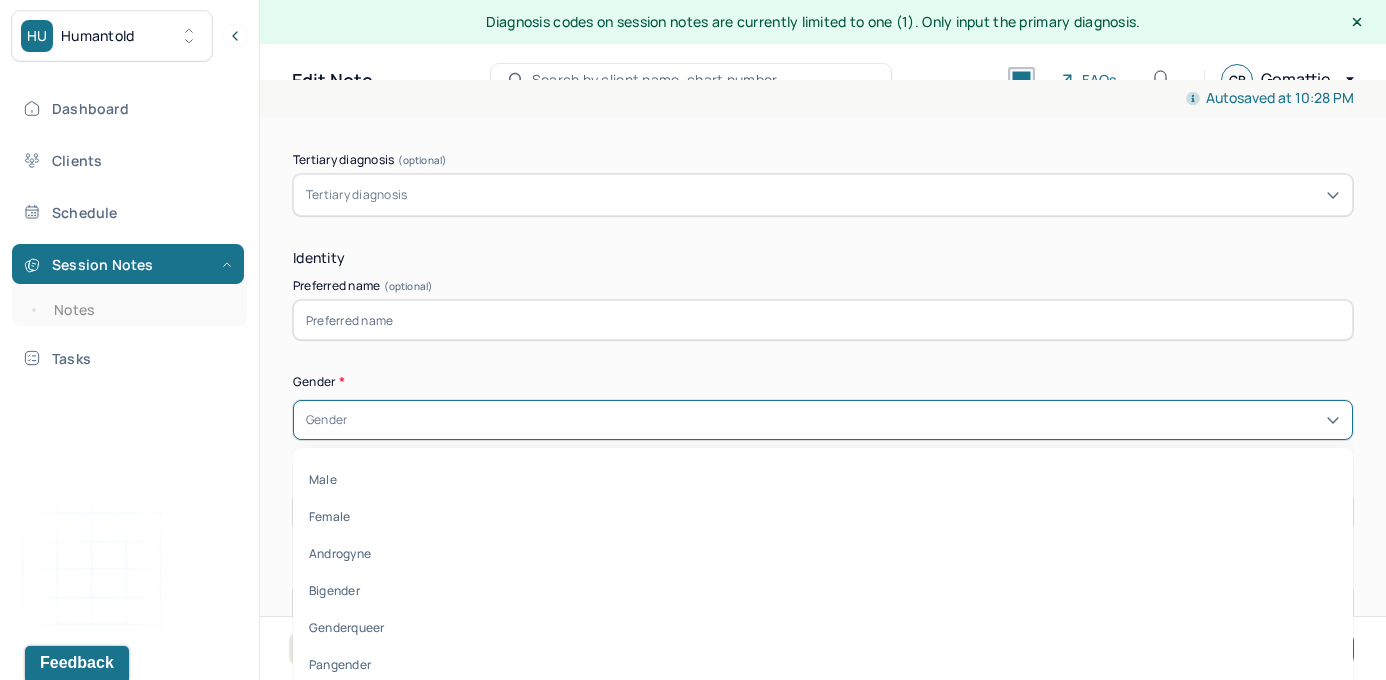 type 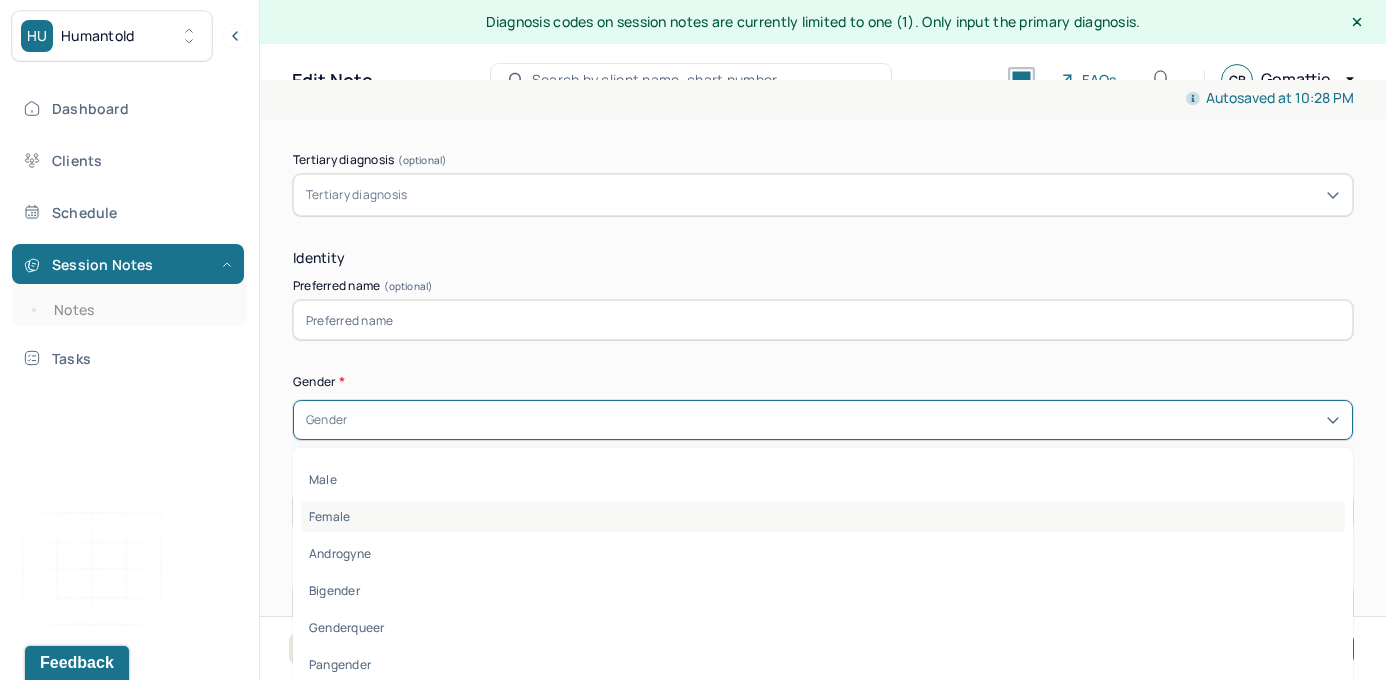click on "Female" at bounding box center [823, 516] 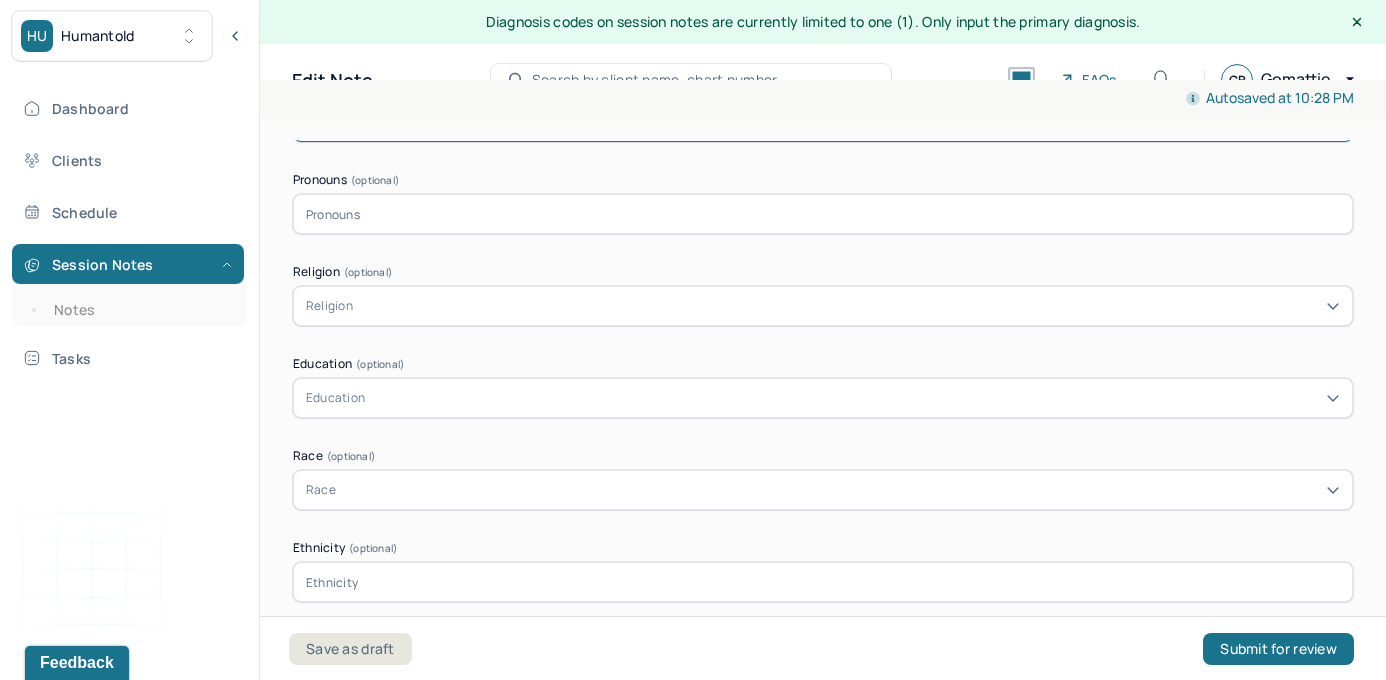 scroll, scrollTop: 1205, scrollLeft: 0, axis: vertical 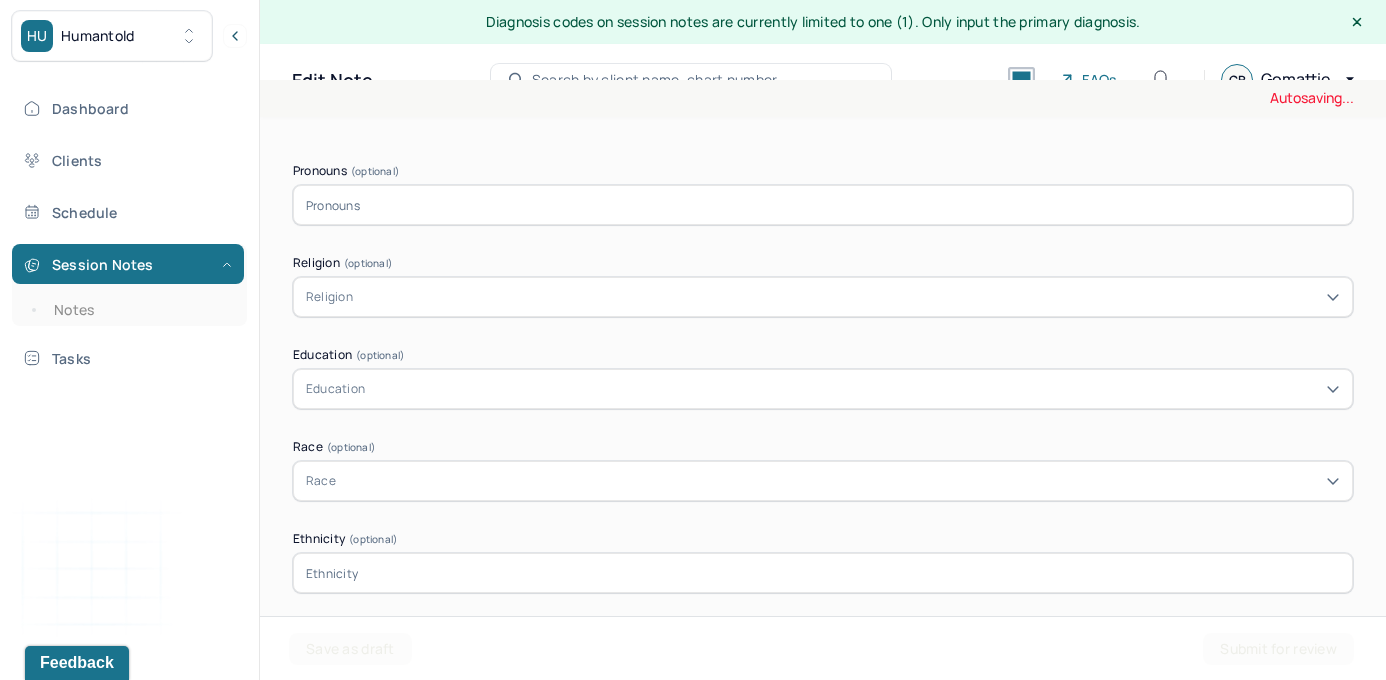 click at bounding box center [823, 205] 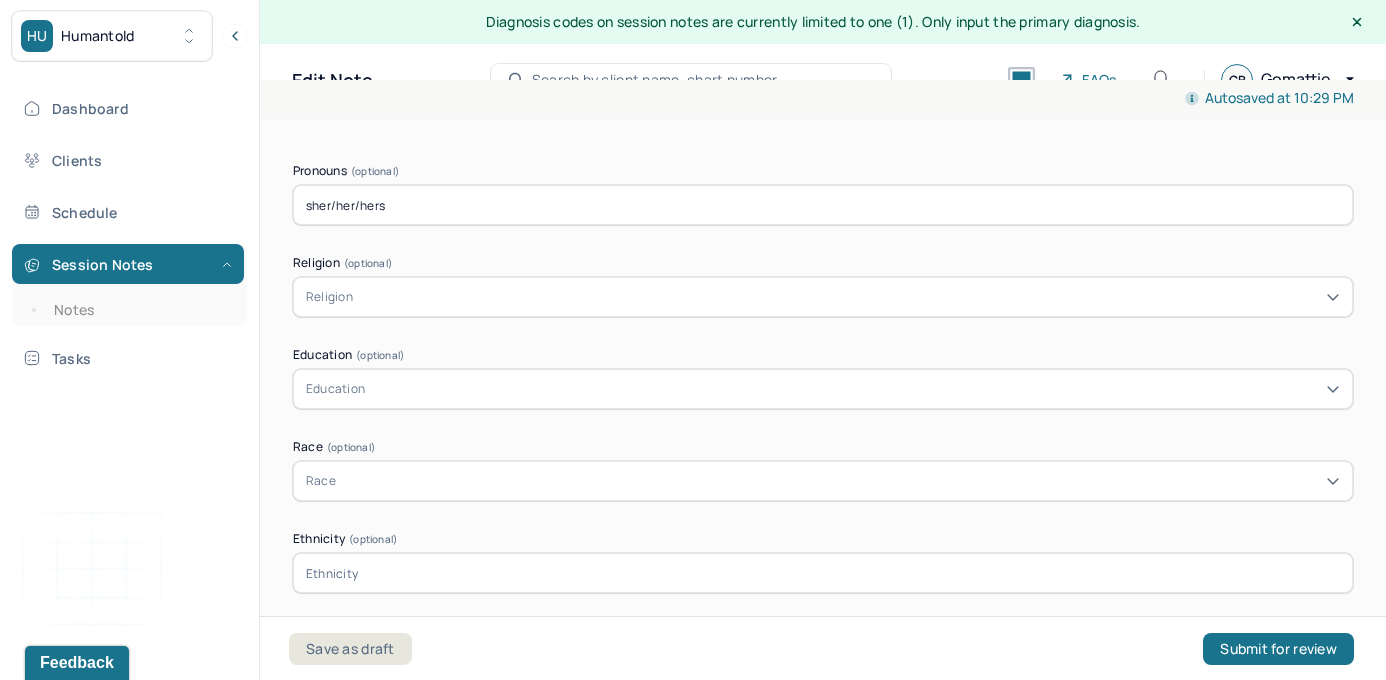type on "sher/her/hers" 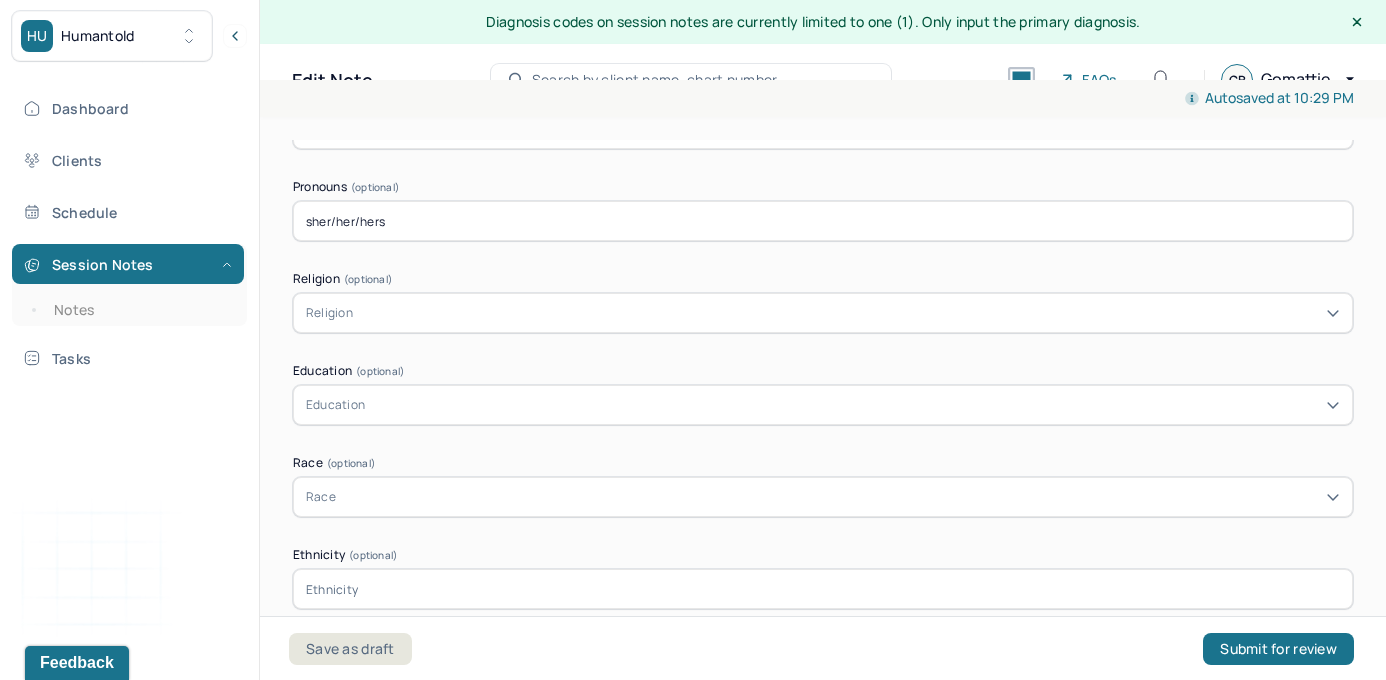 scroll, scrollTop: 1140, scrollLeft: 0, axis: vertical 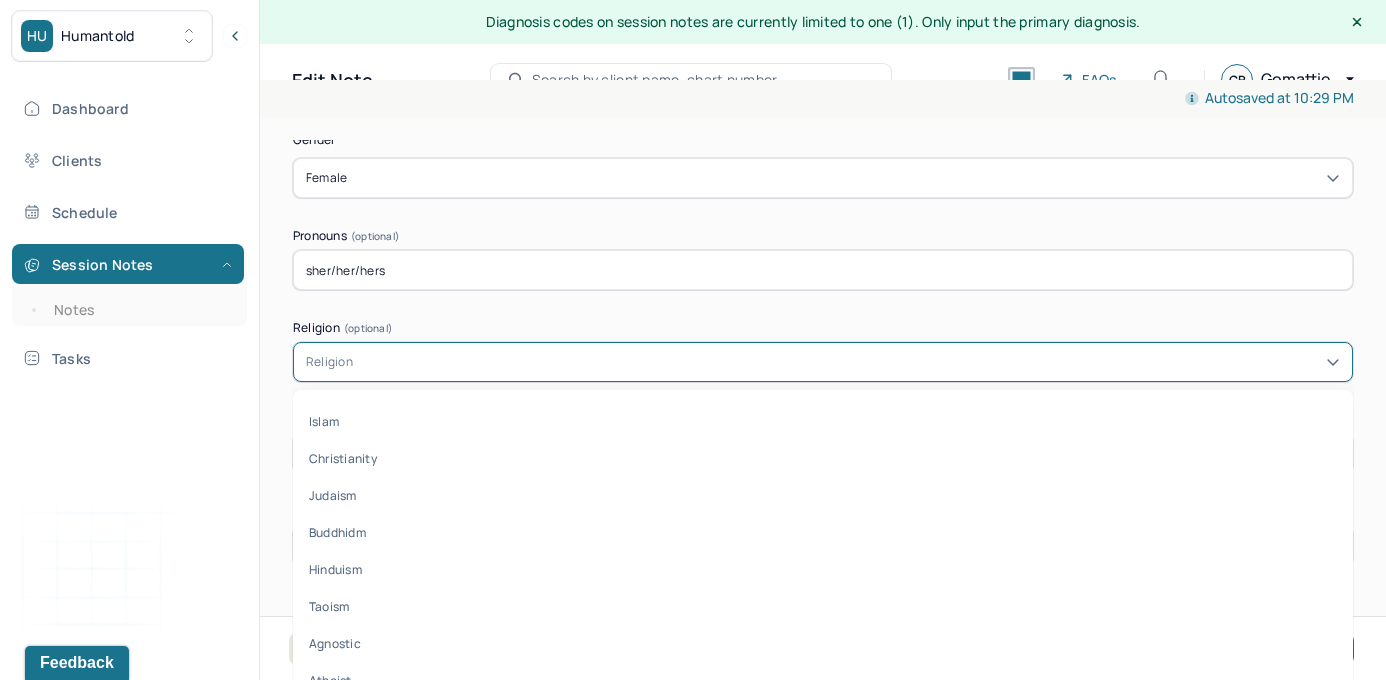 click on "Religion" at bounding box center (823, 362) 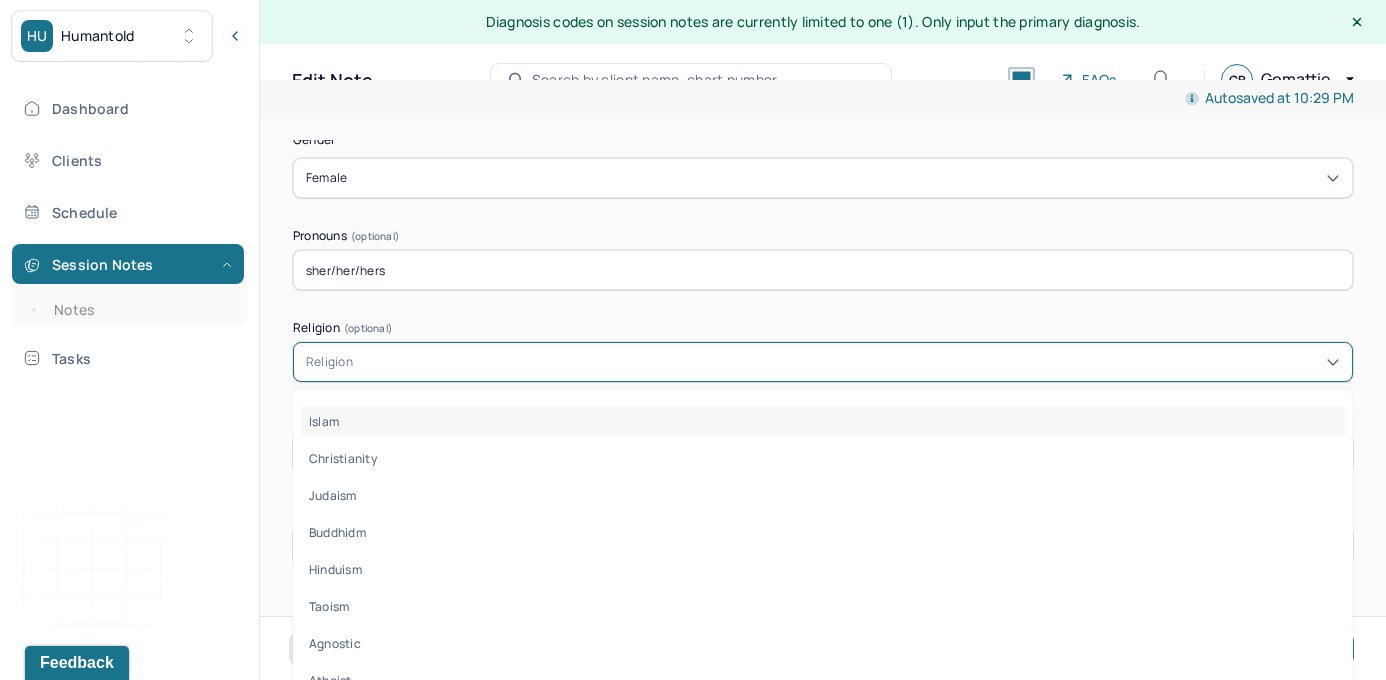 click on "Islam" at bounding box center (823, 421) 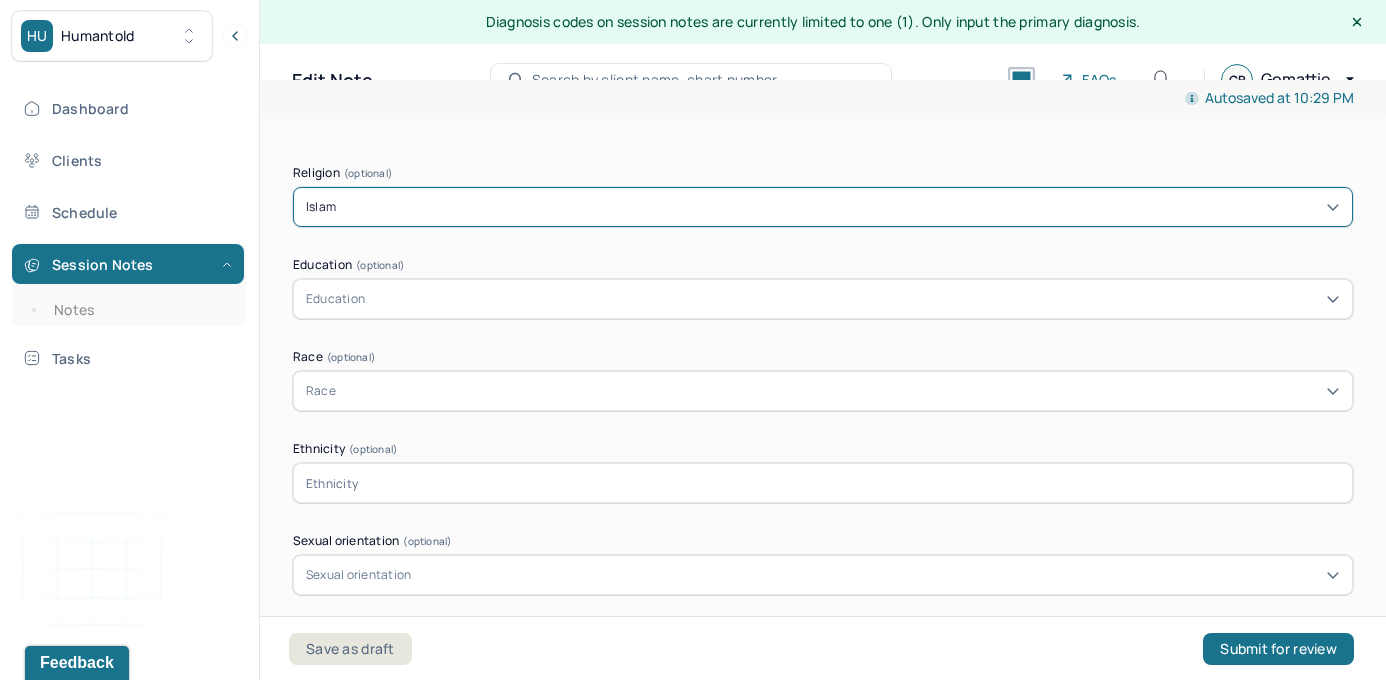 scroll, scrollTop: 1308, scrollLeft: 0, axis: vertical 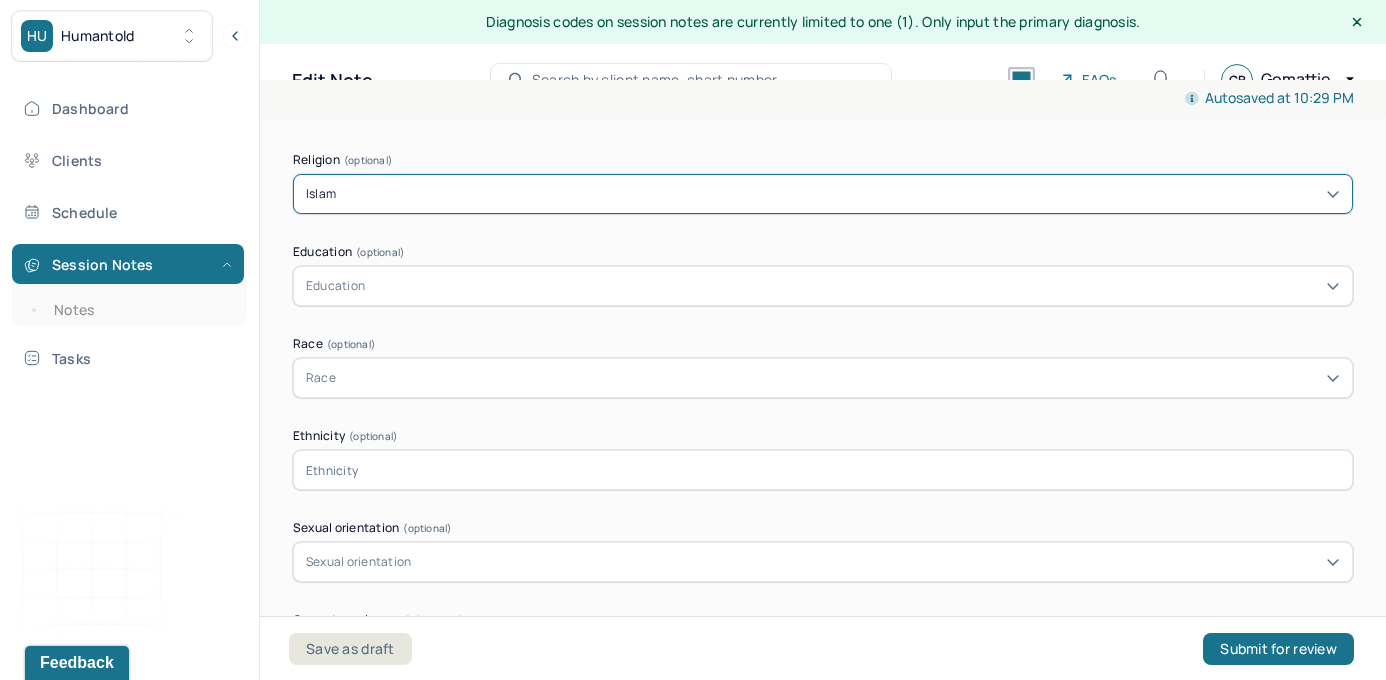 click on "Education" at bounding box center (823, 286) 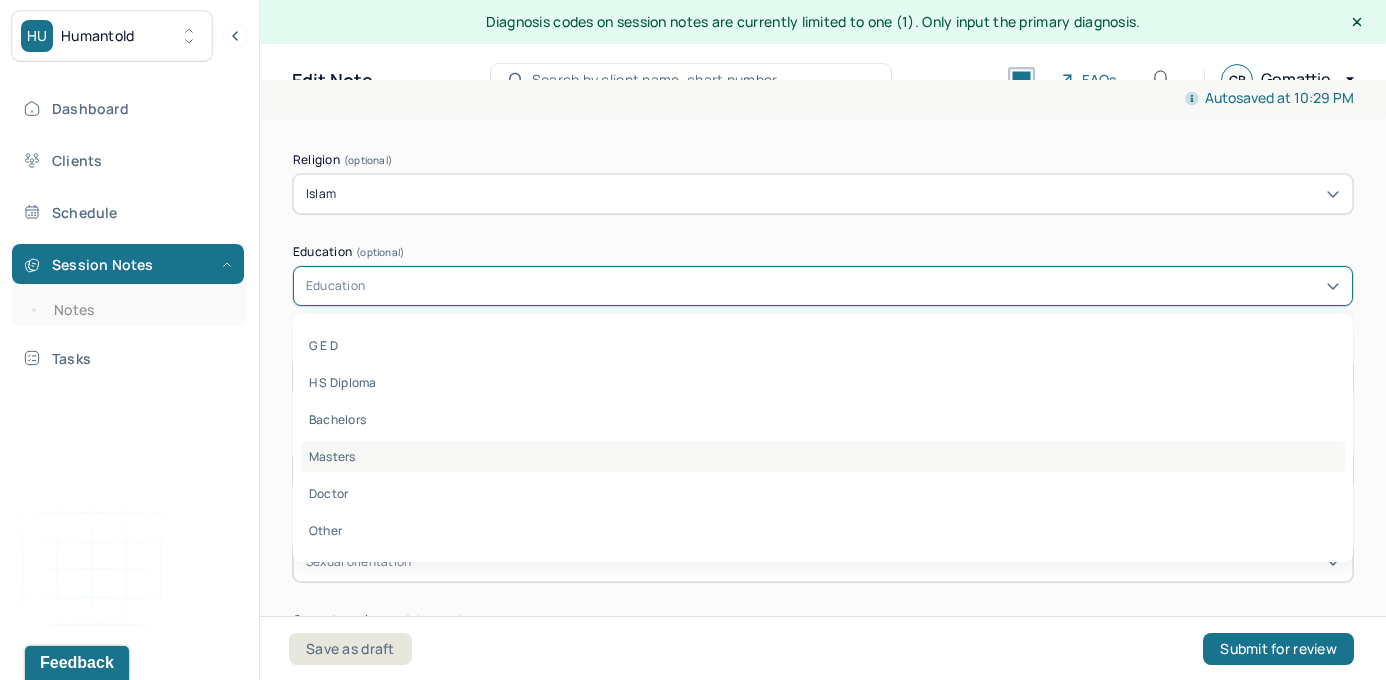 click on "Masters" at bounding box center (823, 456) 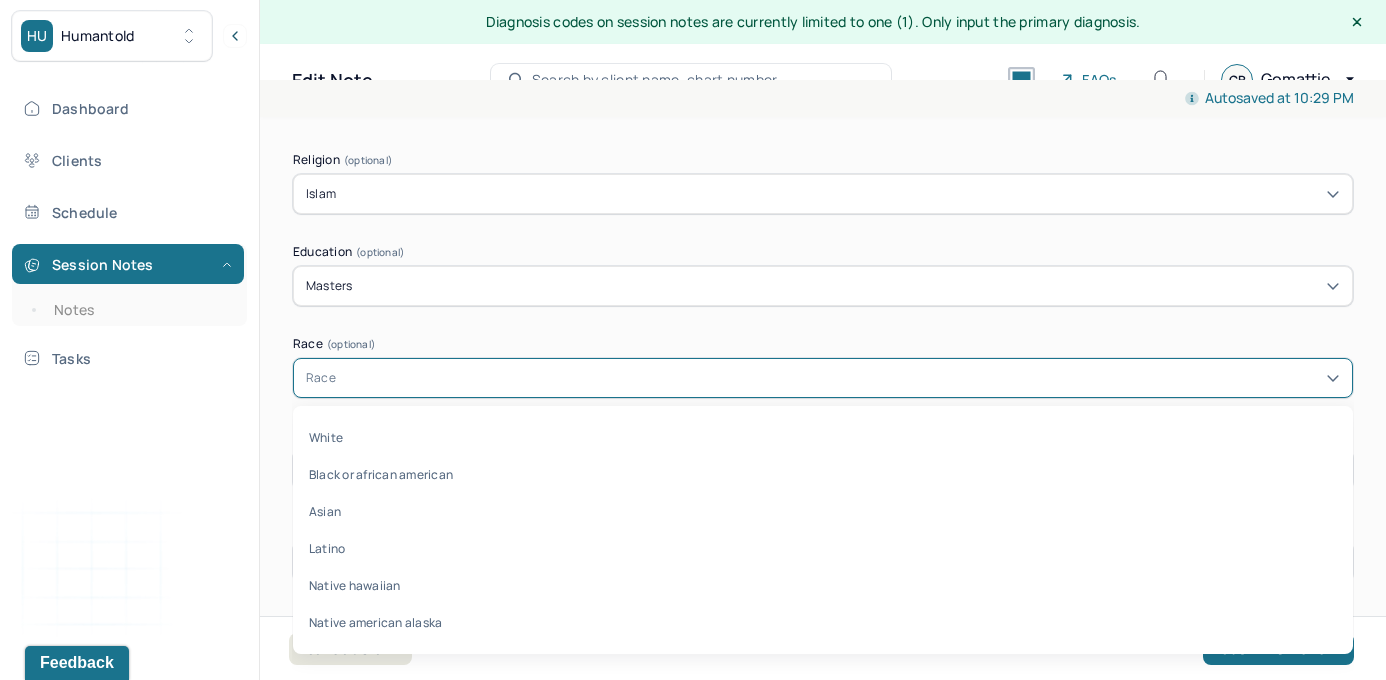 click on "Race" at bounding box center (823, 378) 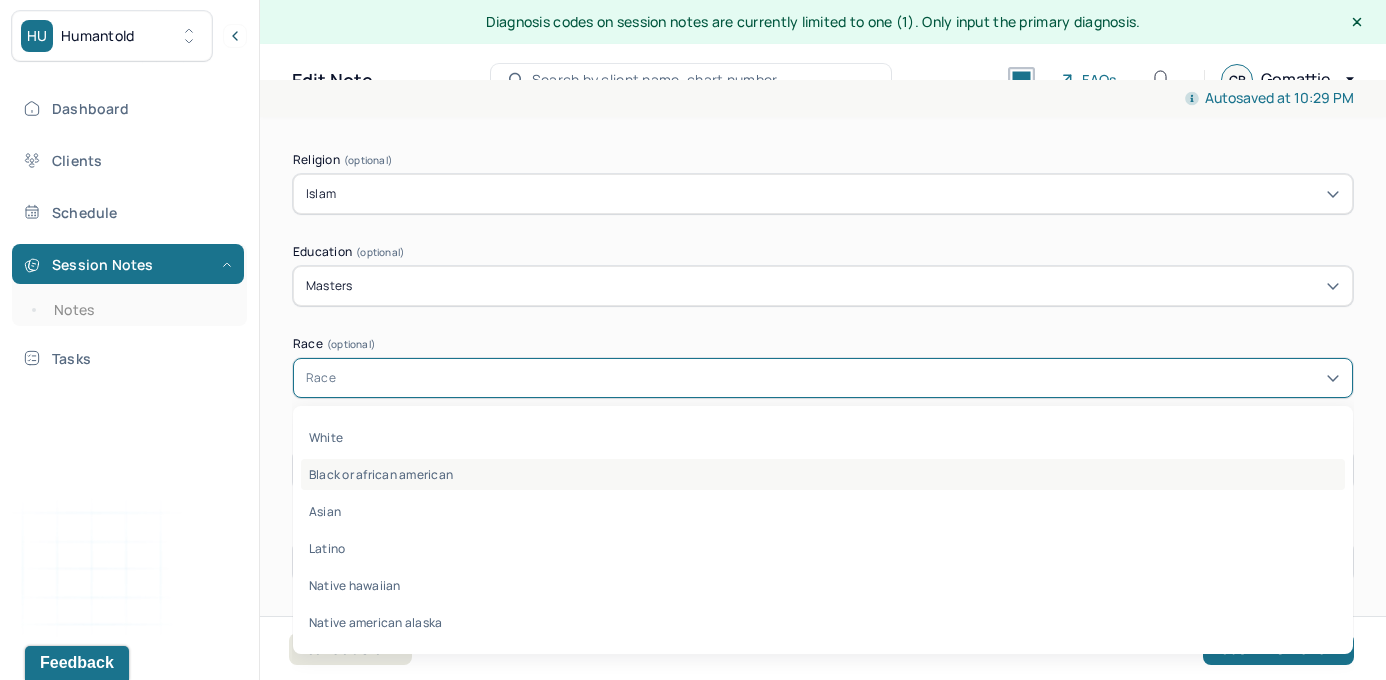 click on "Black or african american" at bounding box center [823, 474] 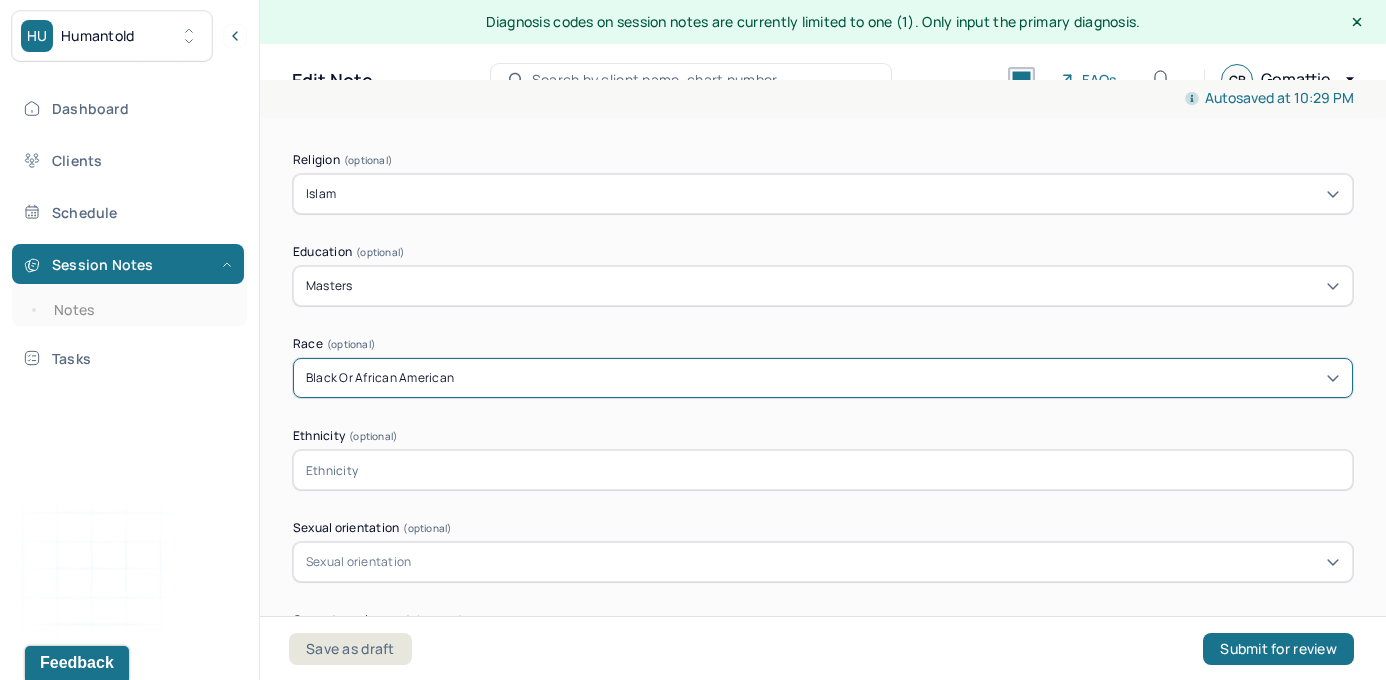 click at bounding box center [823, 470] 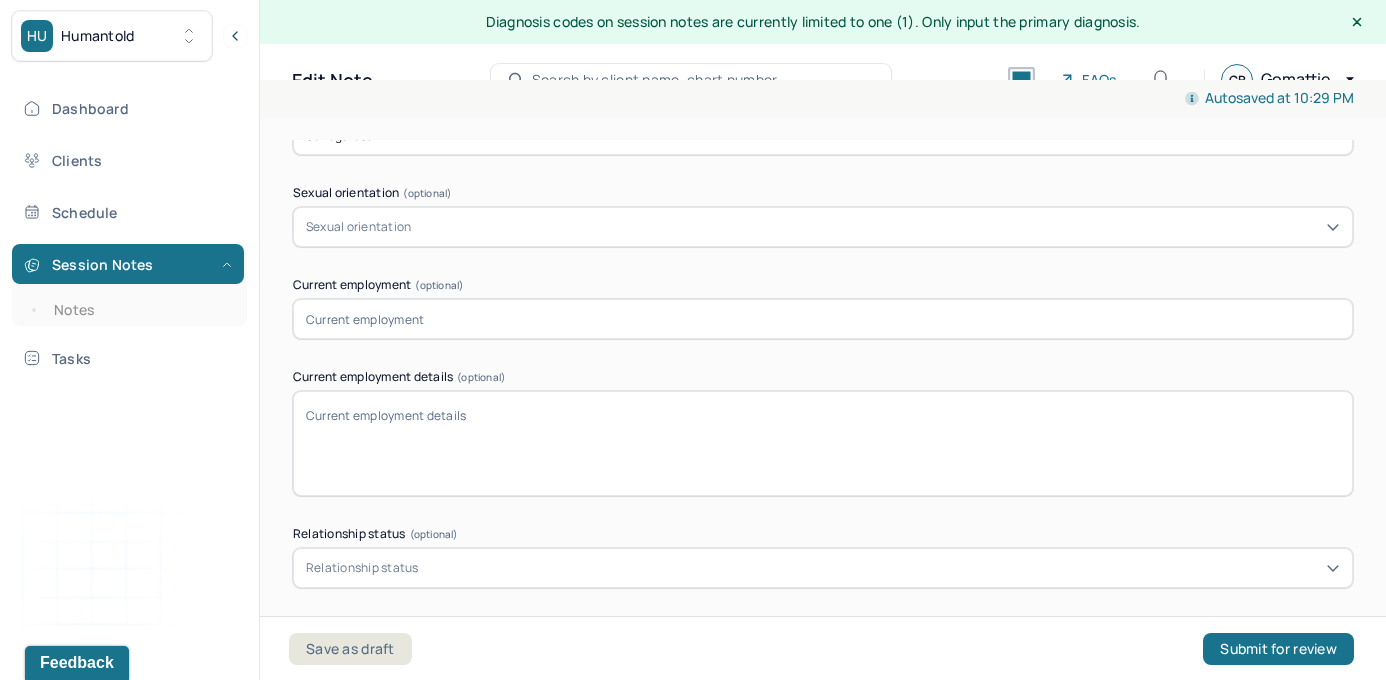scroll, scrollTop: 1660, scrollLeft: 0, axis: vertical 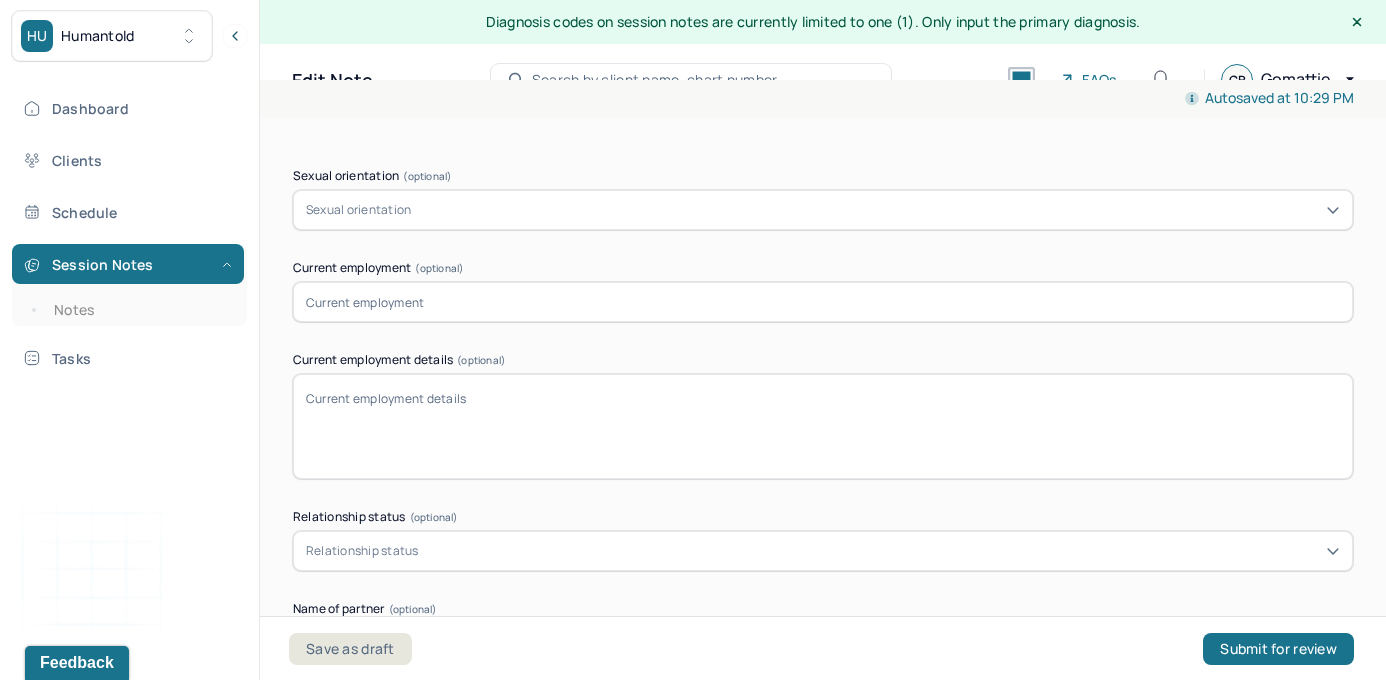 type on "Senegalese" 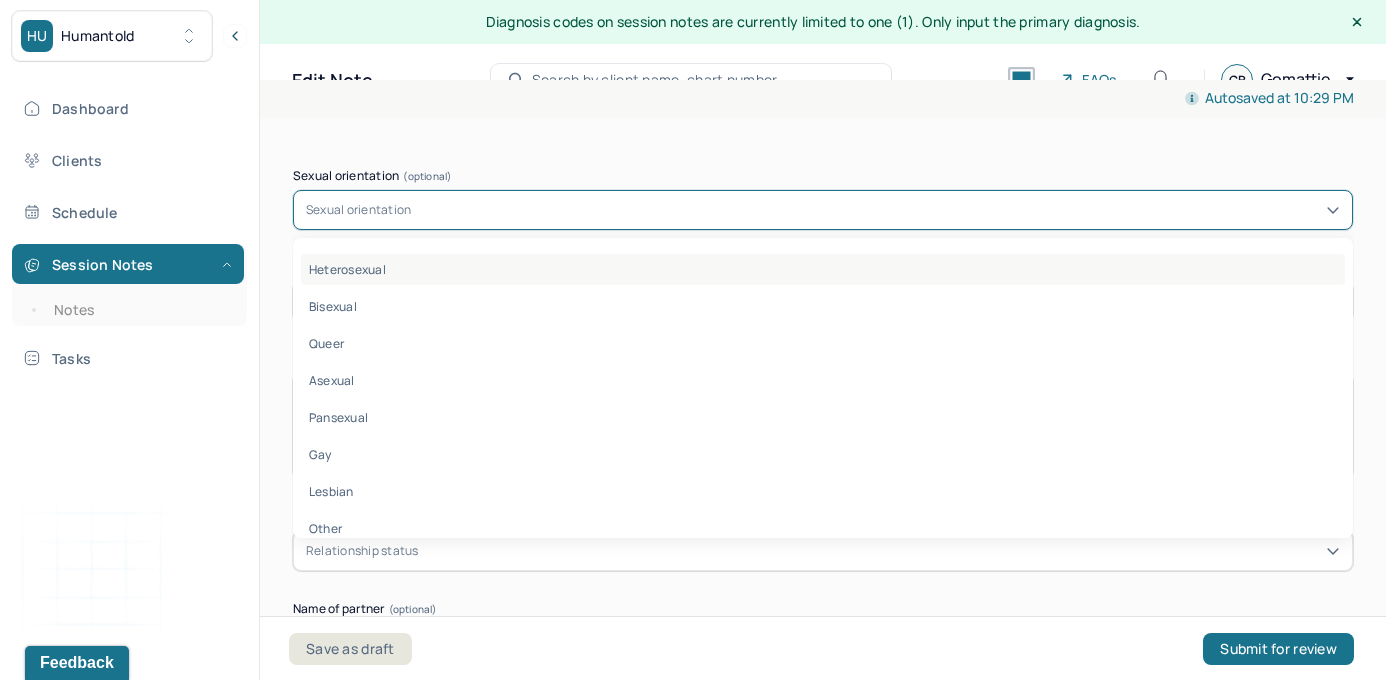 click on "Heterosexual" at bounding box center (823, 269) 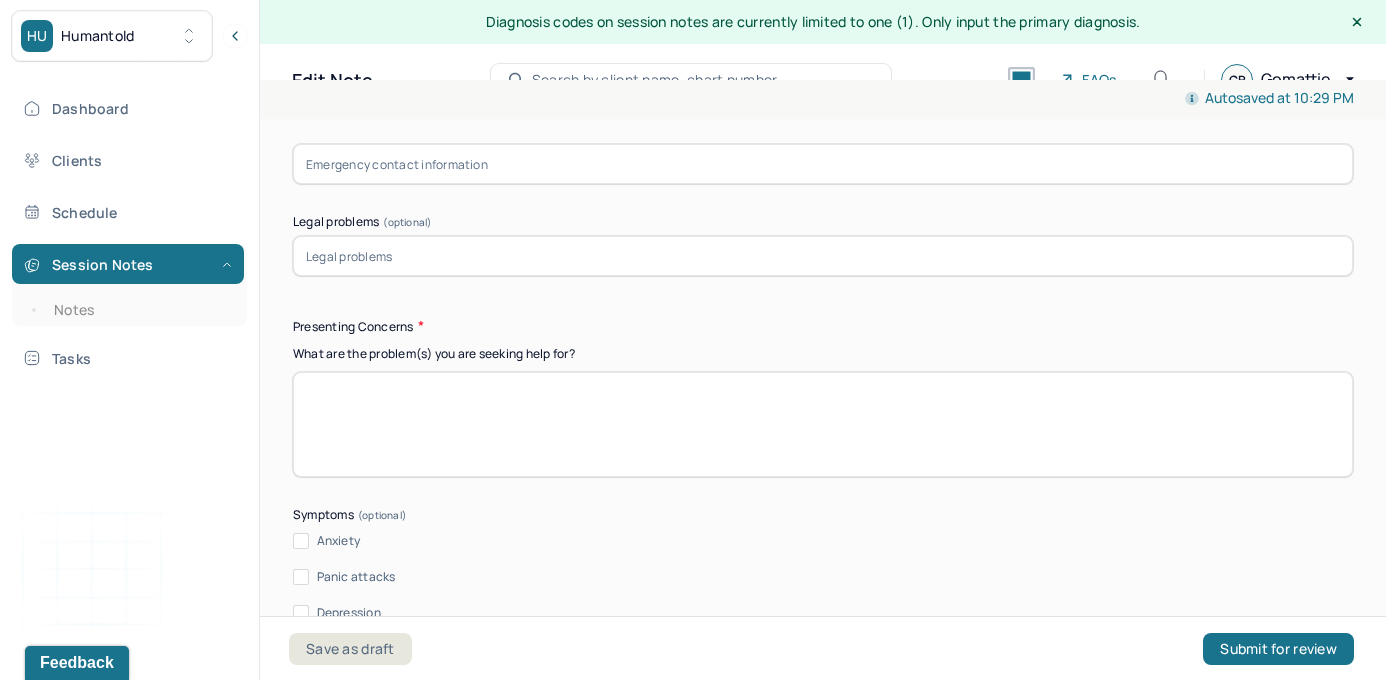scroll, scrollTop: 2242, scrollLeft: 0, axis: vertical 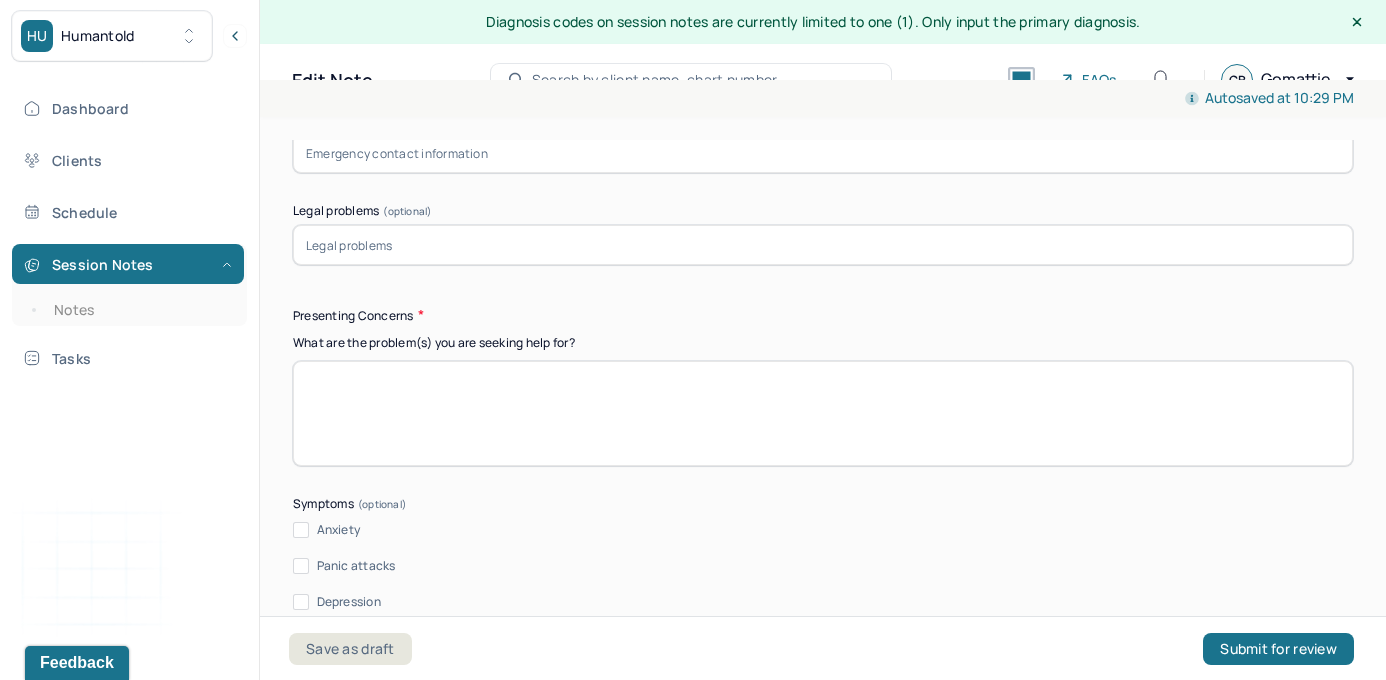 click at bounding box center [823, 413] 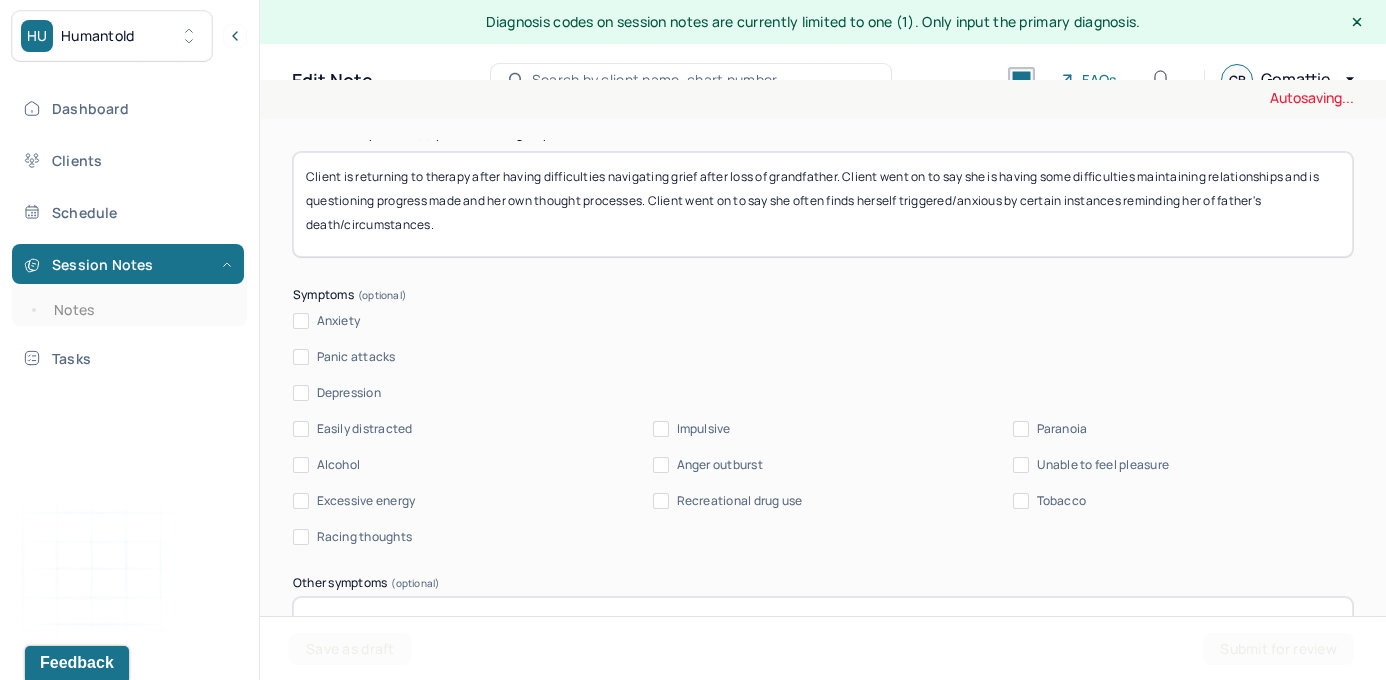 scroll, scrollTop: 2515, scrollLeft: 0, axis: vertical 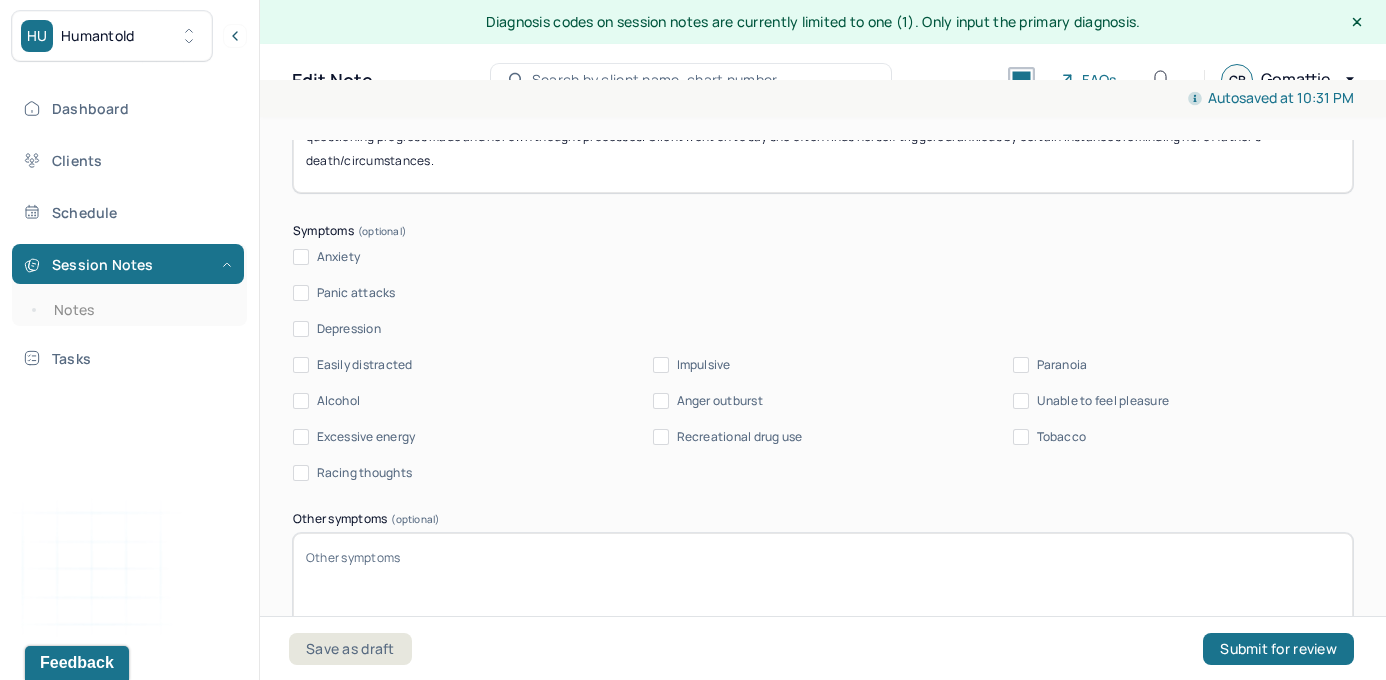 type on "Client is returning to therapy after having difficulties navigating grief after loss of grandfather. Client went on to say she is having some difficulties maintaining relationships and is questioning progress made and her own thought processes. Client went on to say she often finds herself triggered/anxious by certain instances reminding her of father's death/circumstances." 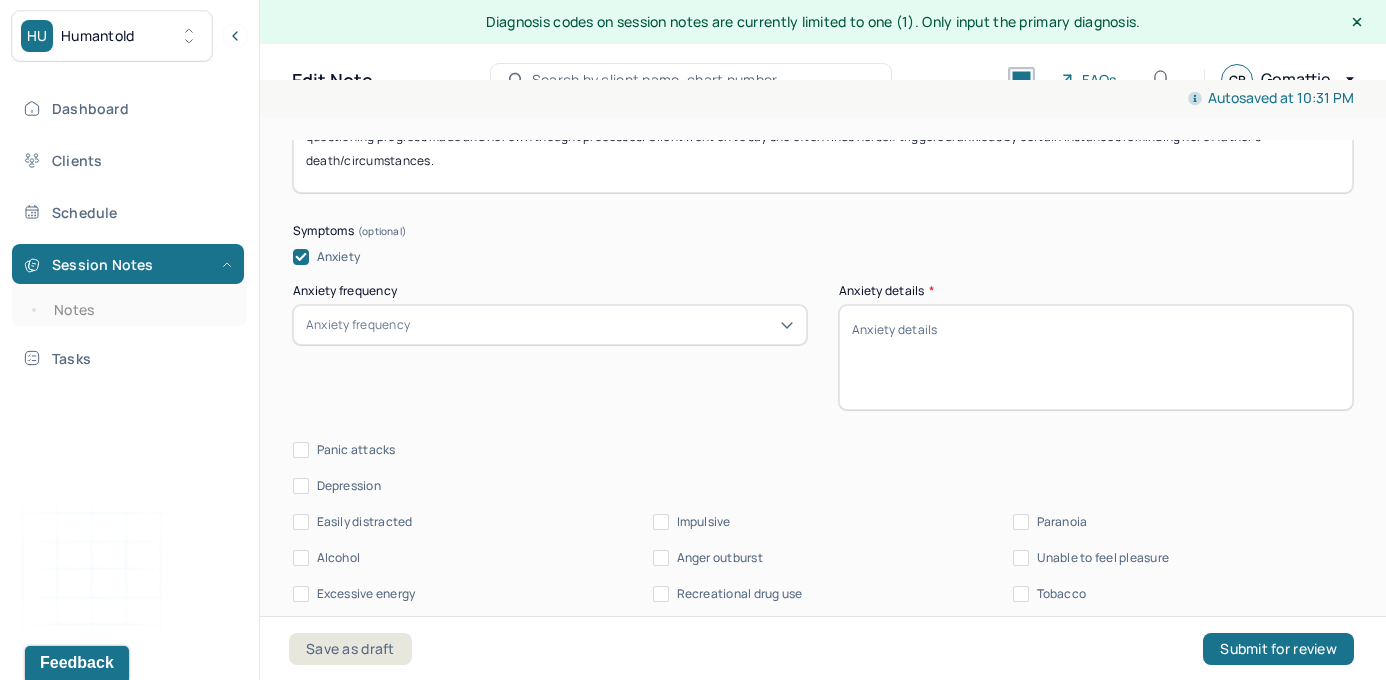 click on "Anxiety frequency" at bounding box center (358, 325) 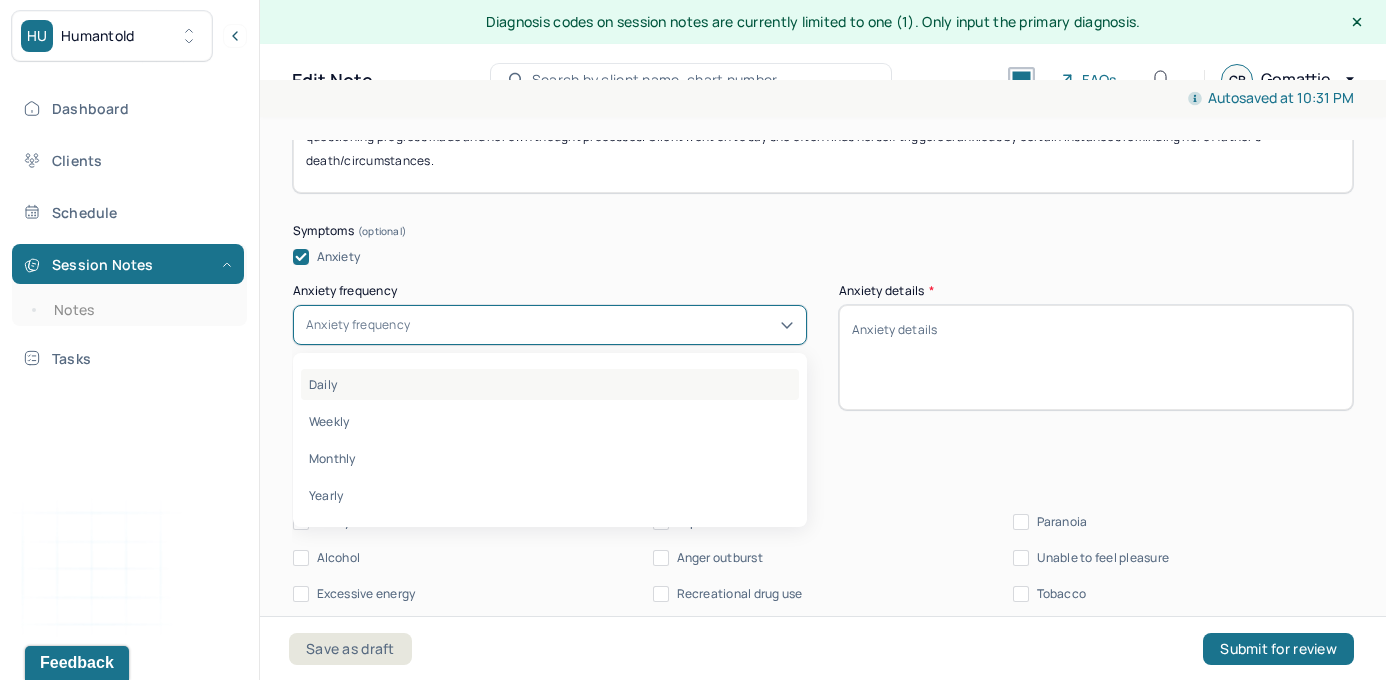 click on "Daily" at bounding box center (550, 384) 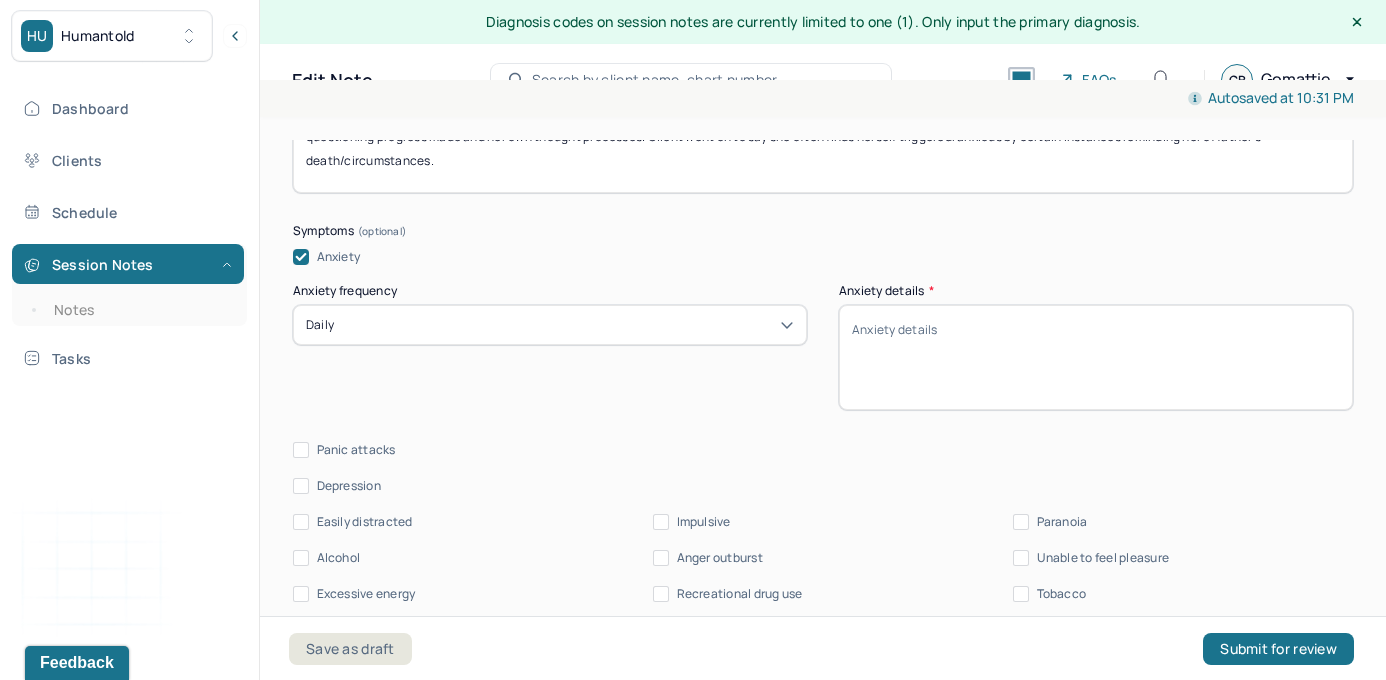 click on "Anxiety details *" at bounding box center [1096, 357] 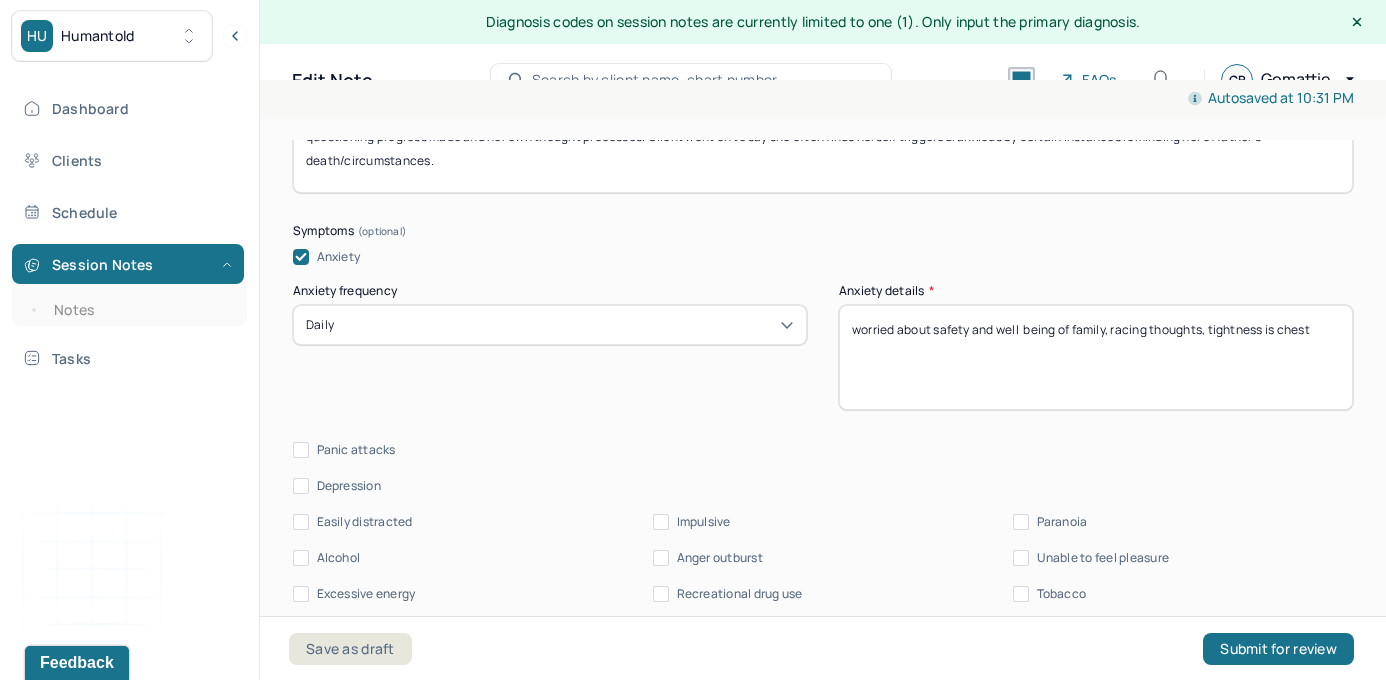 type on "worried about safety and well  being of family, racing thoughts, tightness is chest" 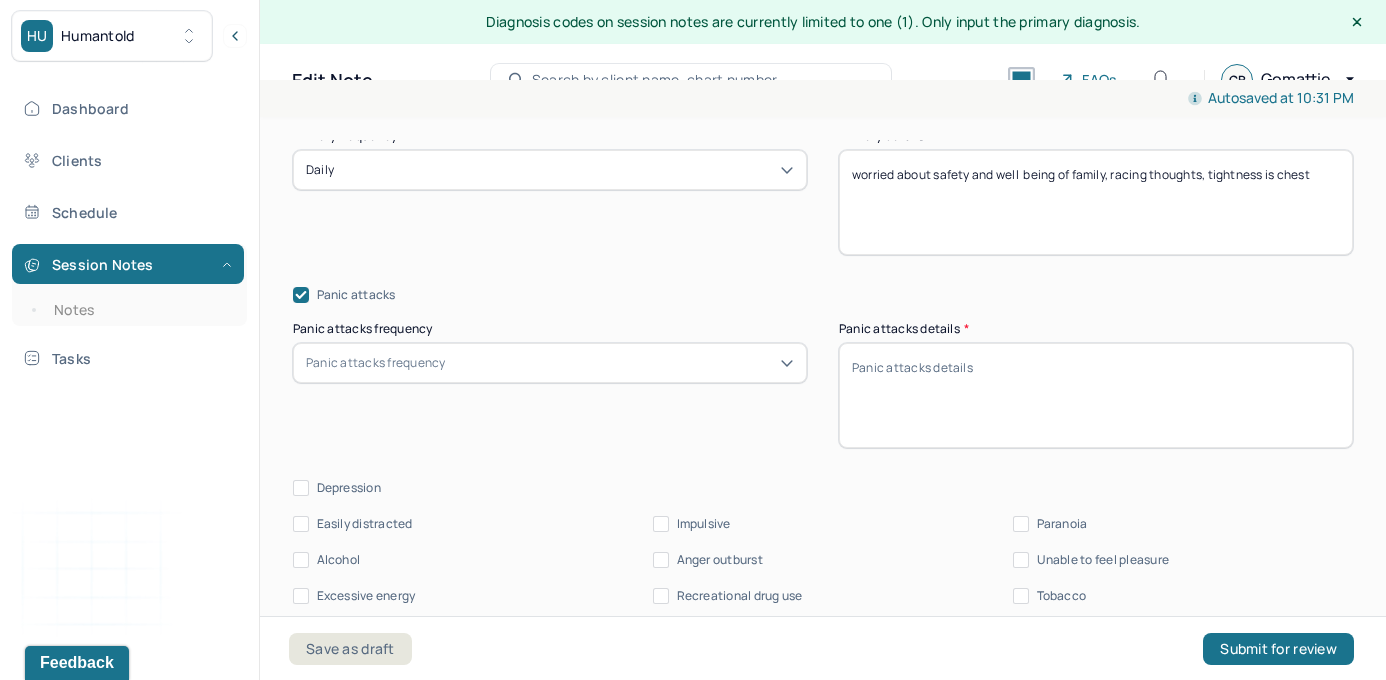 scroll, scrollTop: 2683, scrollLeft: 0, axis: vertical 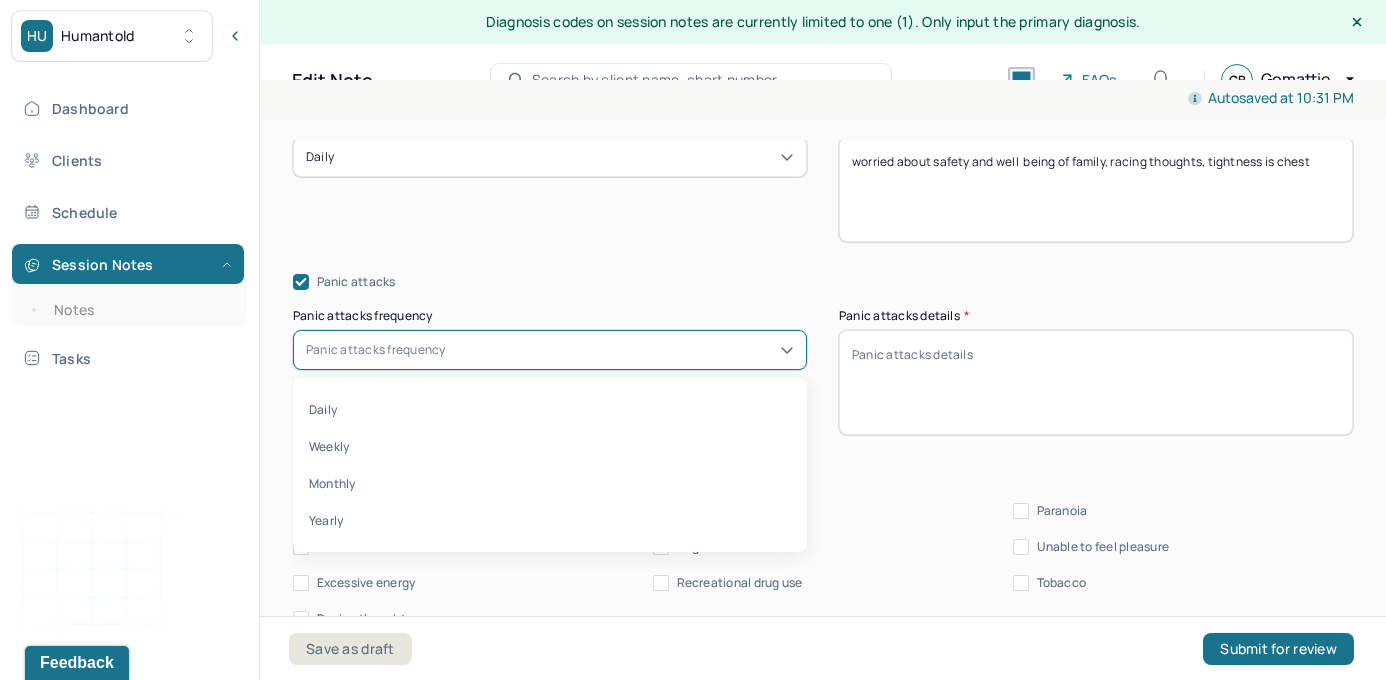 click on "Panic attacks frequency" at bounding box center [550, 350] 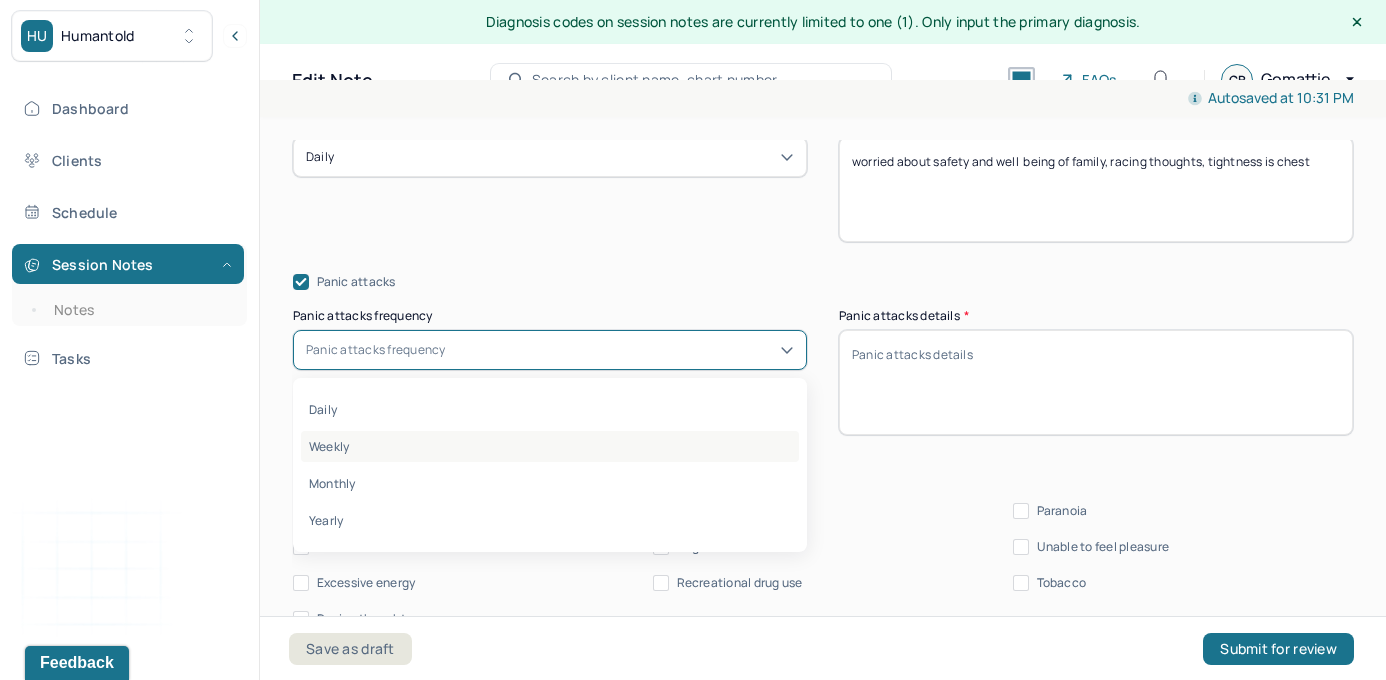 click on "Weekly" at bounding box center [550, 446] 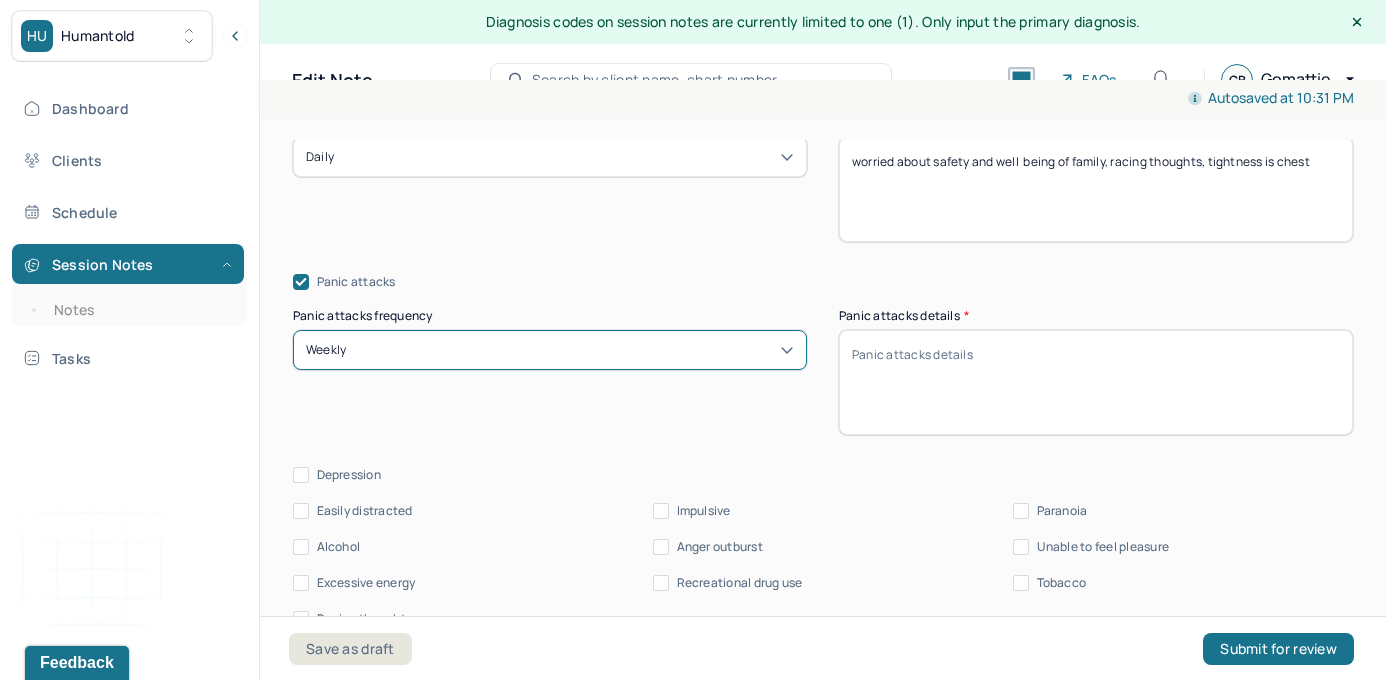 click on "Panic attacks details *" at bounding box center [1096, 382] 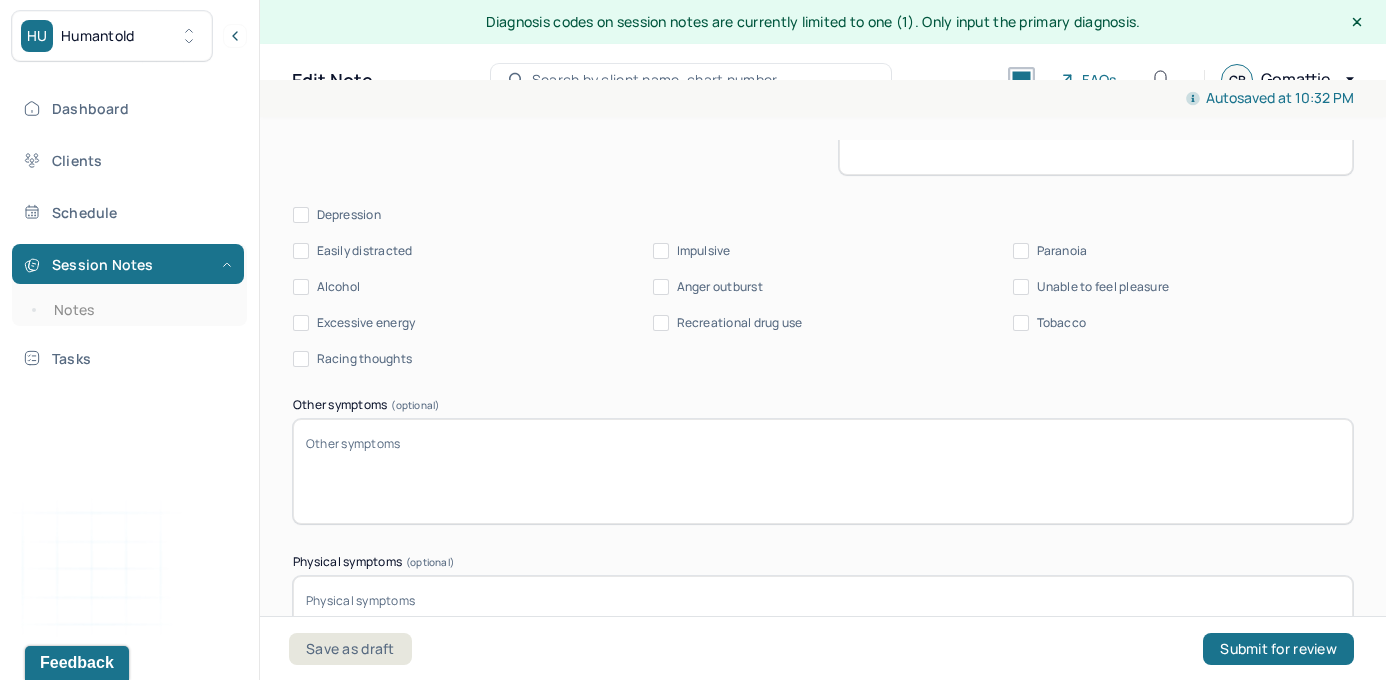 scroll, scrollTop: 2945, scrollLeft: 0, axis: vertical 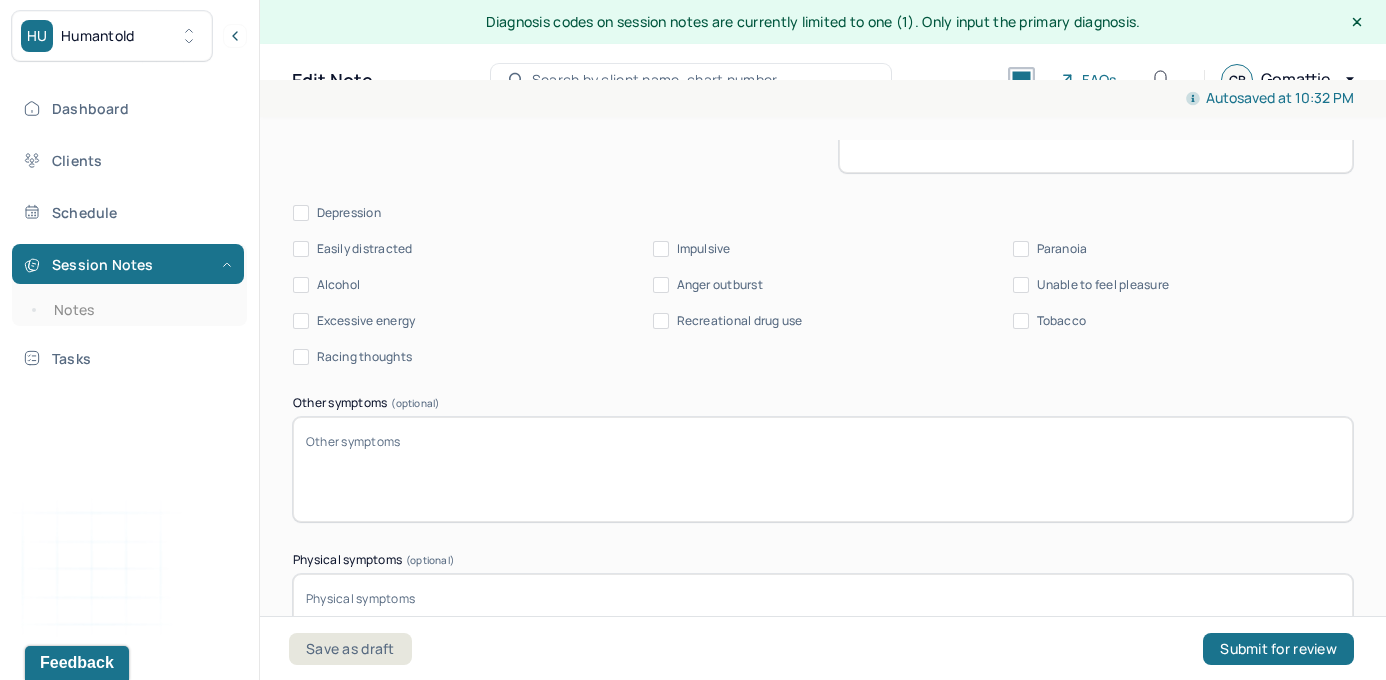 type on "often triggered by loud sounds, sirens, difficulty breathing/focusing" 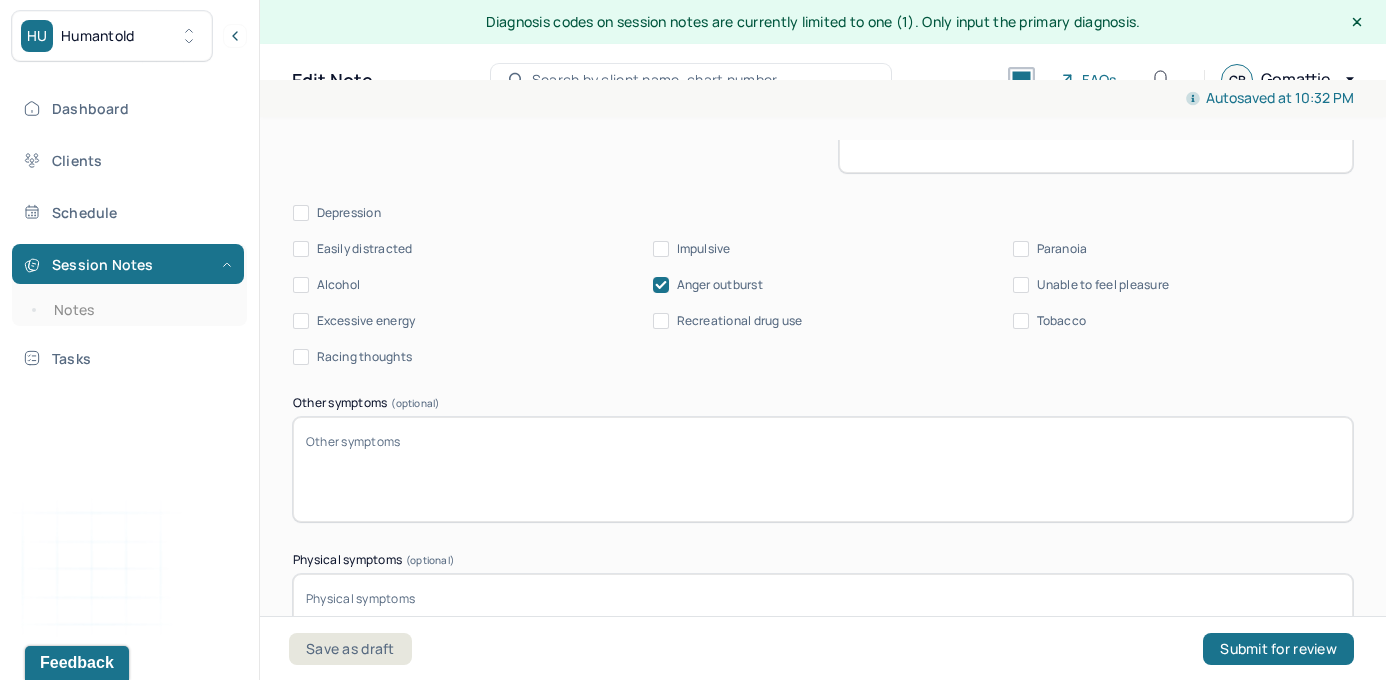 click on "Racing thoughts" at bounding box center (352, 357) 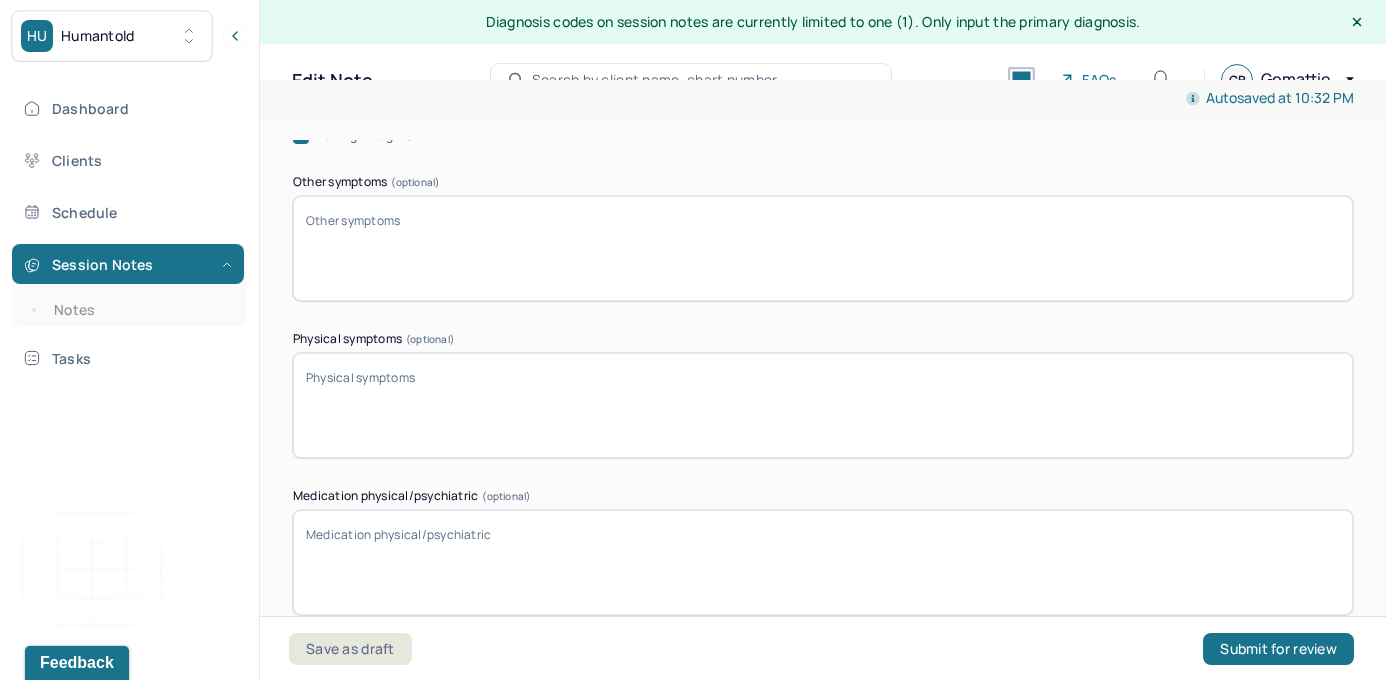 scroll, scrollTop: 3174, scrollLeft: 0, axis: vertical 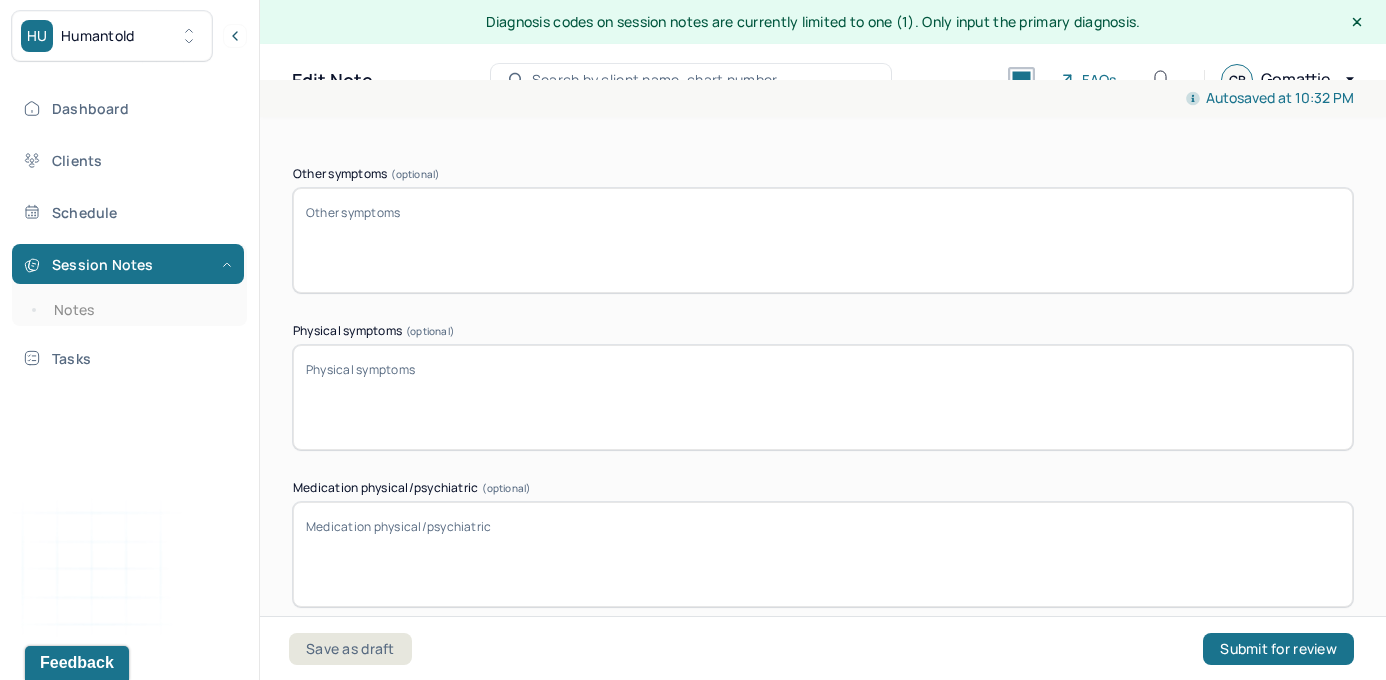 click on "Other symptoms (optional)" at bounding box center [823, 240] 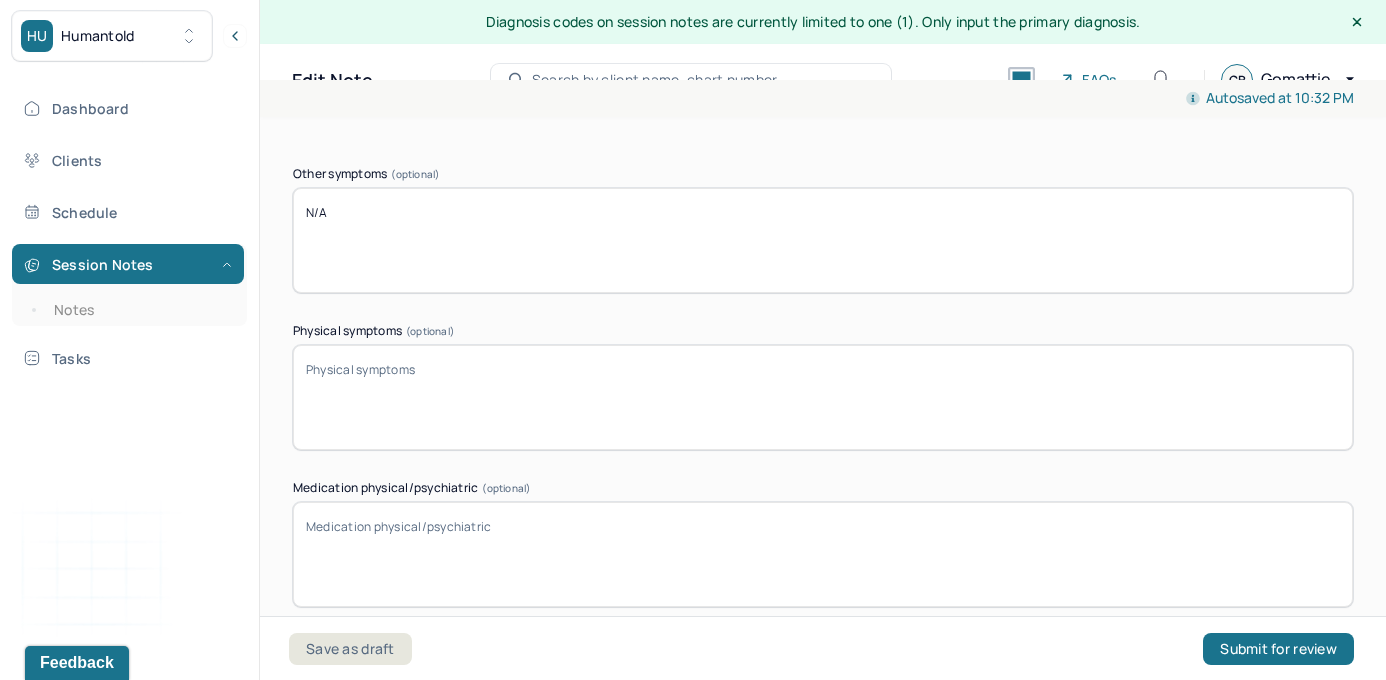 type on "N/A" 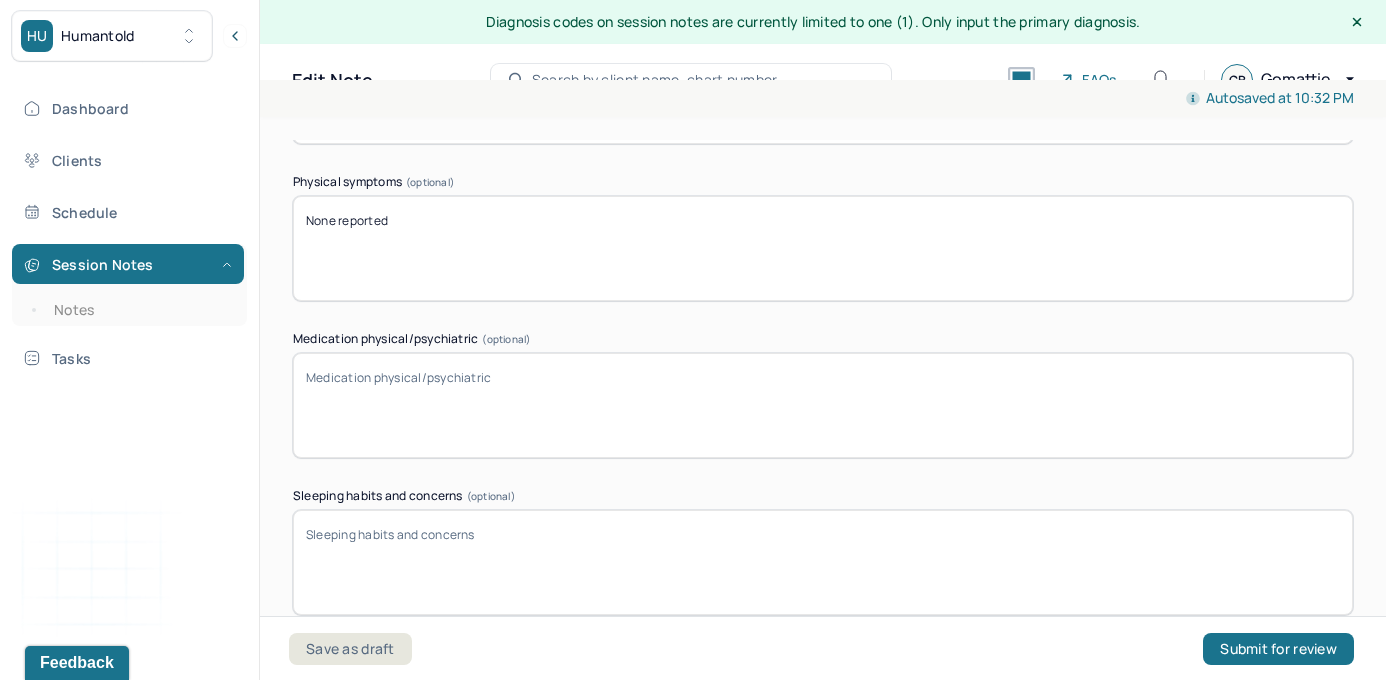 scroll, scrollTop: 3350, scrollLeft: 0, axis: vertical 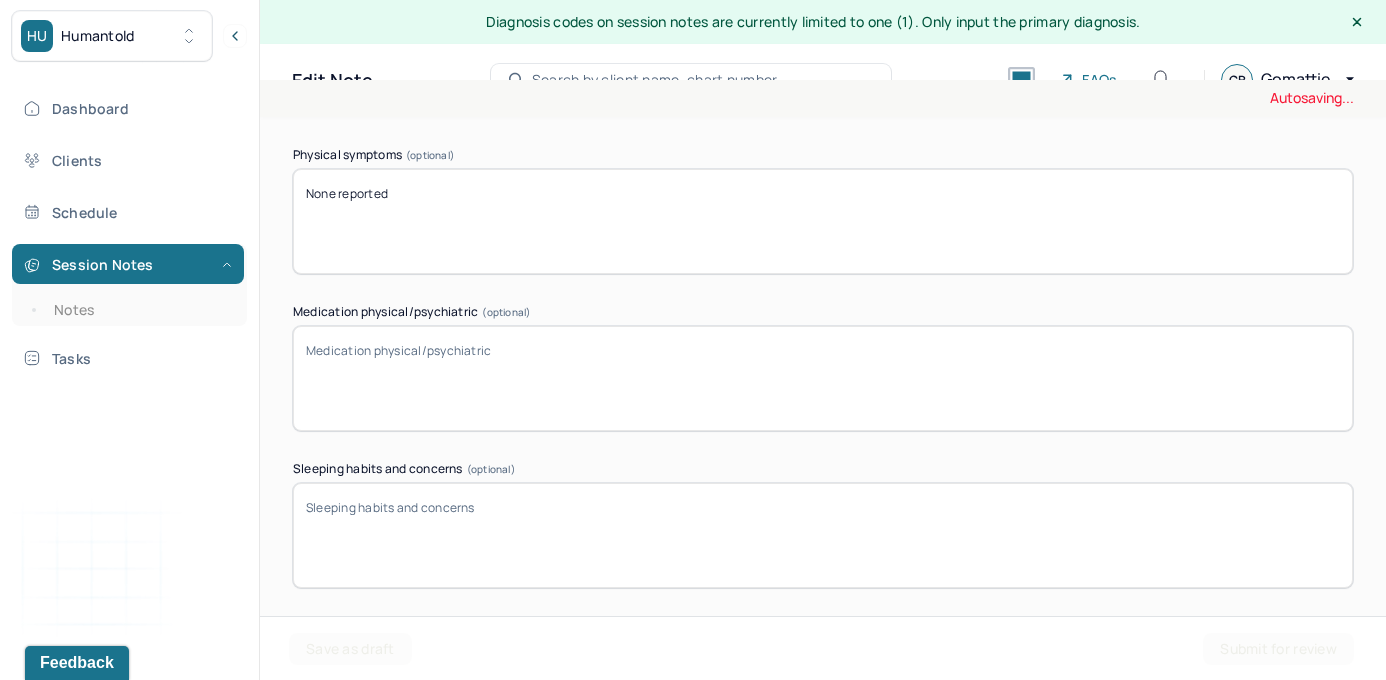 type on "None reported" 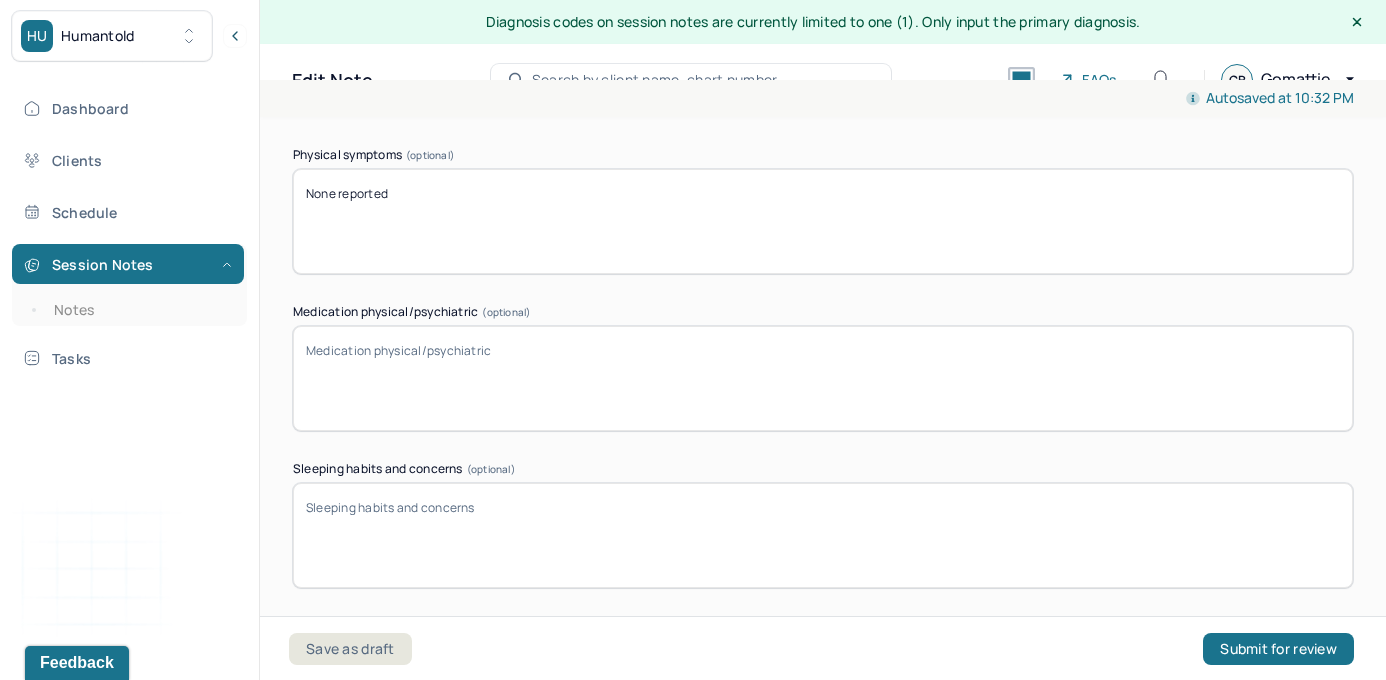 click on "Medication physical/psychiatric (optional)" at bounding box center [823, 378] 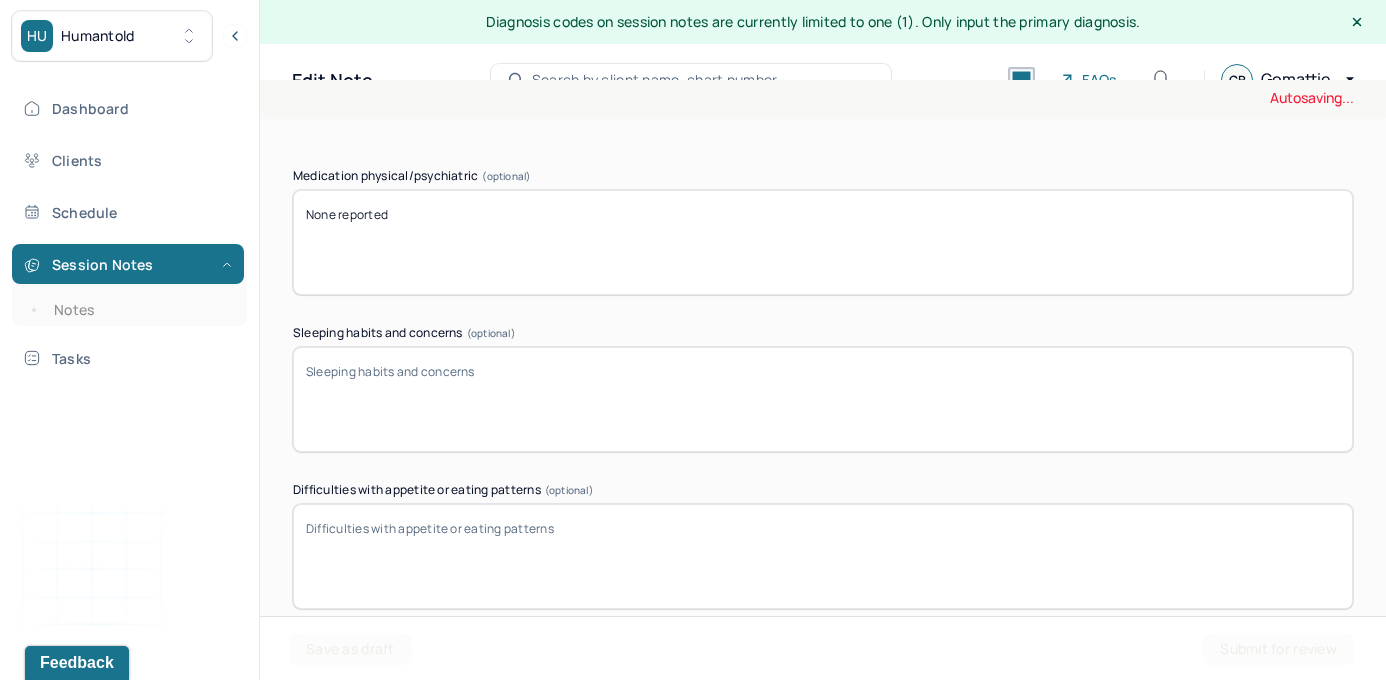 scroll, scrollTop: 3505, scrollLeft: 0, axis: vertical 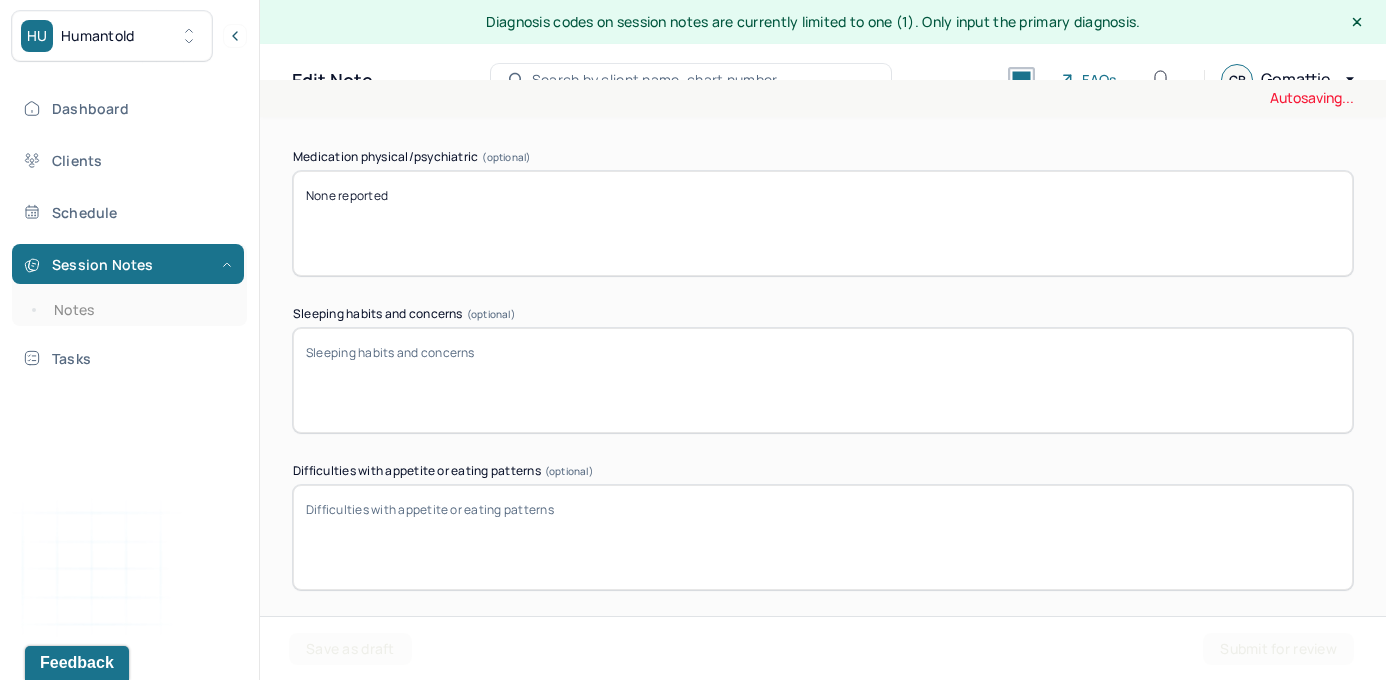 type on "None reported" 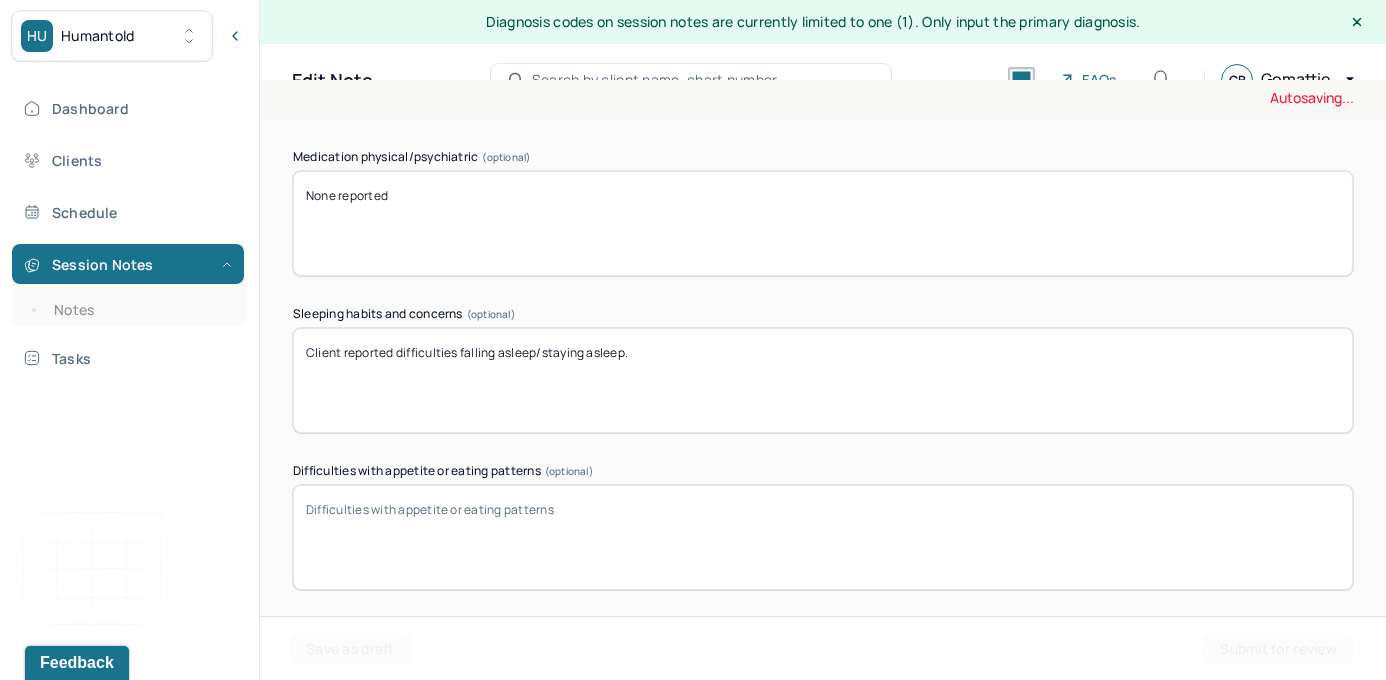 type on "Client reported difficulties falling asleep/staying asleep." 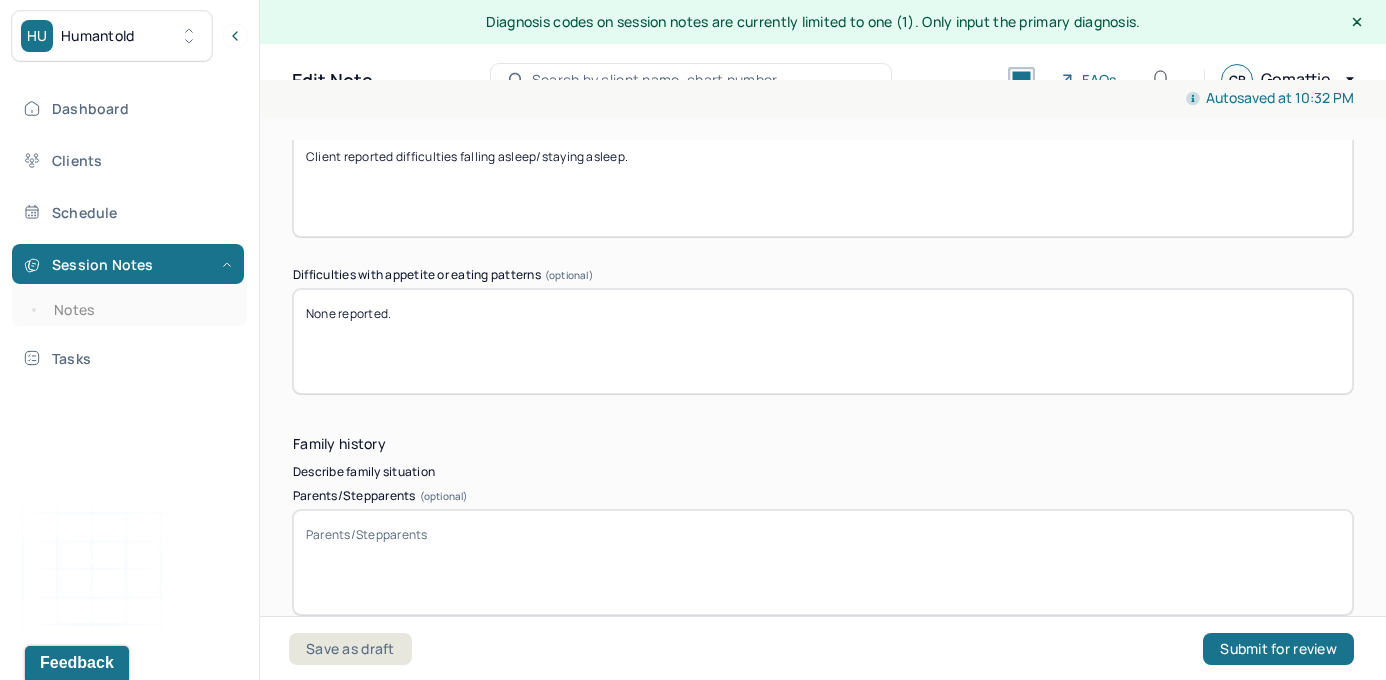 scroll, scrollTop: 3760, scrollLeft: 0, axis: vertical 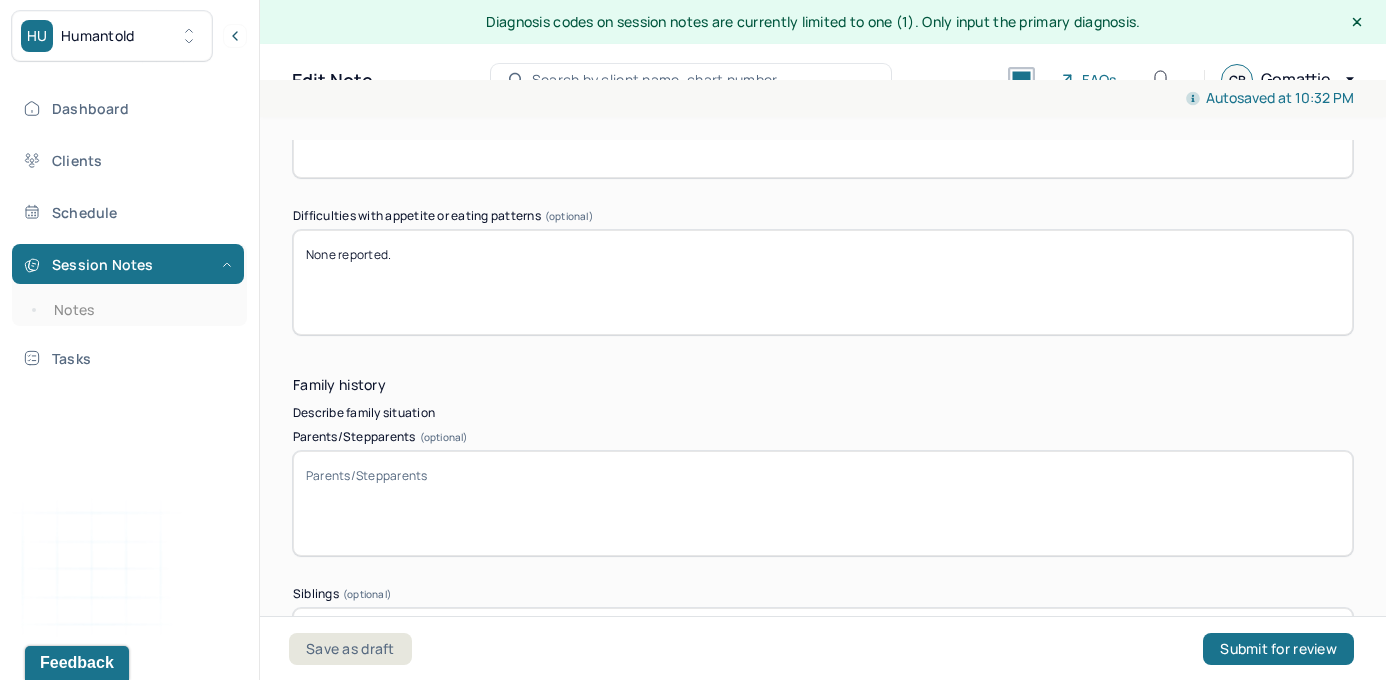 type on "None reported." 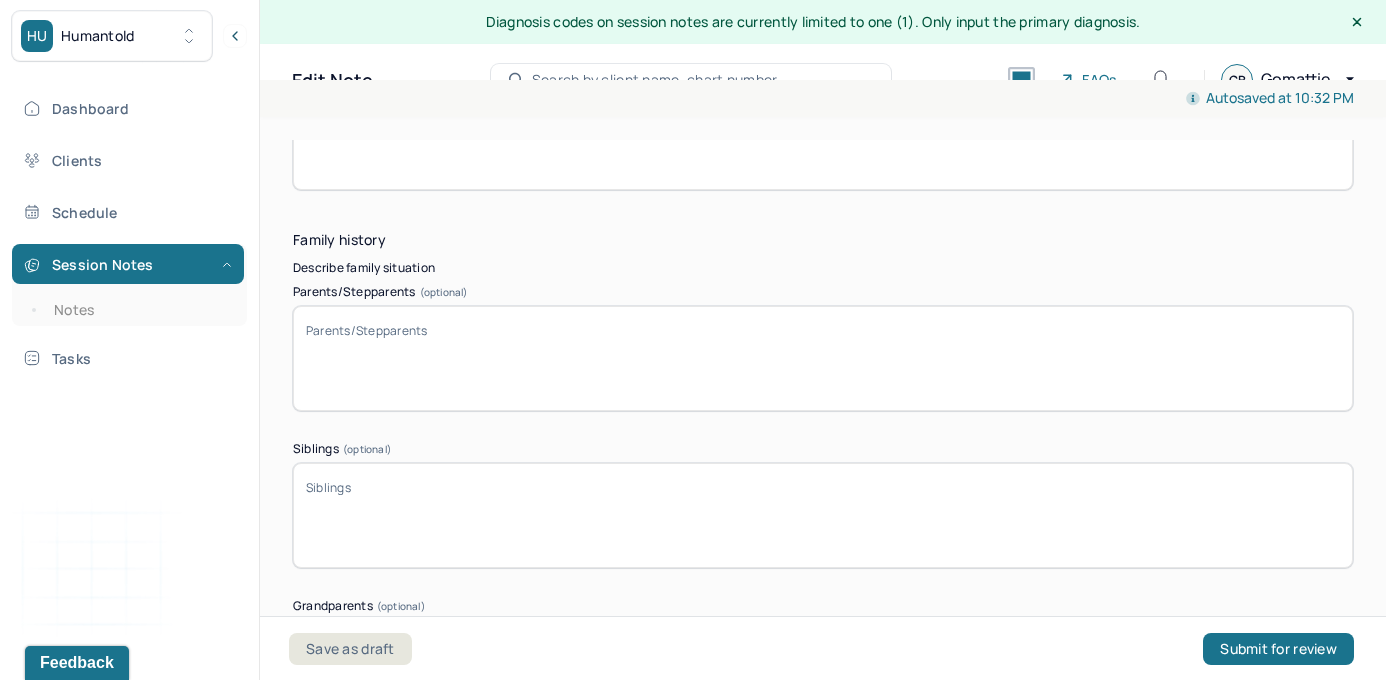 scroll, scrollTop: 3913, scrollLeft: 0, axis: vertical 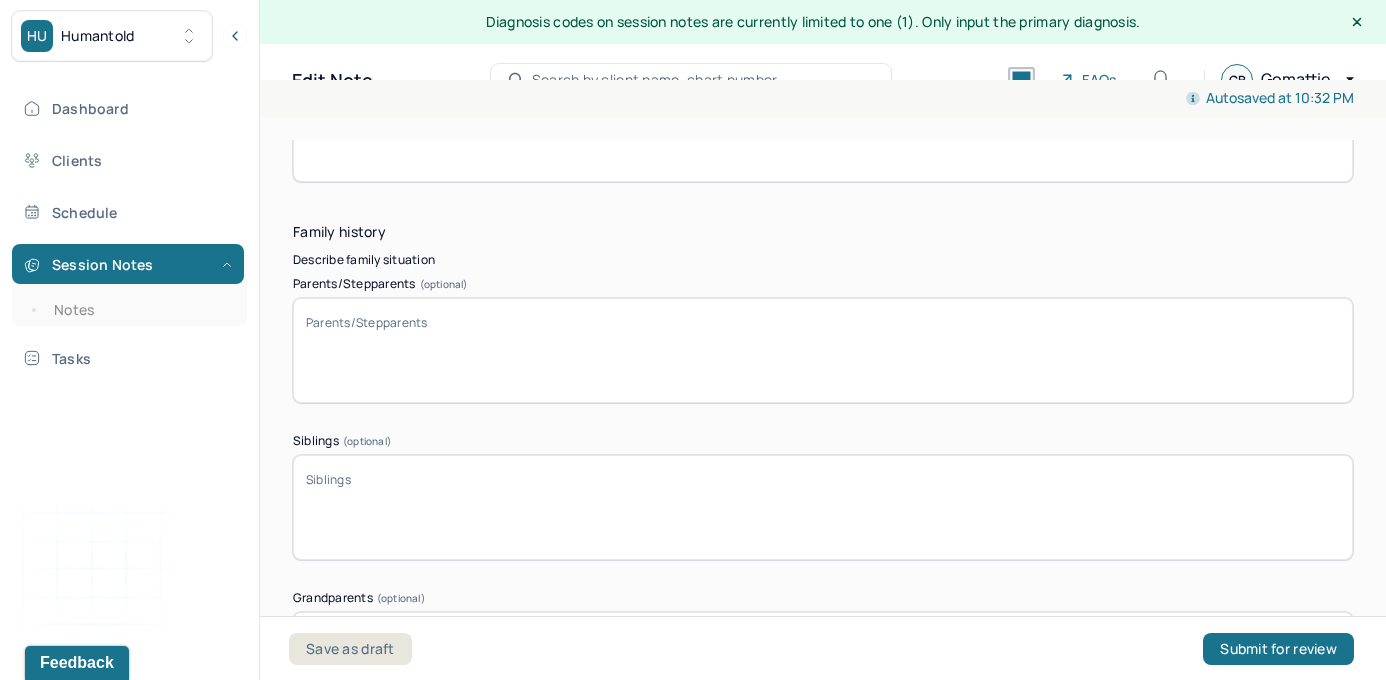 click on "Parents/Stepparents (optional)" at bounding box center (823, 350) 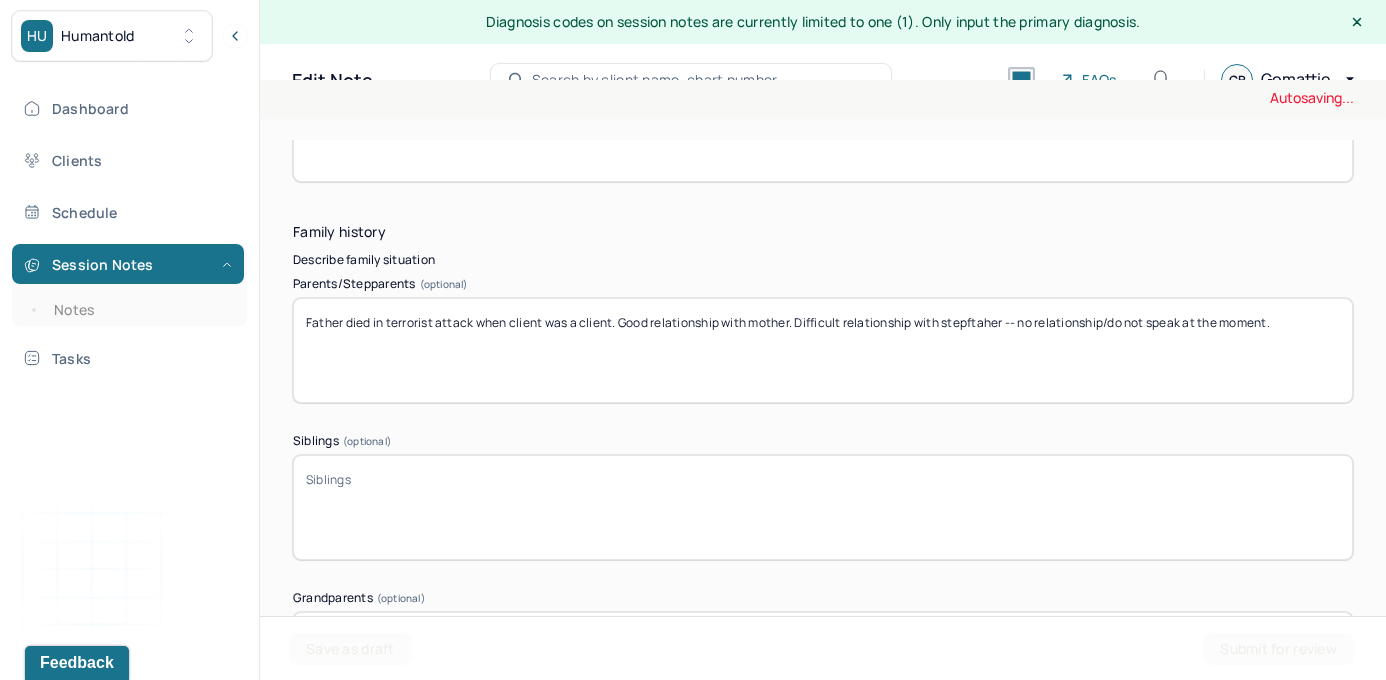 drag, startPoint x: 848, startPoint y: 315, endPoint x: 791, endPoint y: 314, distance: 57.00877 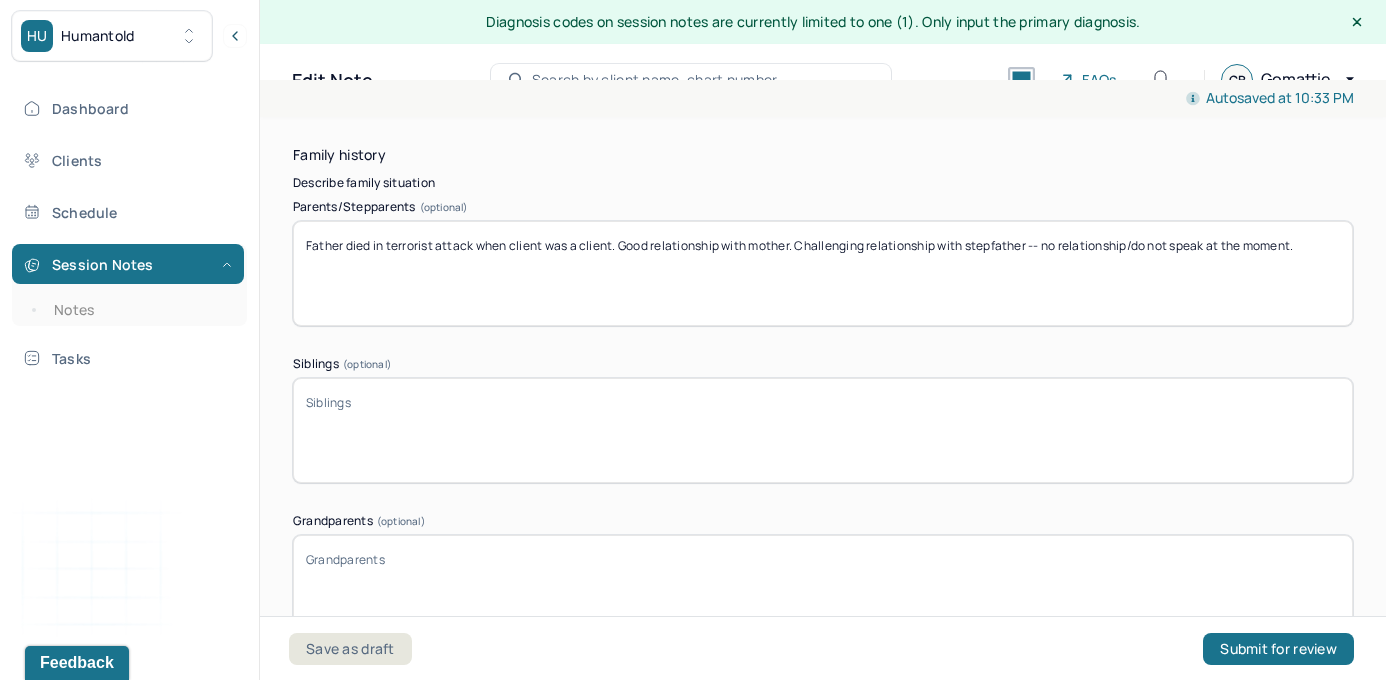 scroll, scrollTop: 4030, scrollLeft: 0, axis: vertical 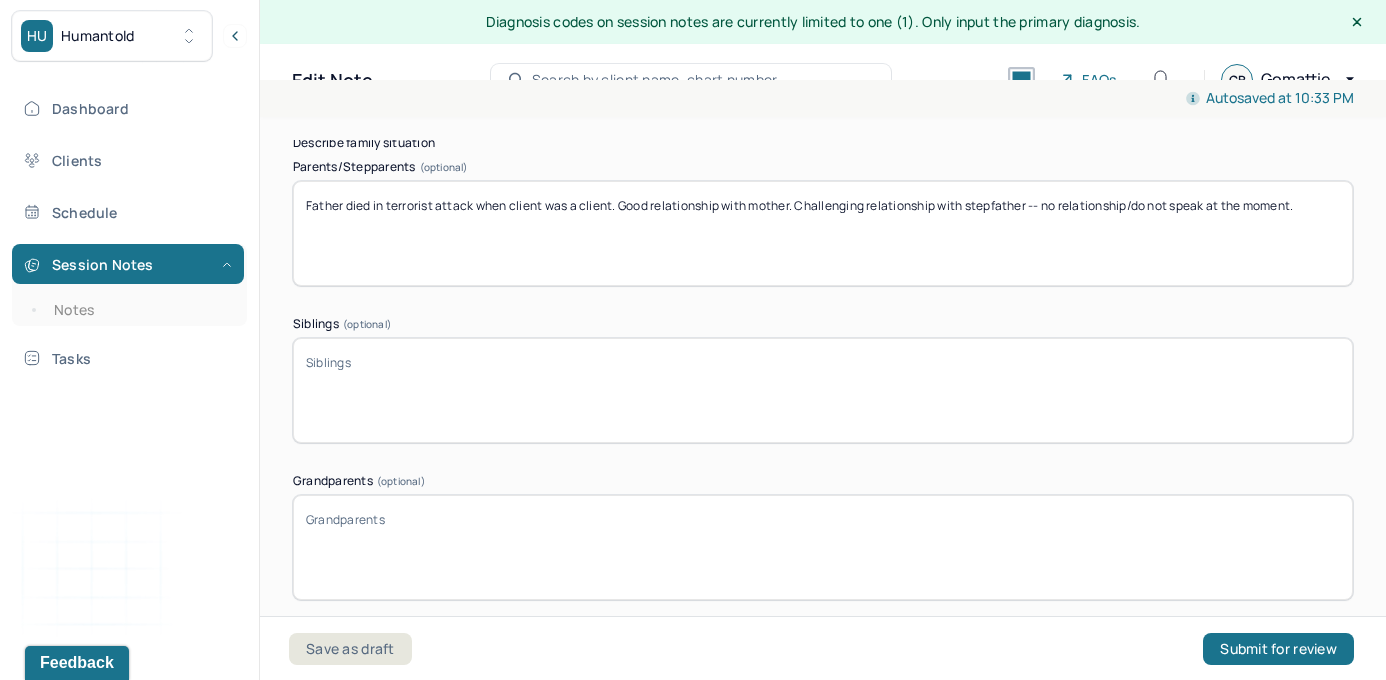 type on "Father died in terrorist attack when client was a client. Good relationship with mother. Challenging relationship with stepfather -- no relationship/do not speak at the moment." 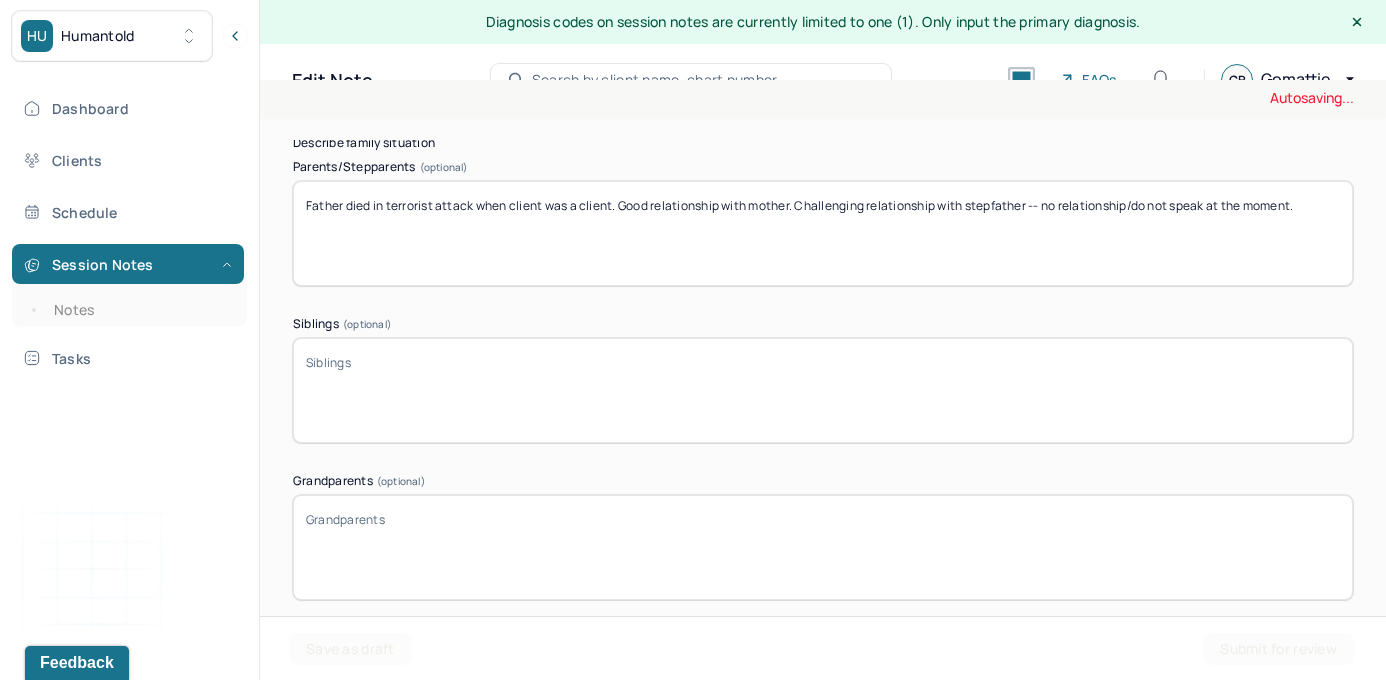 type on "T" 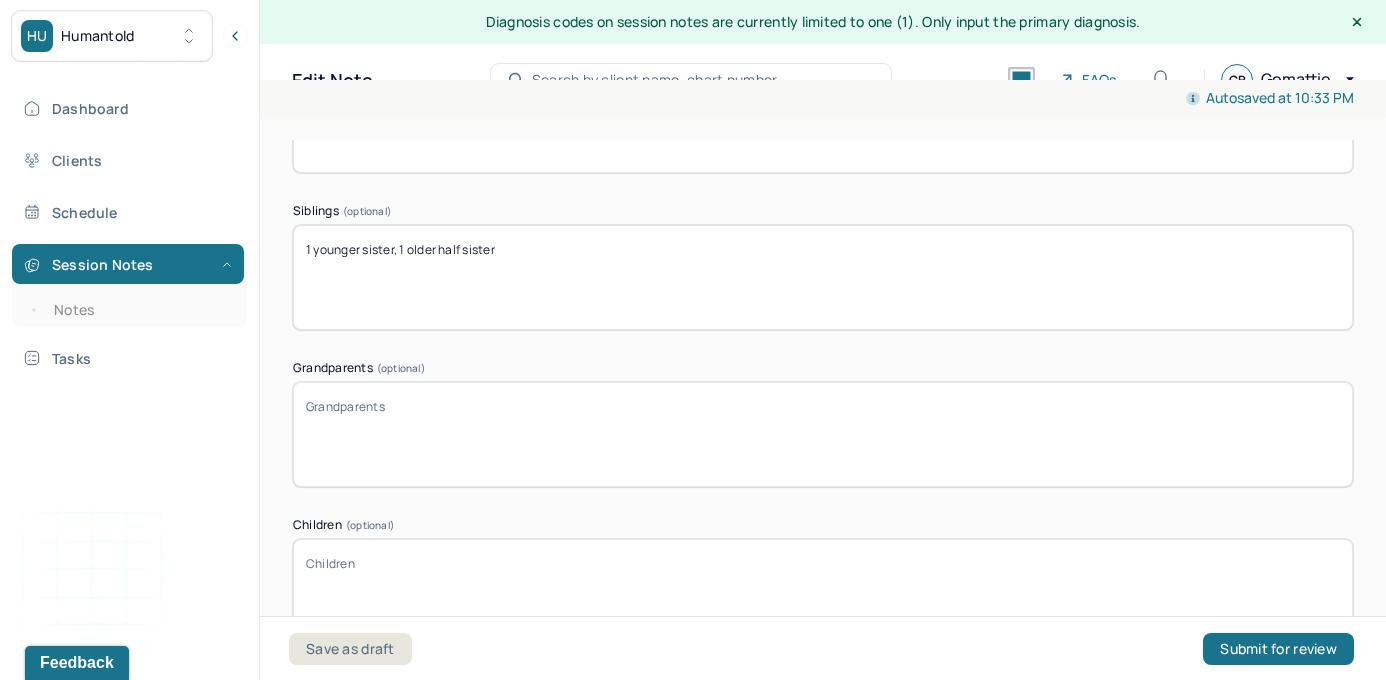 scroll, scrollTop: 4168, scrollLeft: 0, axis: vertical 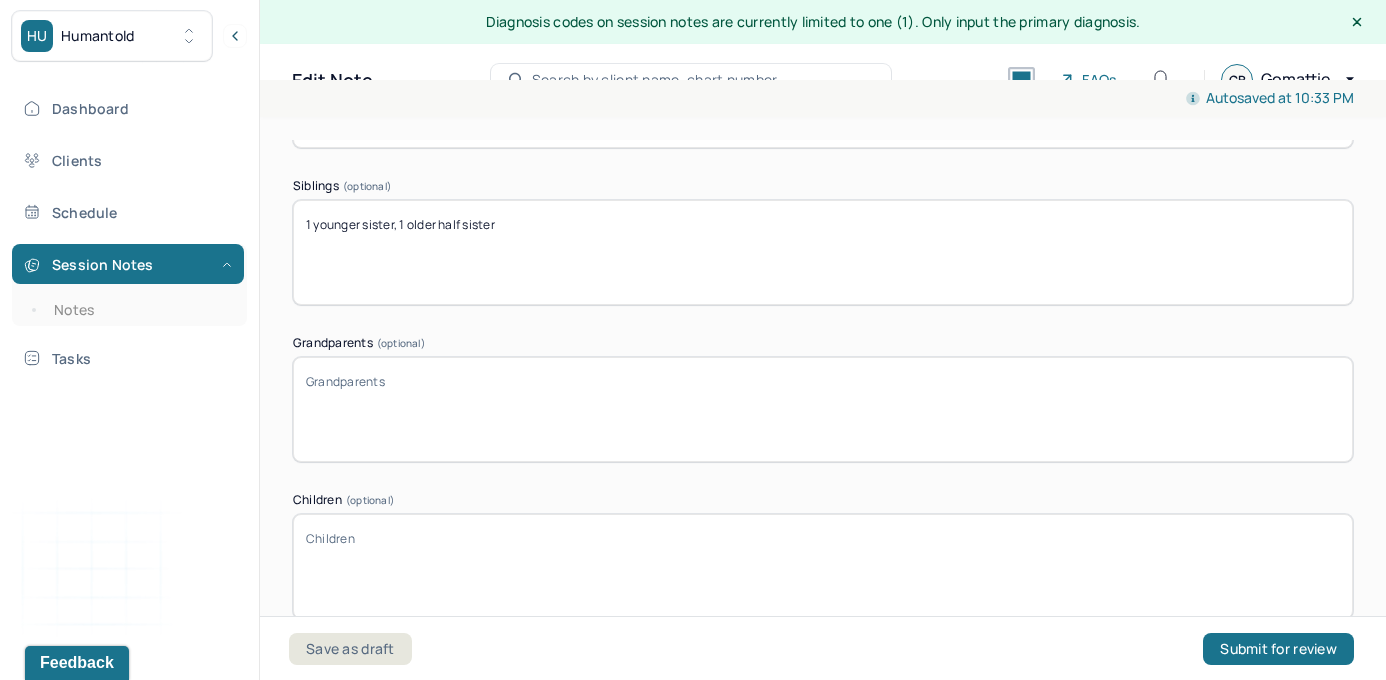 type on "1 younger sister, 1 older half sister" 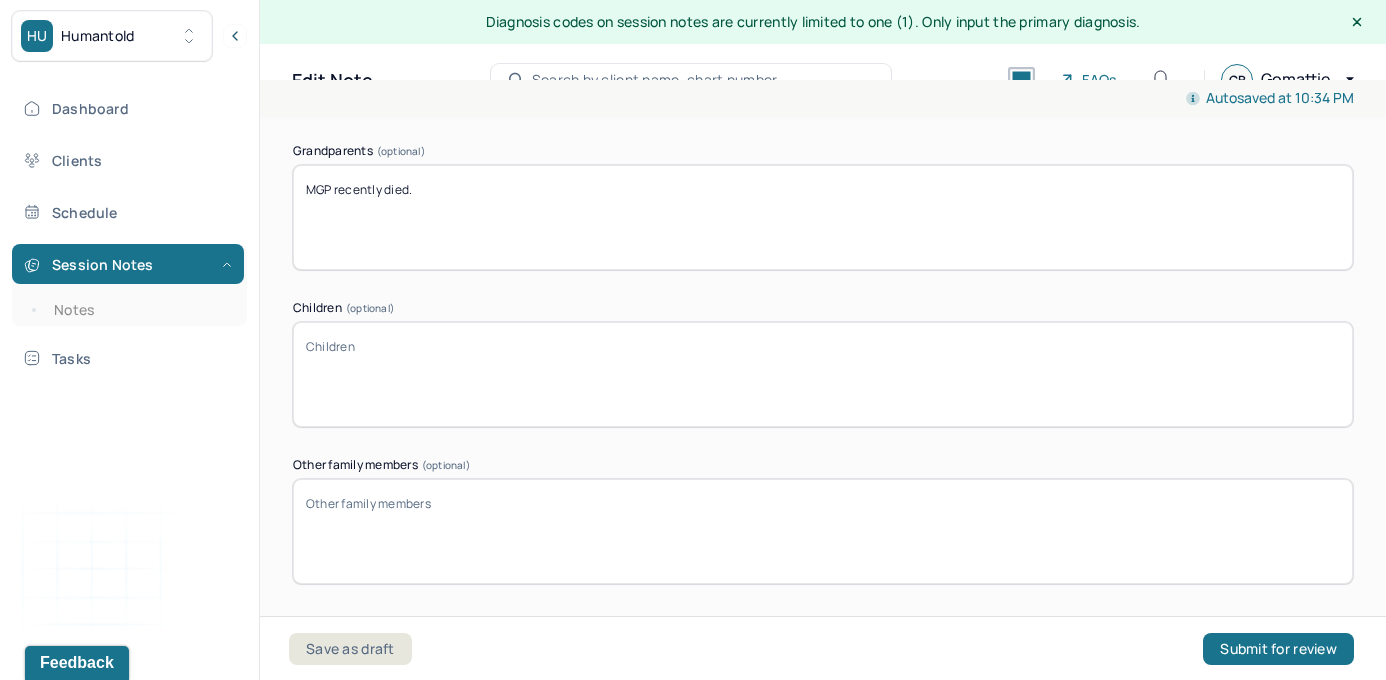 scroll, scrollTop: 4423, scrollLeft: 0, axis: vertical 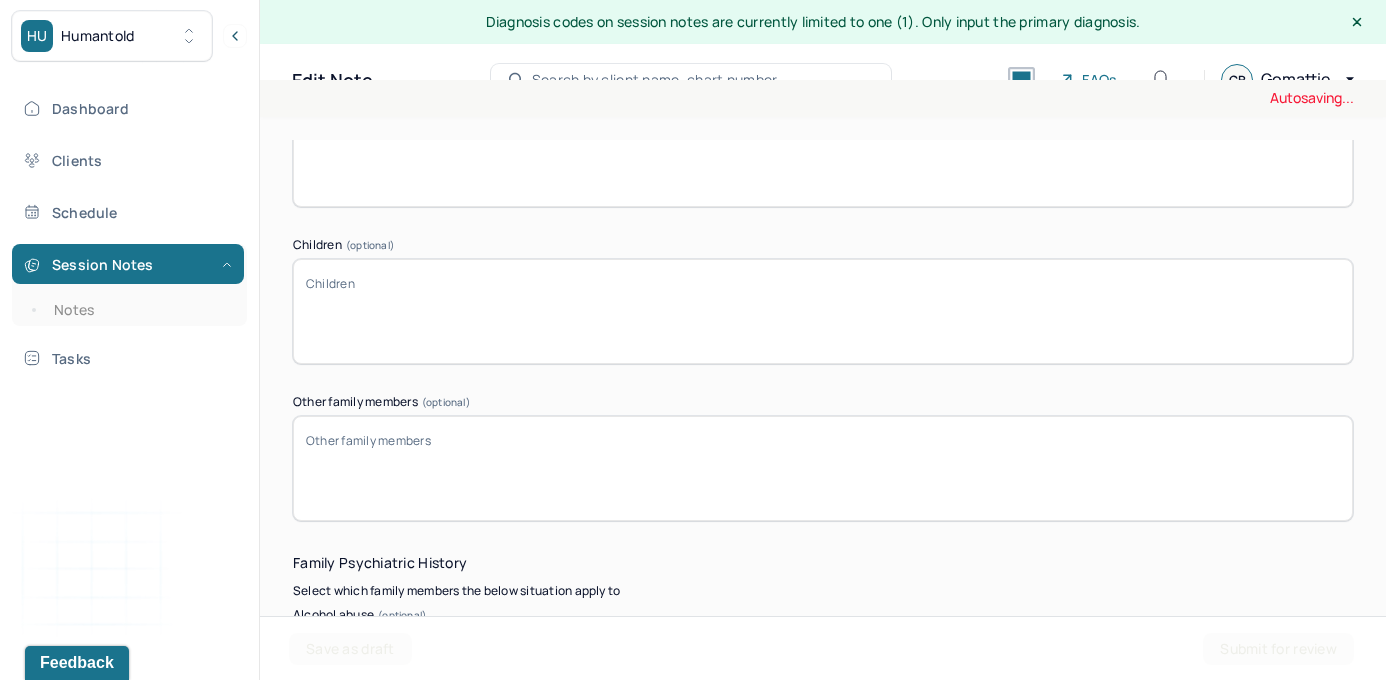 type on "MGP recently died." 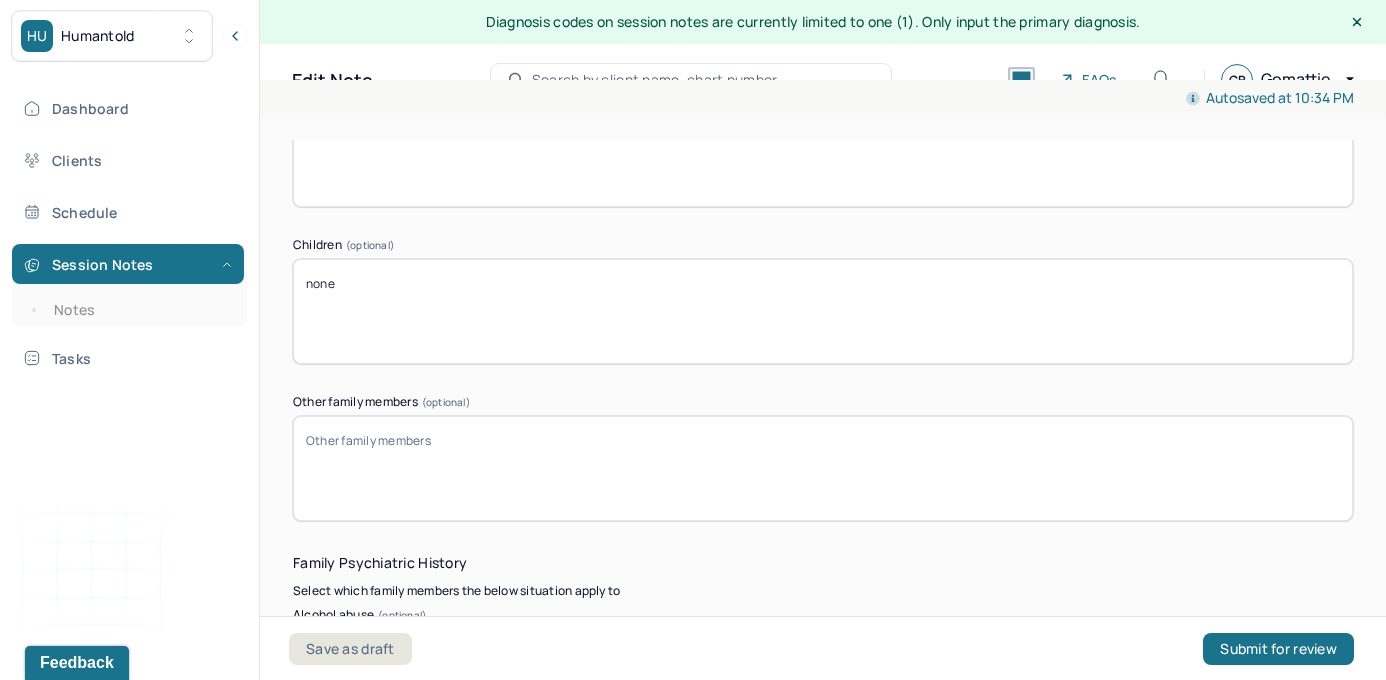 type on "none" 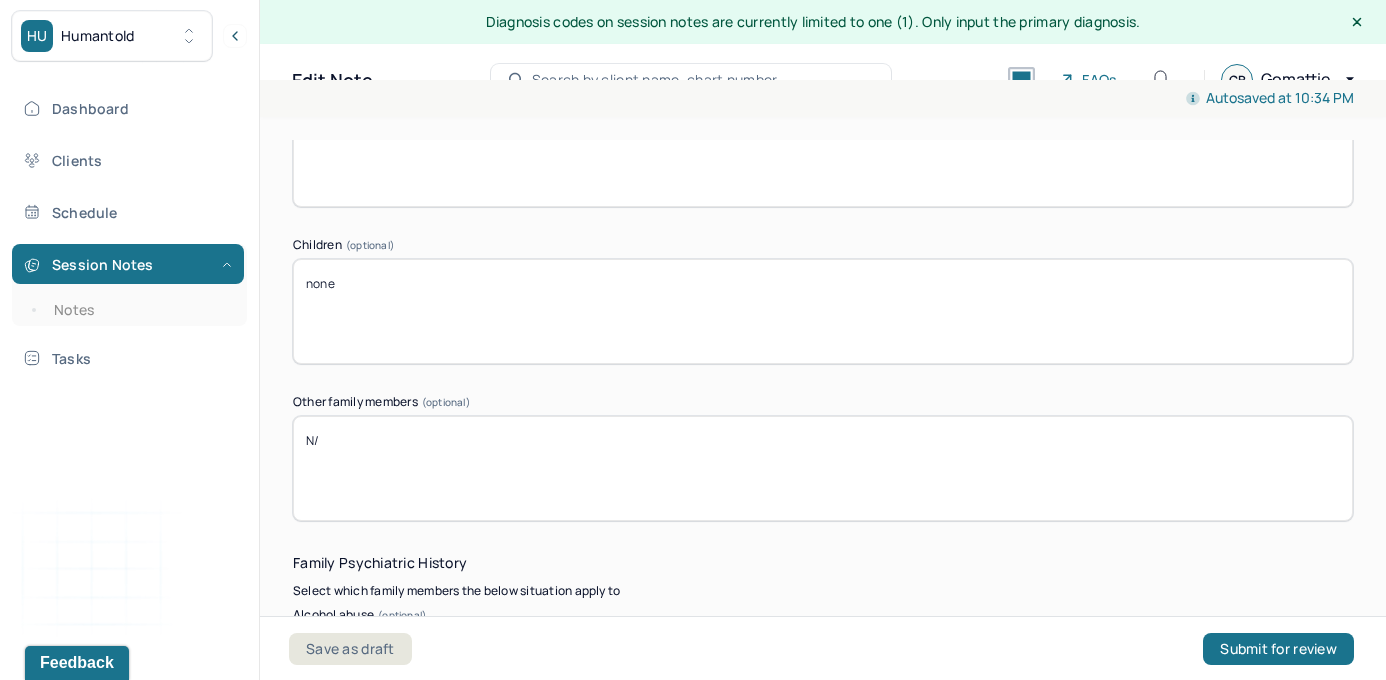 type on "N" 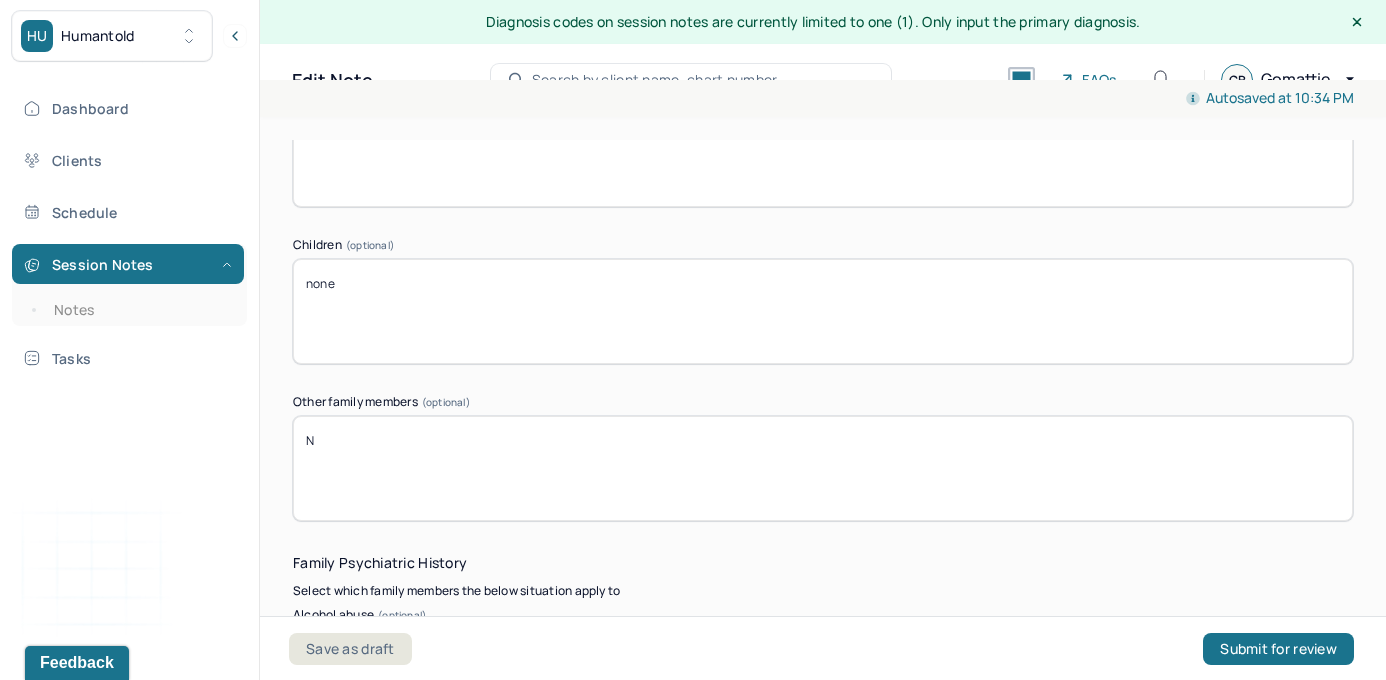 type 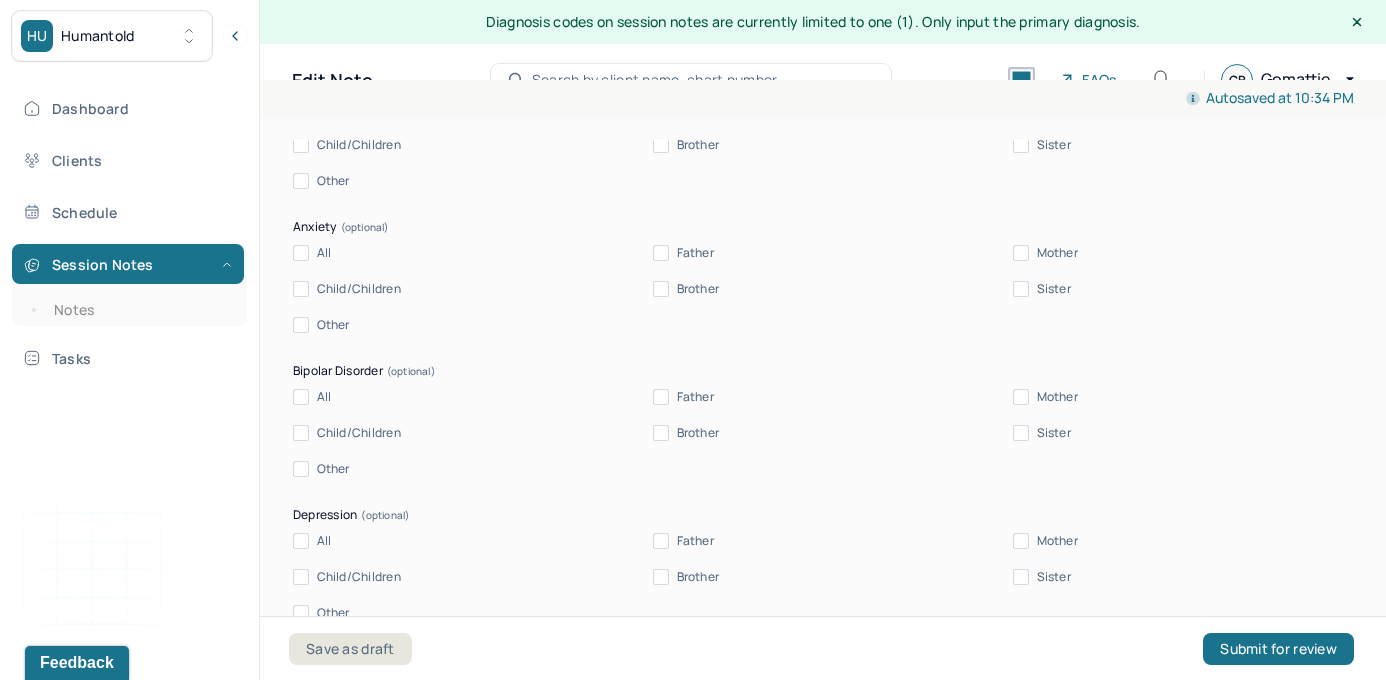 scroll, scrollTop: 4962, scrollLeft: 0, axis: vertical 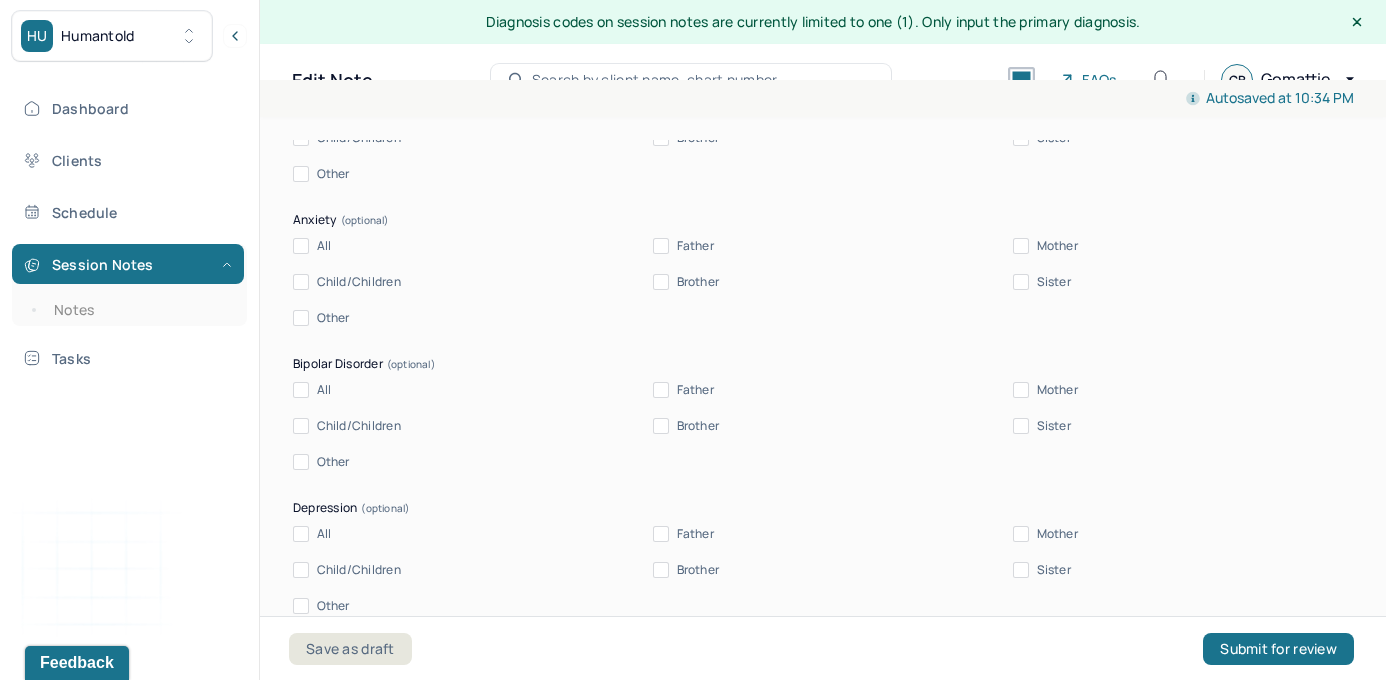 click on "All Father Mother Child/Children Brother Sister Other" at bounding box center (823, 282) 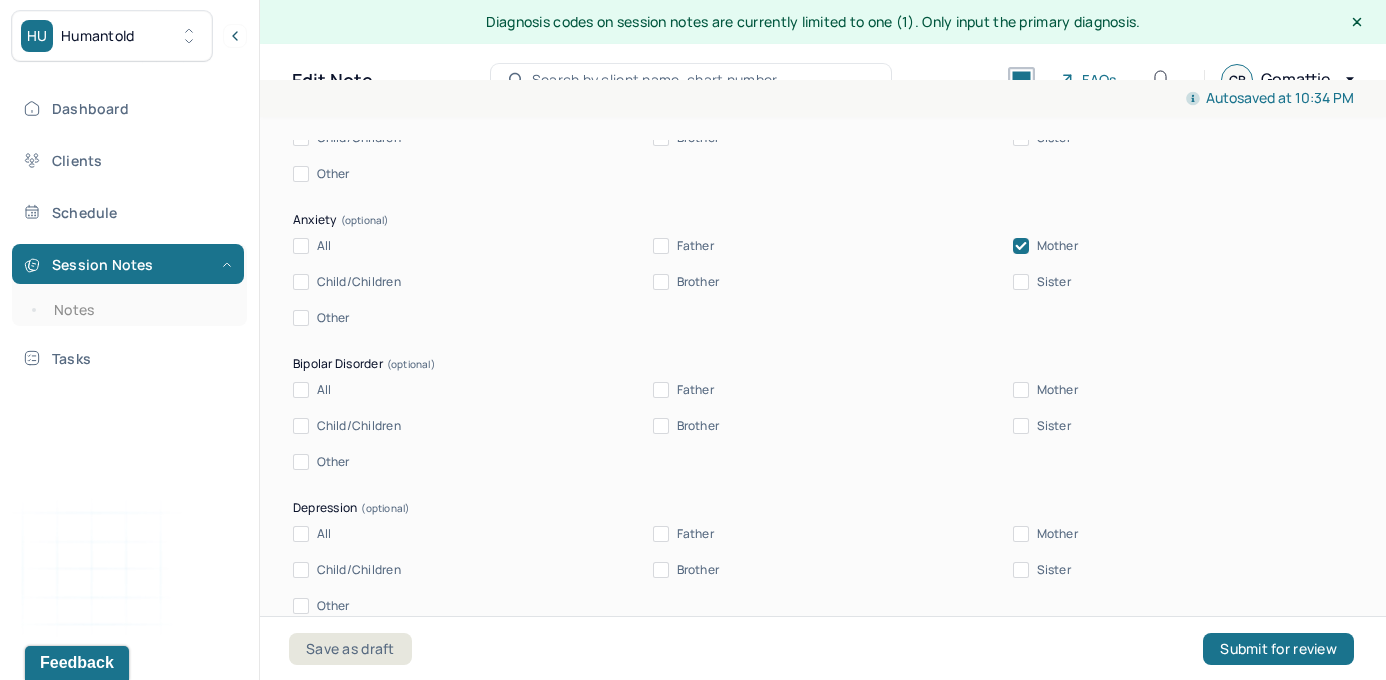 click on "Sister" at bounding box center [1042, 282] 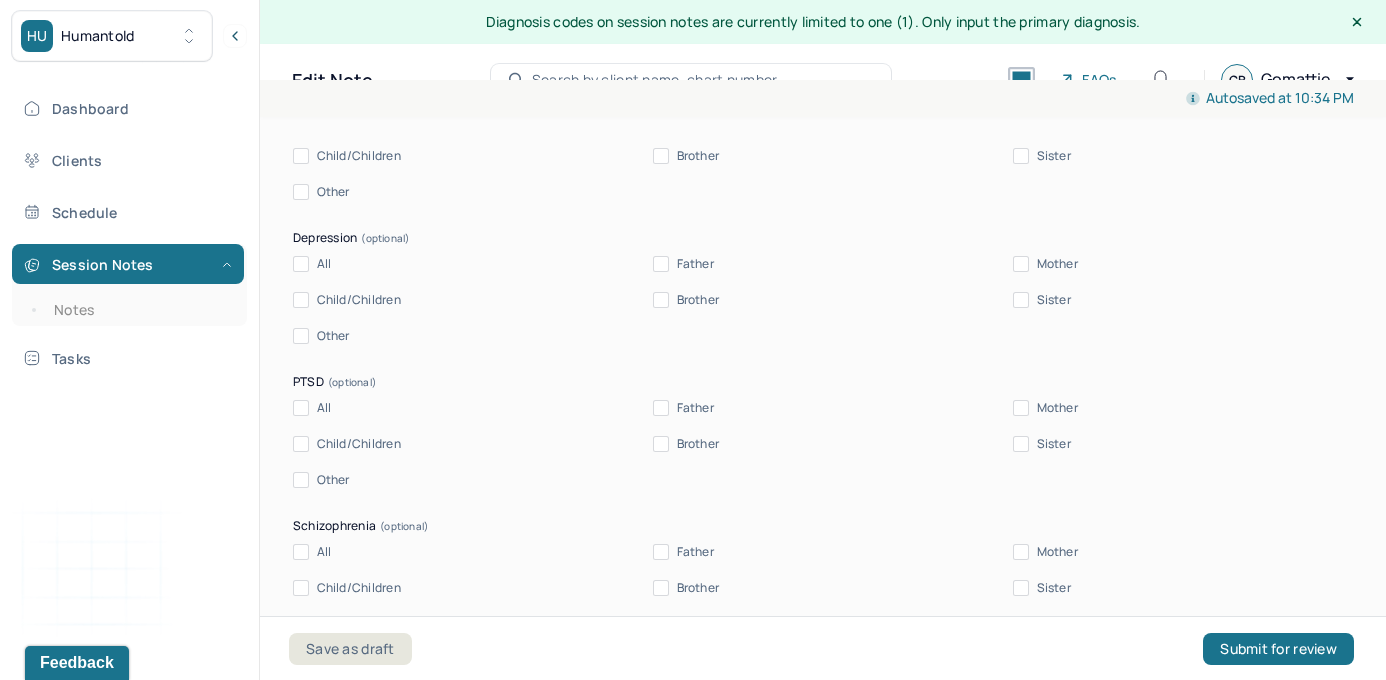 scroll, scrollTop: 5236, scrollLeft: 0, axis: vertical 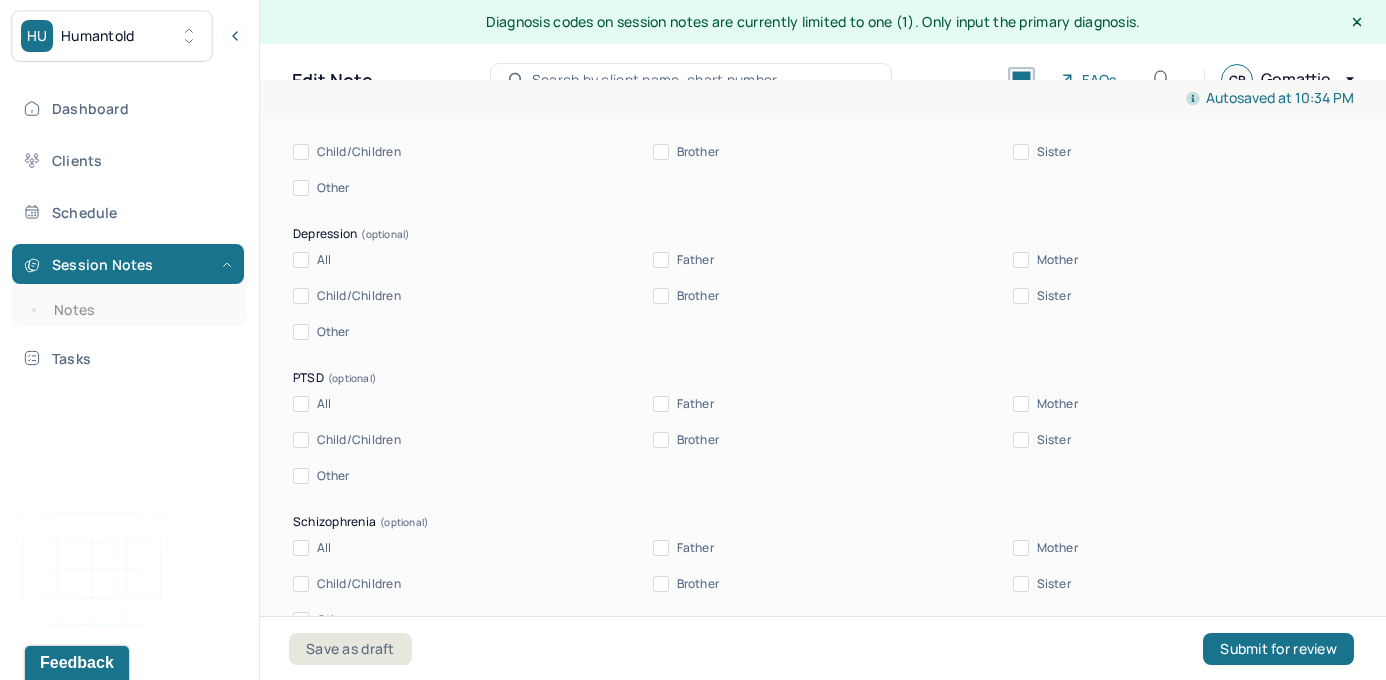 click on "Mother" at bounding box center [1021, 260] 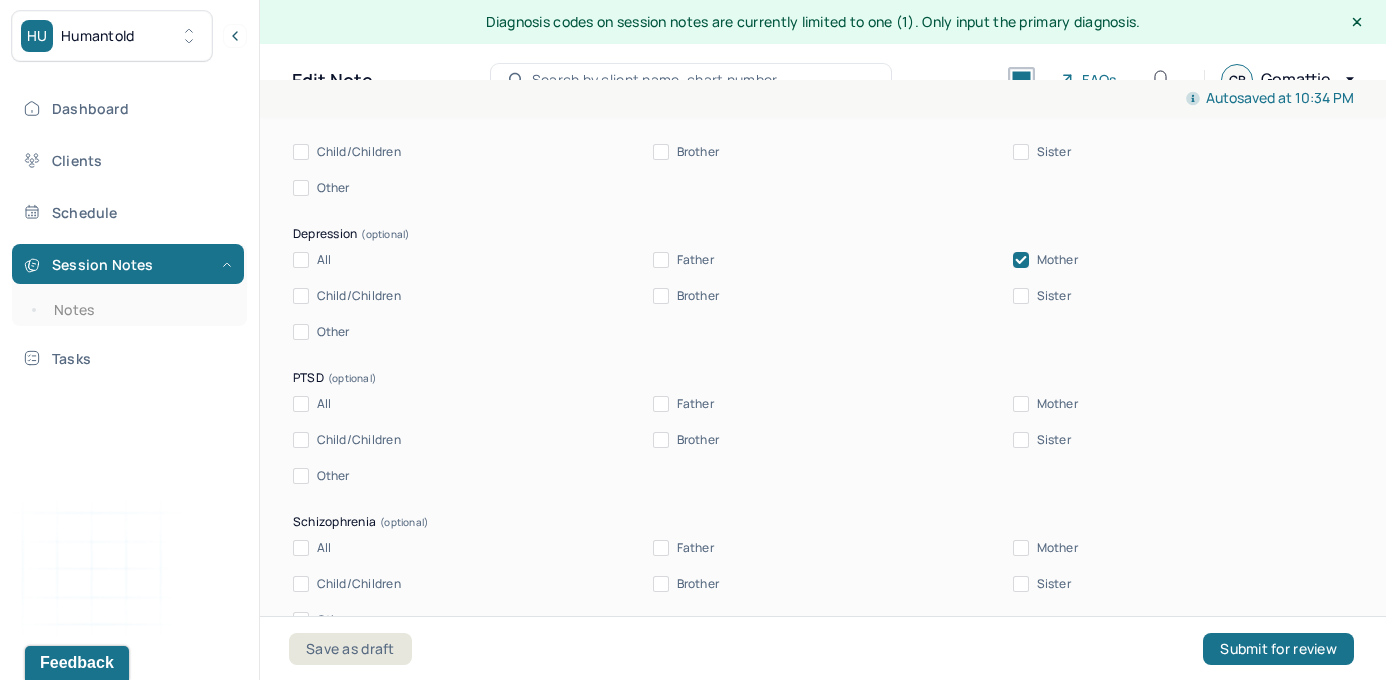 click on "Sister" at bounding box center [1021, 296] 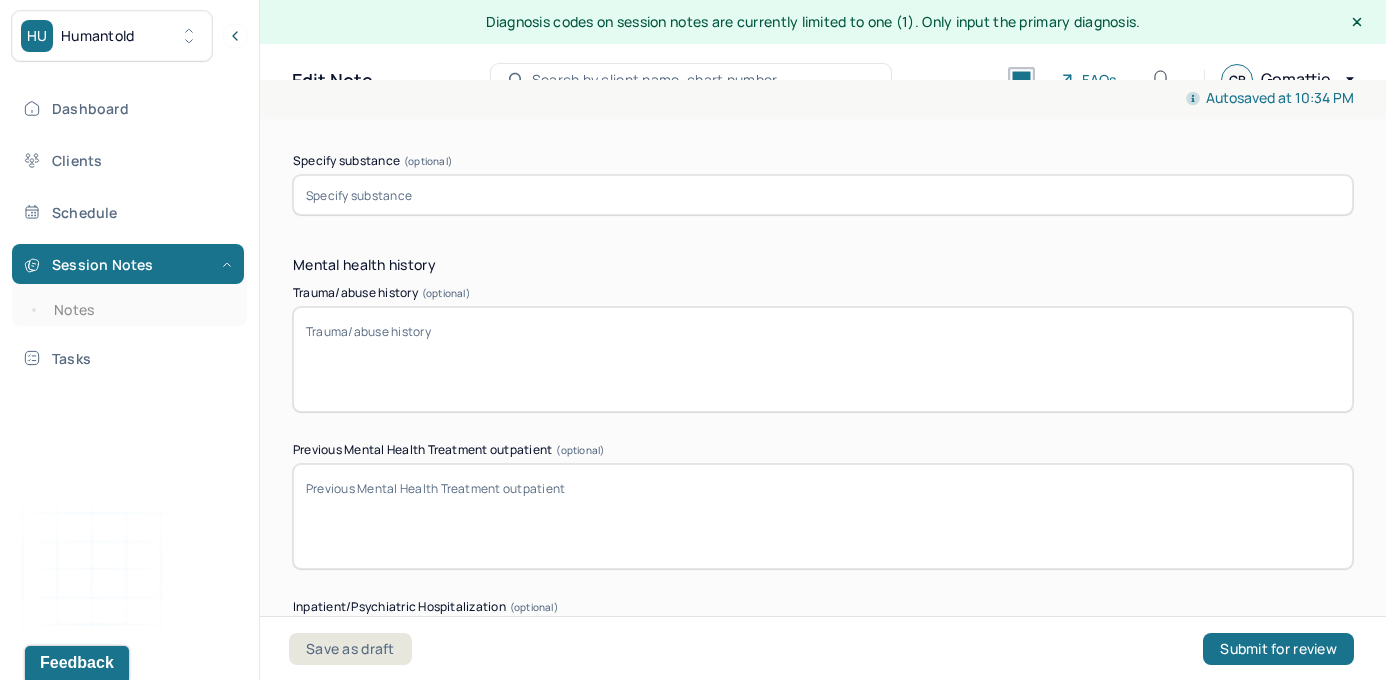scroll, scrollTop: 5900, scrollLeft: 0, axis: vertical 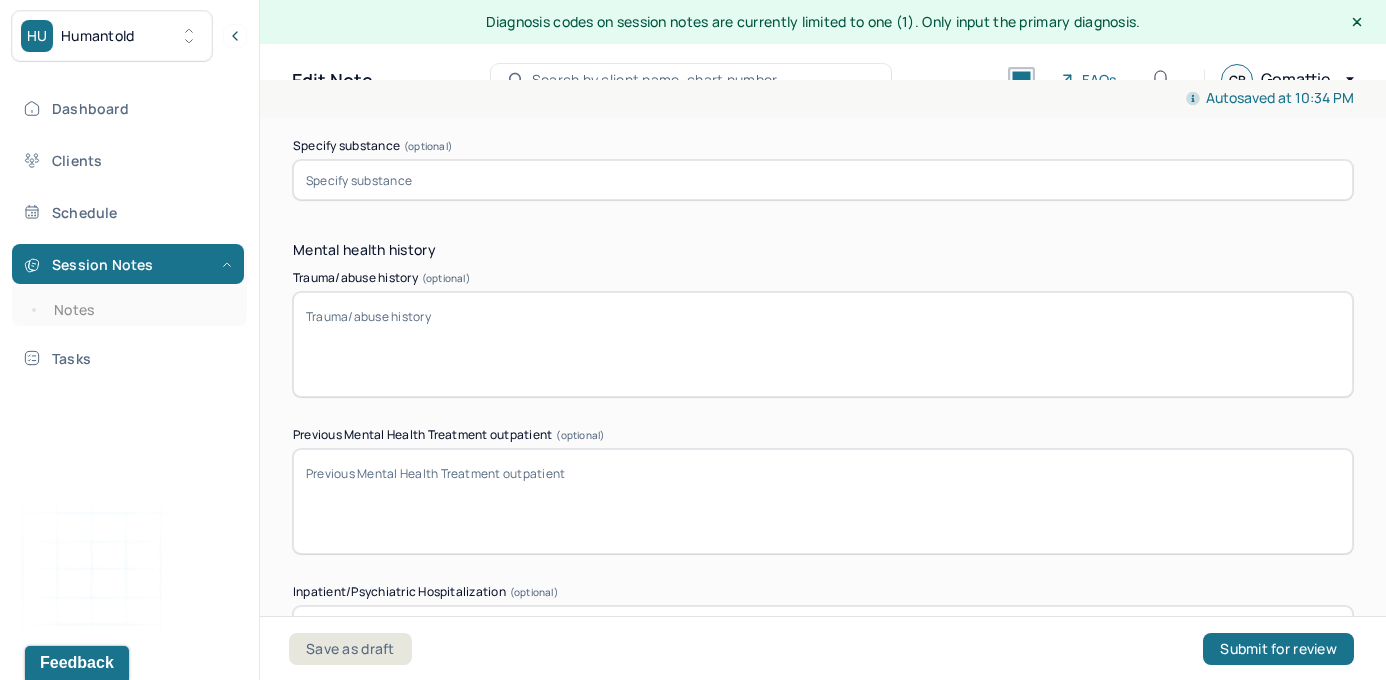 click on "Trauma/abuse history (optional)" at bounding box center (823, 344) 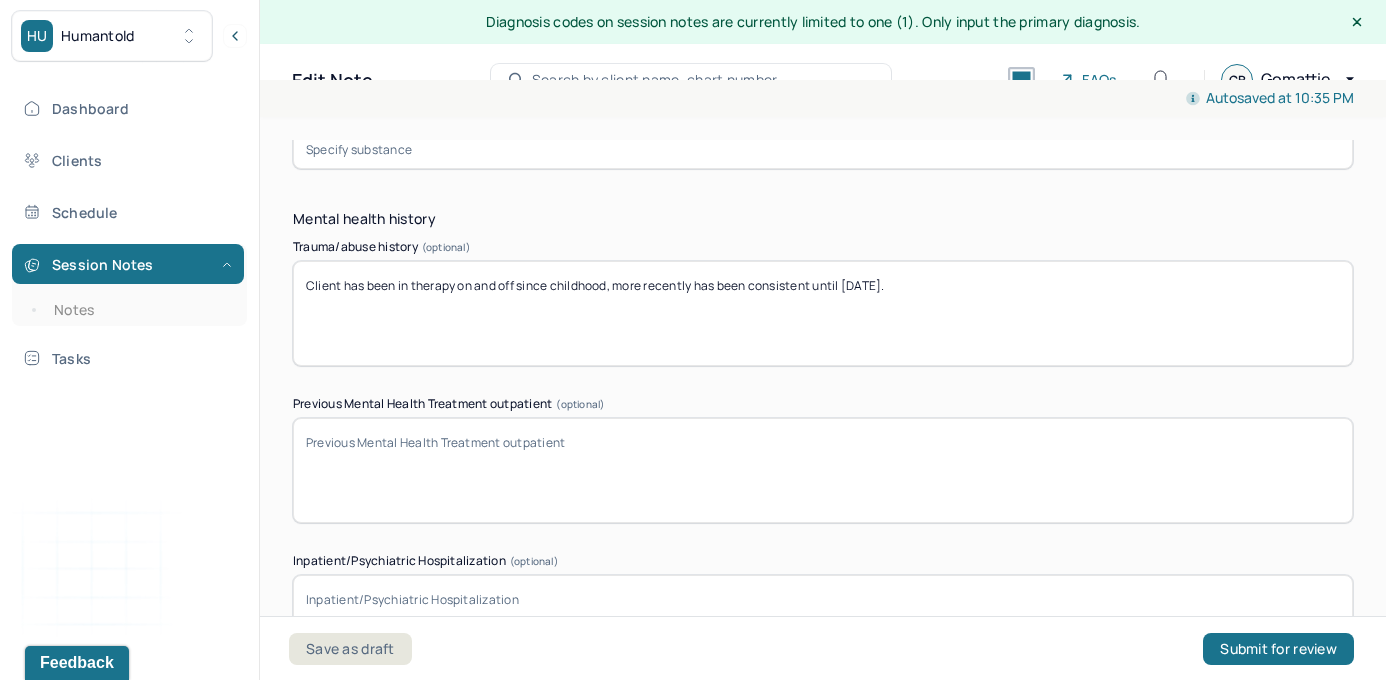 scroll, scrollTop: 5927, scrollLeft: 0, axis: vertical 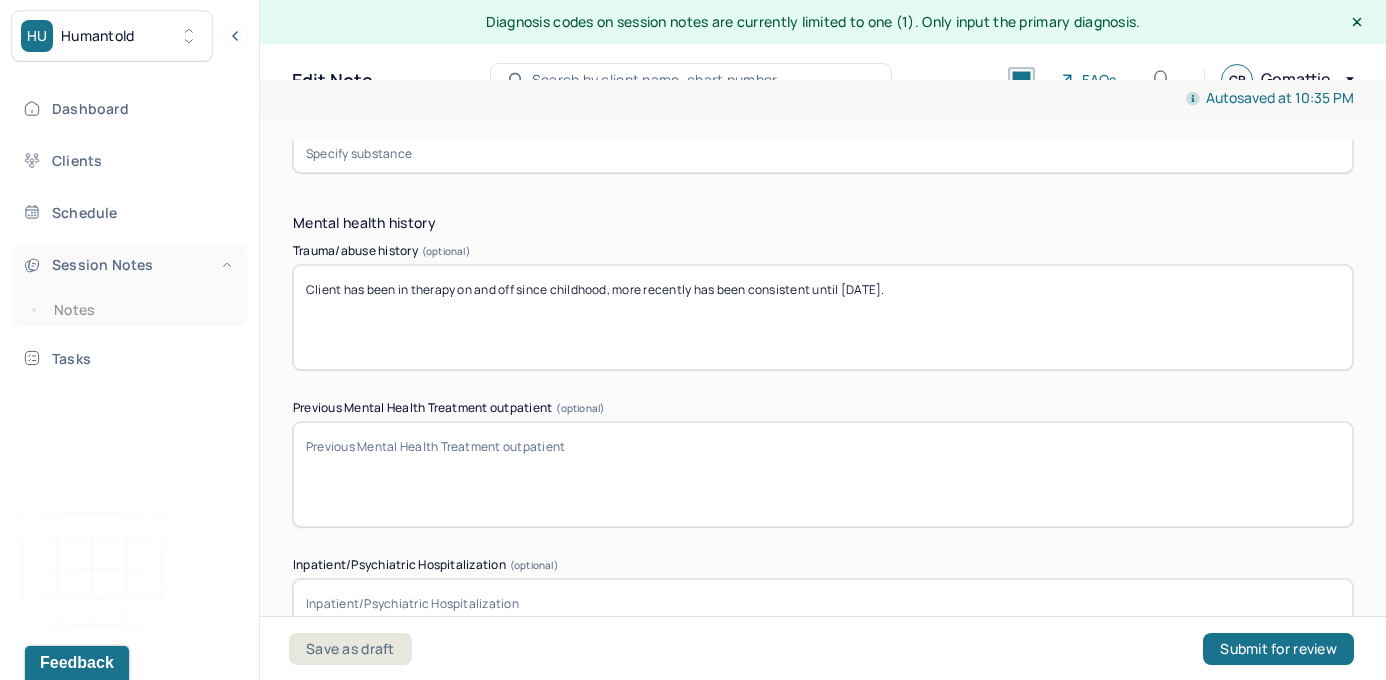 drag, startPoint x: 926, startPoint y: 290, endPoint x: 223, endPoint y: 265, distance: 703.4444 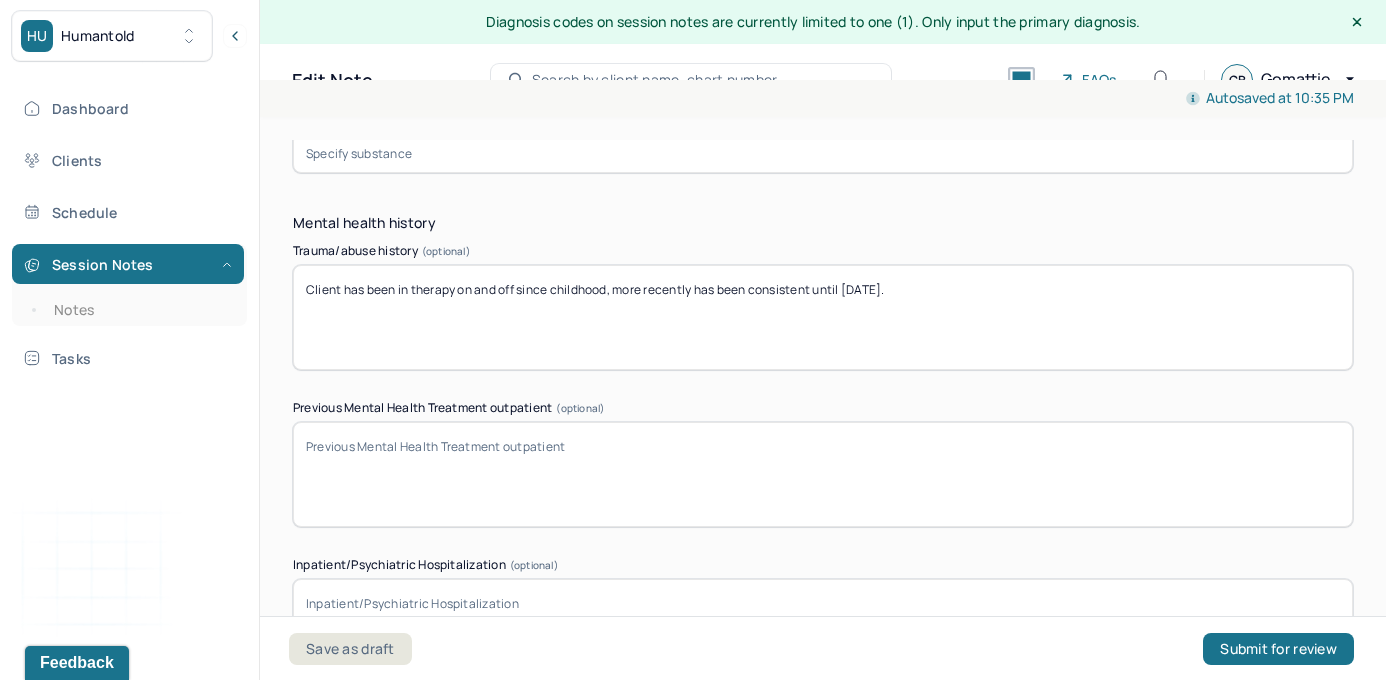 type on "Client has been in therapy on and off since childhood, more recently has been consistent until [DATE]." 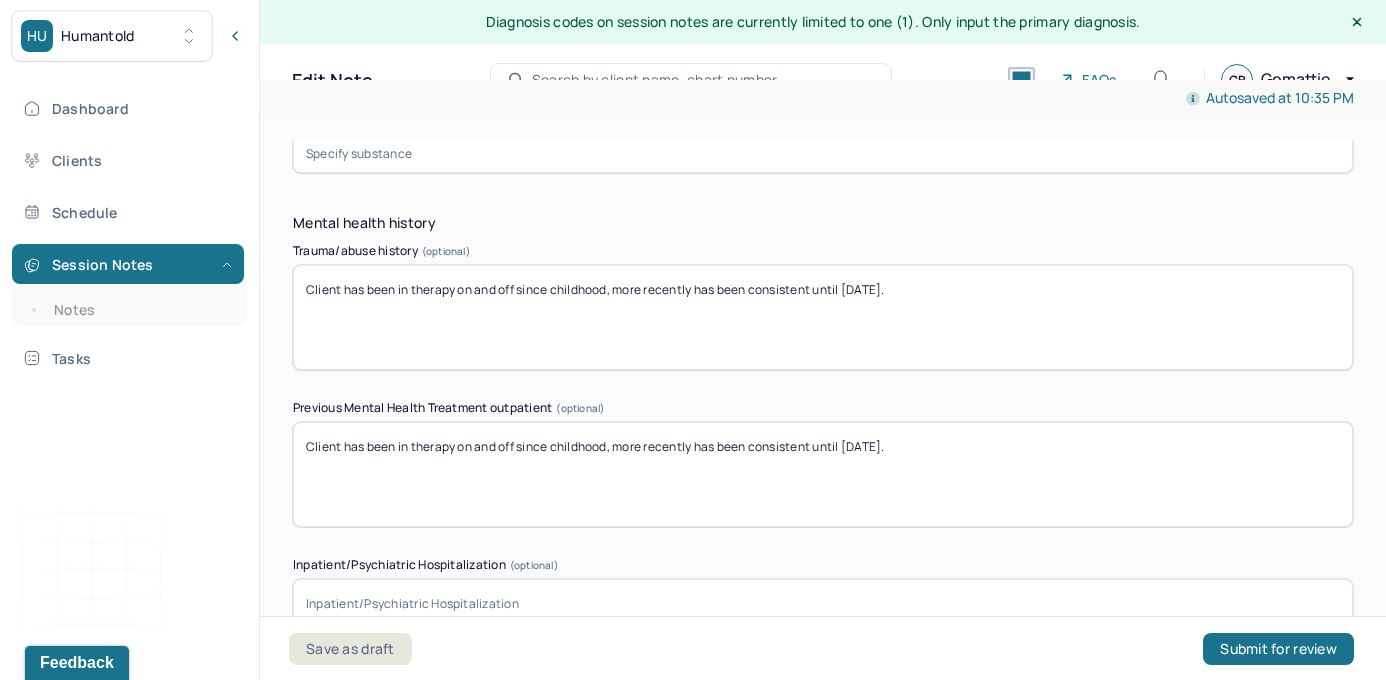 type on "Client has been in therapy on and off since childhood, more recently has been consistent until [DATE]." 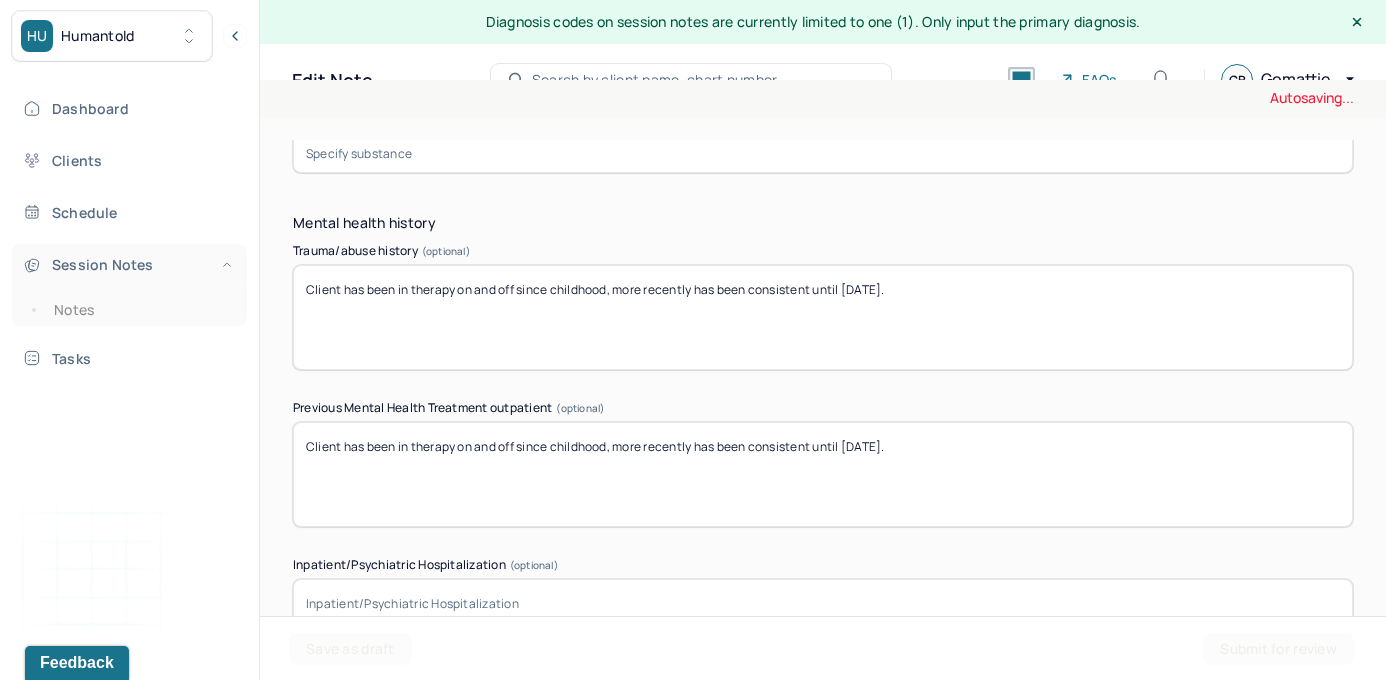 drag, startPoint x: 994, startPoint y: 314, endPoint x: 194, endPoint y: 266, distance: 801.4387 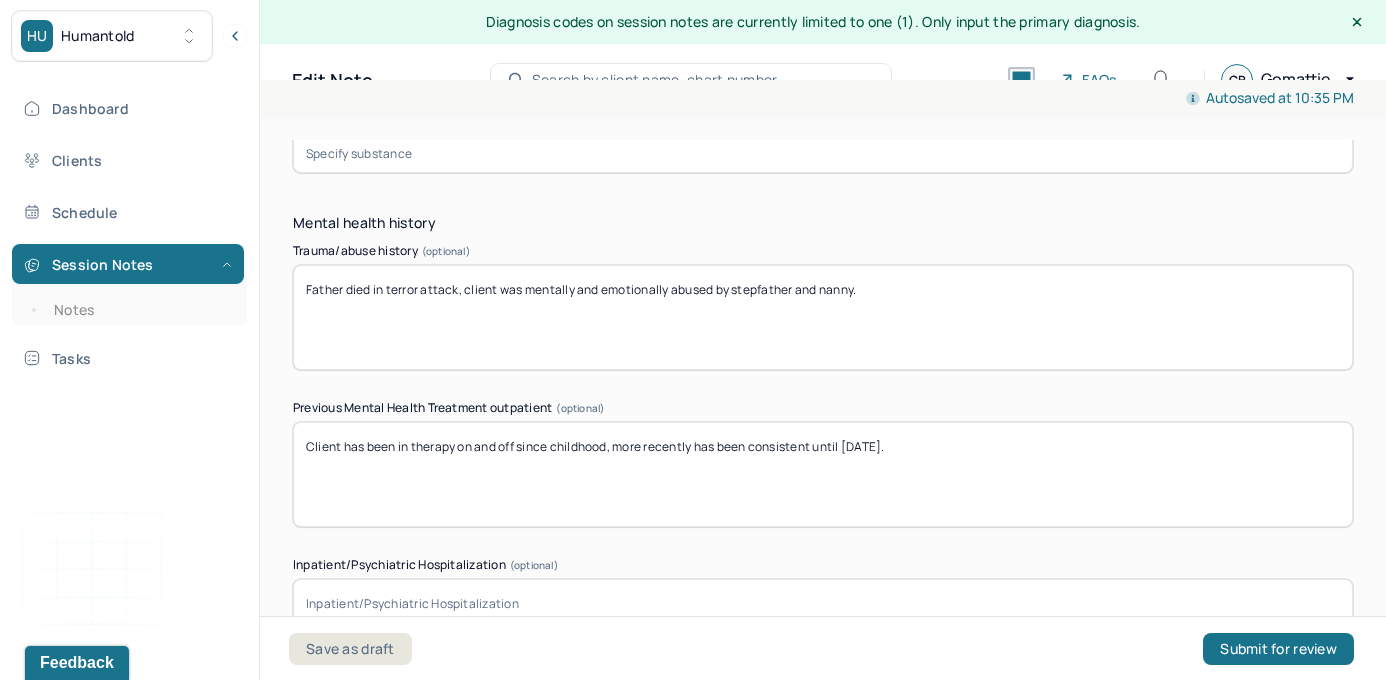 click on "Father died in terror attack, client was mentally and emptionally abused by stepfather and nanny." at bounding box center (823, 317) 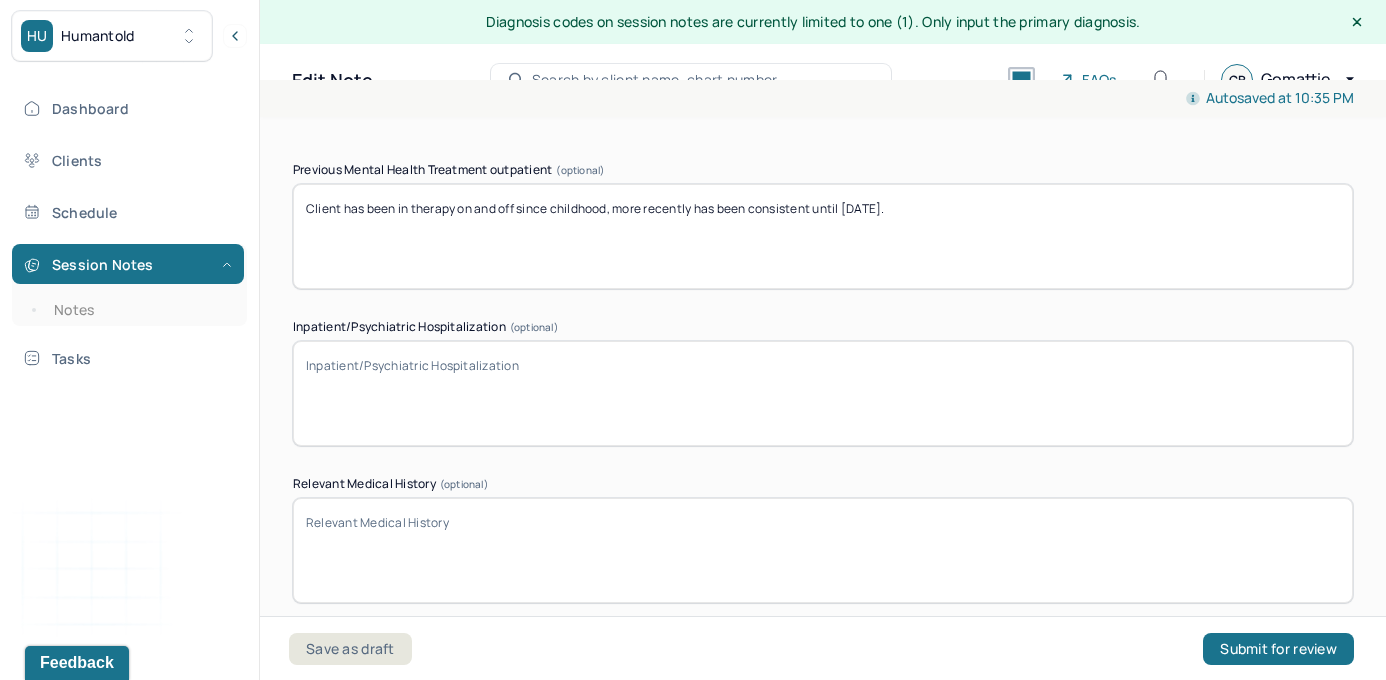 scroll, scrollTop: 6216, scrollLeft: 0, axis: vertical 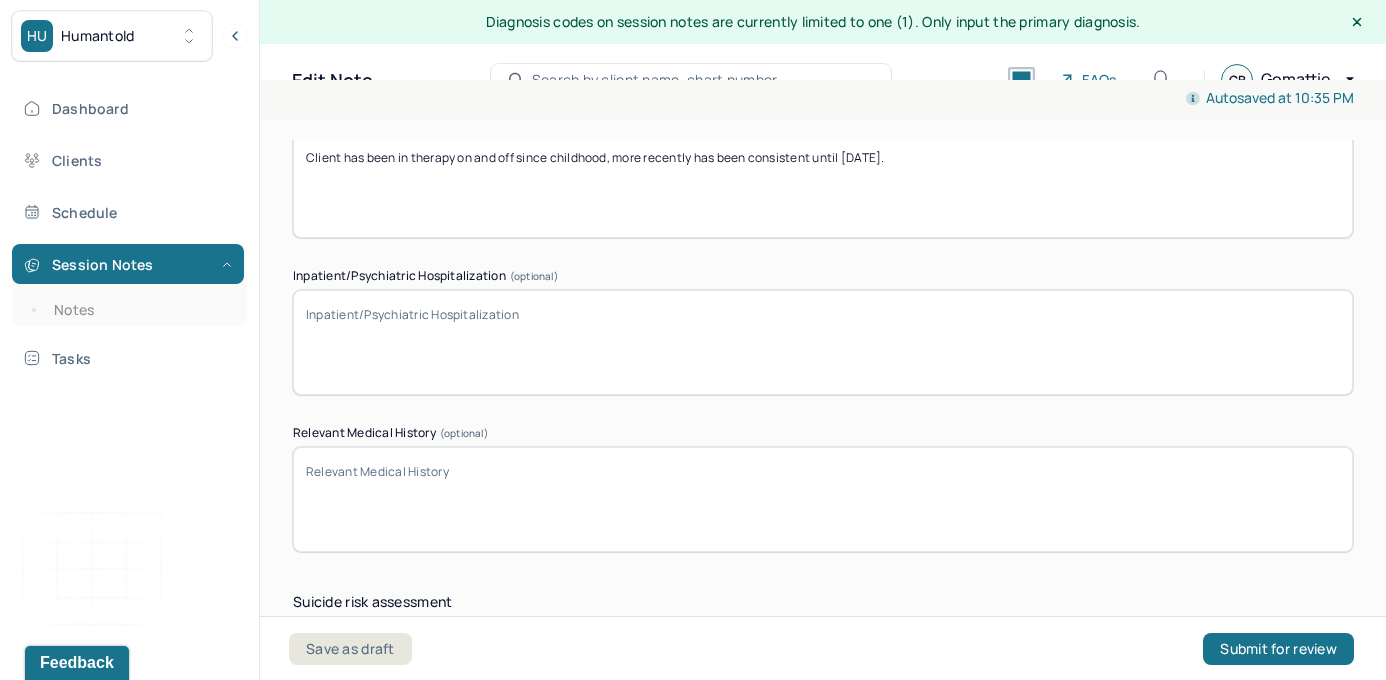 type on "Father died in terror attack, client was mentally and emotionally abused by stepfather and nanny. SA in college." 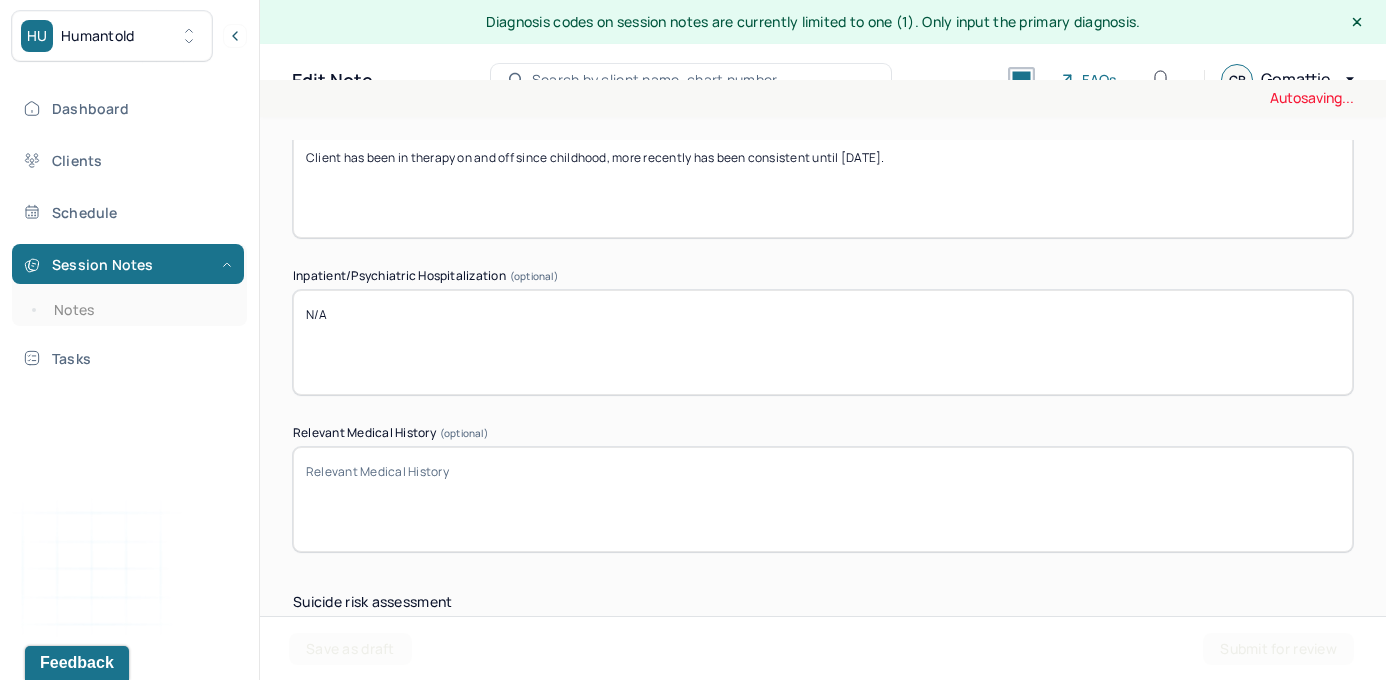 type on "N/A" 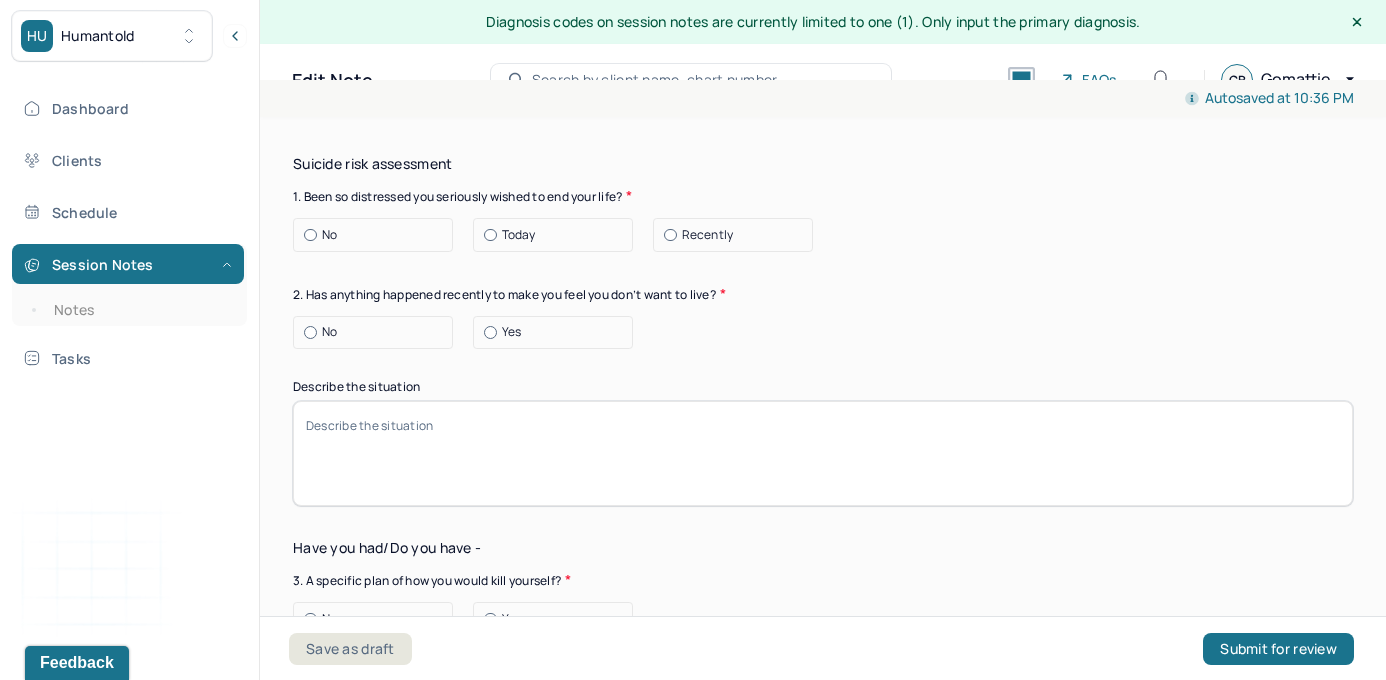 scroll, scrollTop: 6663, scrollLeft: 0, axis: vertical 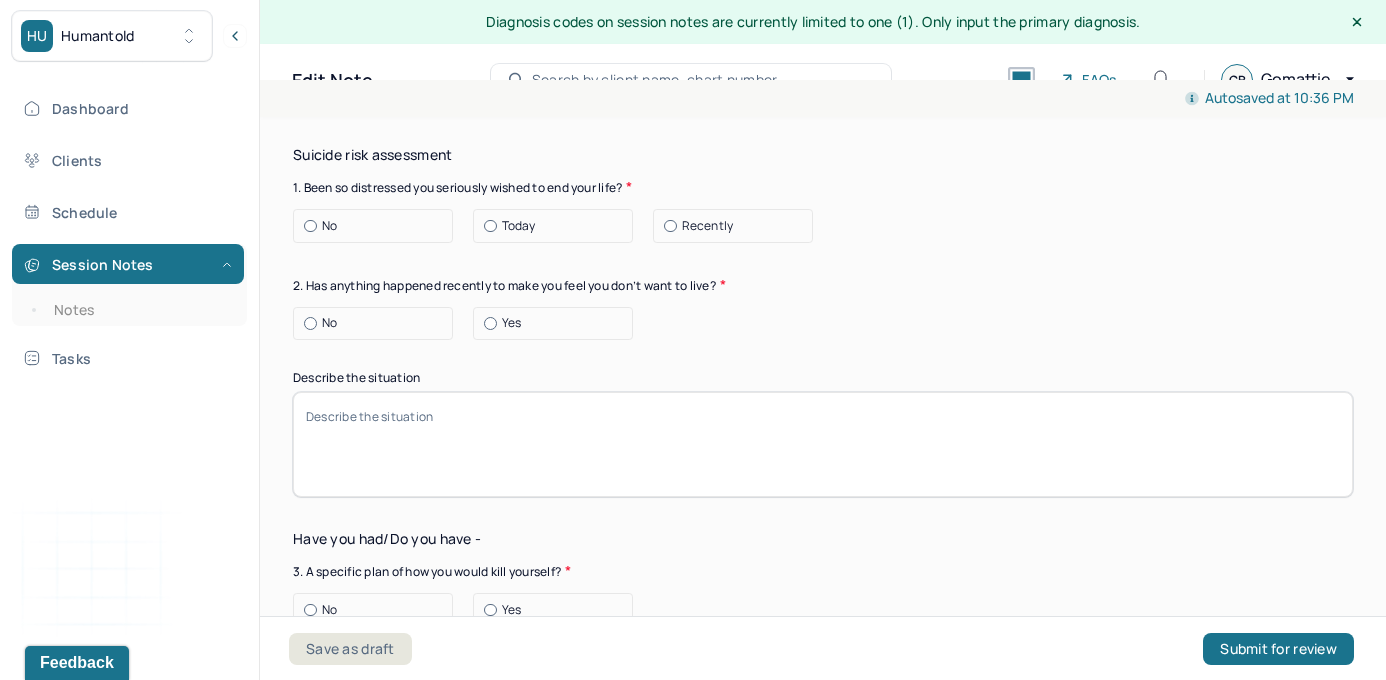 type on "N/A" 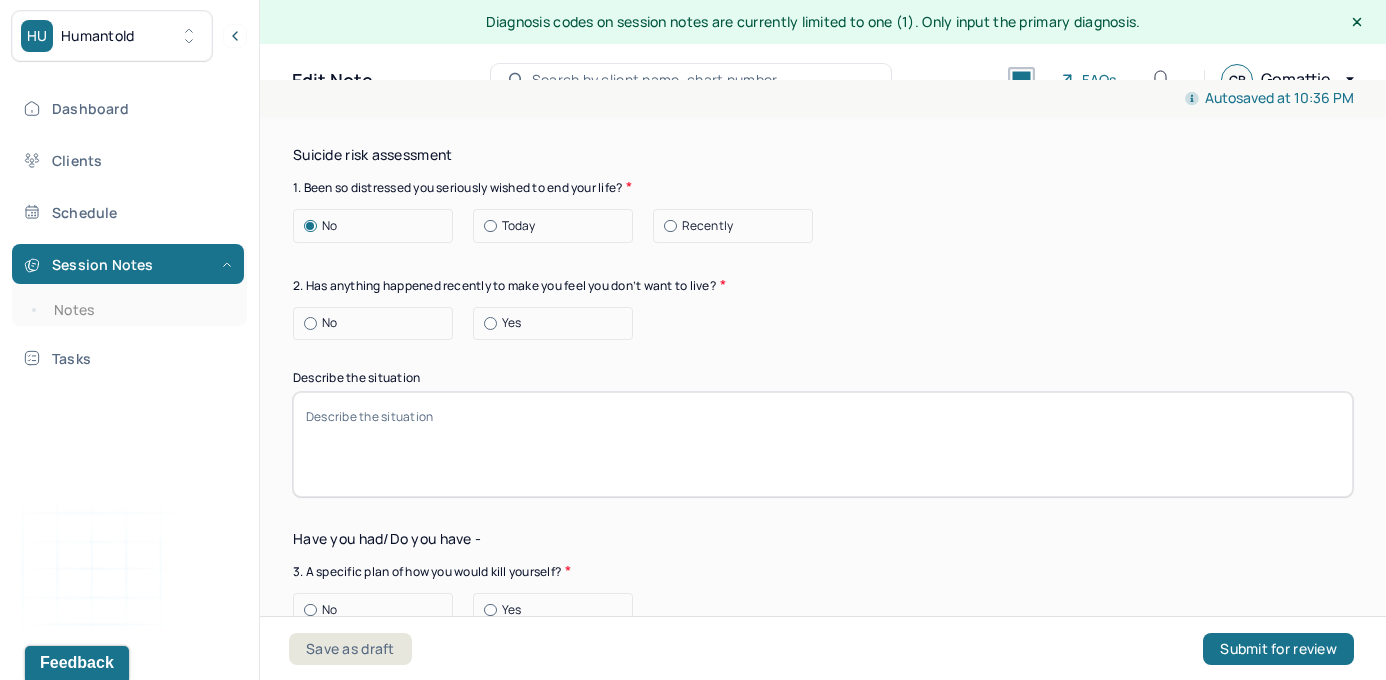 click on "No" at bounding box center [378, 323] 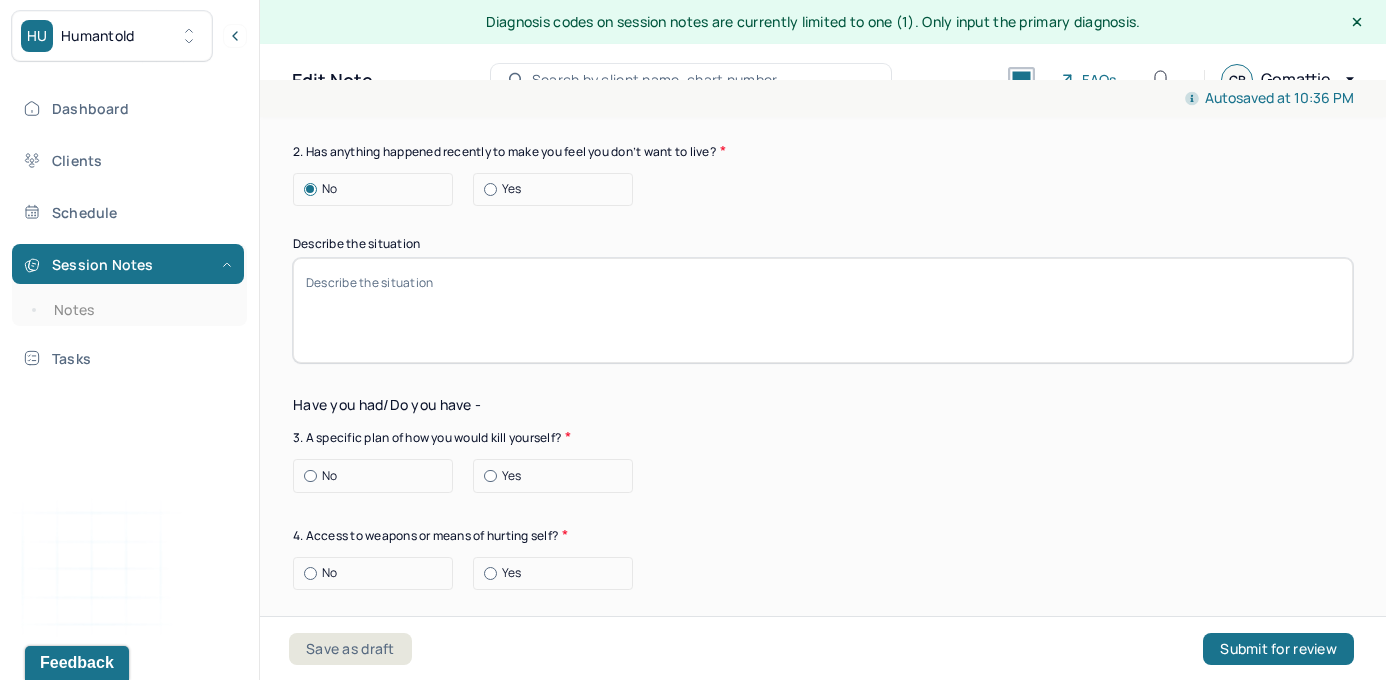 scroll, scrollTop: 6800, scrollLeft: 0, axis: vertical 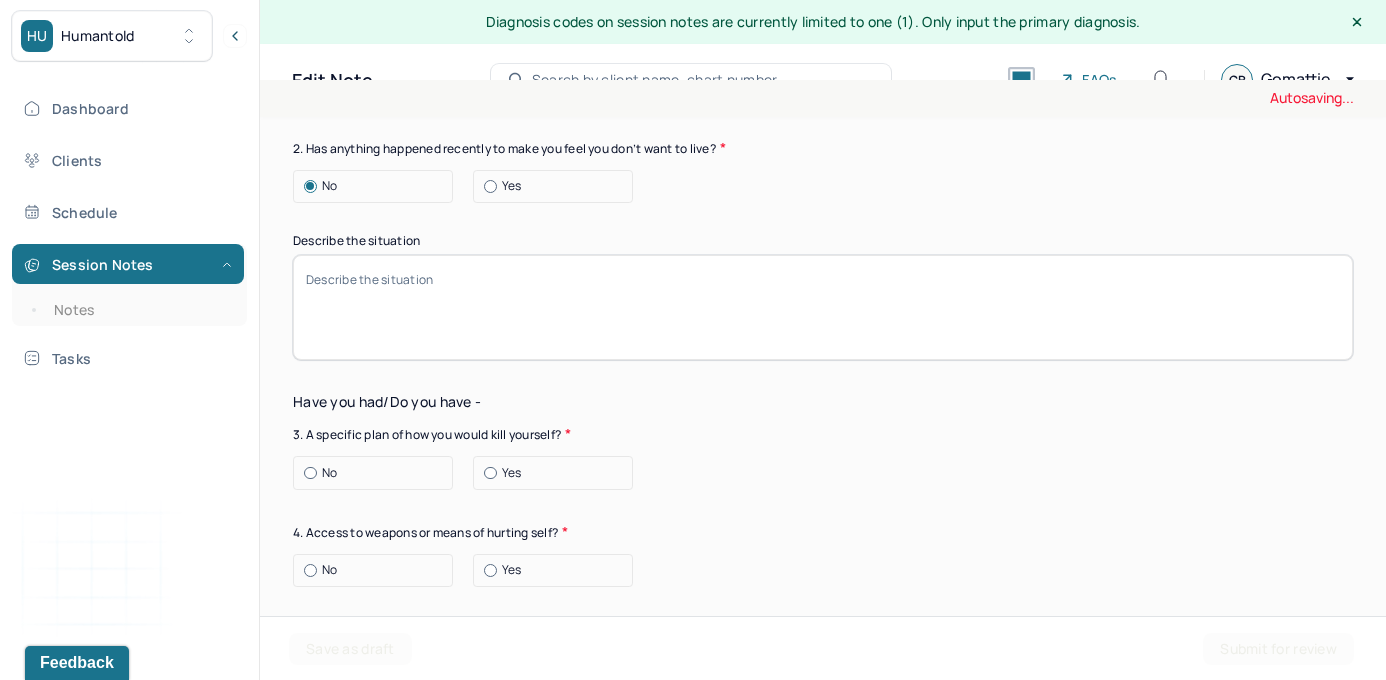 click at bounding box center (310, 473) 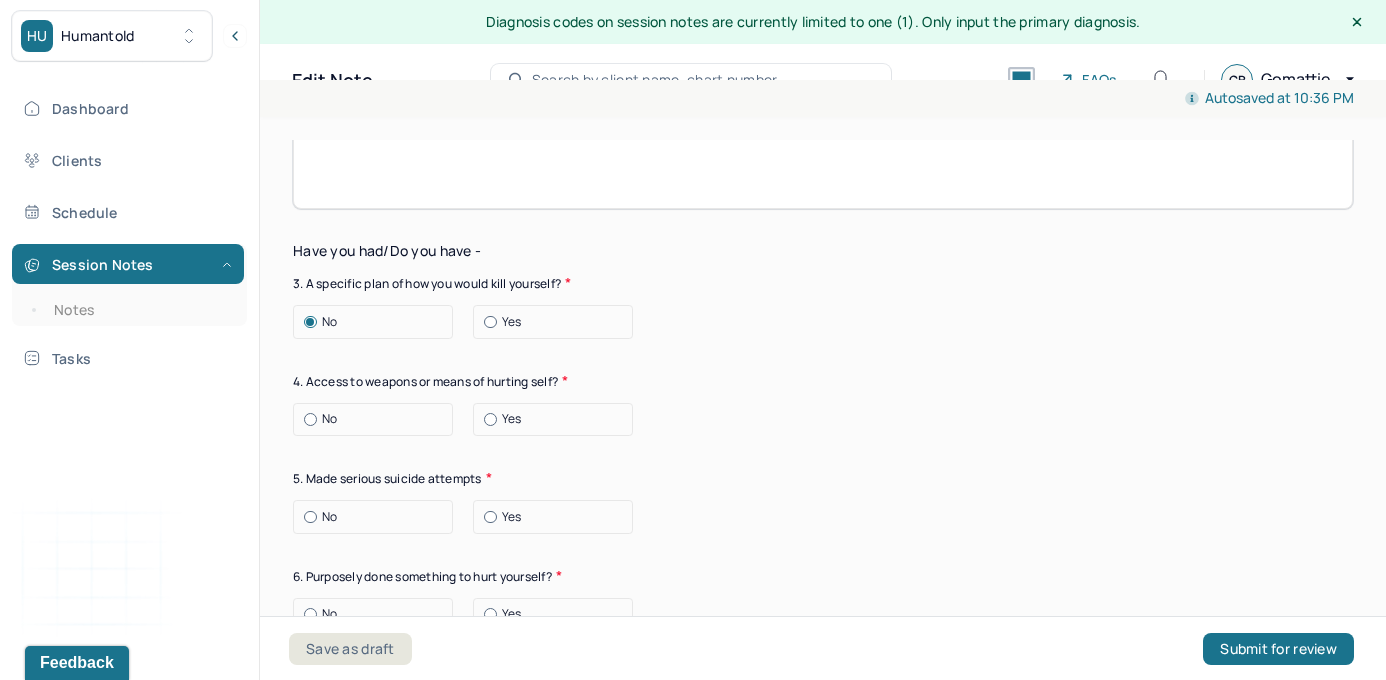 scroll, scrollTop: 6981, scrollLeft: 0, axis: vertical 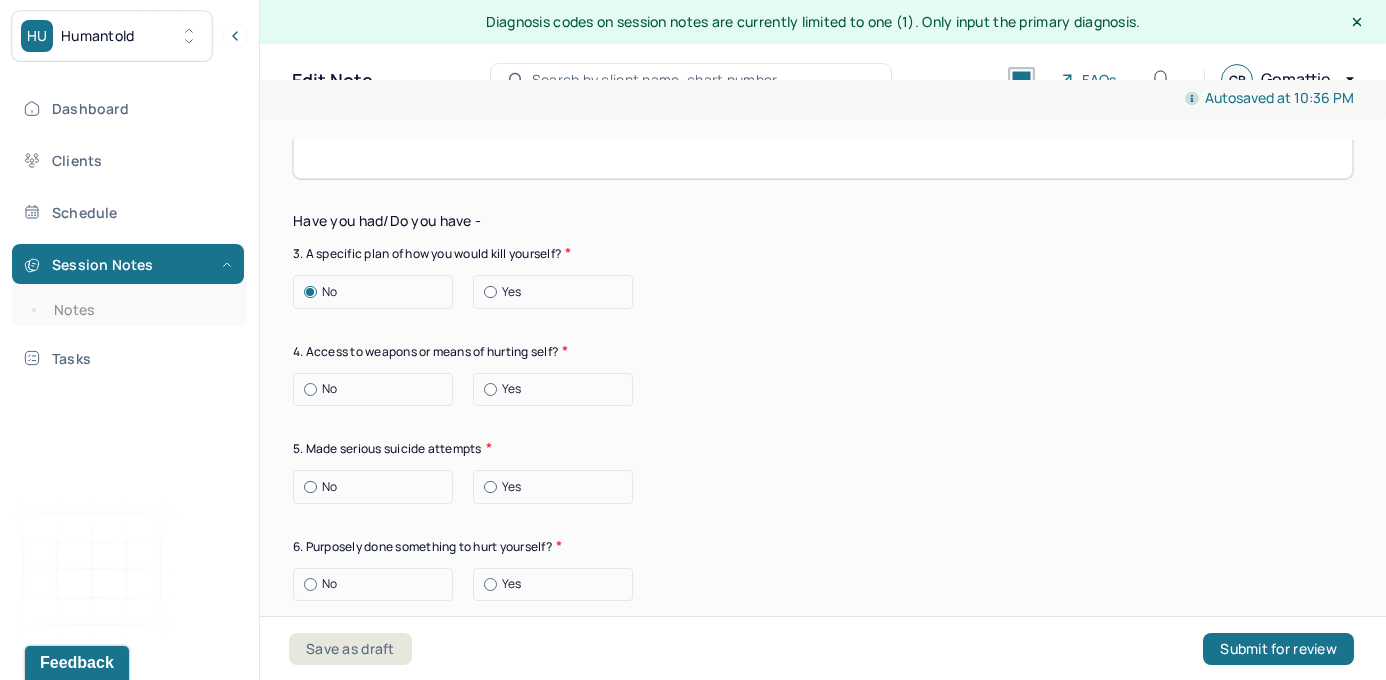 click on "No" at bounding box center (378, 389) 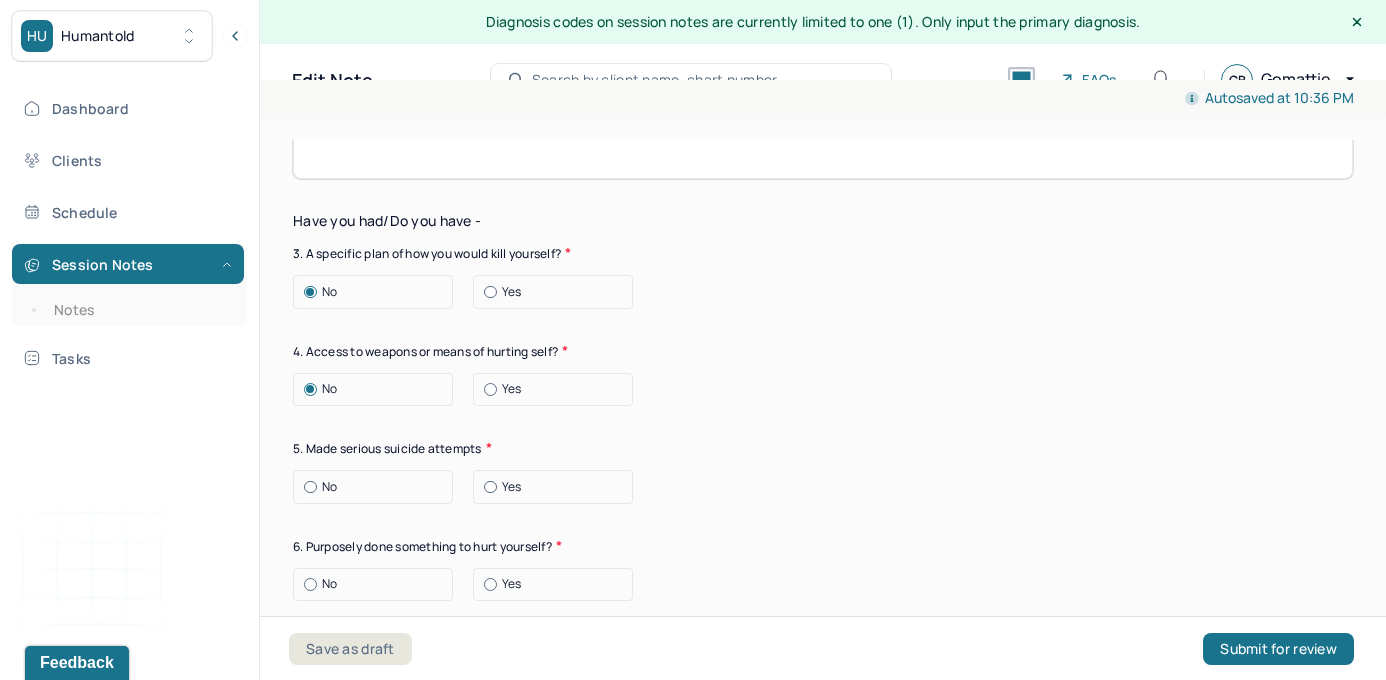 click on "No" at bounding box center (378, 487) 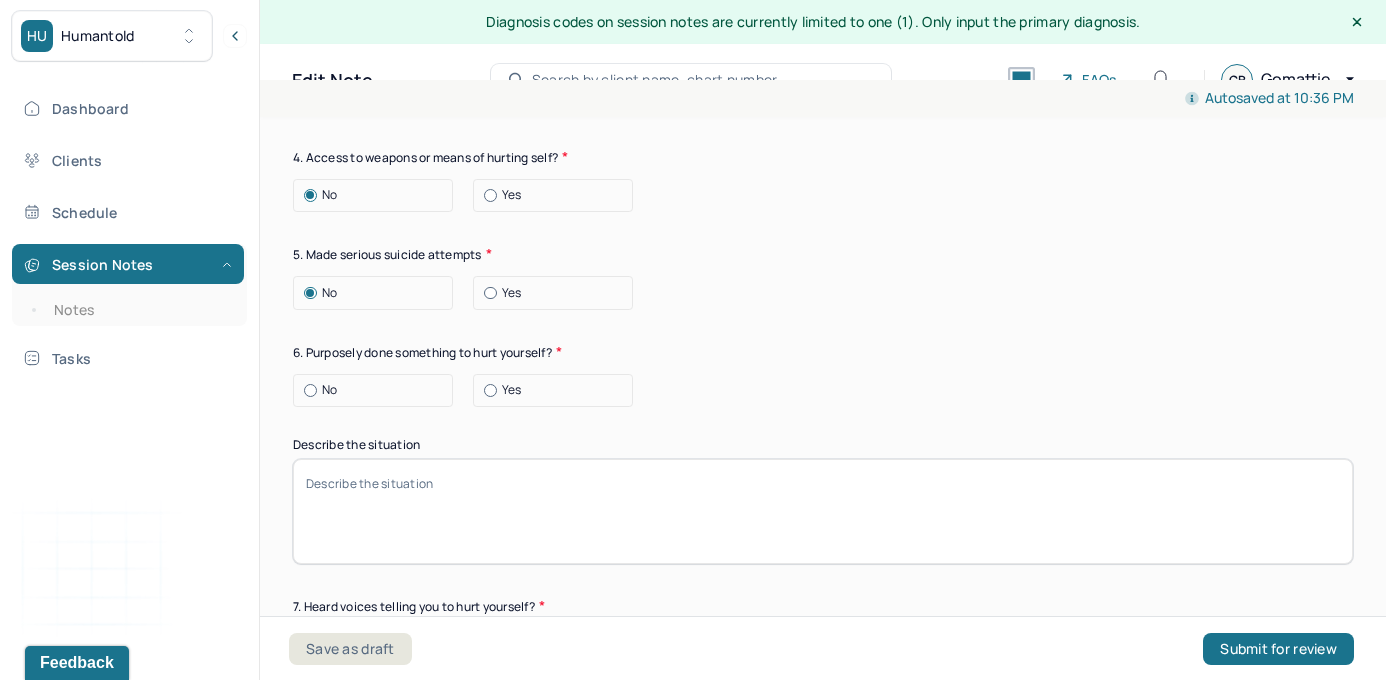 scroll, scrollTop: 7236, scrollLeft: 0, axis: vertical 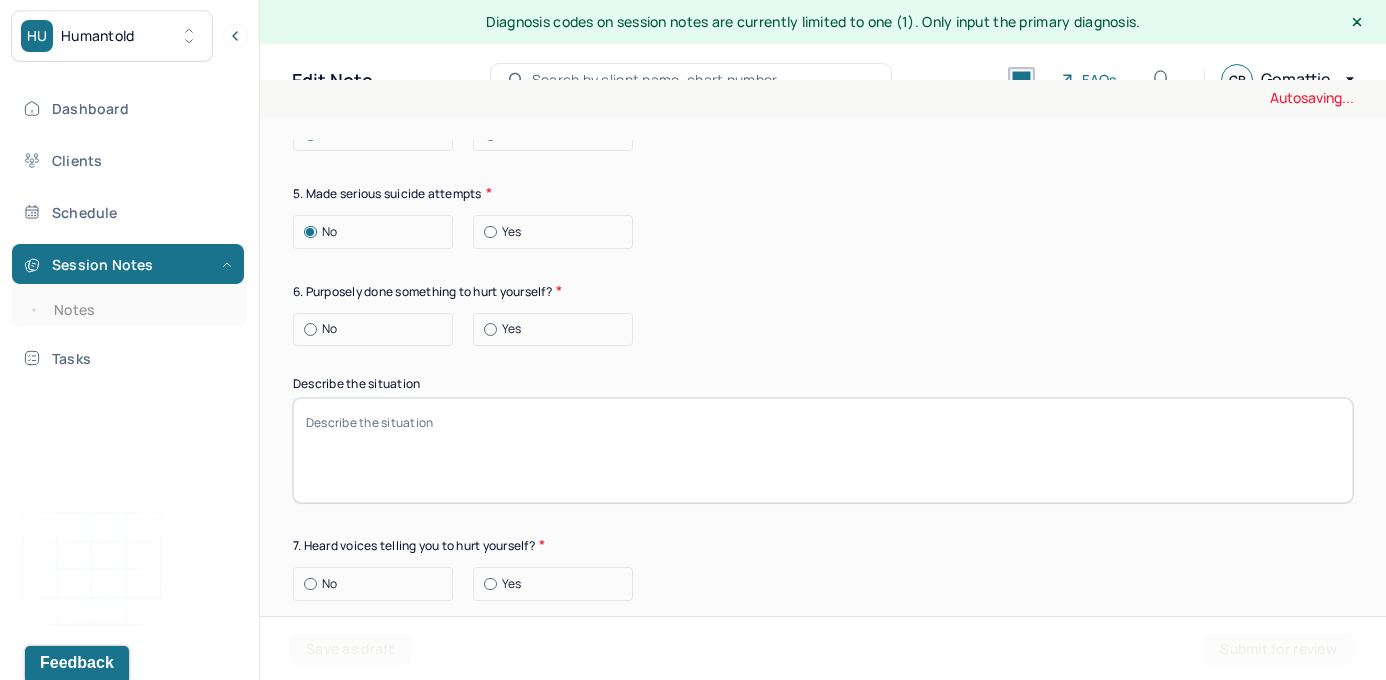 click at bounding box center (310, 329) 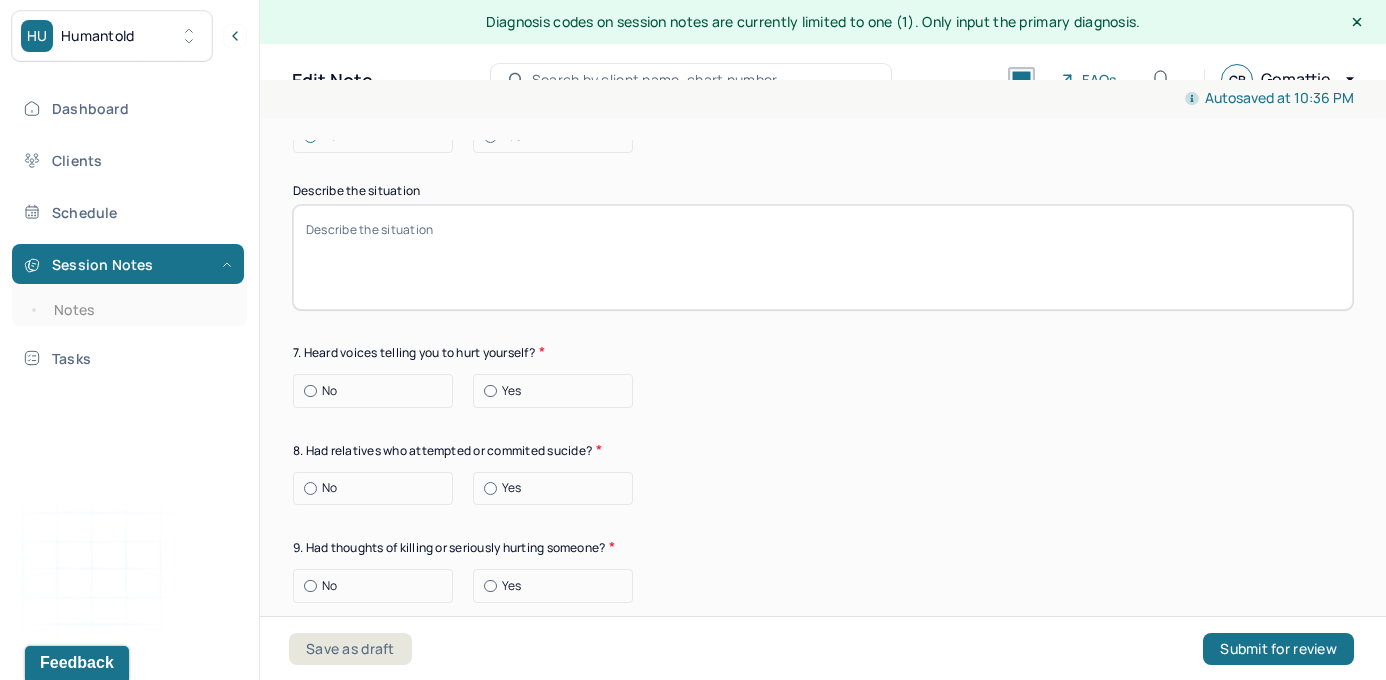 scroll, scrollTop: 7474, scrollLeft: 0, axis: vertical 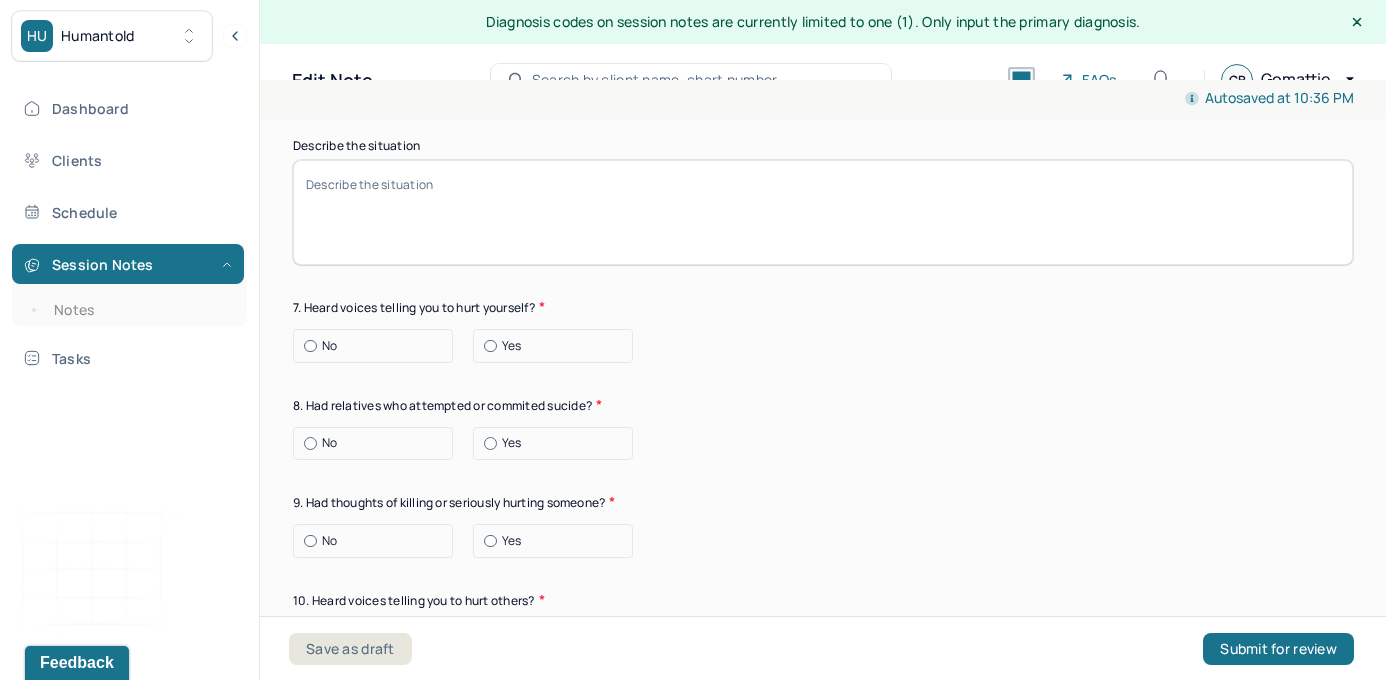 click at bounding box center (310, 346) 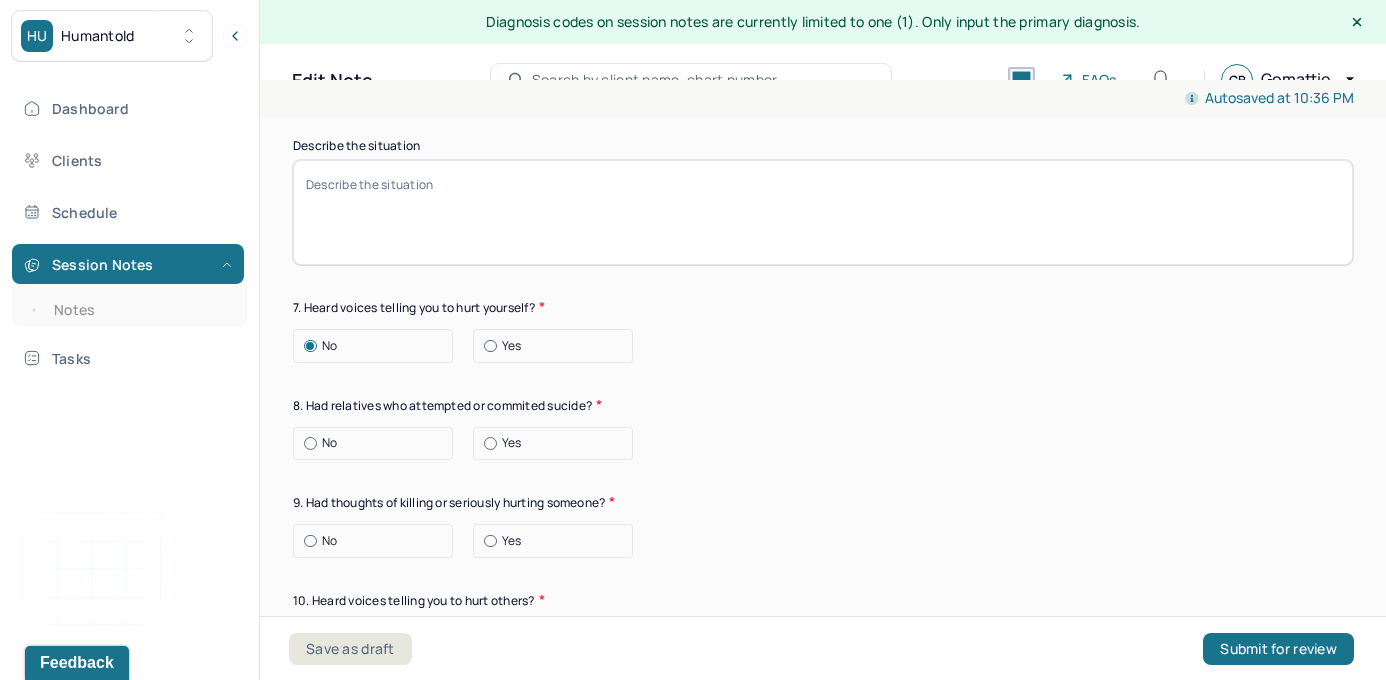 click on "No" at bounding box center (378, 443) 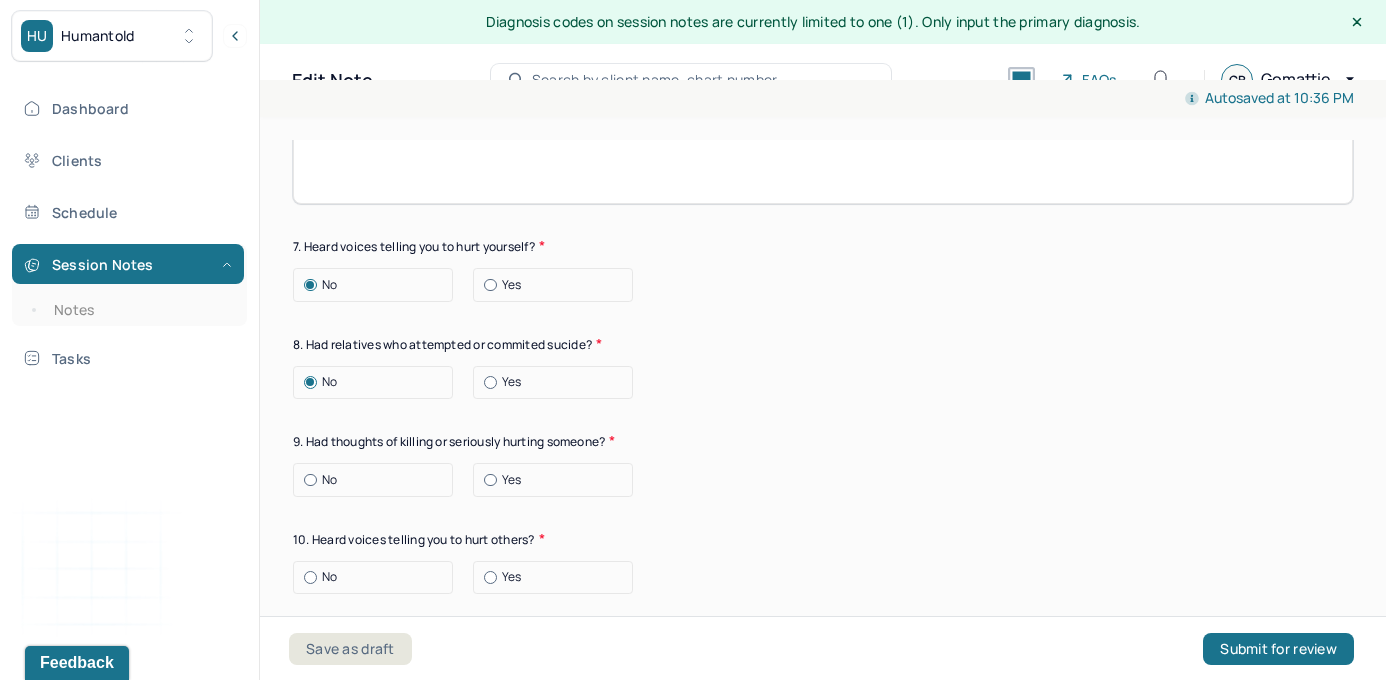 scroll, scrollTop: 7553, scrollLeft: 0, axis: vertical 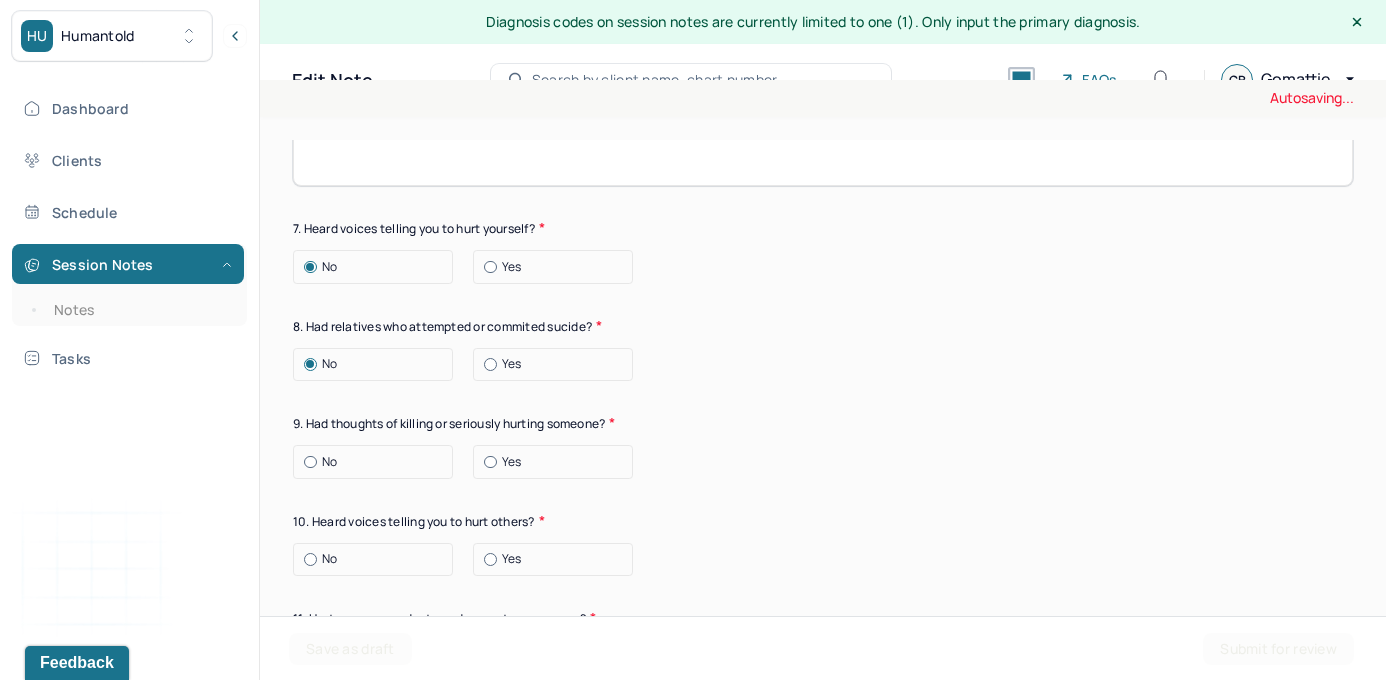 click at bounding box center (490, 364) 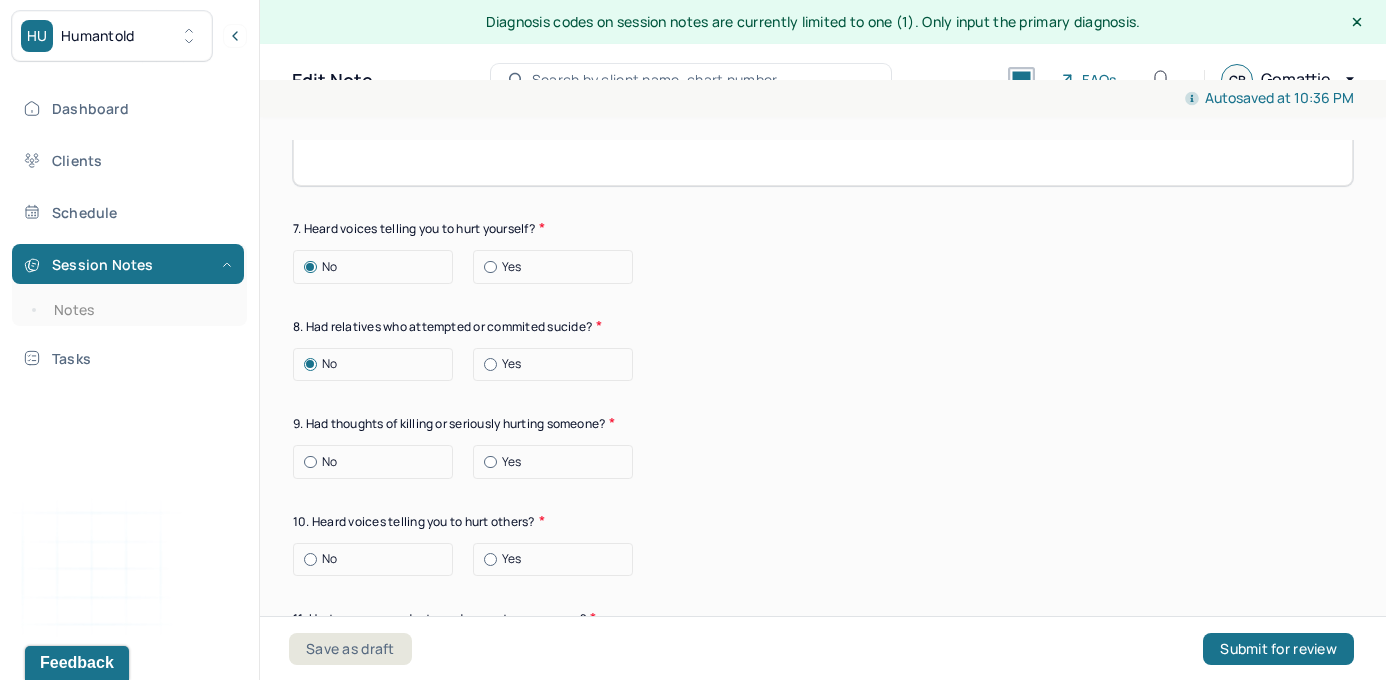 click on "No" at bounding box center (378, 462) 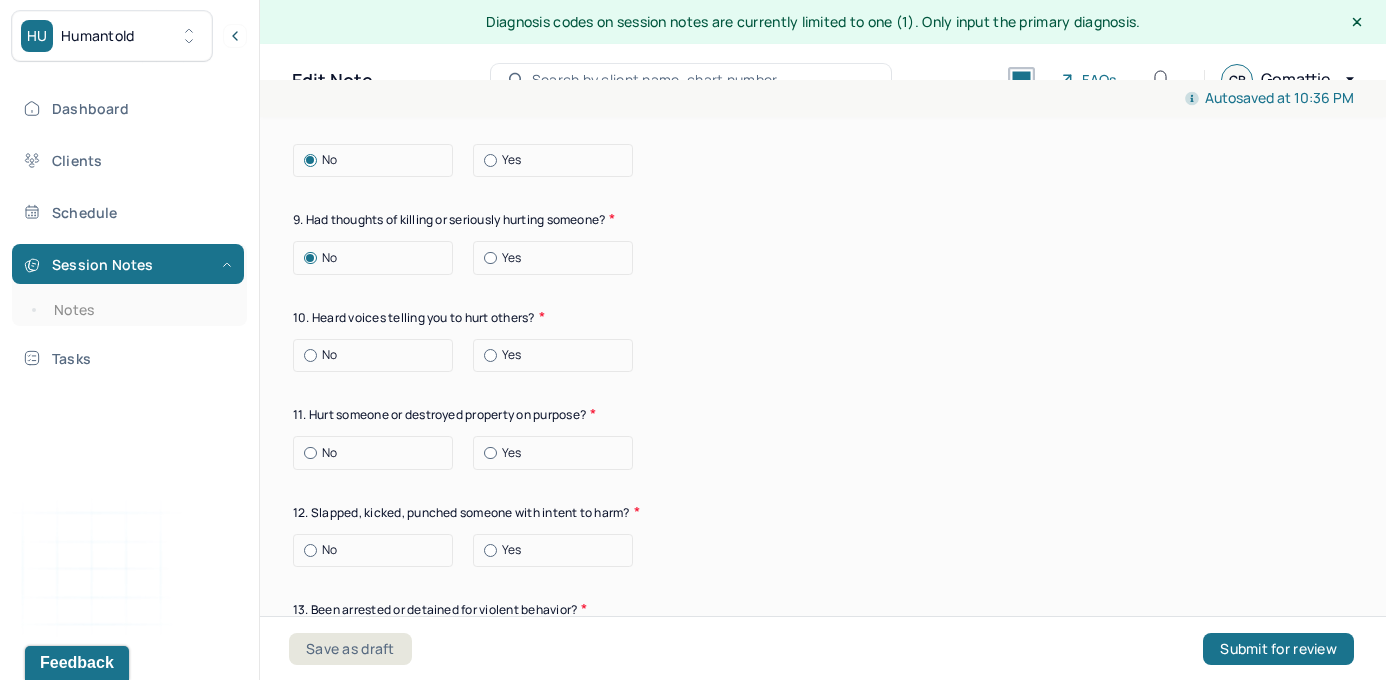 scroll, scrollTop: 7771, scrollLeft: 0, axis: vertical 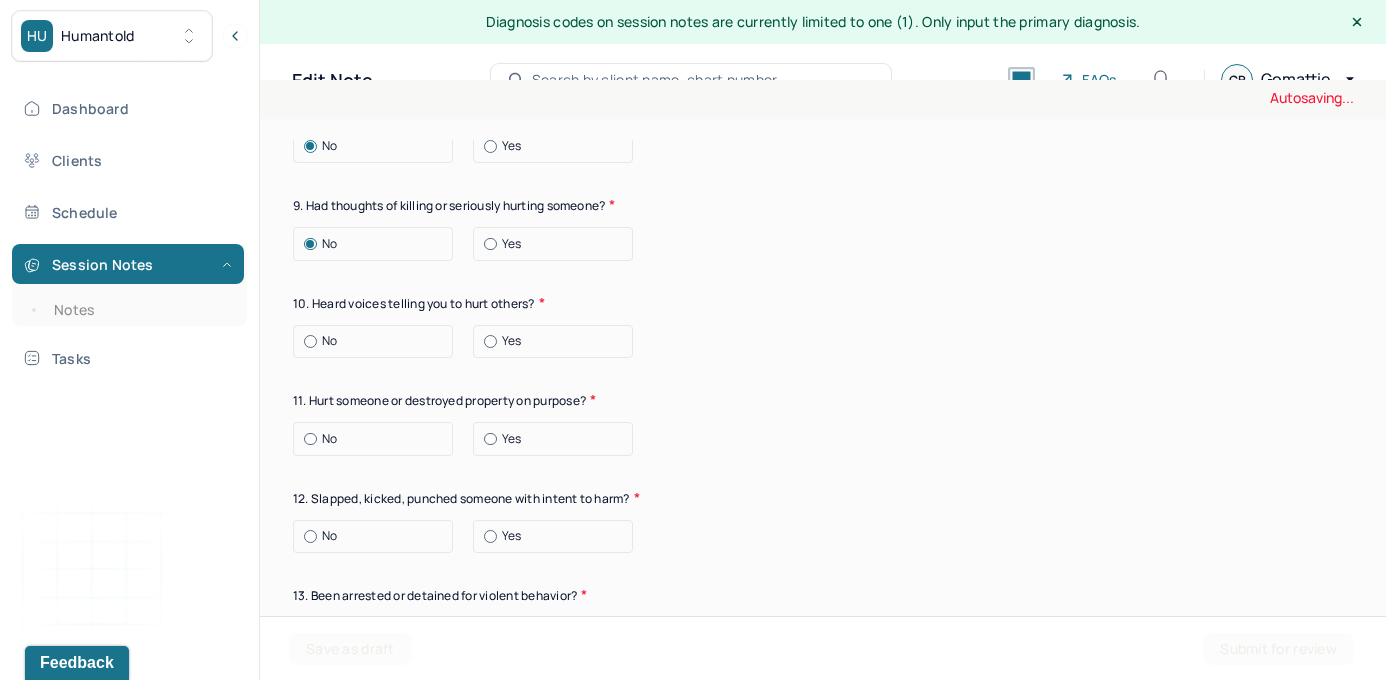 click on "No" at bounding box center (378, 341) 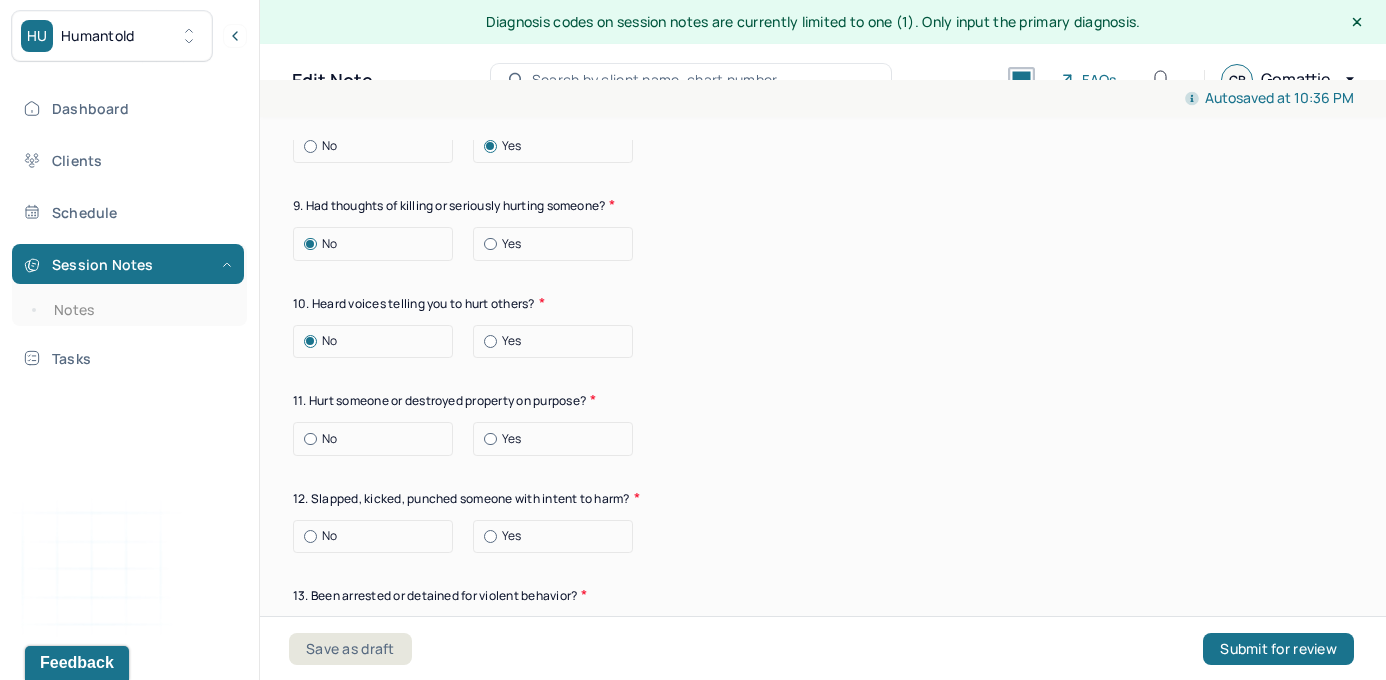 click at bounding box center (310, 439) 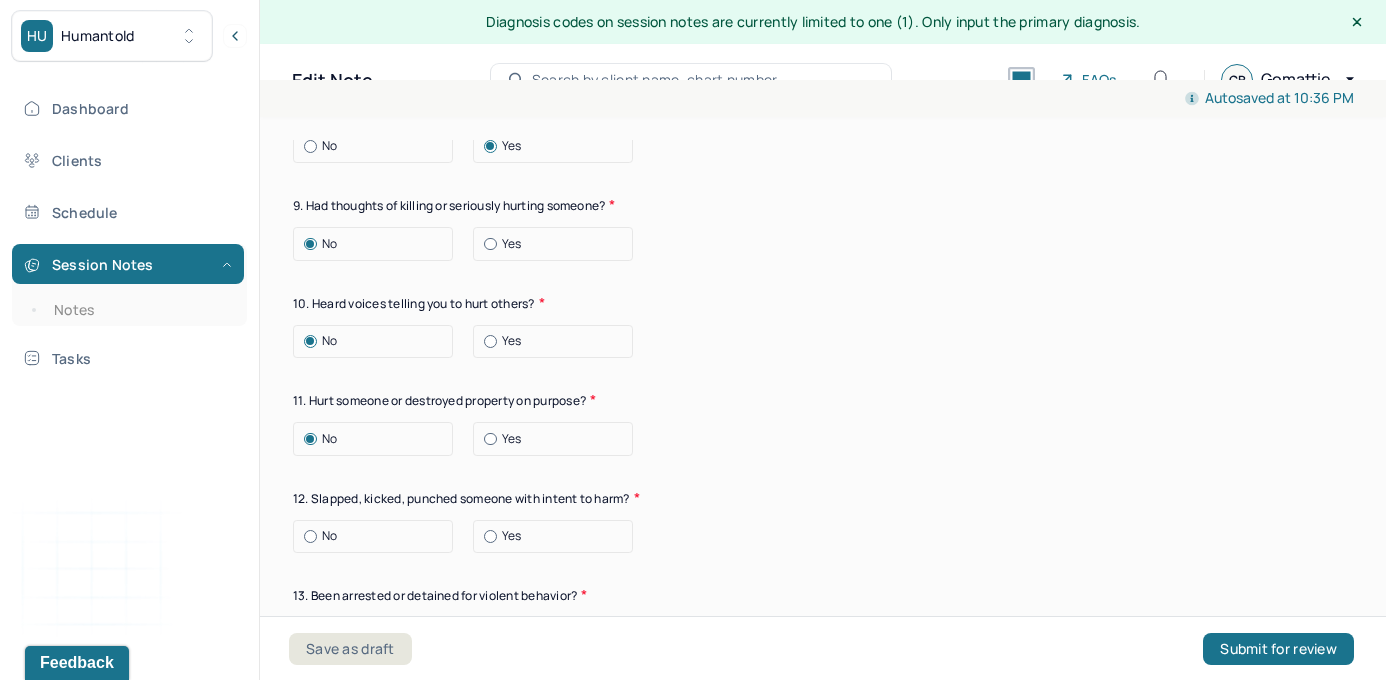 click on "No" at bounding box center (378, 536) 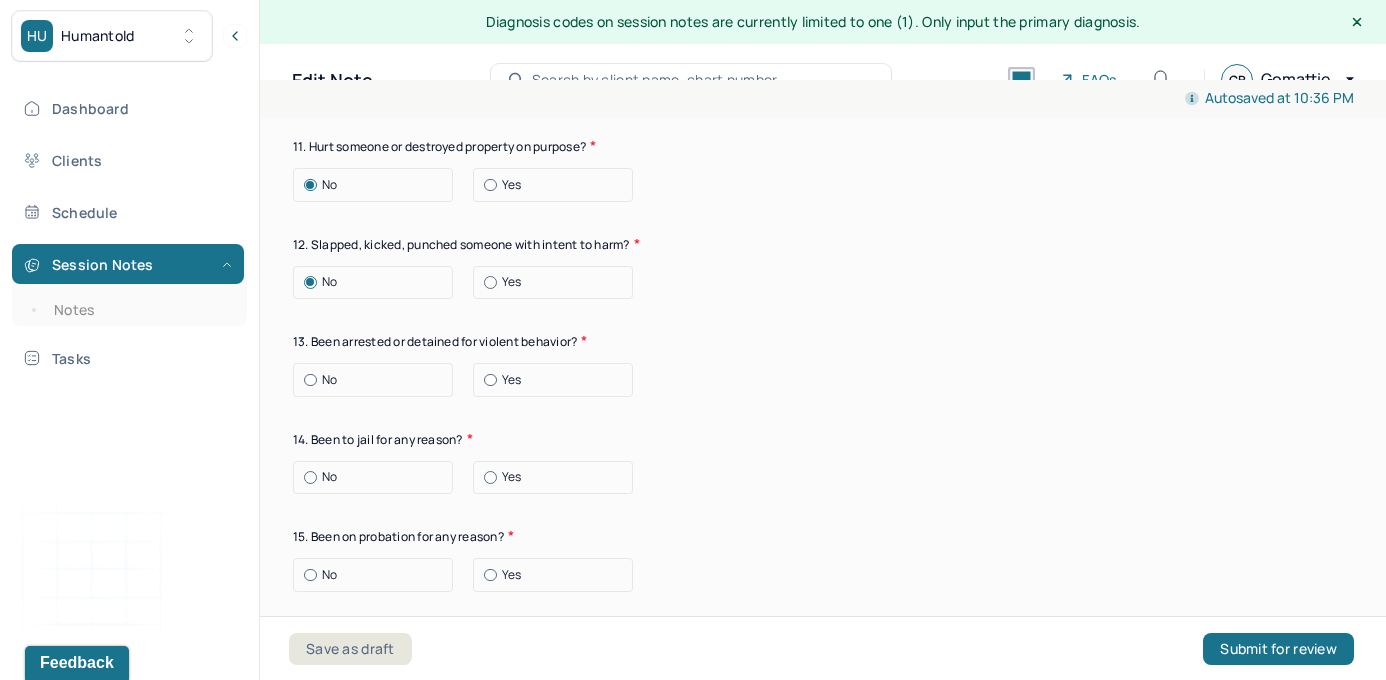 scroll, scrollTop: 8050, scrollLeft: 0, axis: vertical 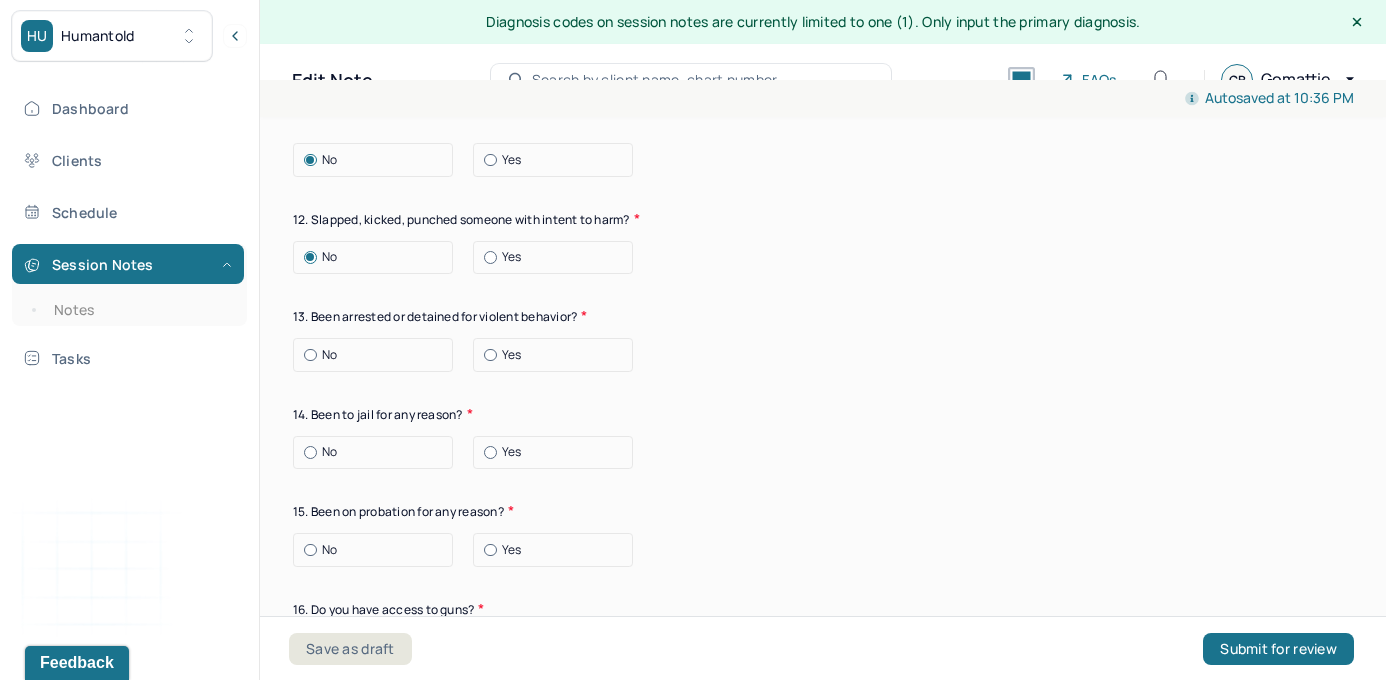 click at bounding box center (310, 355) 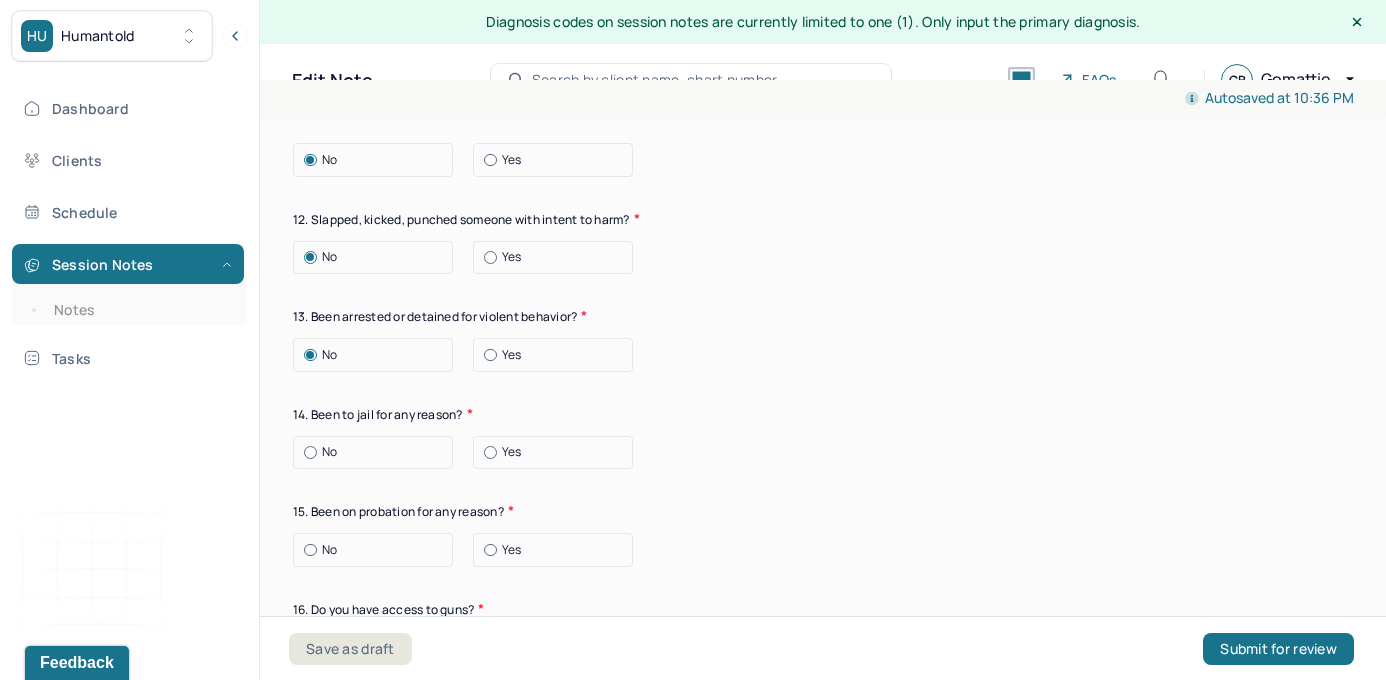 click at bounding box center (310, 452) 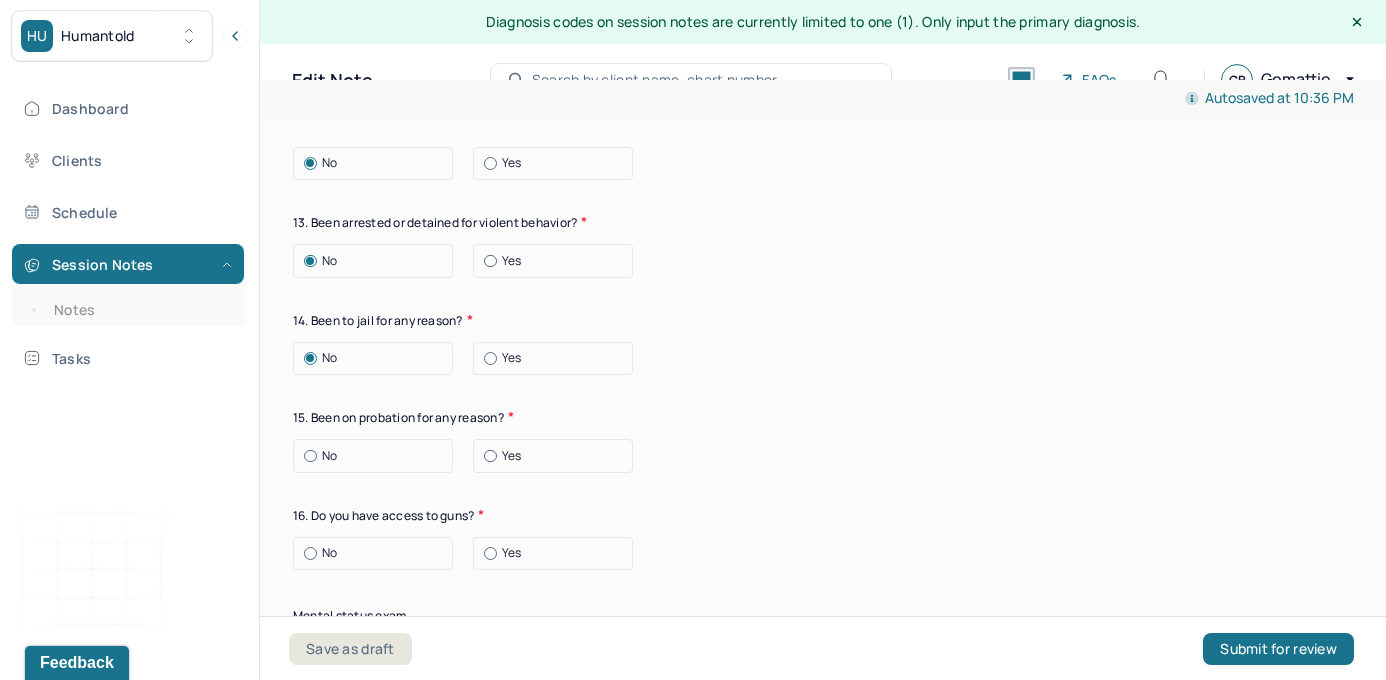 scroll, scrollTop: 8228, scrollLeft: 0, axis: vertical 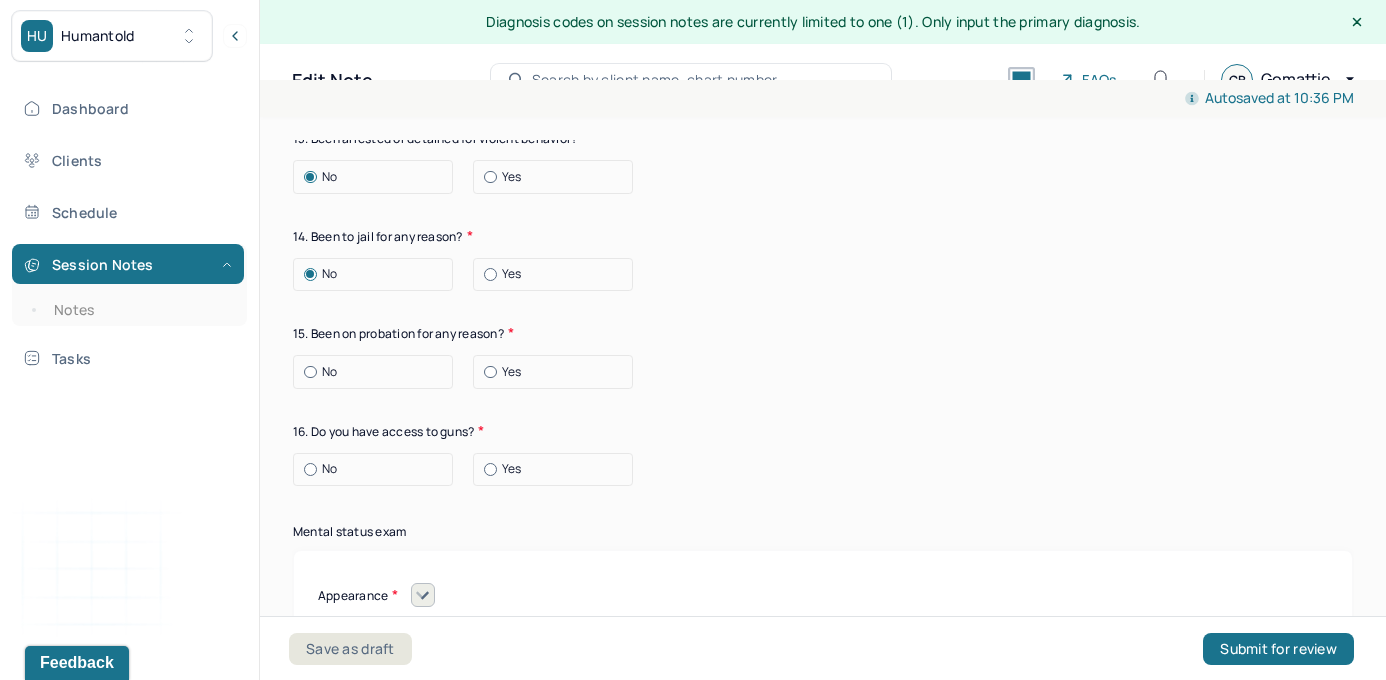 click at bounding box center [310, 372] 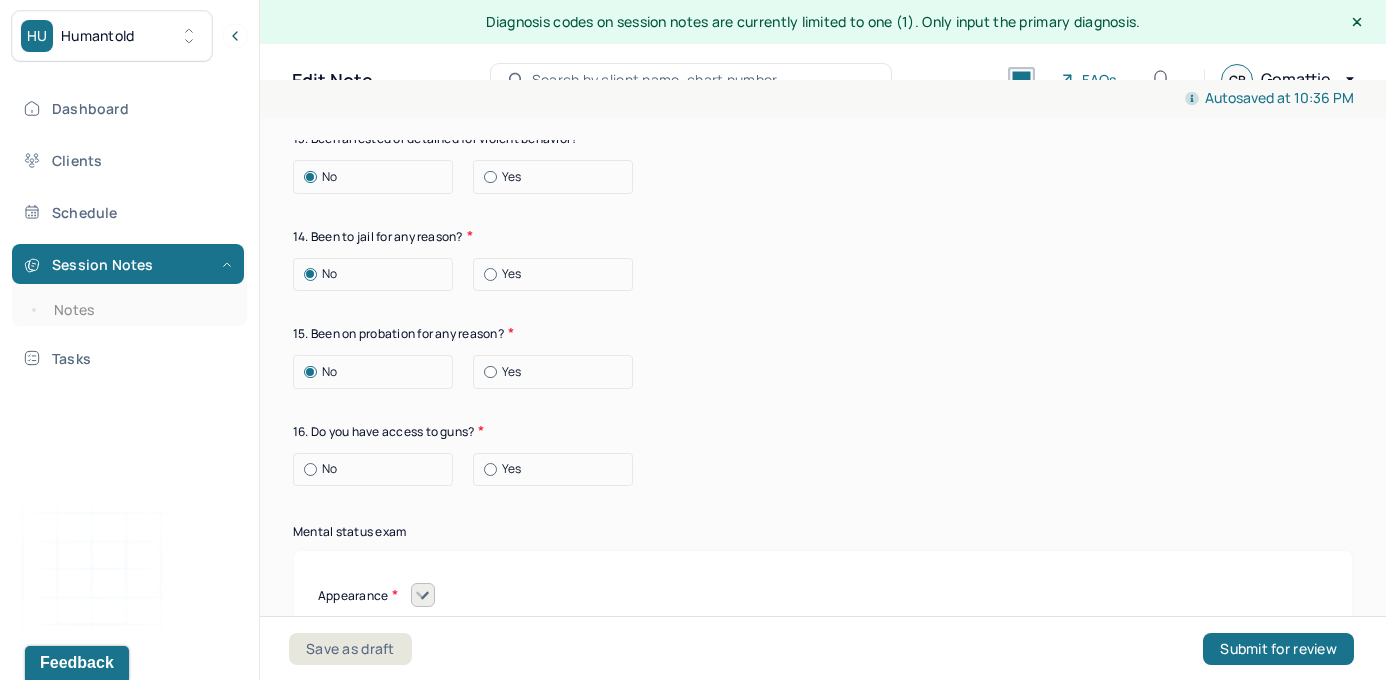 click on "No" at bounding box center [378, 469] 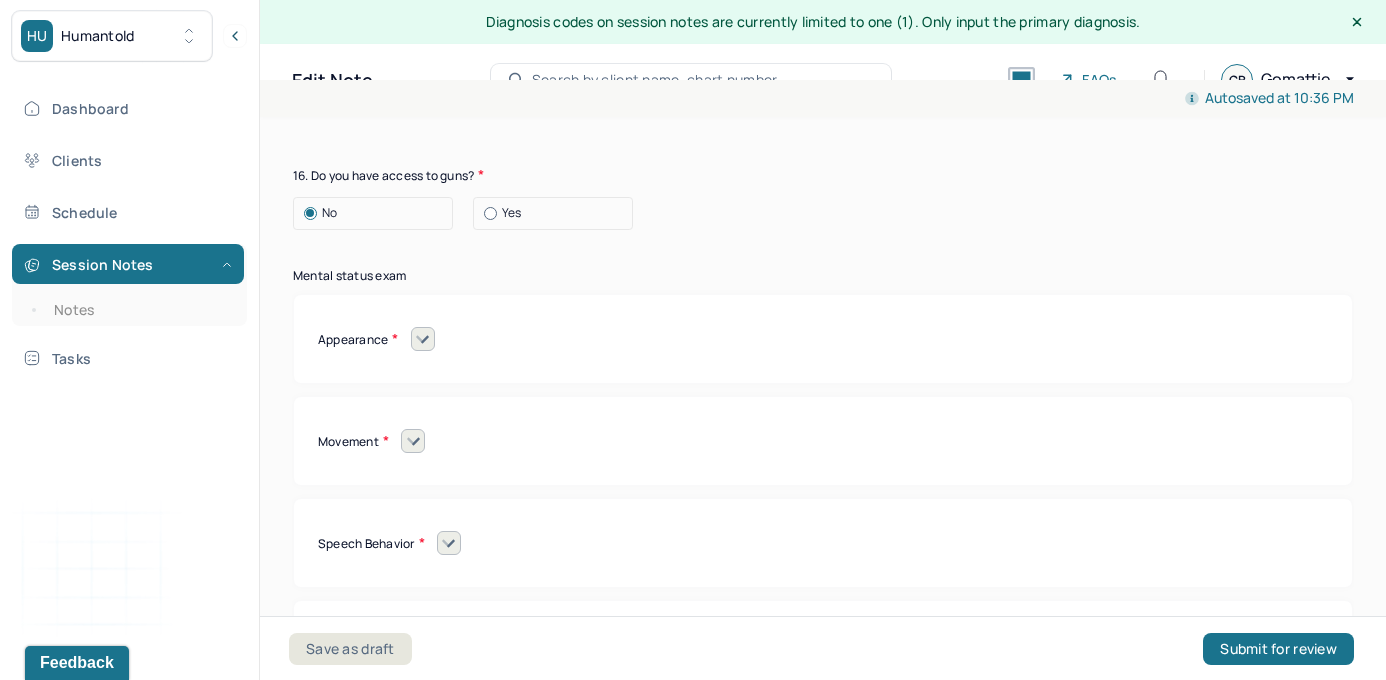 scroll, scrollTop: 8513, scrollLeft: 0, axis: vertical 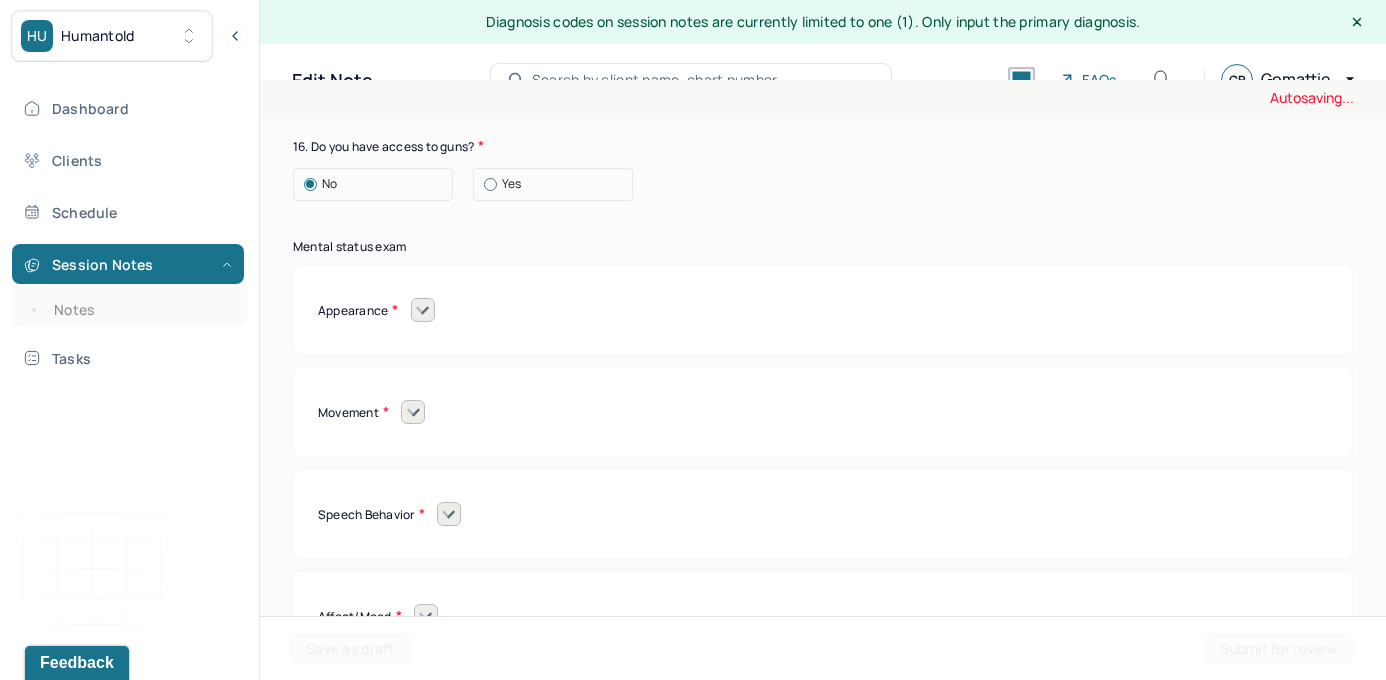 click at bounding box center [423, 310] 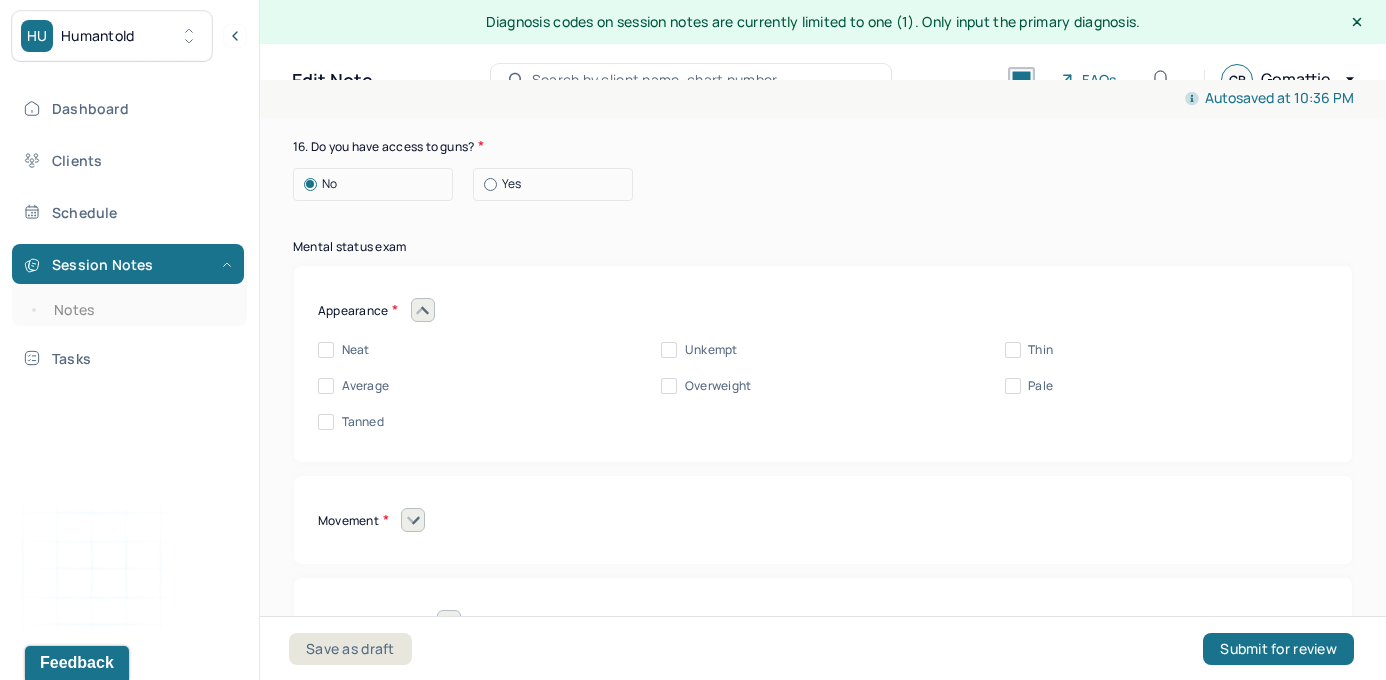 click on "Neat" at bounding box center (326, 350) 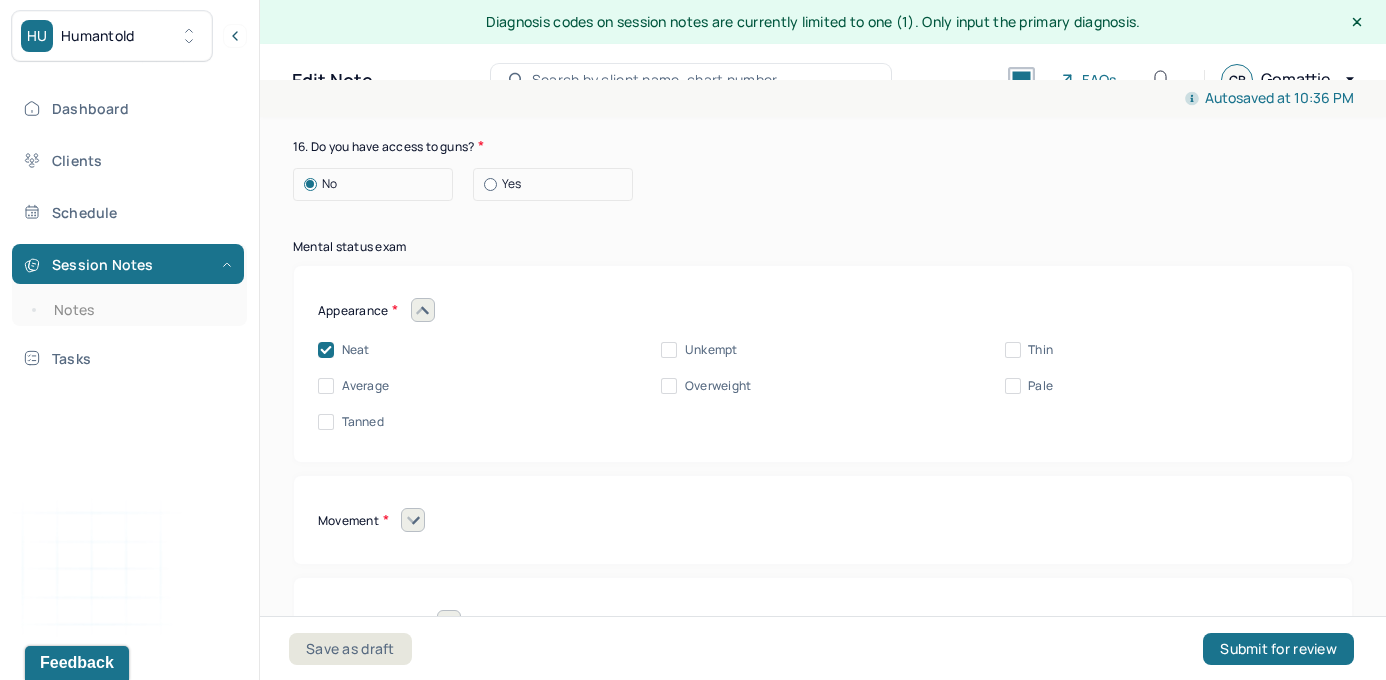 click on "Average" at bounding box center [326, 386] 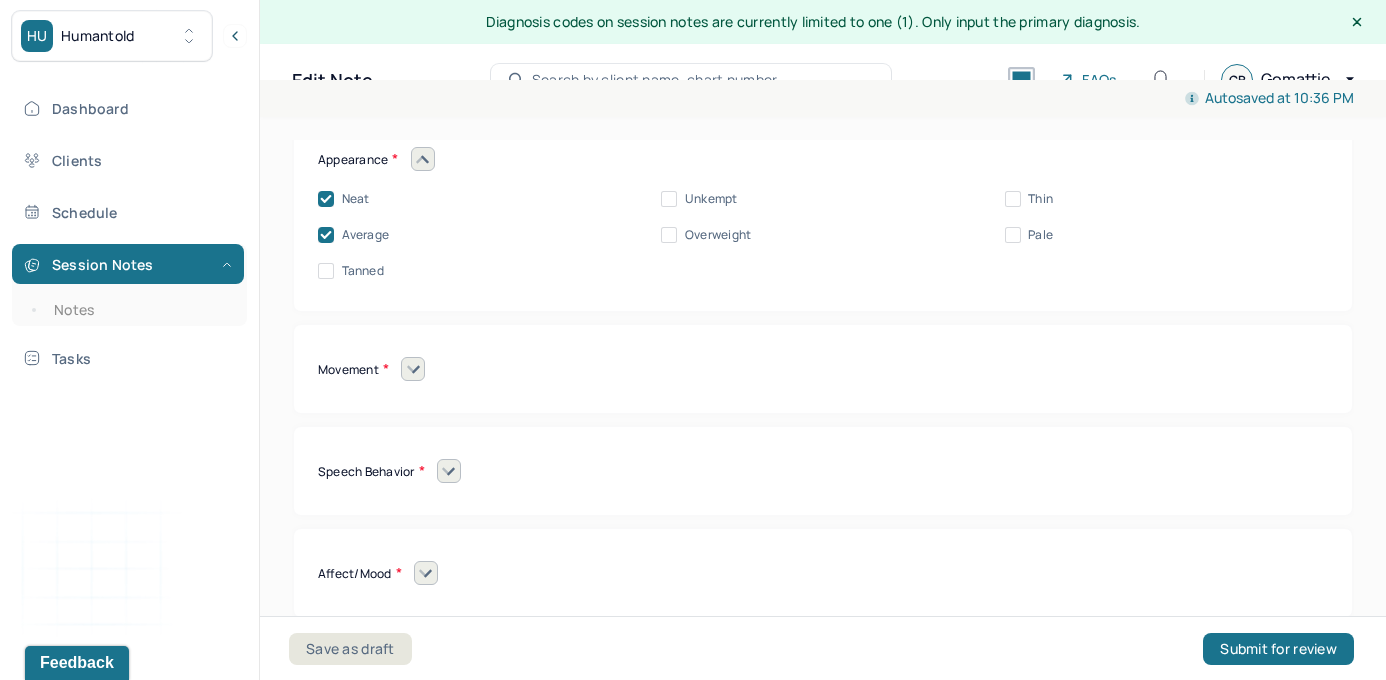 scroll, scrollTop: 8696, scrollLeft: 0, axis: vertical 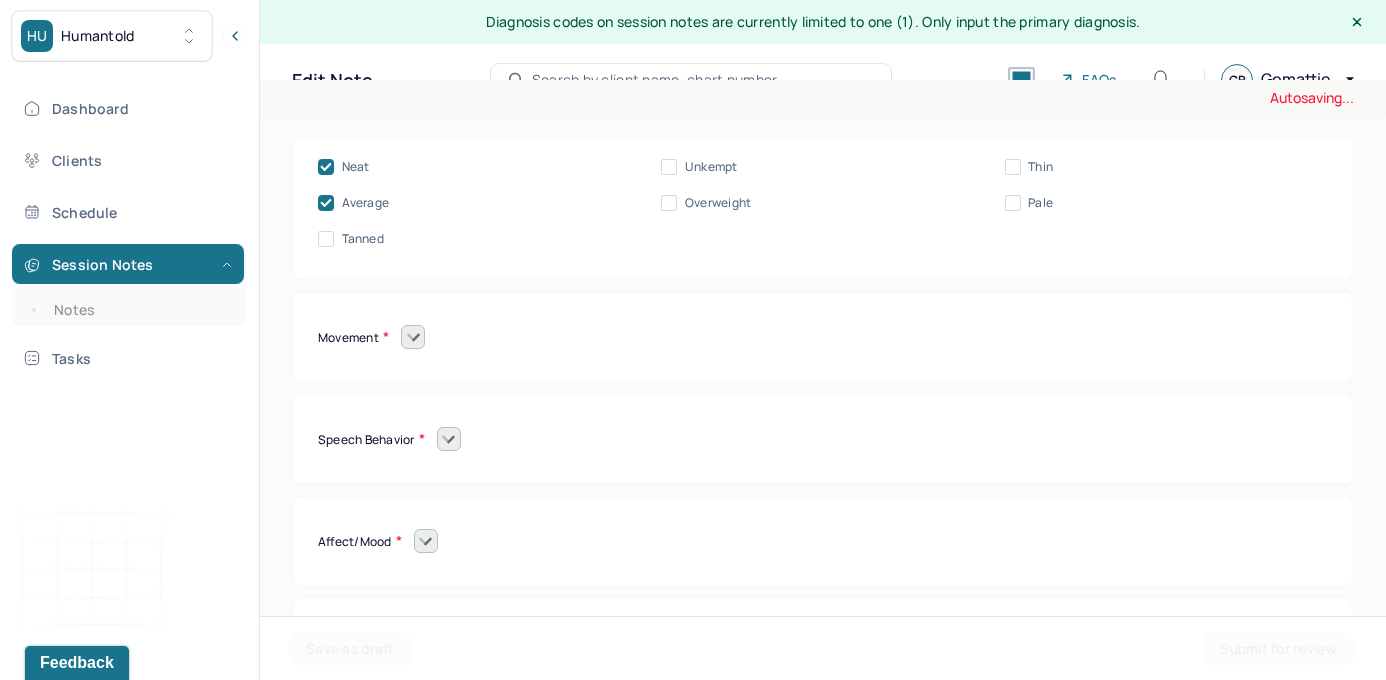 click 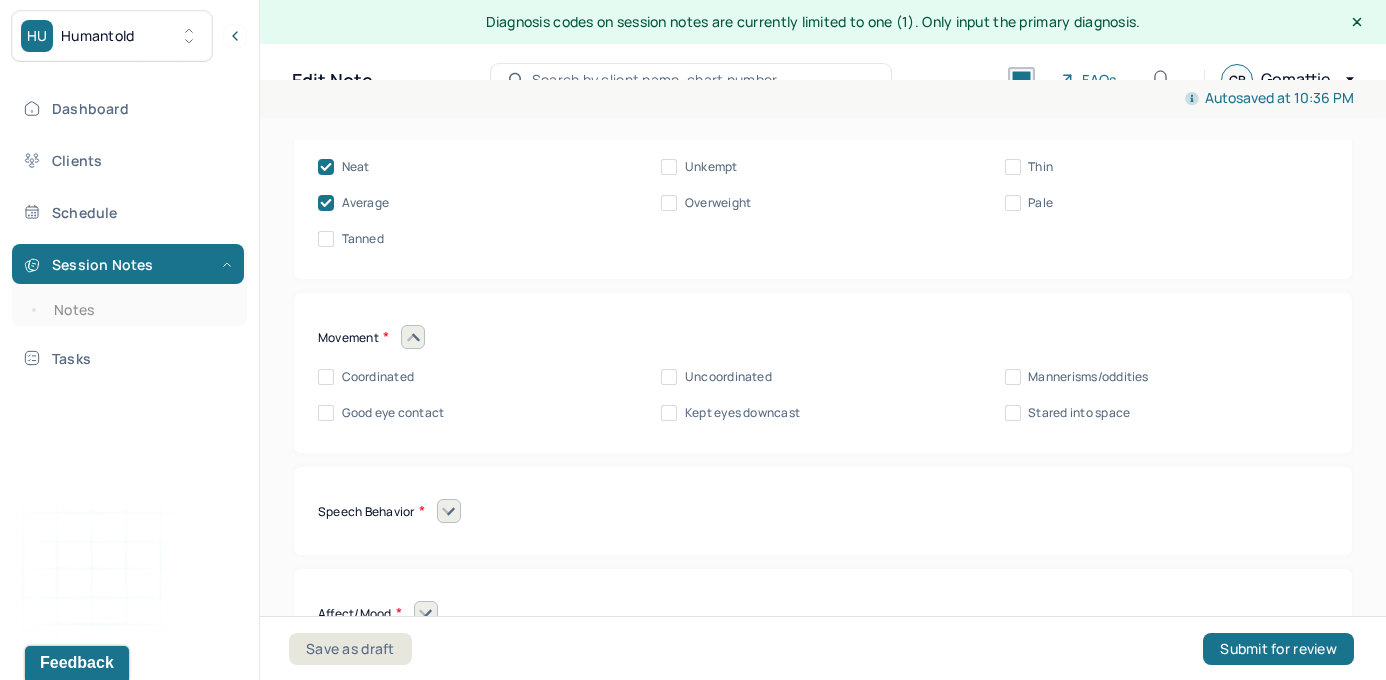 click on "Good eye contact" at bounding box center (326, 413) 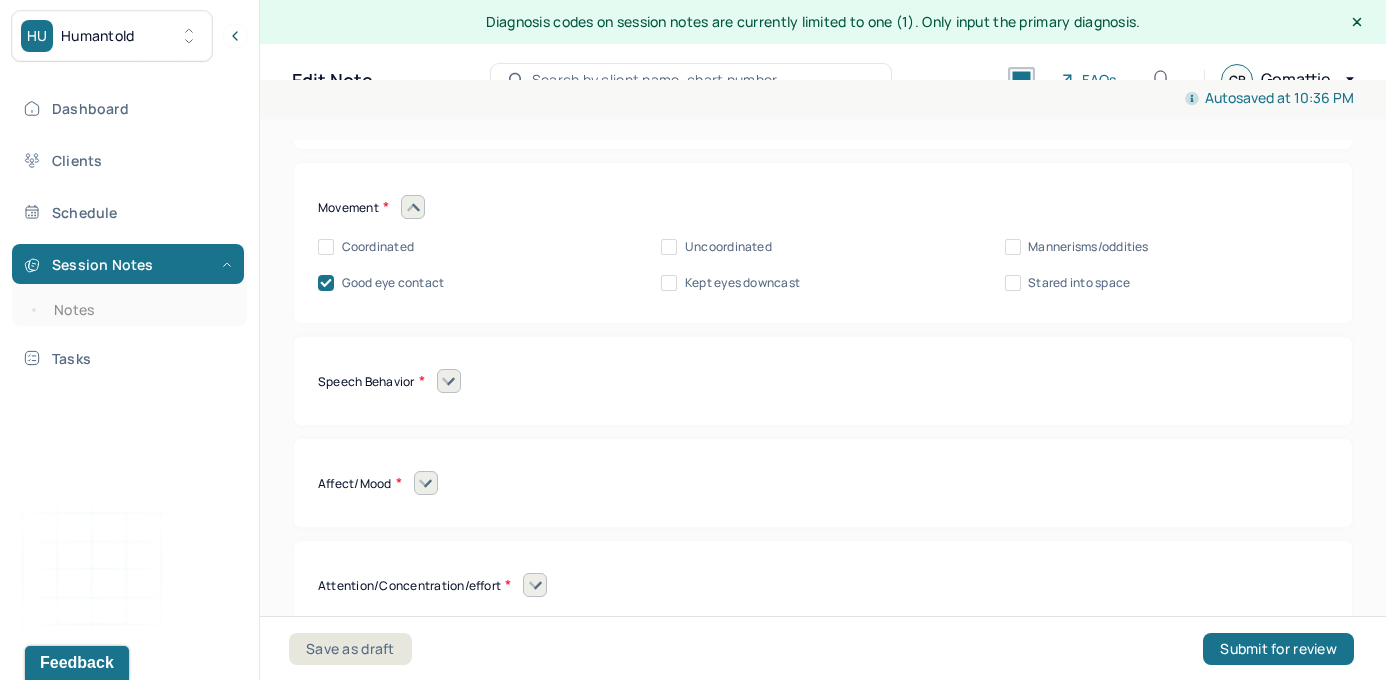 scroll, scrollTop: 8829, scrollLeft: 0, axis: vertical 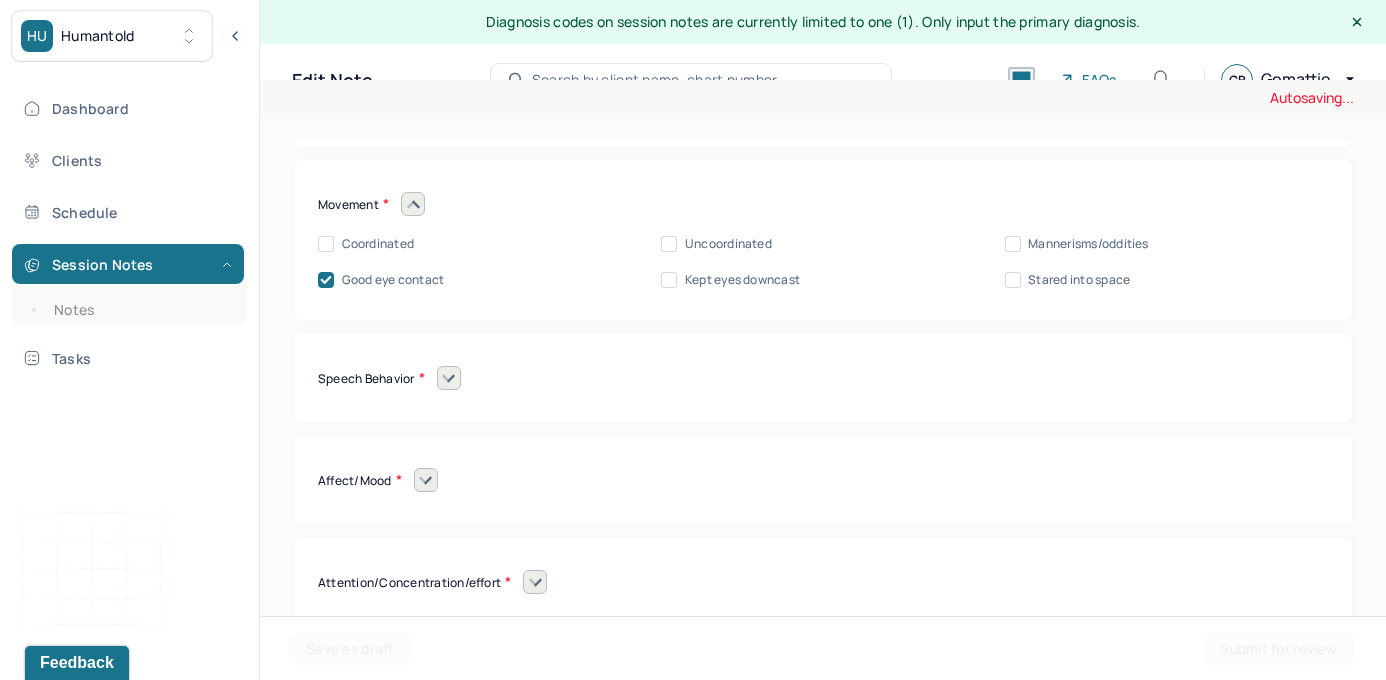 click on "Speech Behavior" at bounding box center (823, 378) 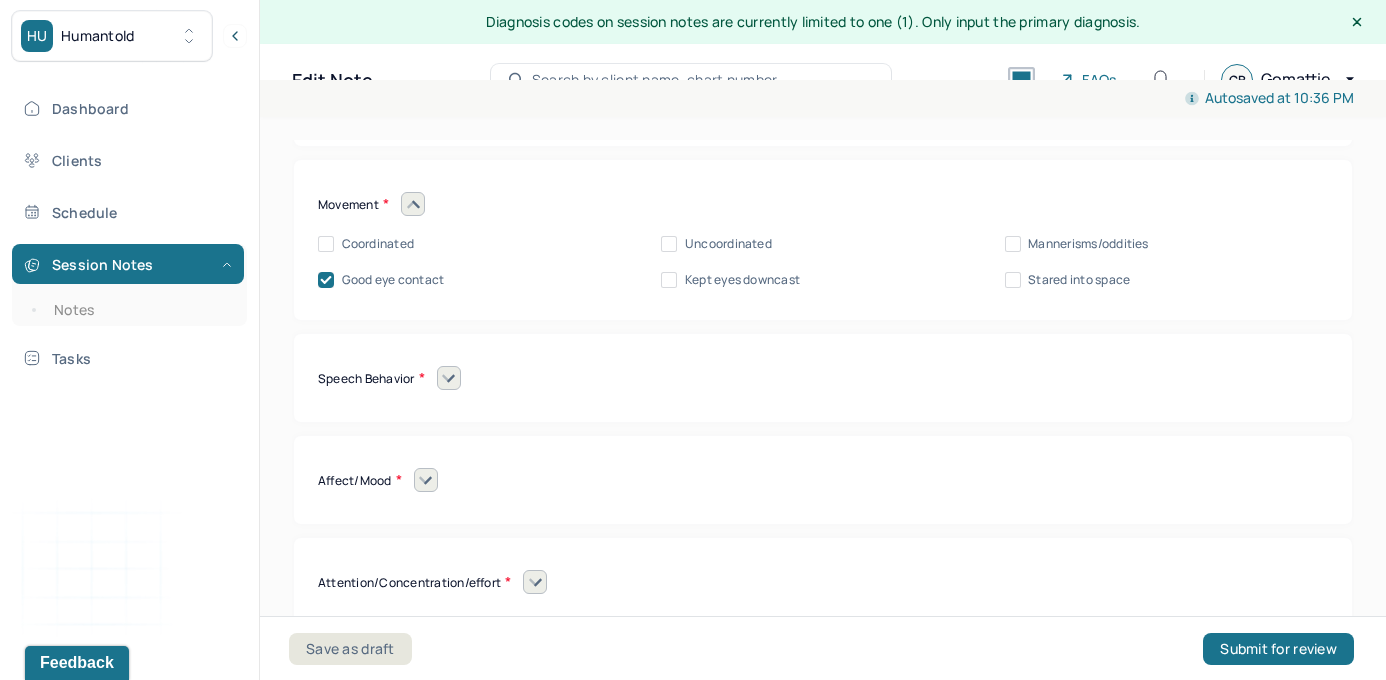 click at bounding box center [449, 378] 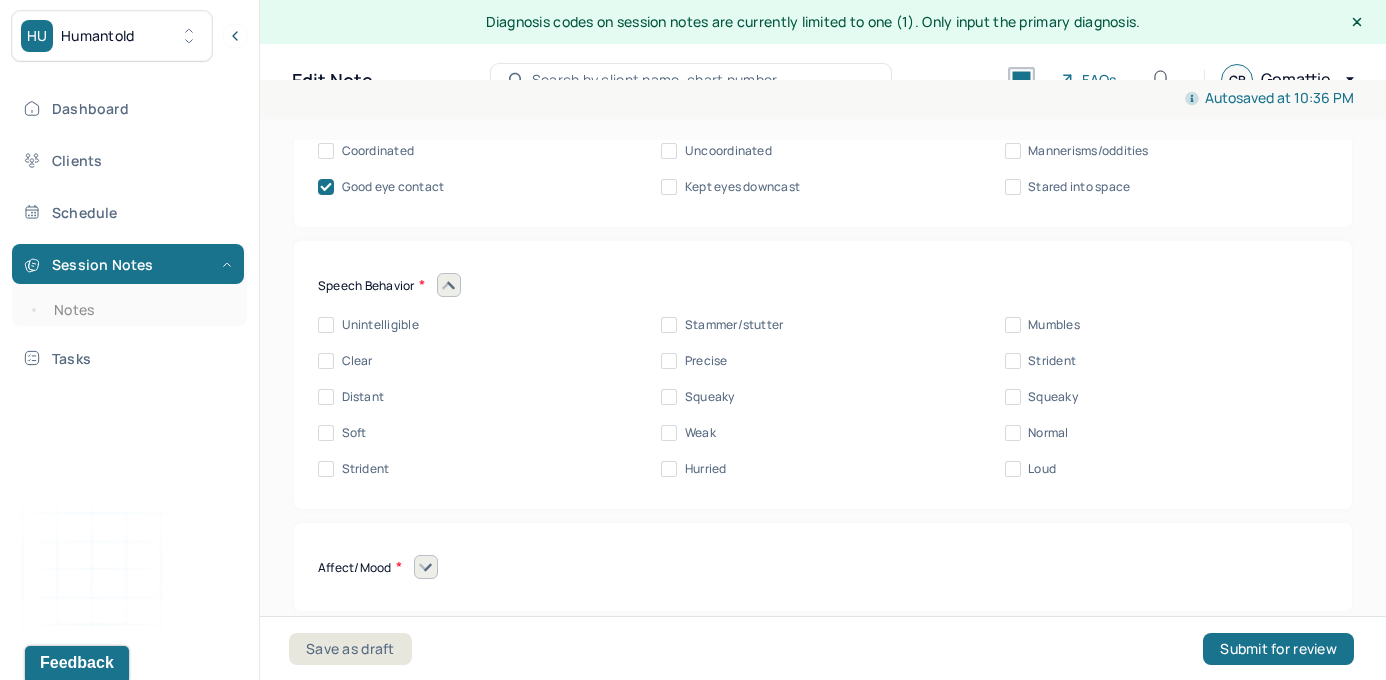 scroll, scrollTop: 8940, scrollLeft: 0, axis: vertical 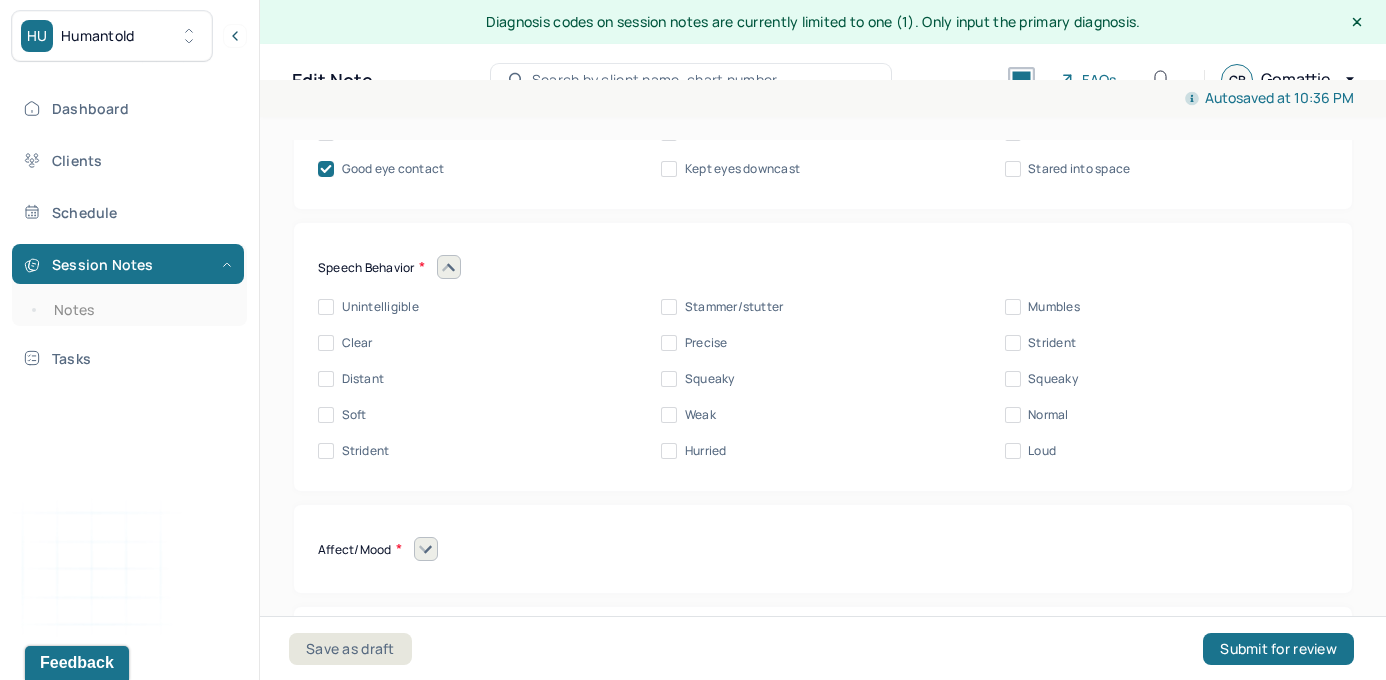click on "Clear" at bounding box center [326, 343] 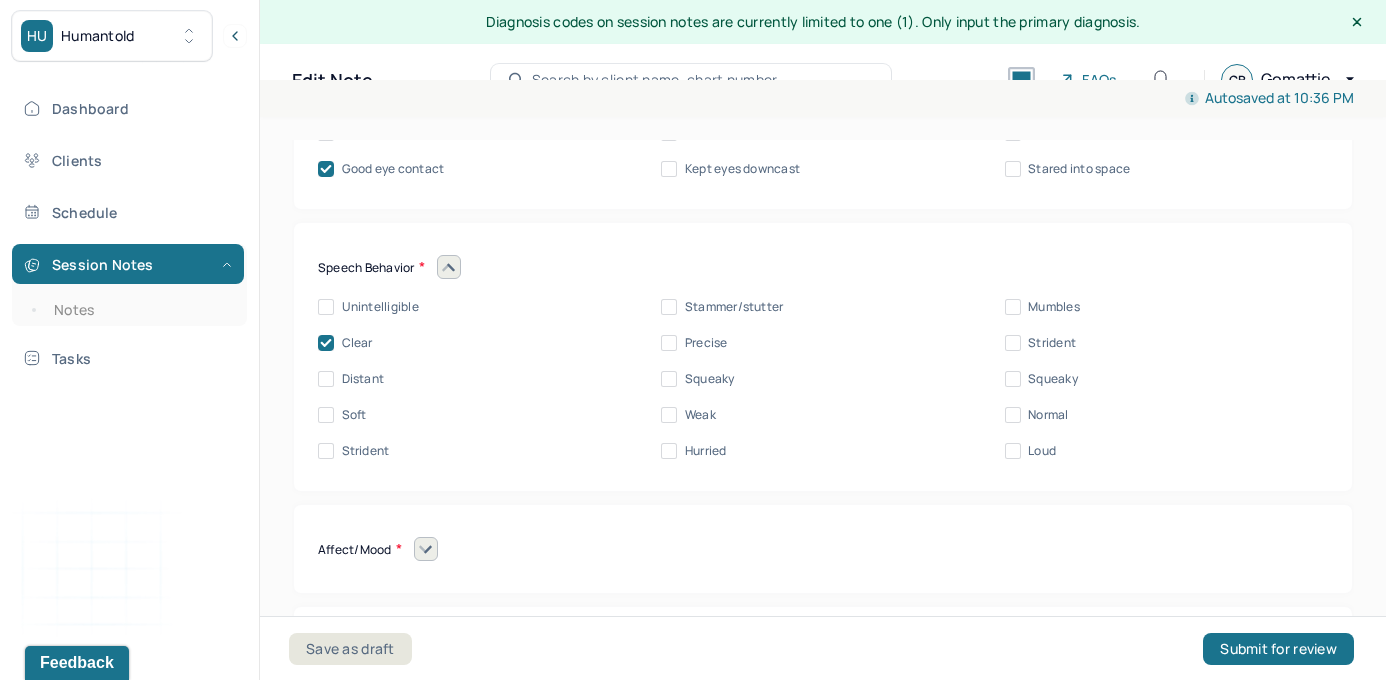 click on "Unintelligible Stammer/stutter Mumbles Clear Precise Strident Distant Squeaky Squeaky Soft Weak Normal Strident Hurried Loud" at bounding box center [823, 379] 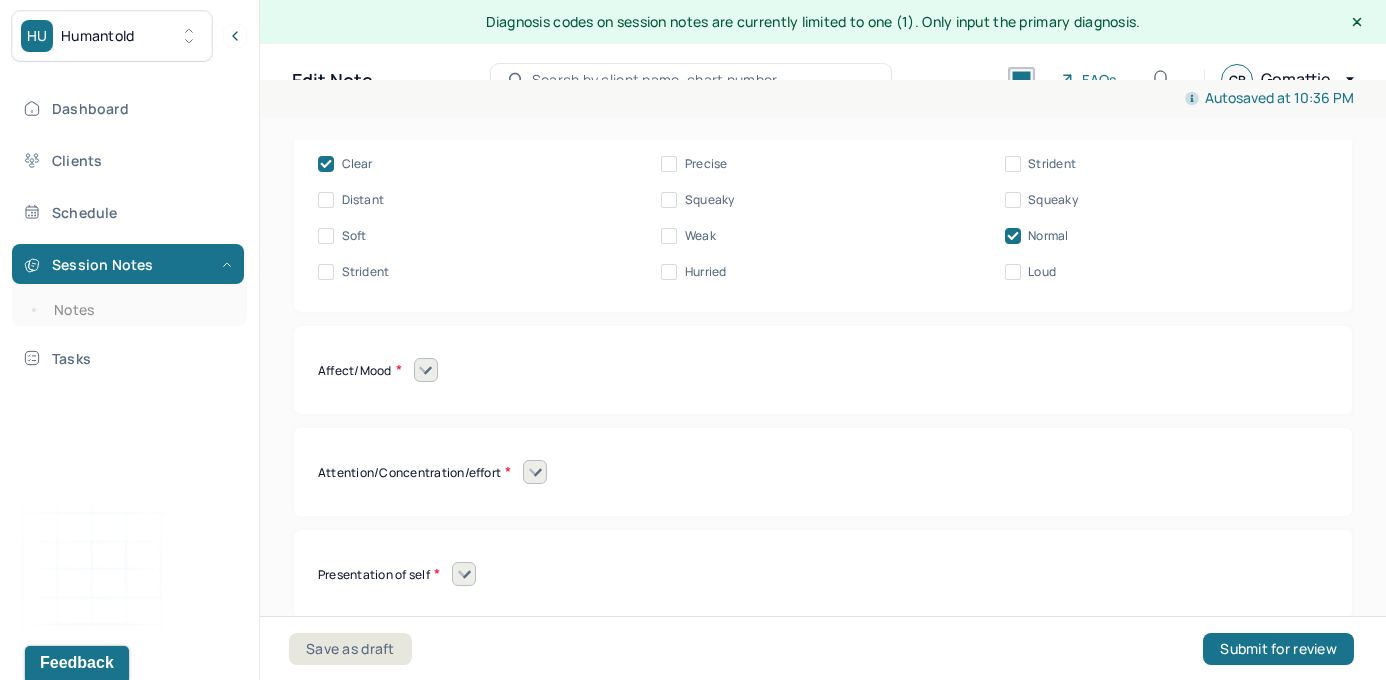 scroll, scrollTop: 9286, scrollLeft: 0, axis: vertical 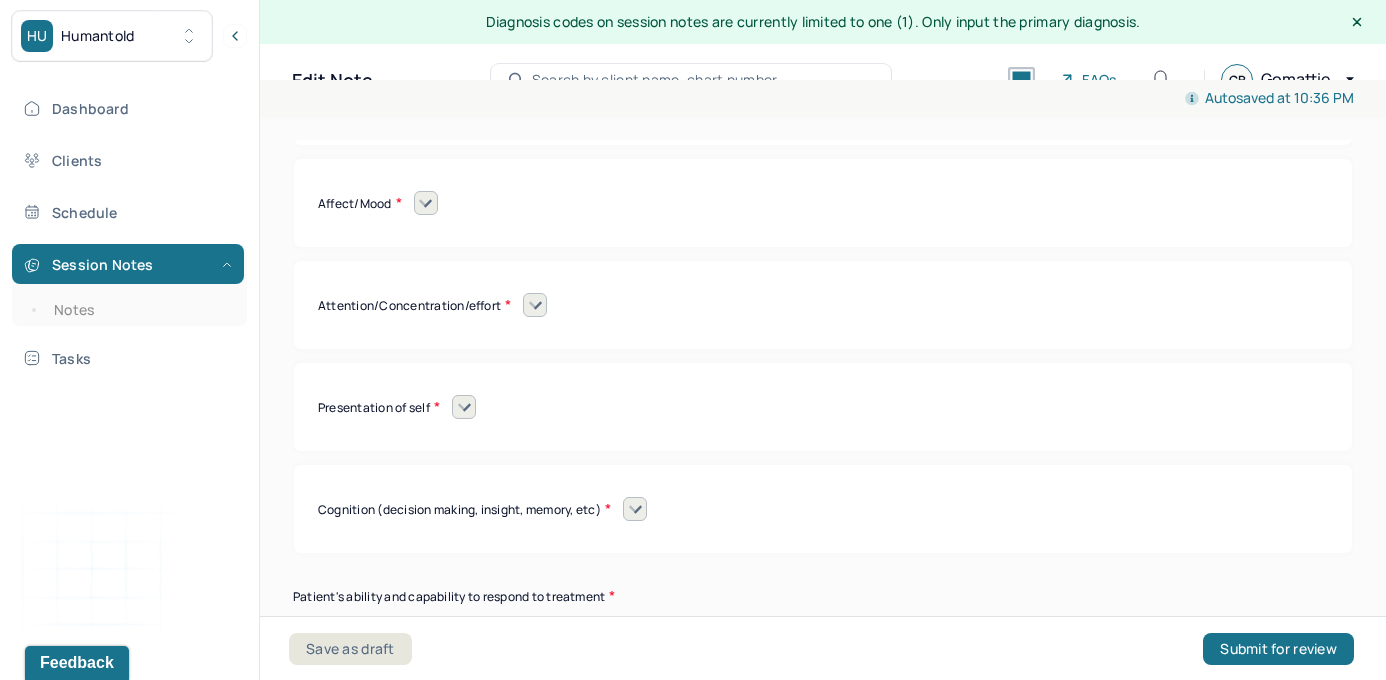 click 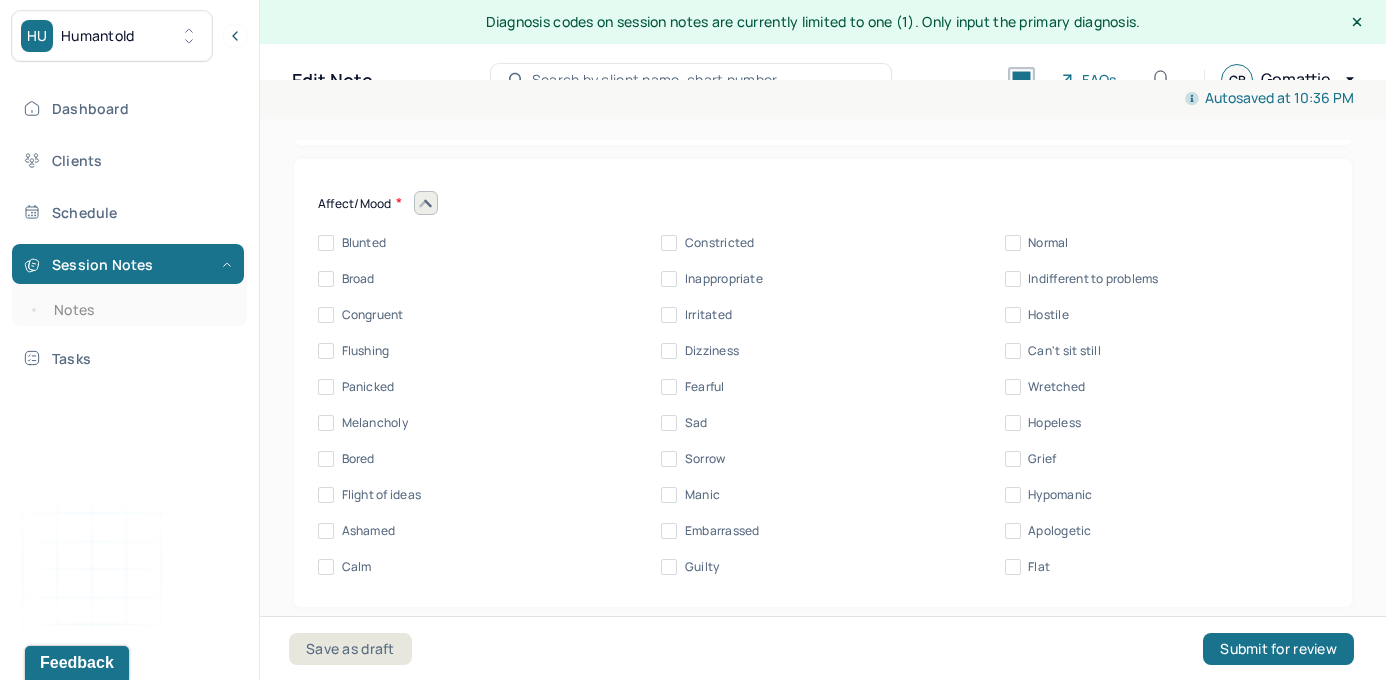 click on "Congruent" at bounding box center [326, 315] 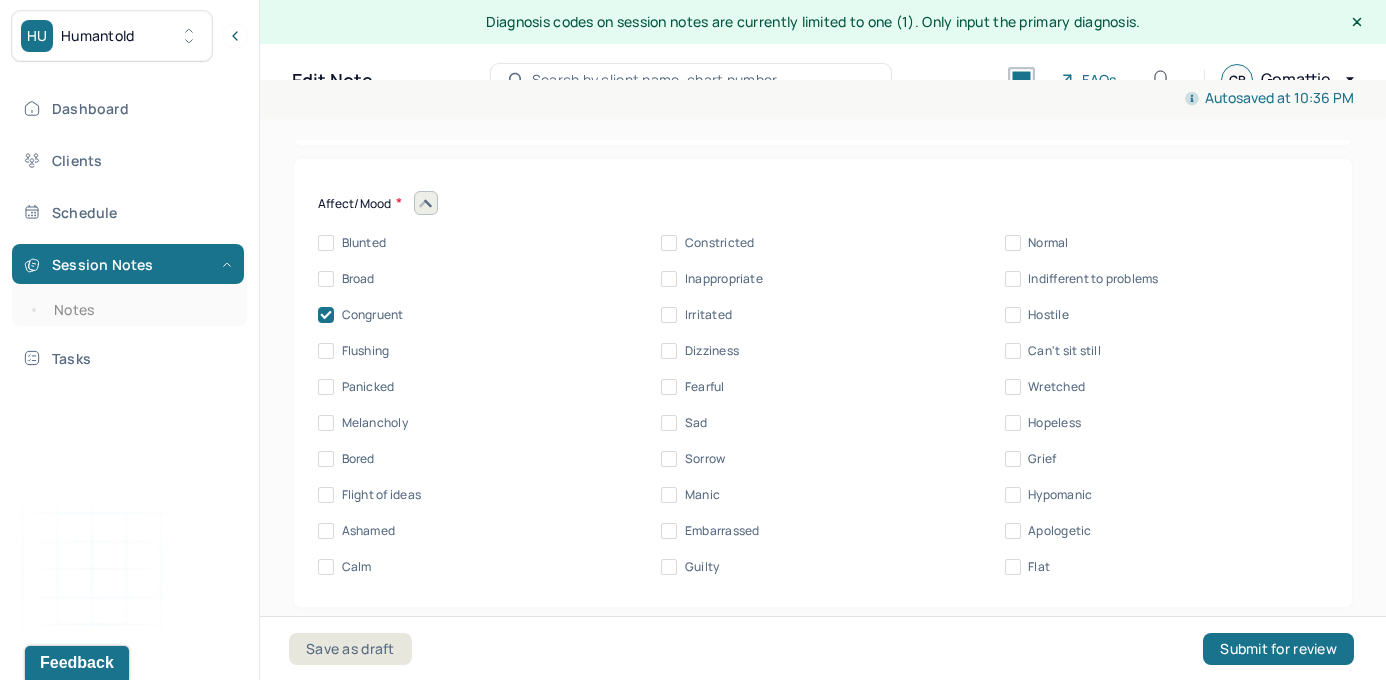 click on "Normal" at bounding box center (1013, 243) 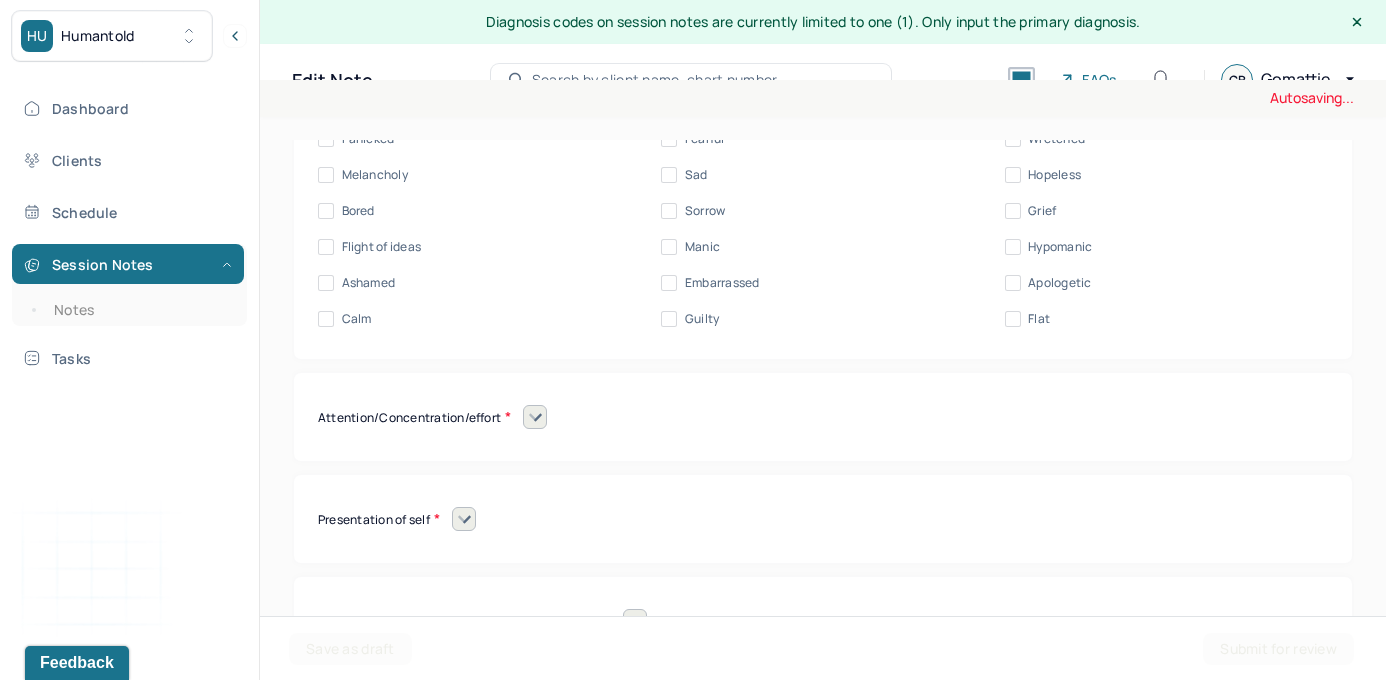 scroll, scrollTop: 9546, scrollLeft: 0, axis: vertical 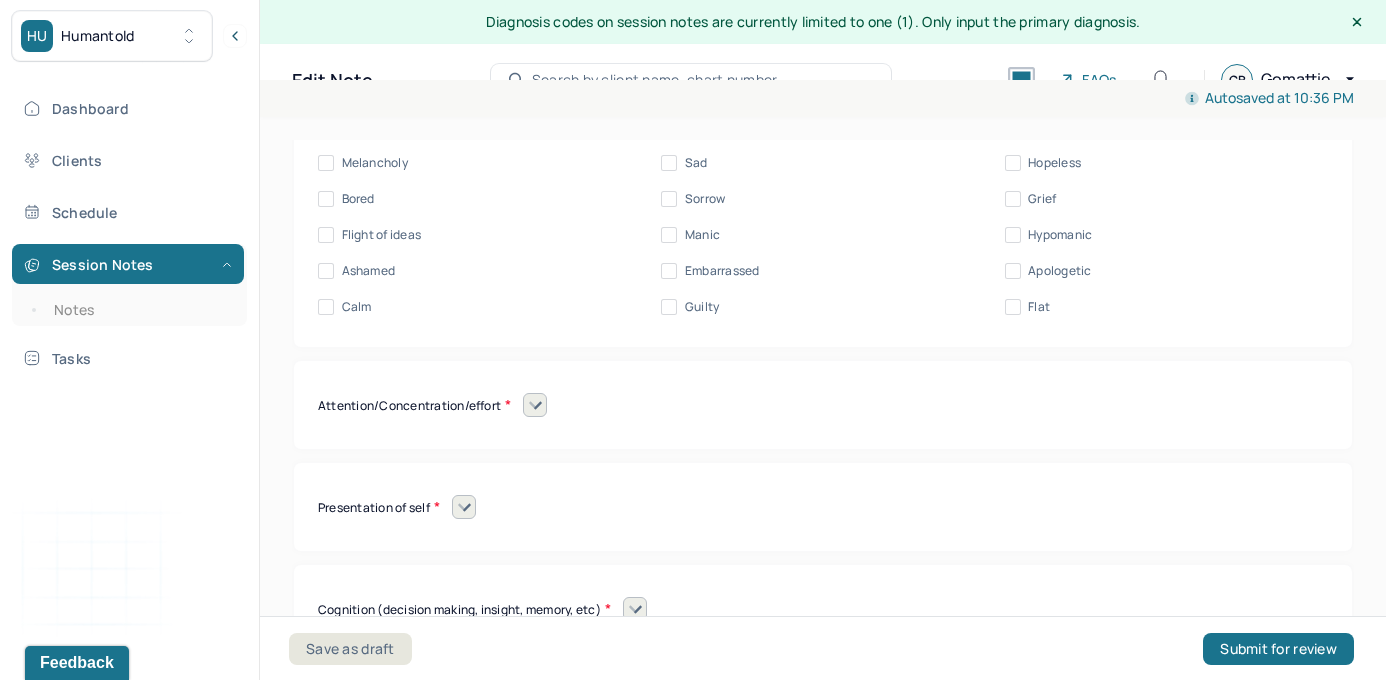 click 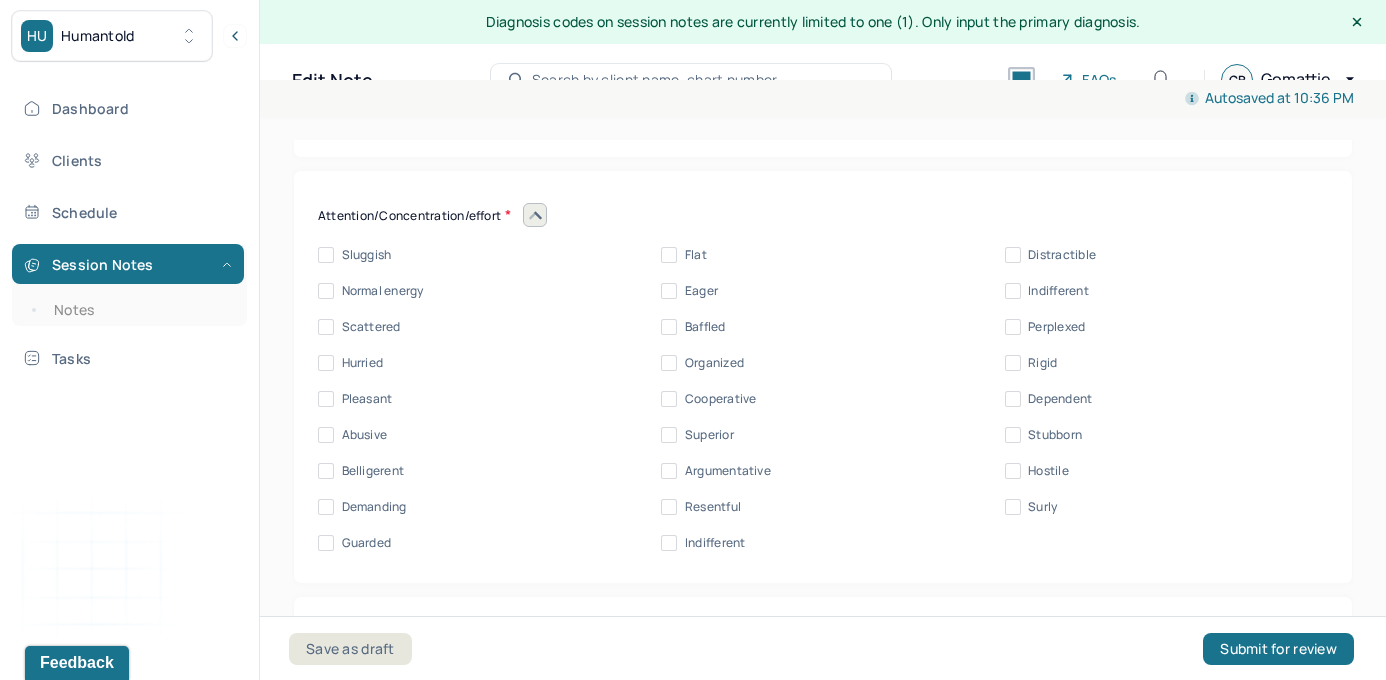 scroll, scrollTop: 9745, scrollLeft: 0, axis: vertical 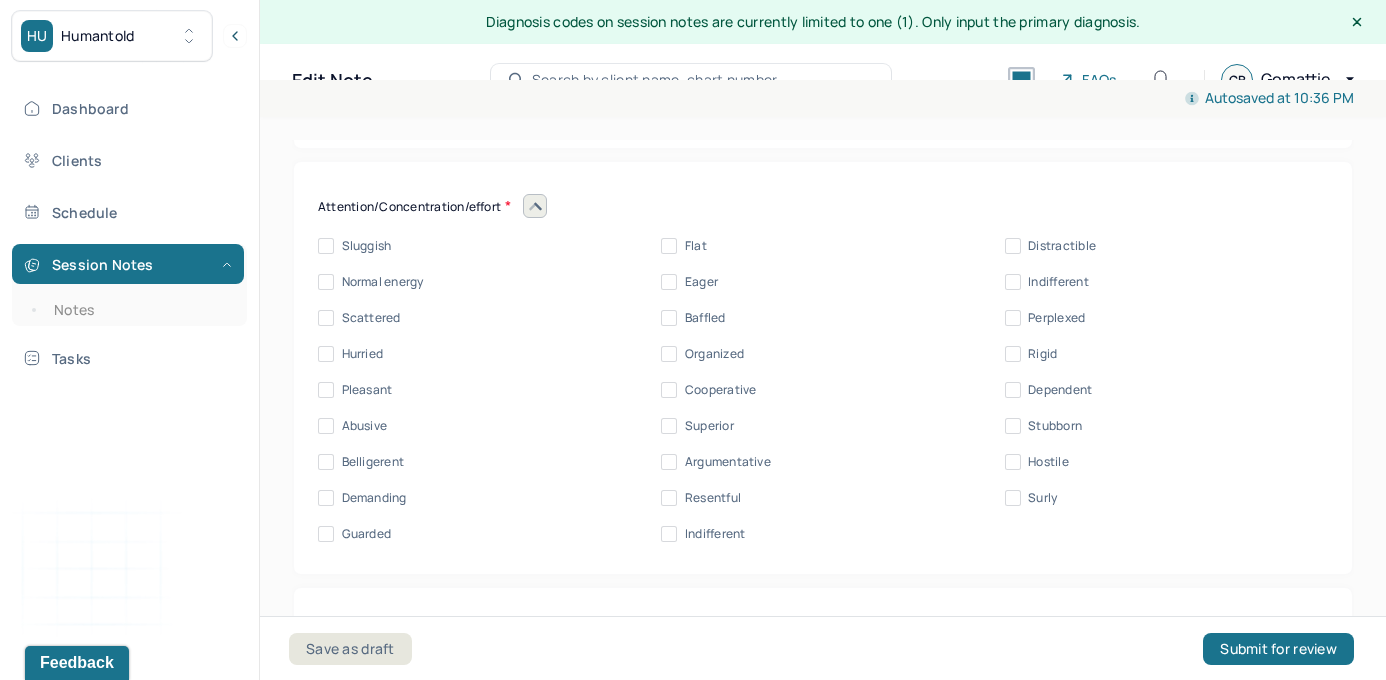 click on "Organized" at bounding box center [669, 354] 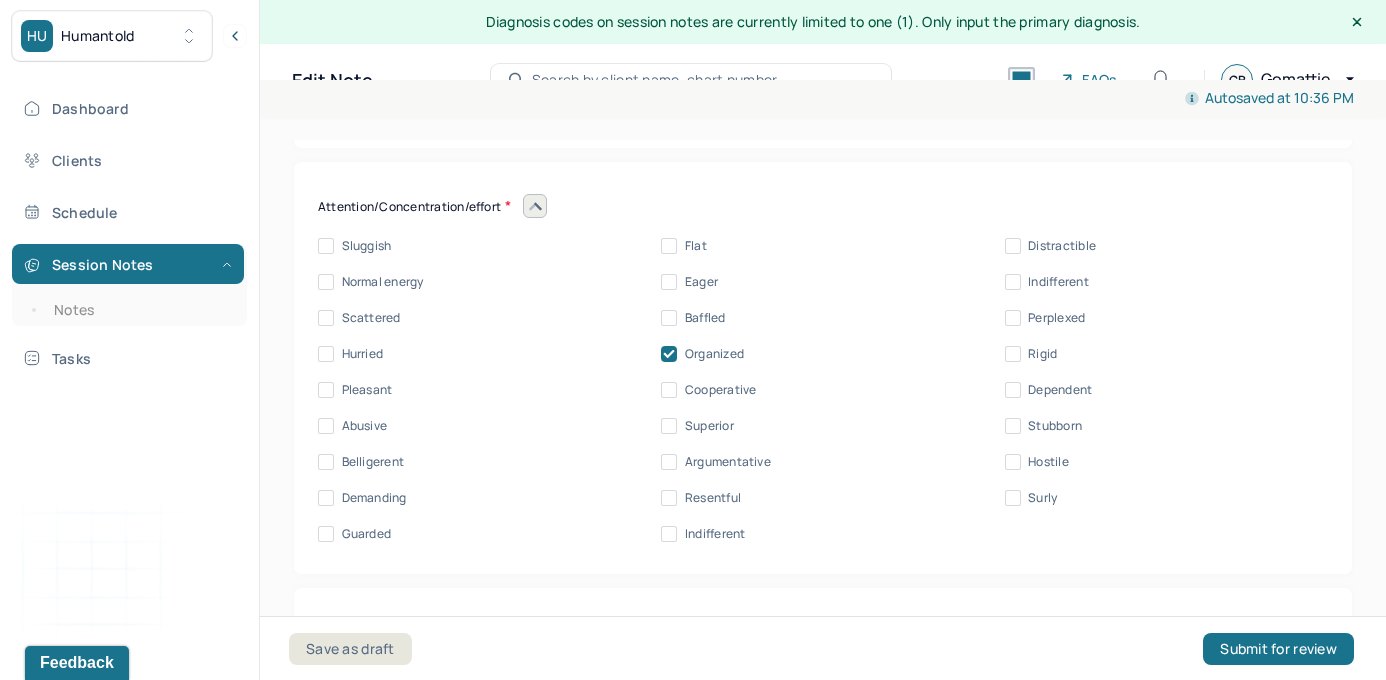 click 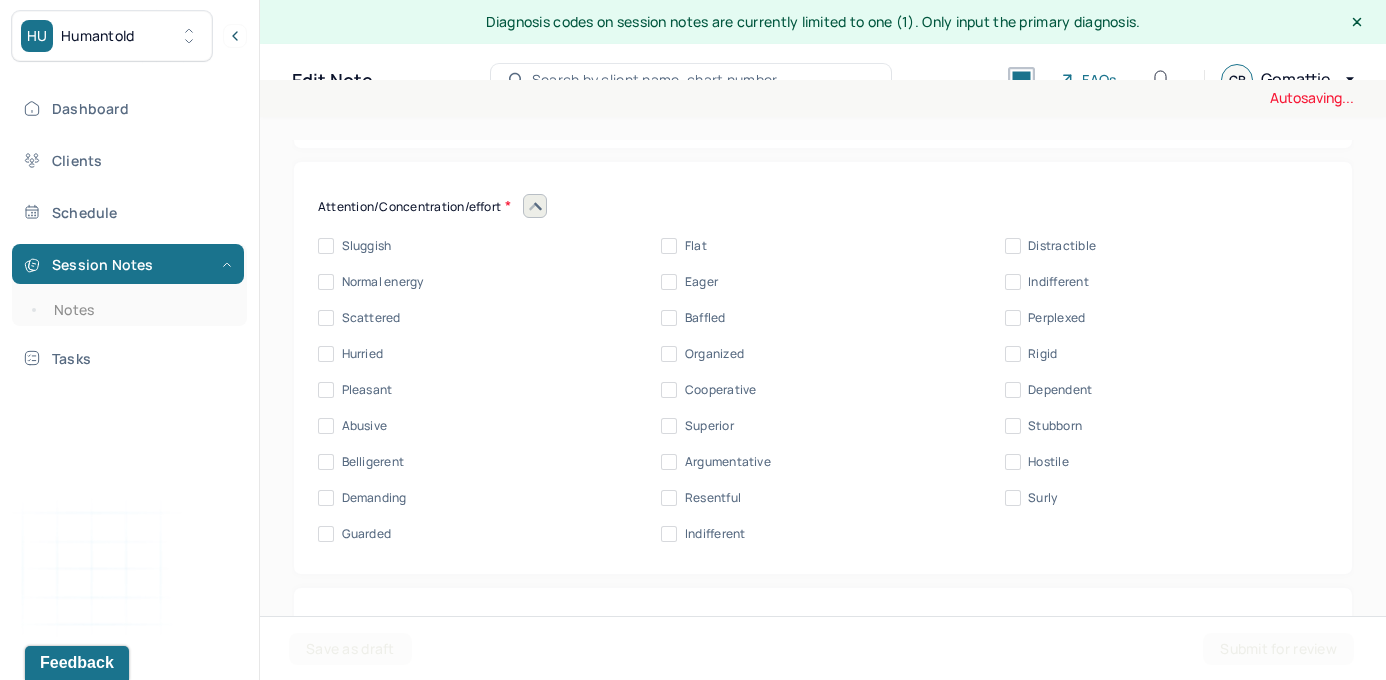 click on "Cooperative" at bounding box center (669, 390) 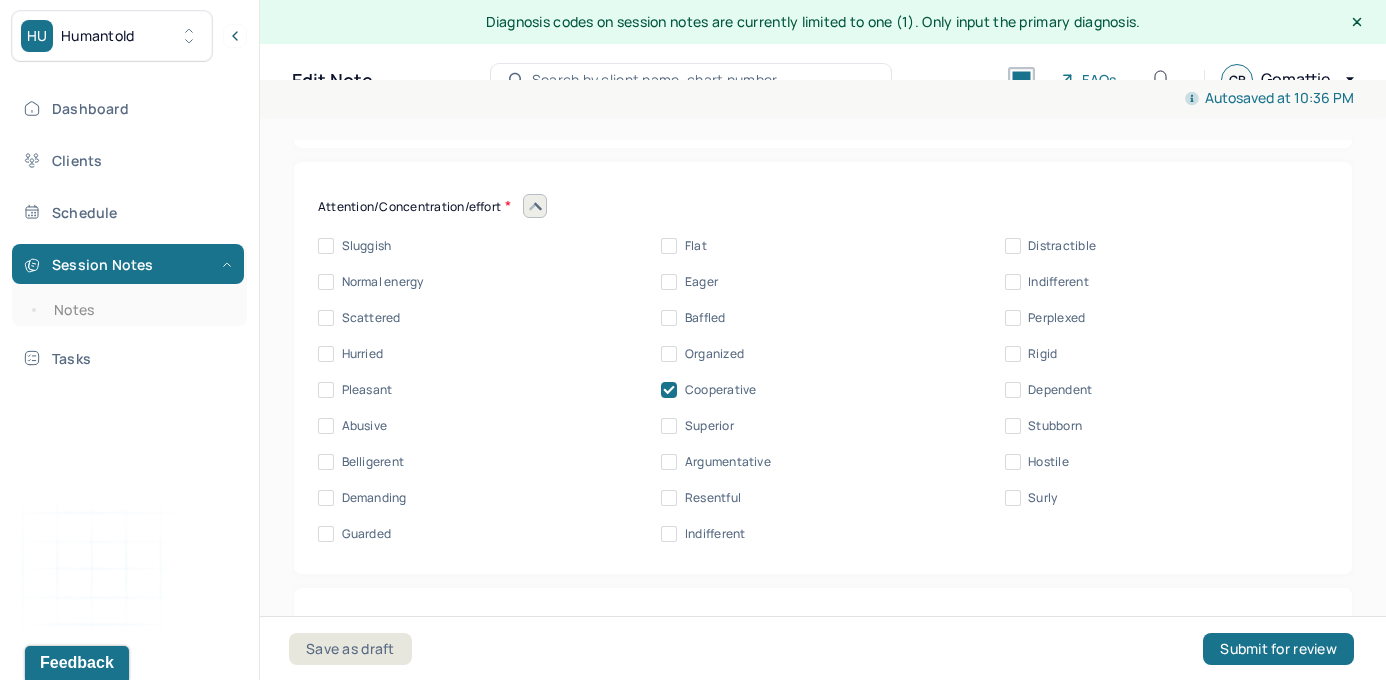 click on "Sluggish Flat Distractible Normal energy Eager Indifferent Scattered Baffled Perplexed Hurried Organized Rigid Pleasant Cooperative Dependent Abusive Superior Stubborn Belligerent Argumentative Hostile Demanding Resentful Surly Guarded Indifferent" at bounding box center (823, 390) 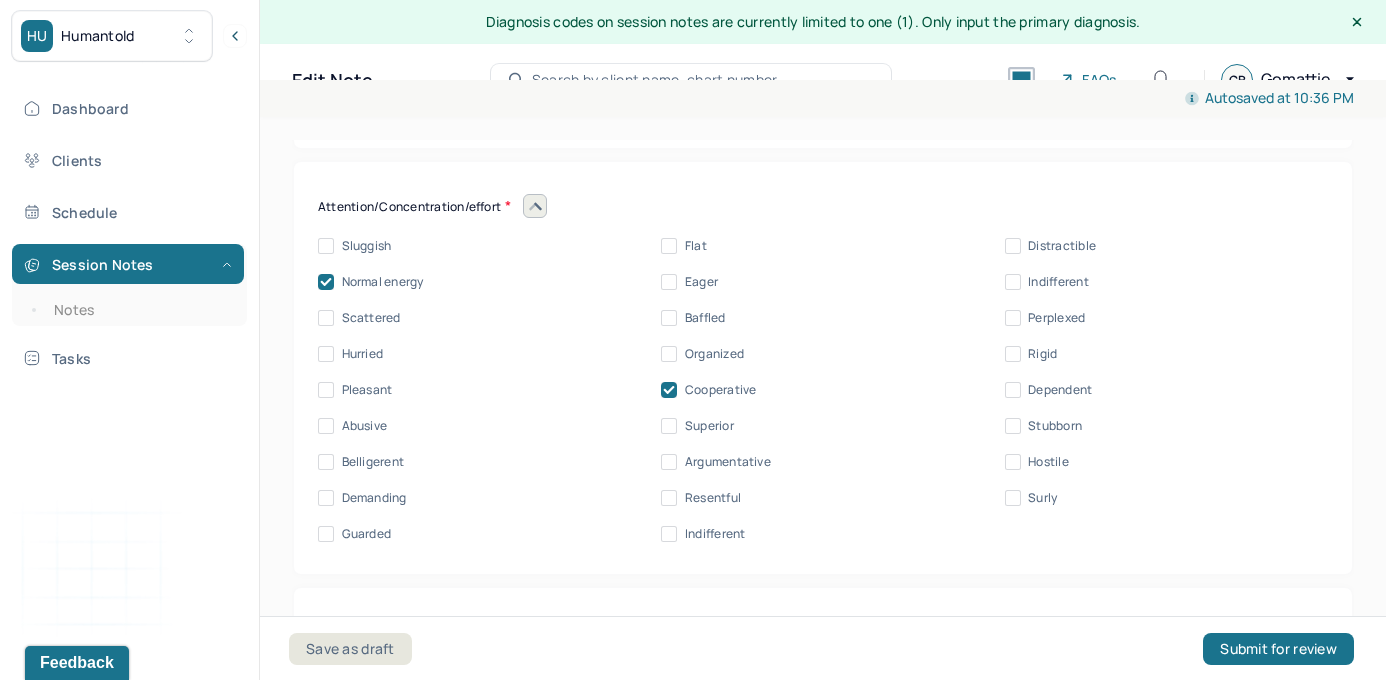 click on "Pleasant" at bounding box center (326, 390) 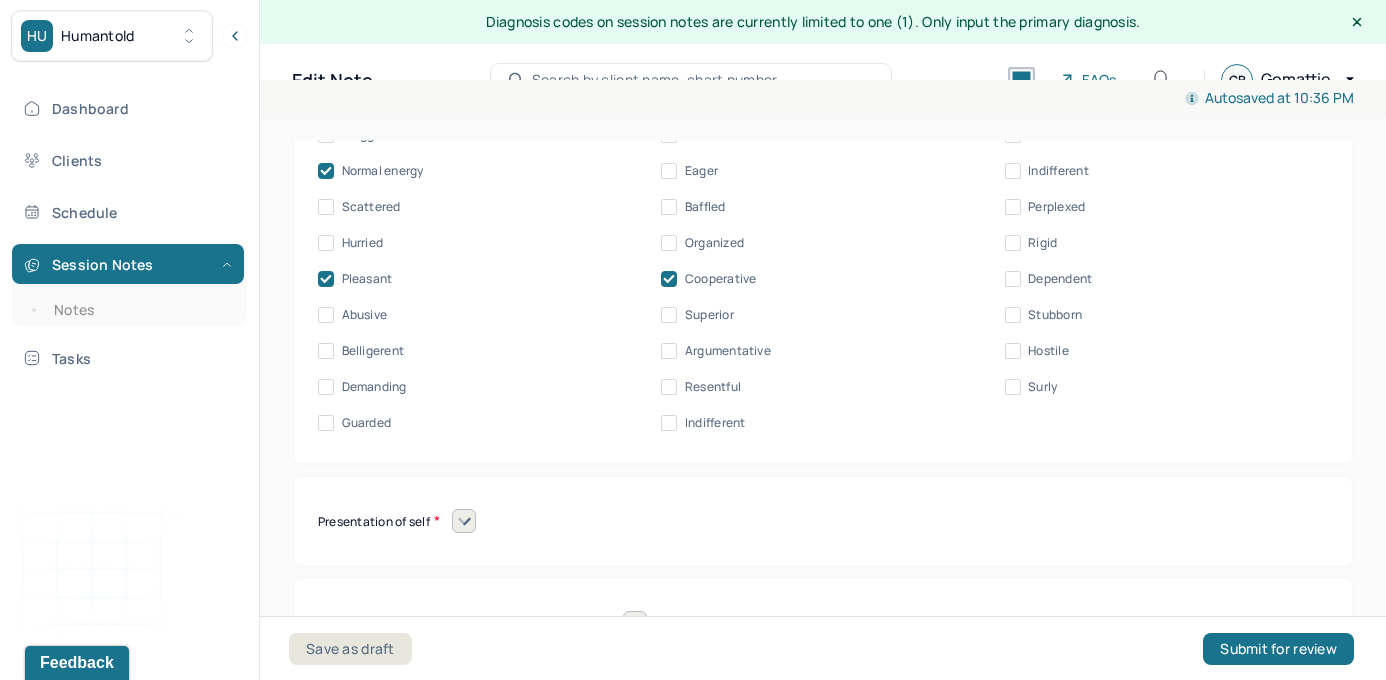 scroll, scrollTop: 9847, scrollLeft: 0, axis: vertical 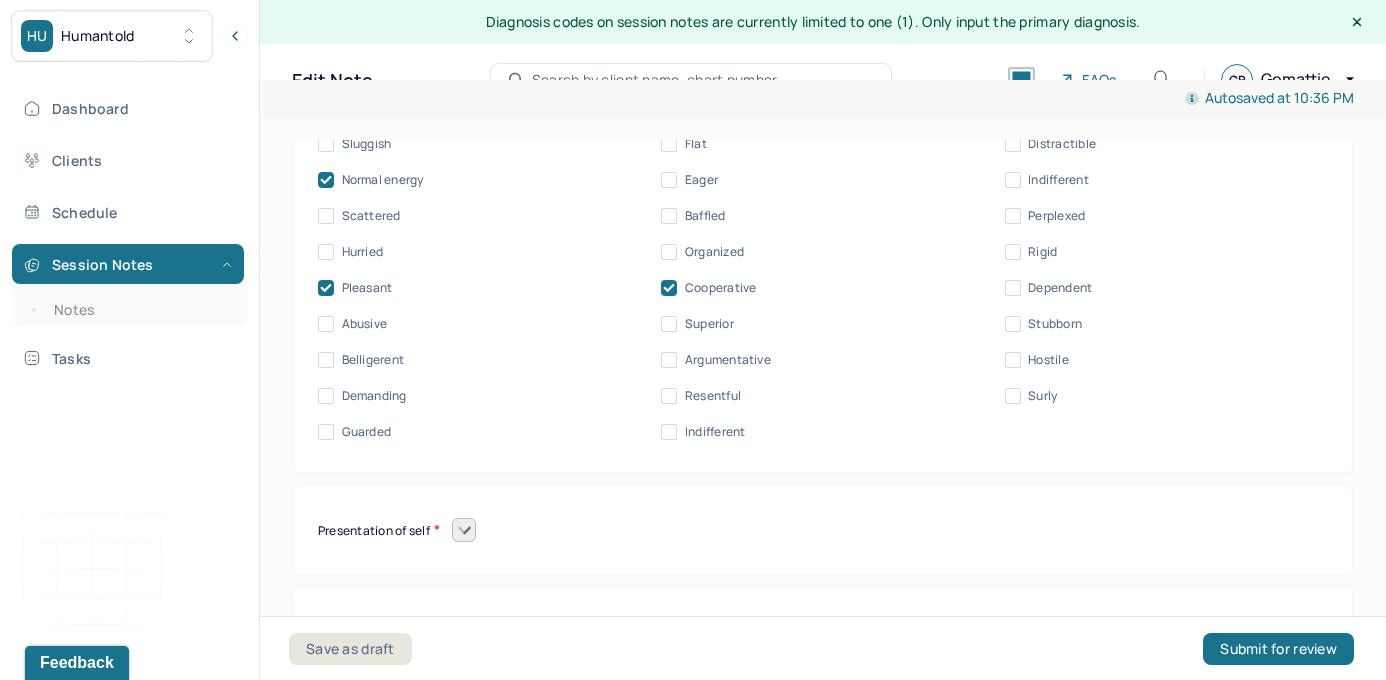 click 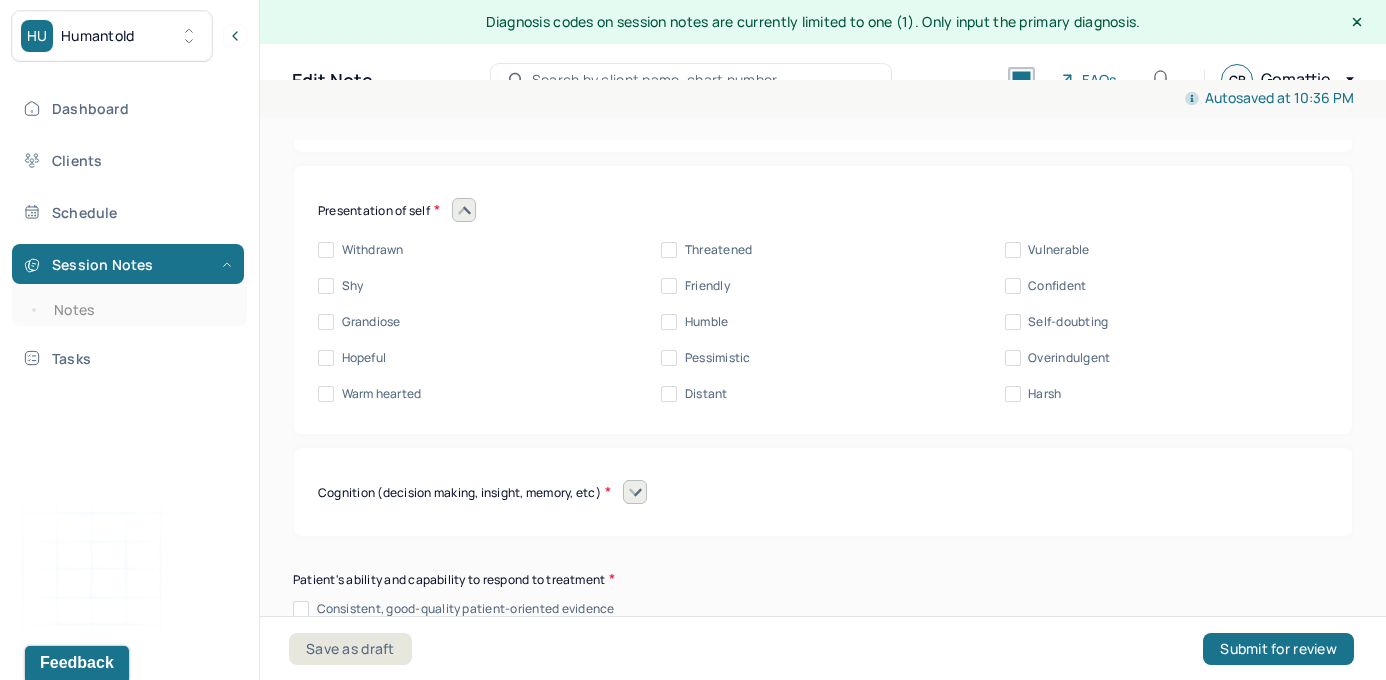 scroll, scrollTop: 10174, scrollLeft: 0, axis: vertical 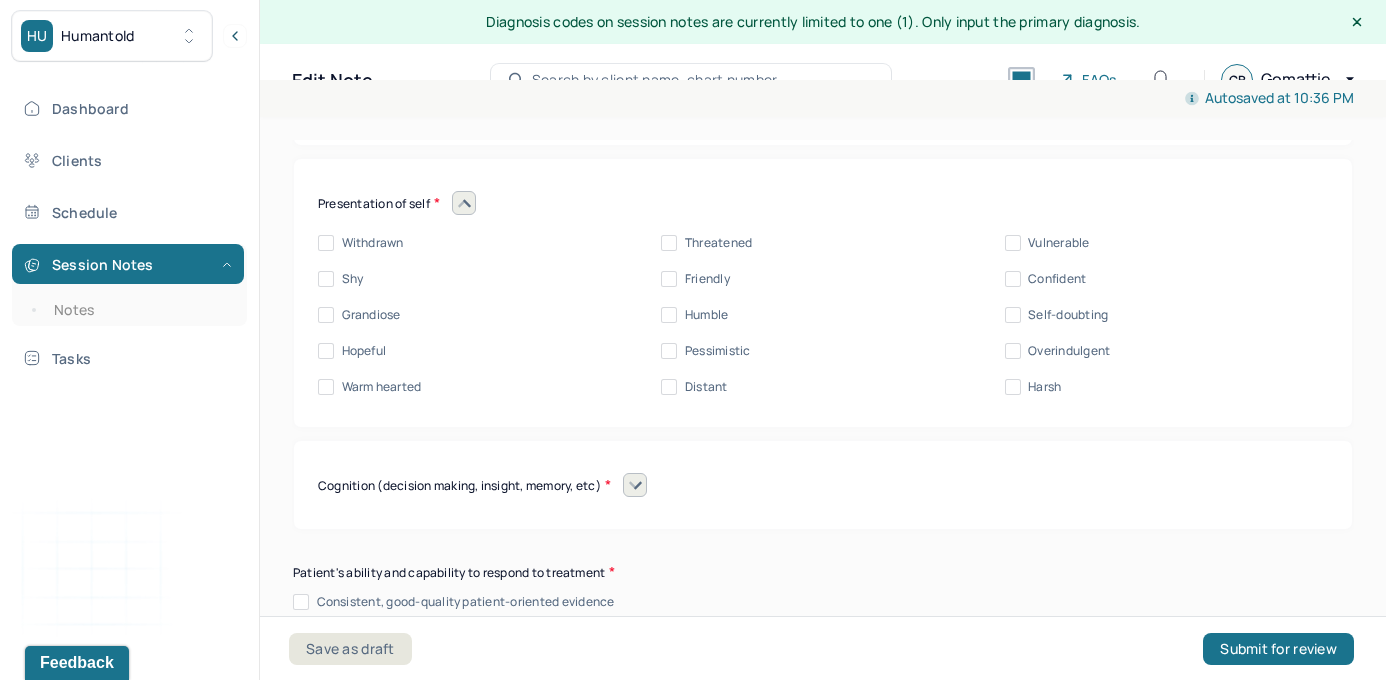 click on "Warm hearted" at bounding box center [326, 387] 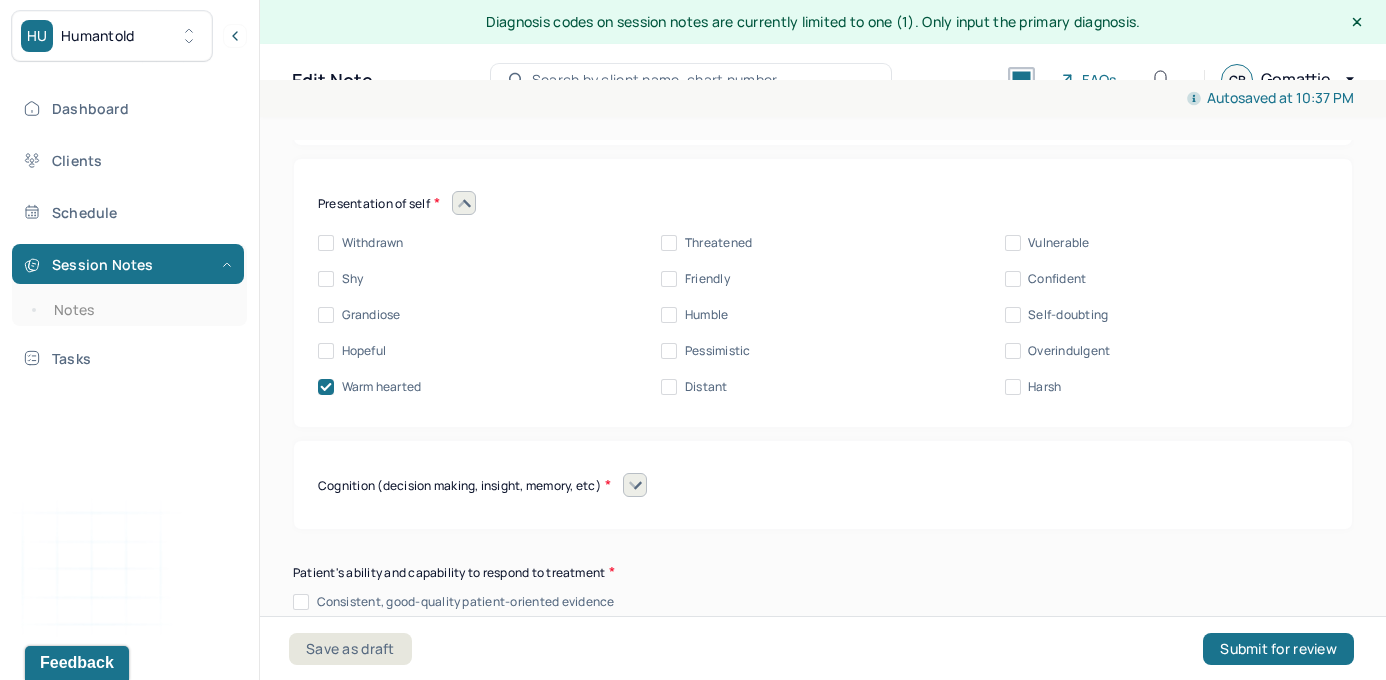 click on "Confident" at bounding box center [1046, 279] 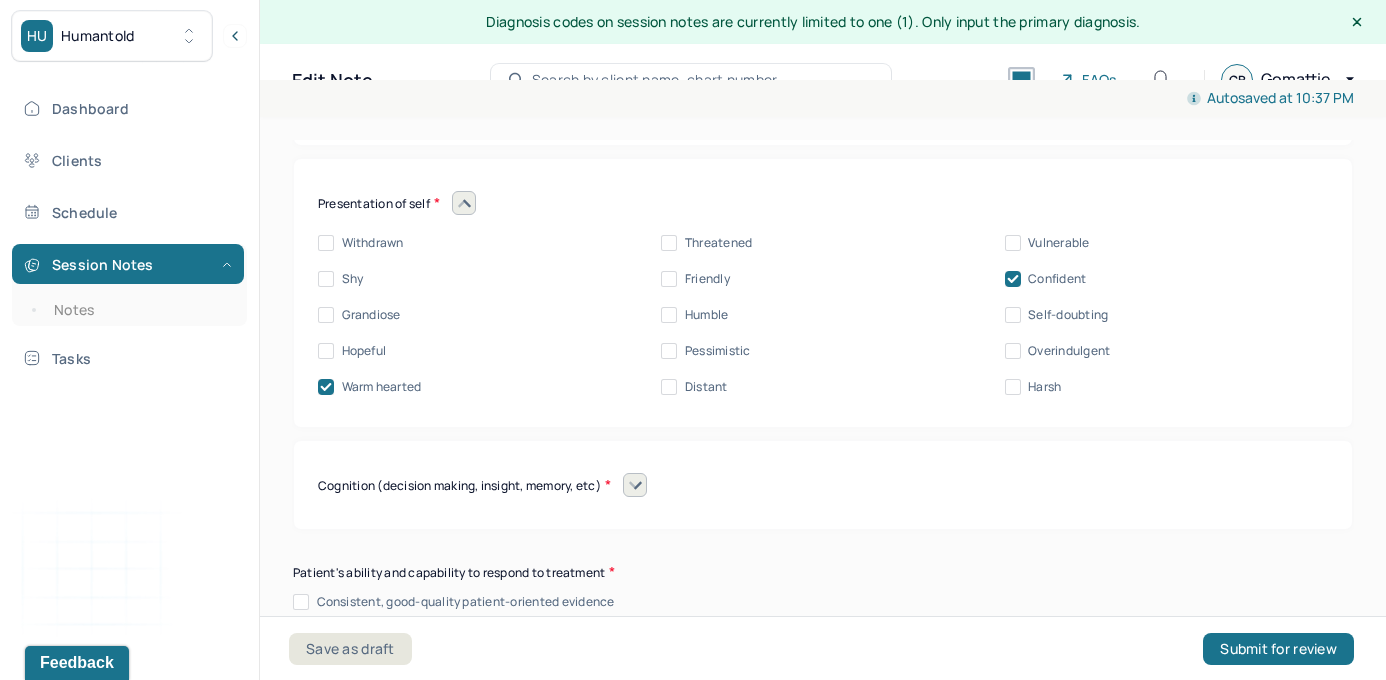 click on "Friendly" at bounding box center (695, 279) 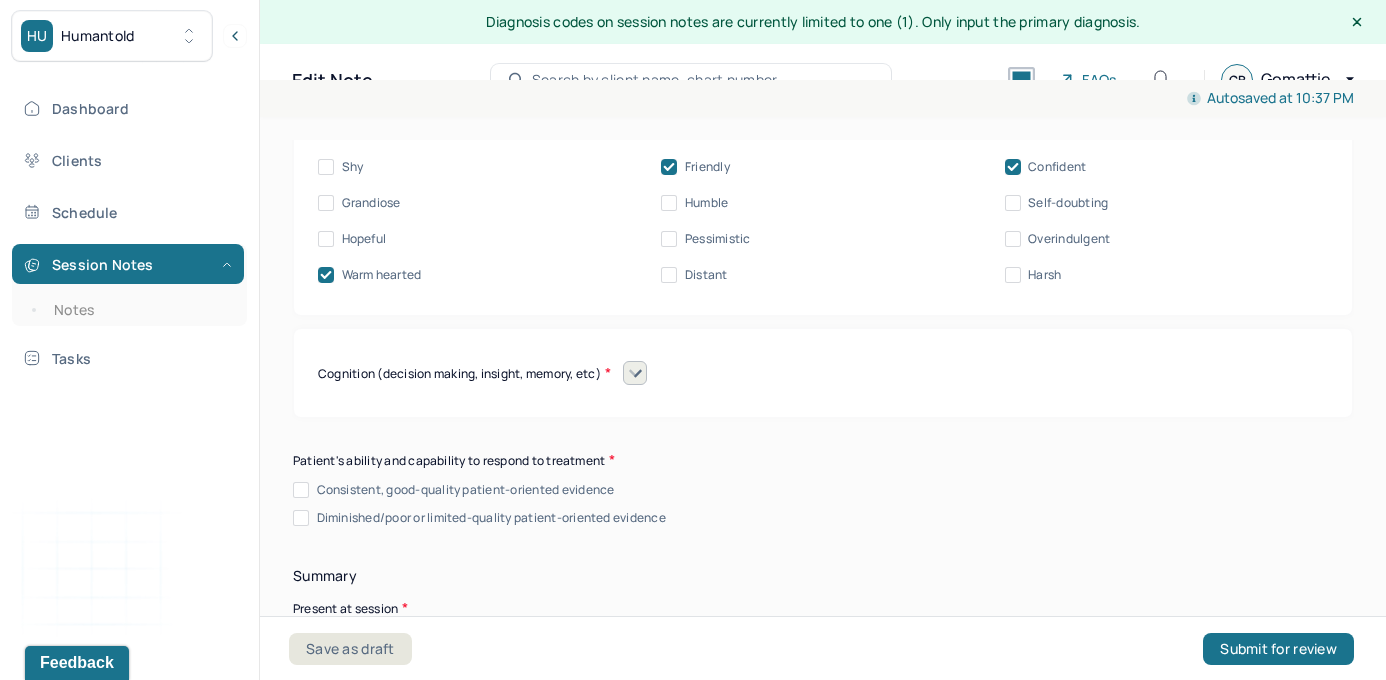 scroll, scrollTop: 10288, scrollLeft: 0, axis: vertical 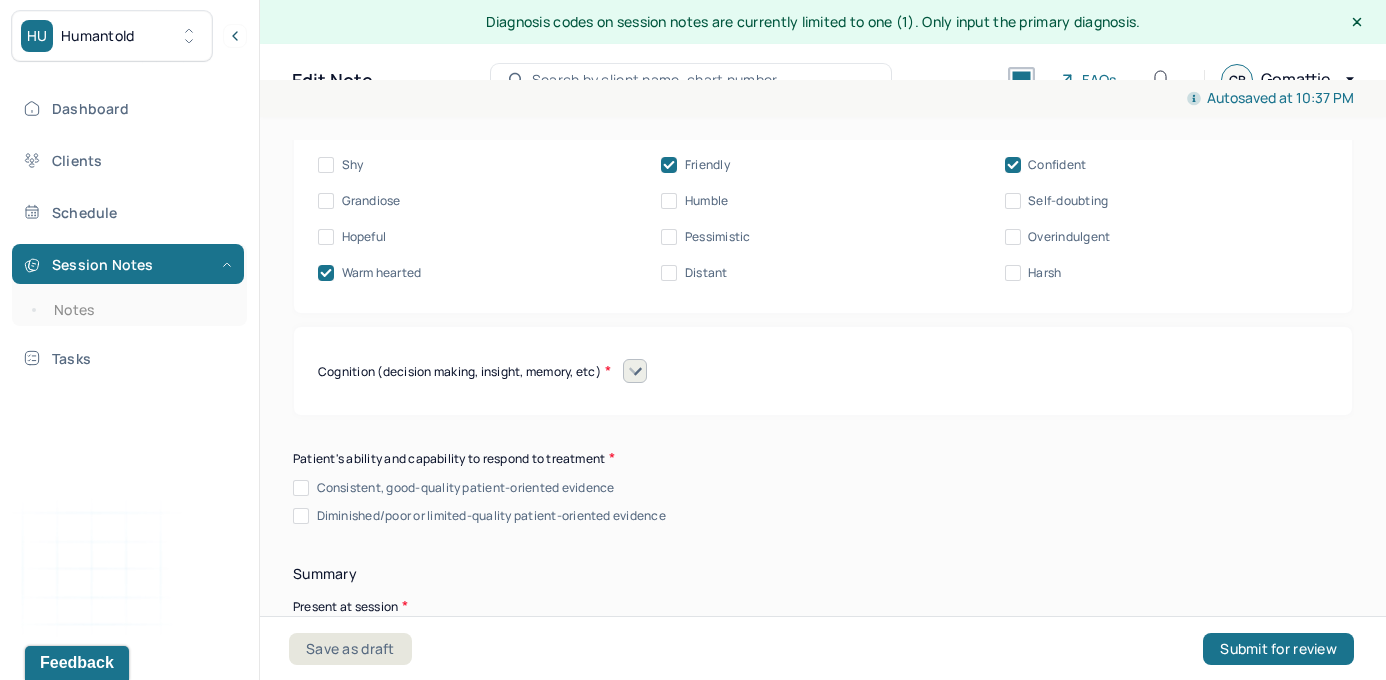 click on "Hopeful" at bounding box center [352, 237] 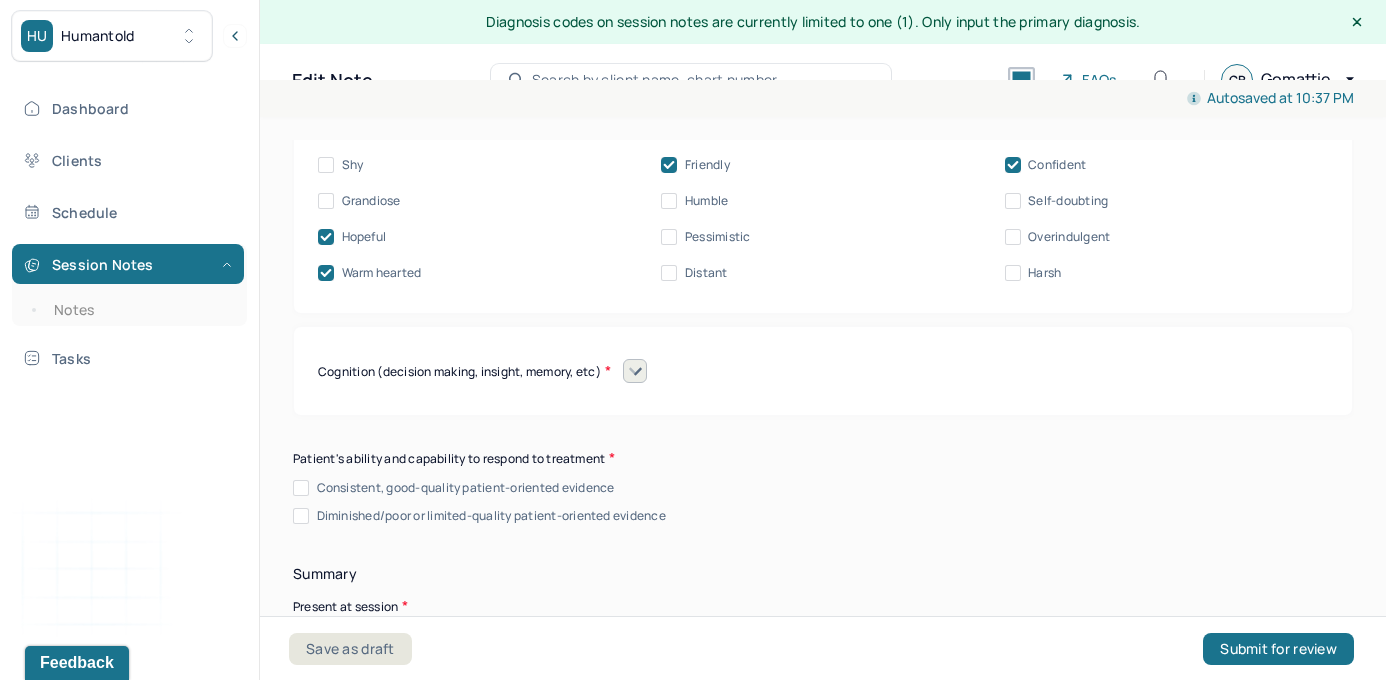 click 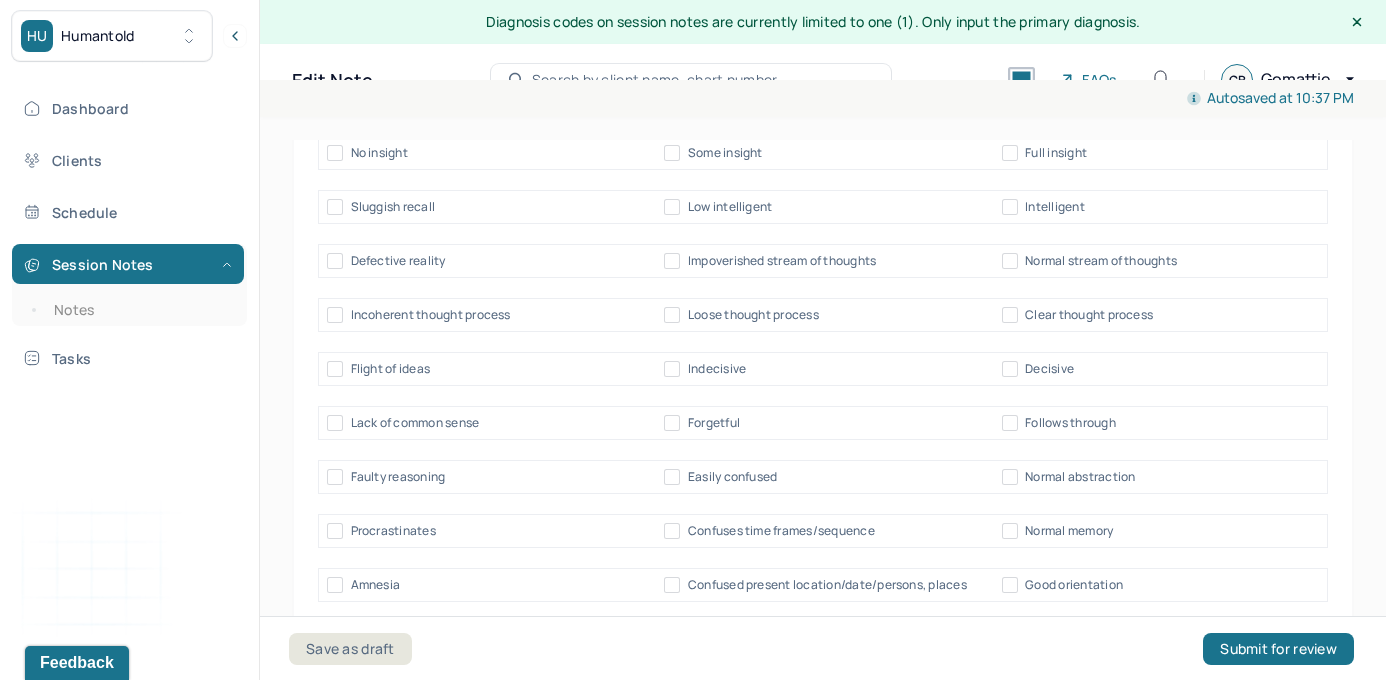 scroll, scrollTop: 10535, scrollLeft: 0, axis: vertical 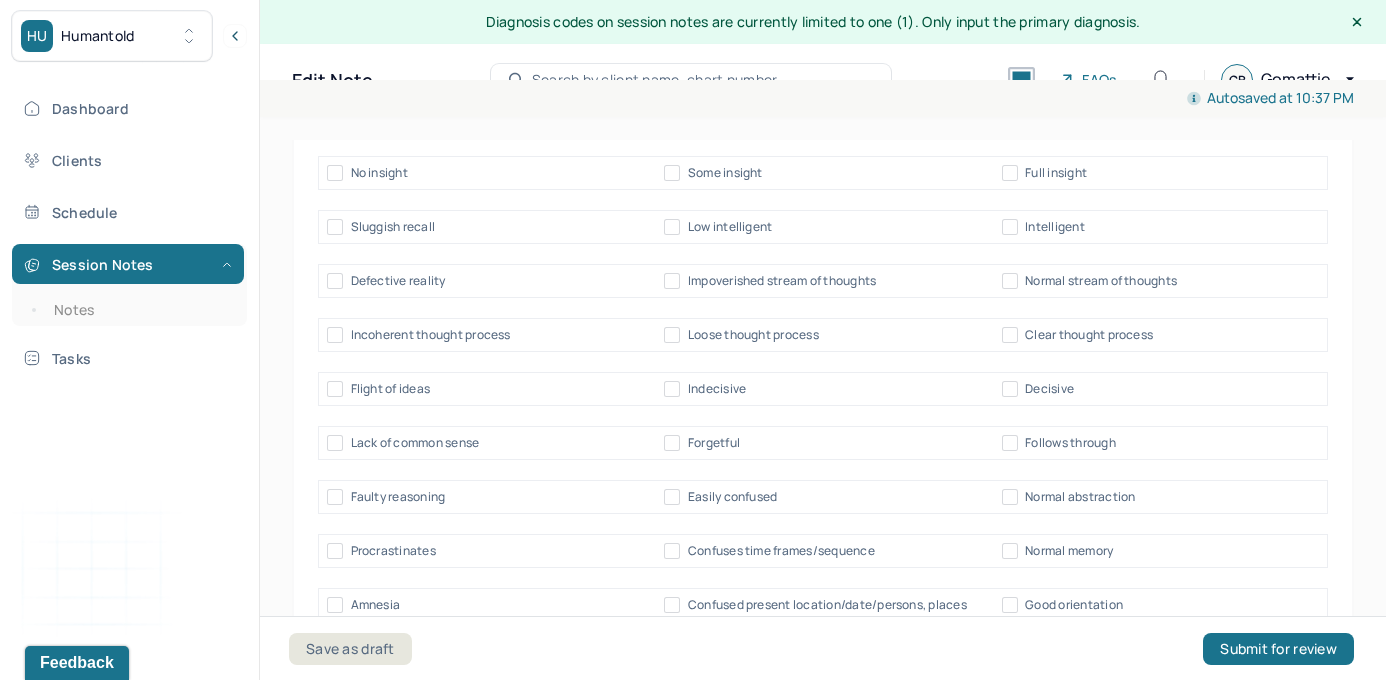 click on "Normal stream of thoughts" at bounding box center [1010, 281] 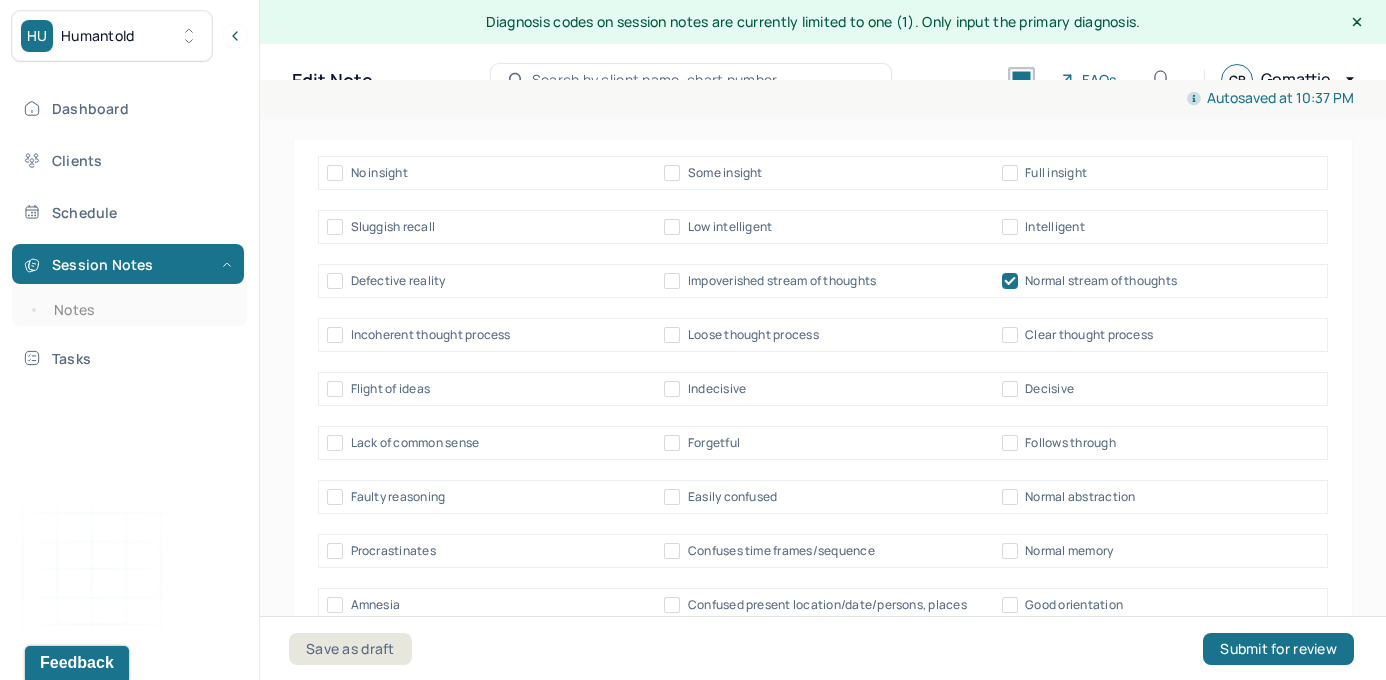 click on "Clear thought process" at bounding box center (1010, 335) 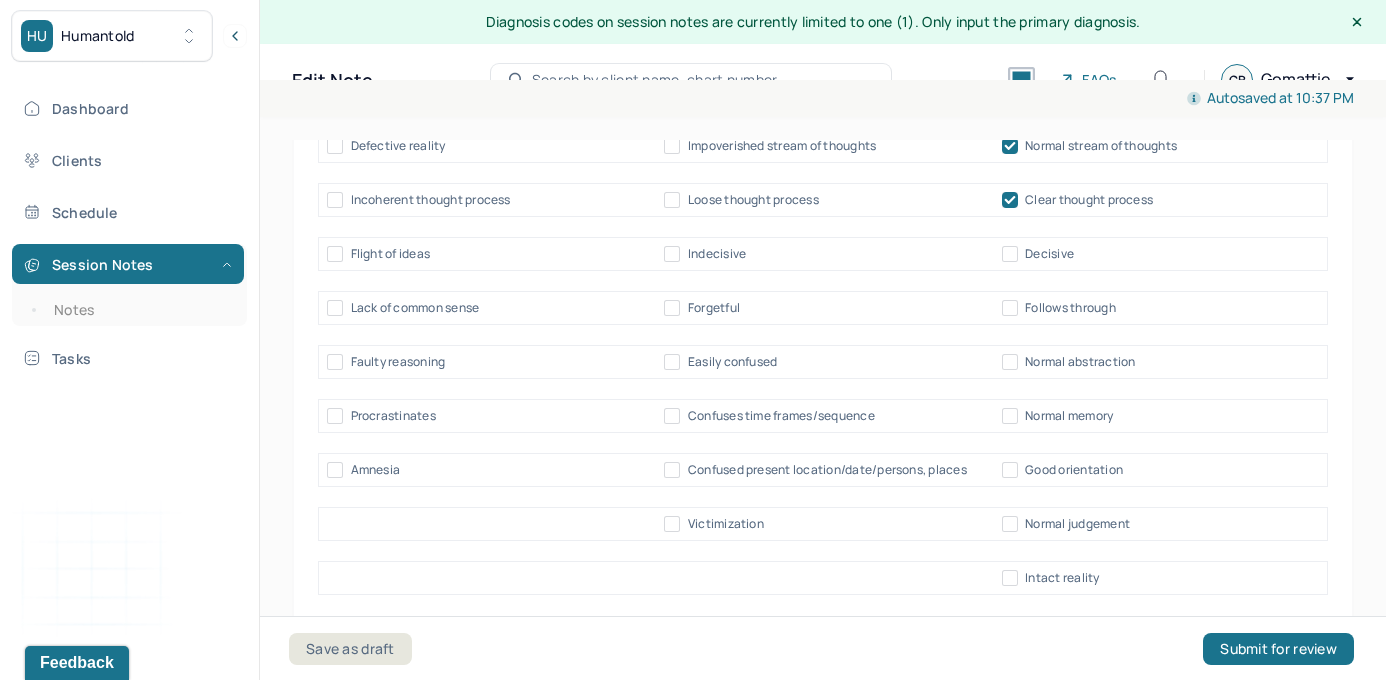 scroll, scrollTop: 10674, scrollLeft: 0, axis: vertical 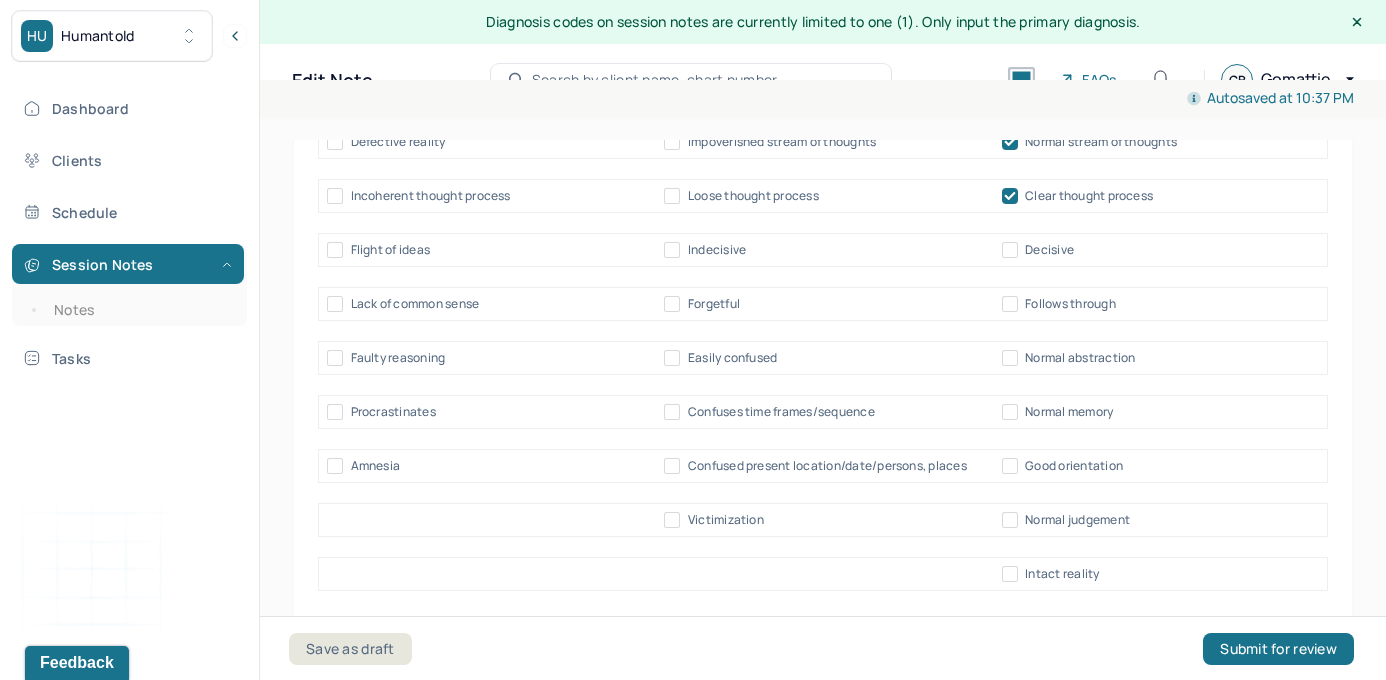 click on "Normal judgement" at bounding box center [1010, 520] 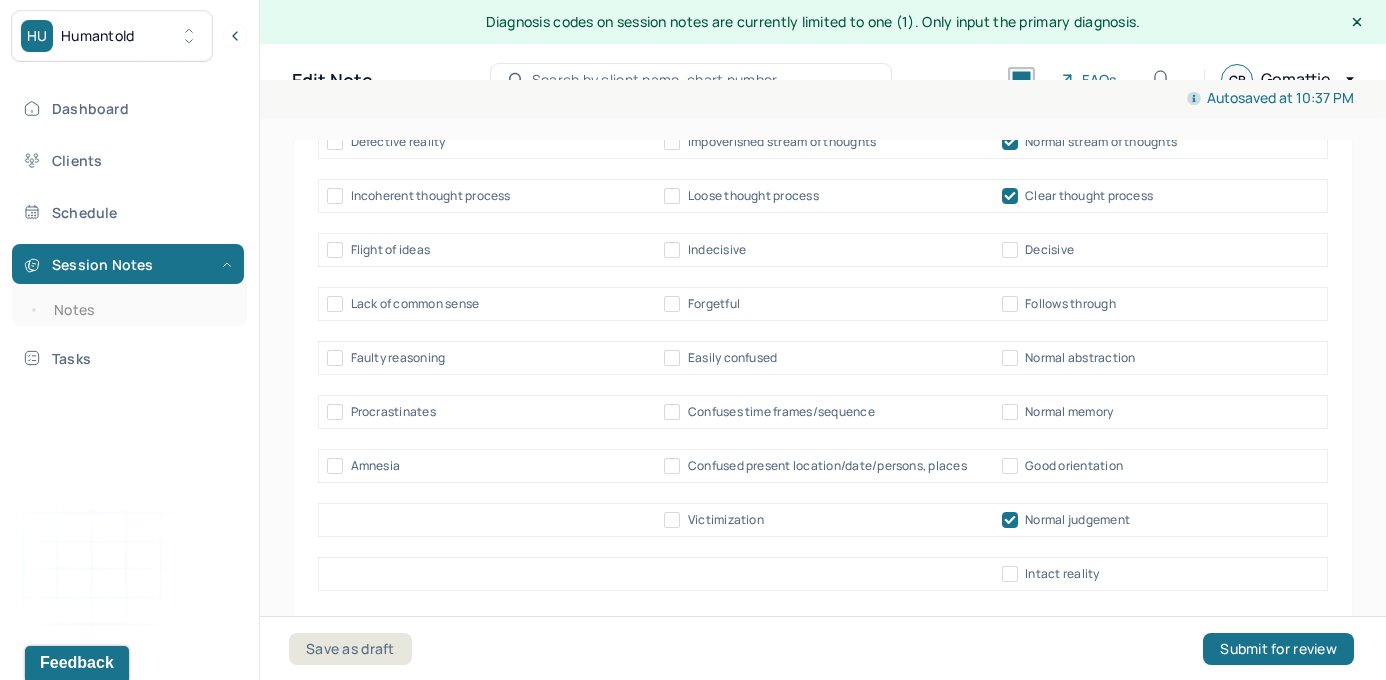 click at bounding box center [1010, 520] 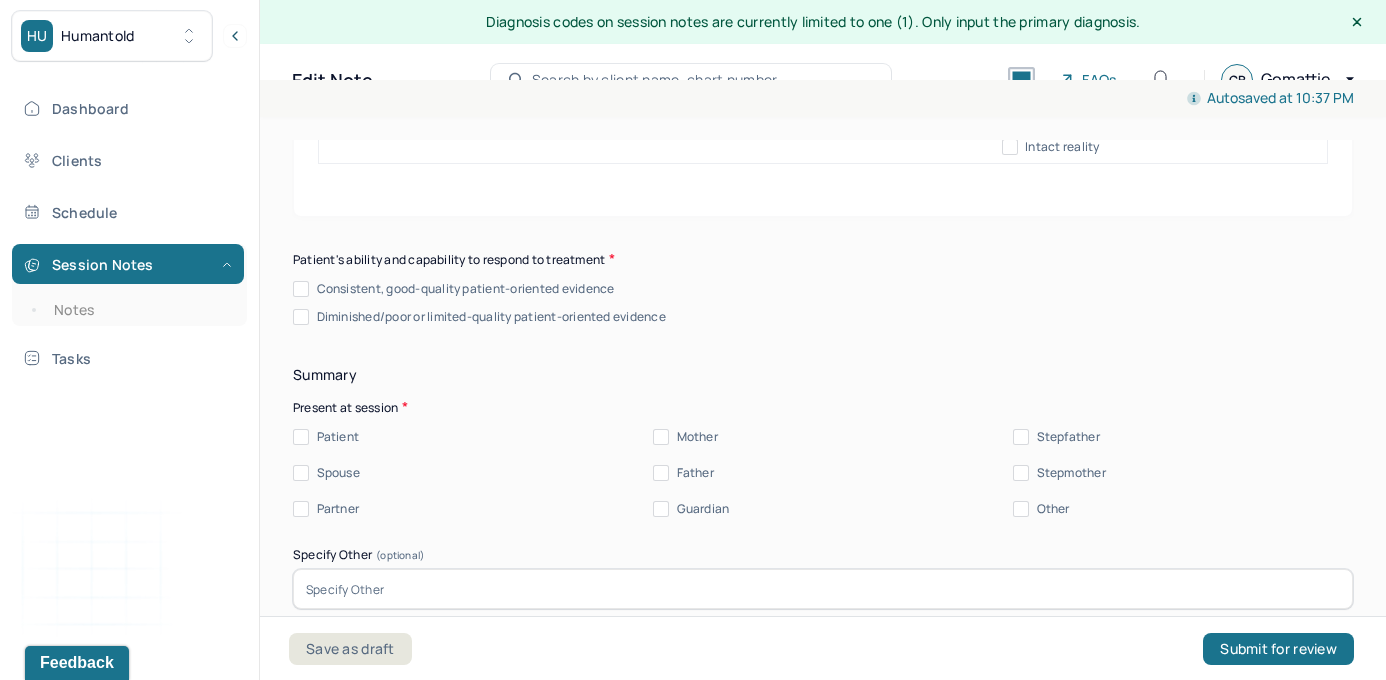scroll, scrollTop: 11192, scrollLeft: 0, axis: vertical 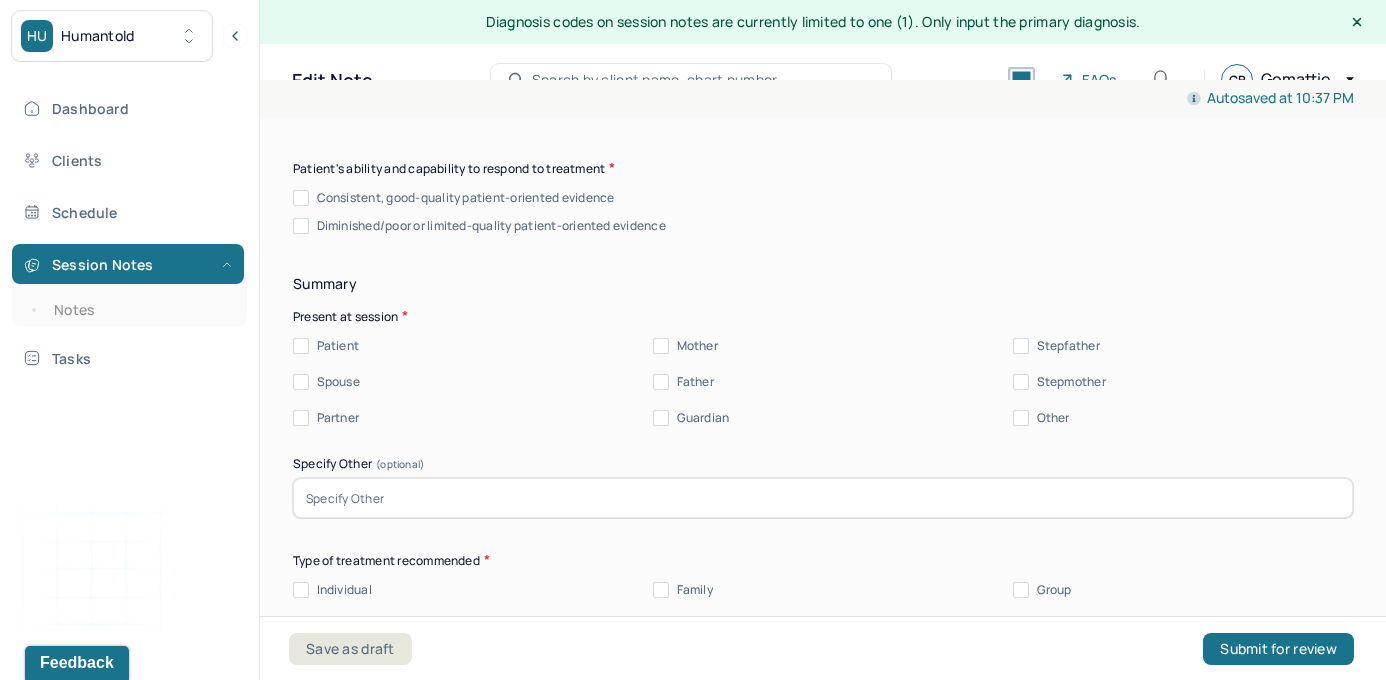 click on "Consistent, good-quality patient-oriented evidence" at bounding box center [301, 198] 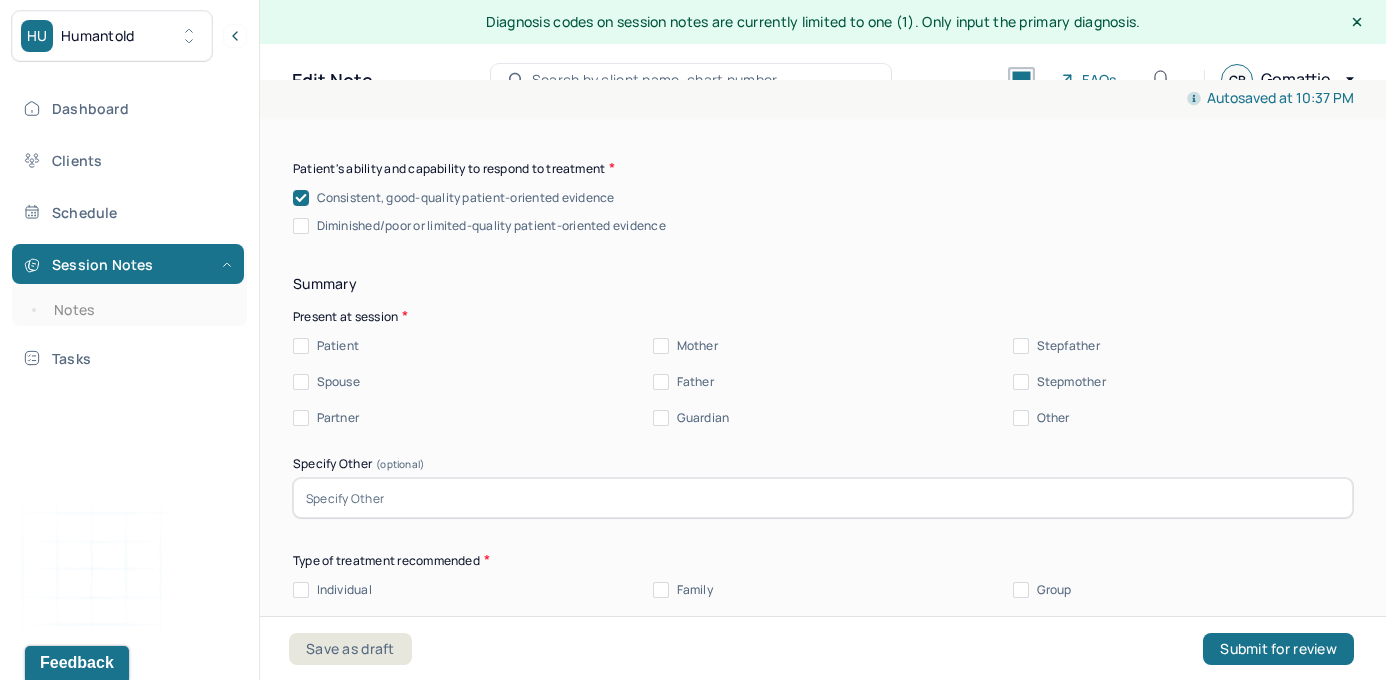 click on "Patient" at bounding box center [301, 346] 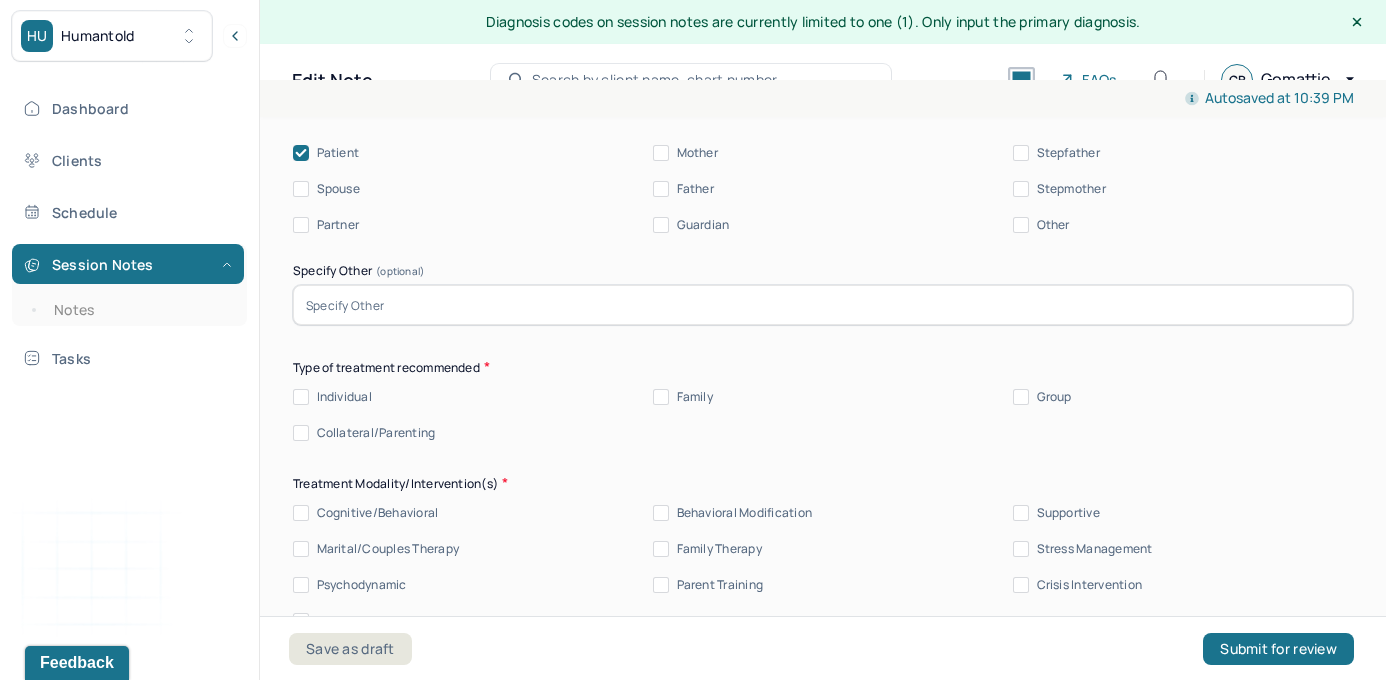 scroll, scrollTop: 11502, scrollLeft: 0, axis: vertical 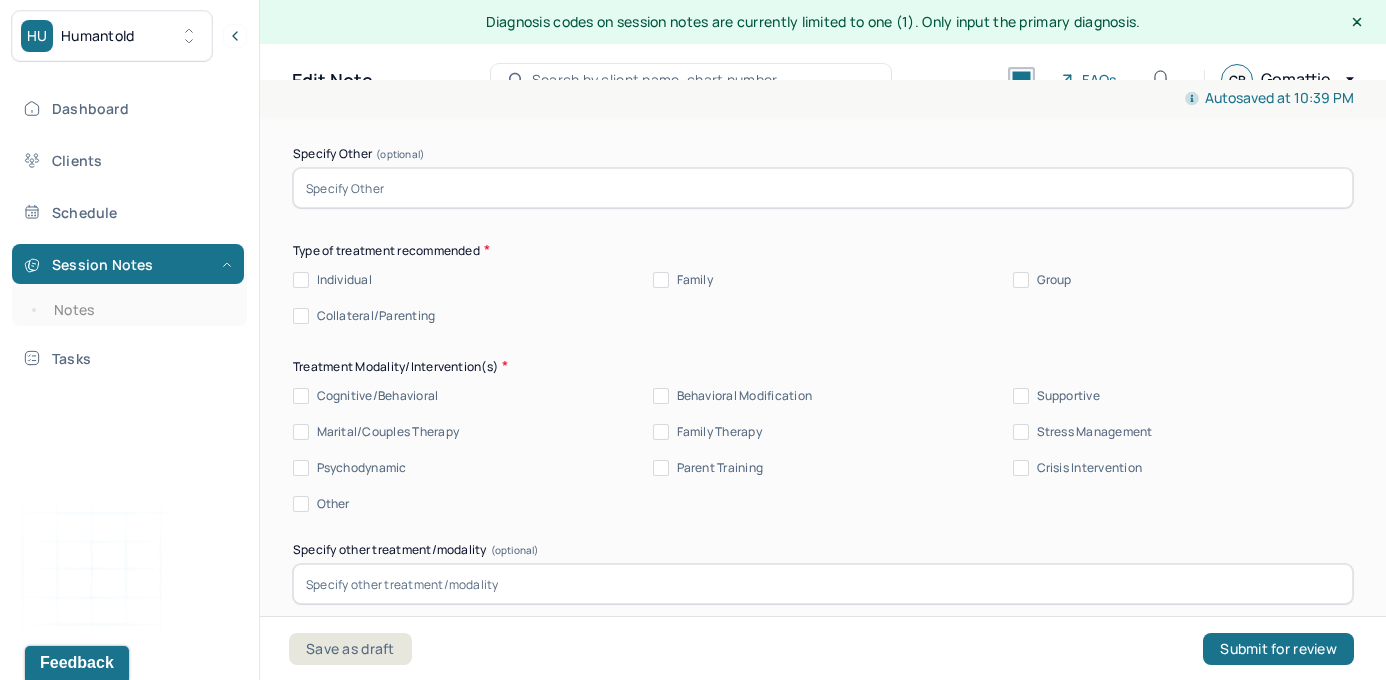 click on "Individual" at bounding box center (301, 280) 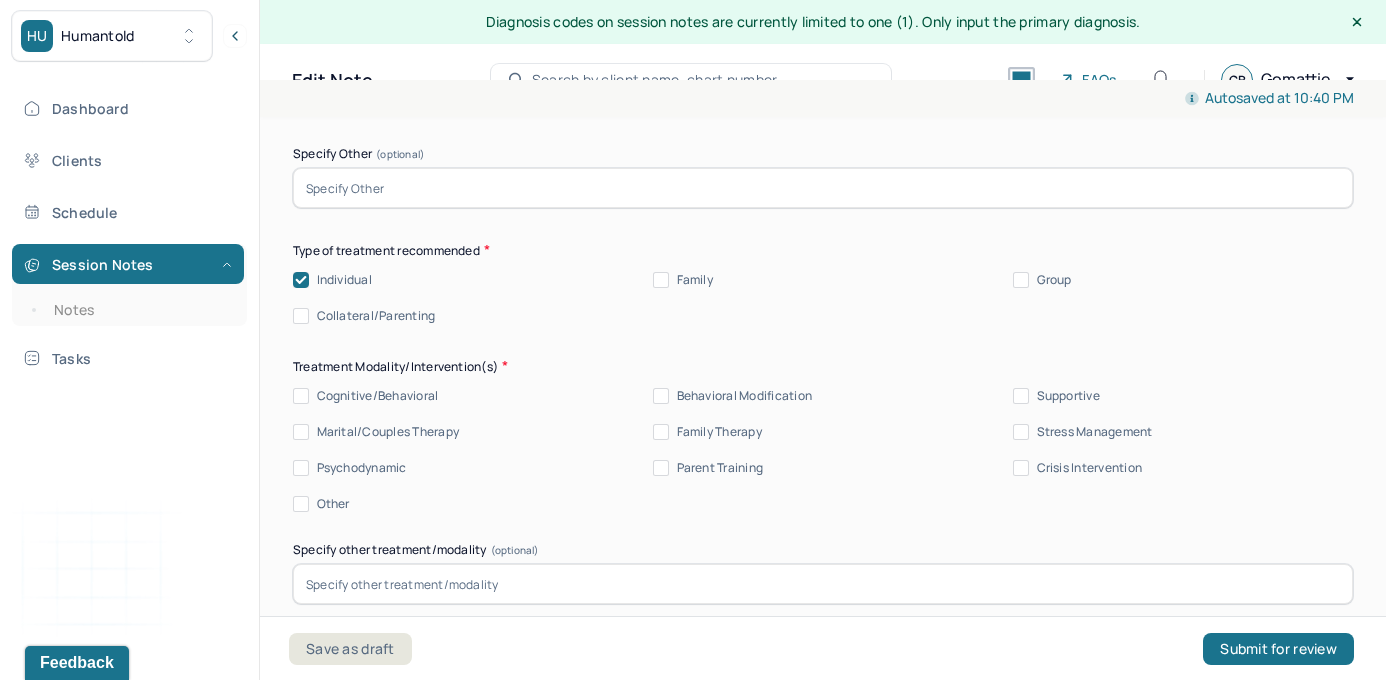 click on "Summary Present at session Patient Mother Stepfather Spouse Father Stepmother Partner Guardian Other Specify Other (optional) Type of treatment recommended Individual Family Group Collateral/Parenting Treatment Modality/Intervention(s) Cognitive/Behavioral Behavioral Modification Supportive Marital/Couples Therapy  Family Therapy Stress Management Psychodynamic Parent Training Crisis Intervention Other Specify other treatment/modality (optional) Treatment goals Treatment goal one * Treatment goal two * Treatment goal three (optional) Frequency of sessions Weekly Bi-Weekly Monthly Other Date of next session * Subjective report Please make sure to only include what the client has reported. This should only tie back to what the client reported in the session, re; symptoms, mood/affect, ideations, interpersonal conflicts, etc. Do not include your assessment or interpretation of the clients symptoms here. Summary Prognosis Communication Factors impacting treatment" at bounding box center [823, 999] 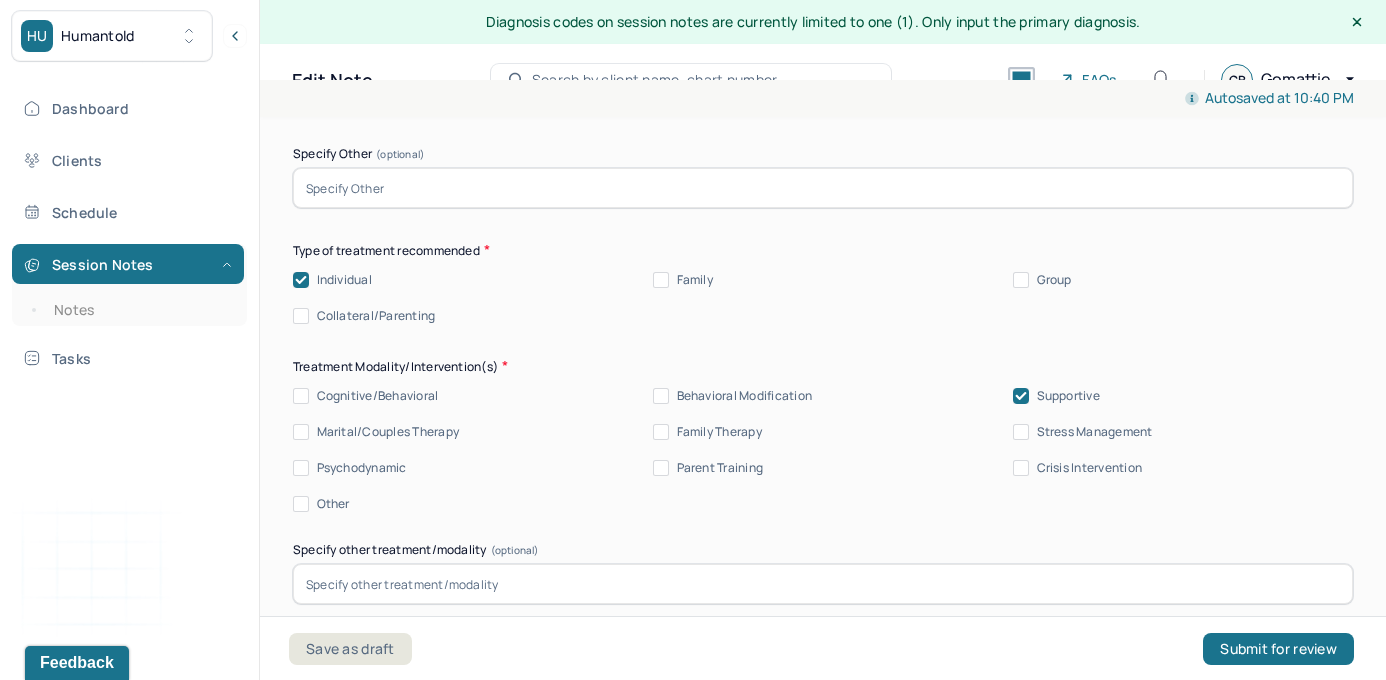 click on "Stress Management" at bounding box center [1021, 432] 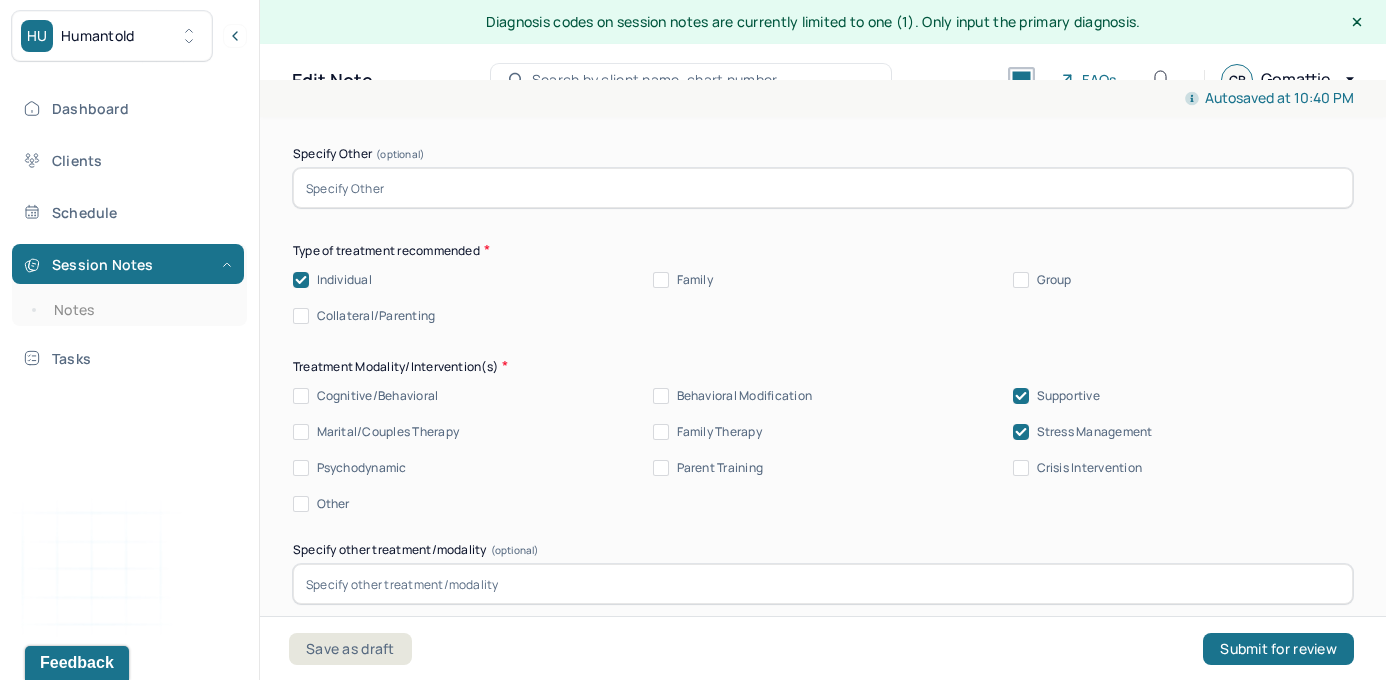 click on "Behavioral Modification" at bounding box center (732, 396) 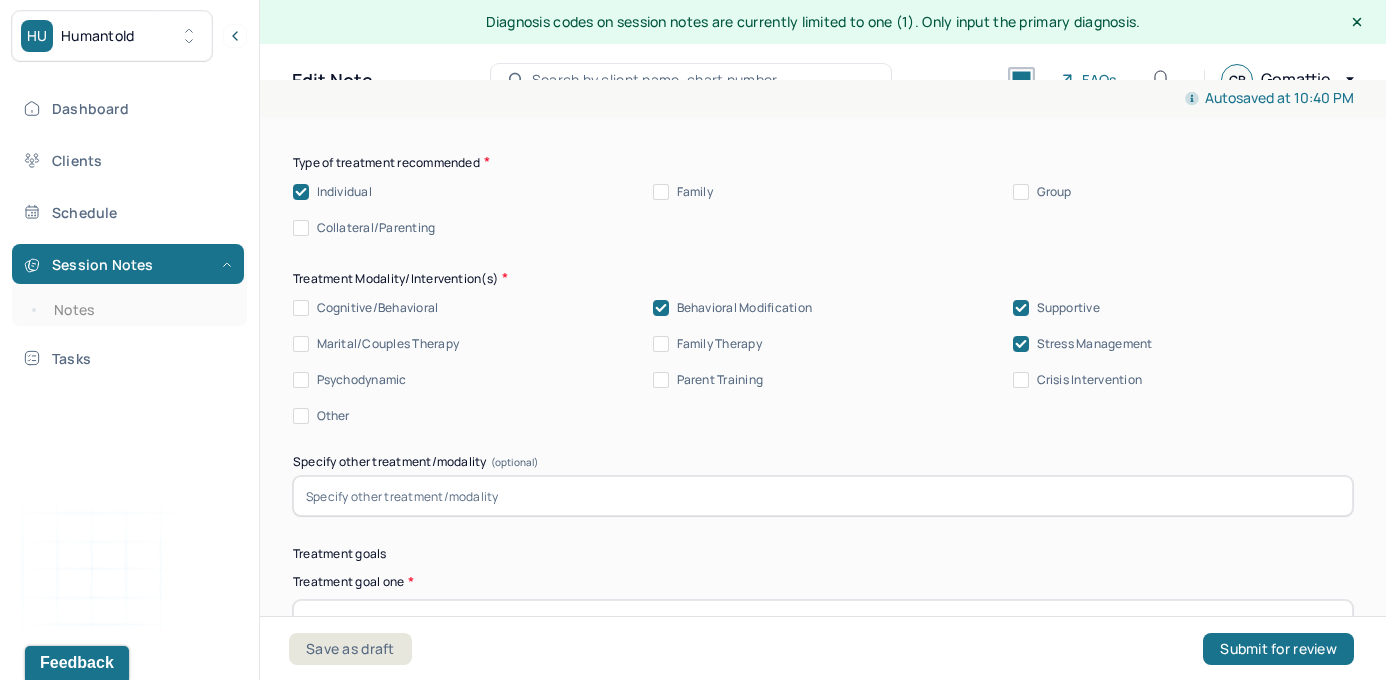 scroll, scrollTop: 11591, scrollLeft: 0, axis: vertical 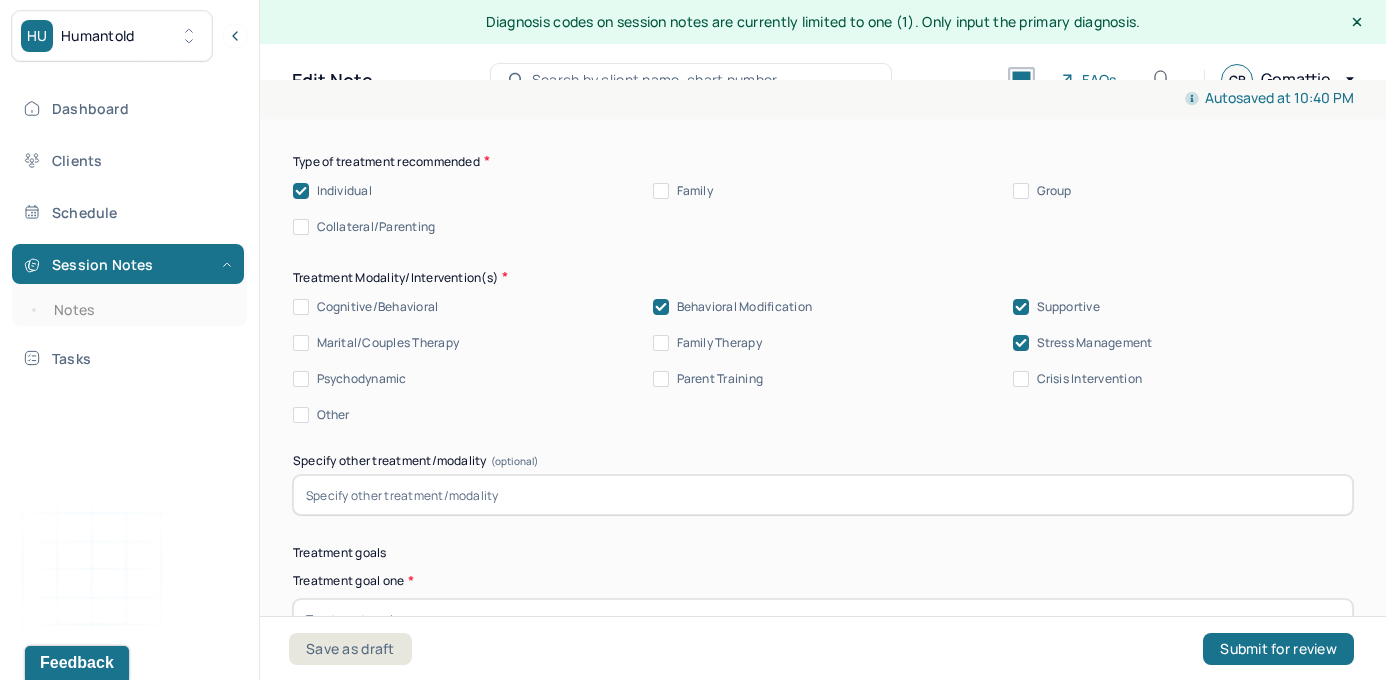 click 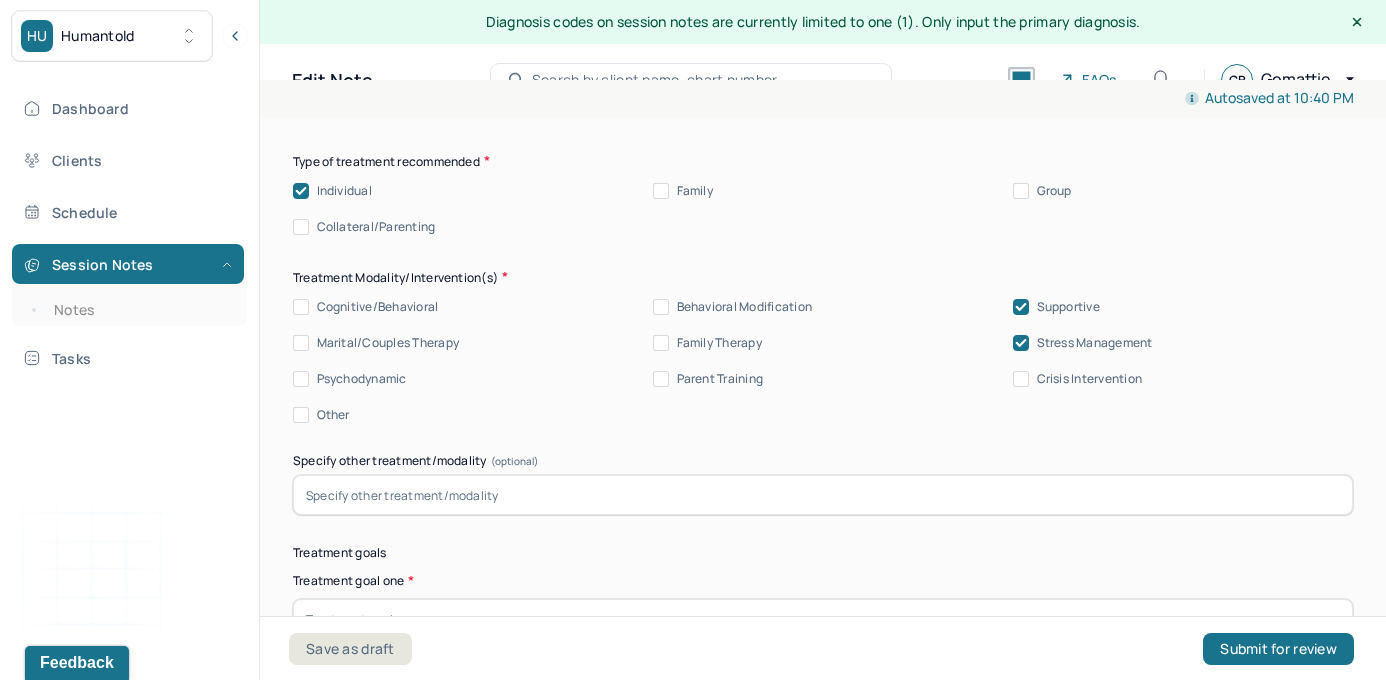 click on "Cognitive/Behavioral" at bounding box center [301, 307] 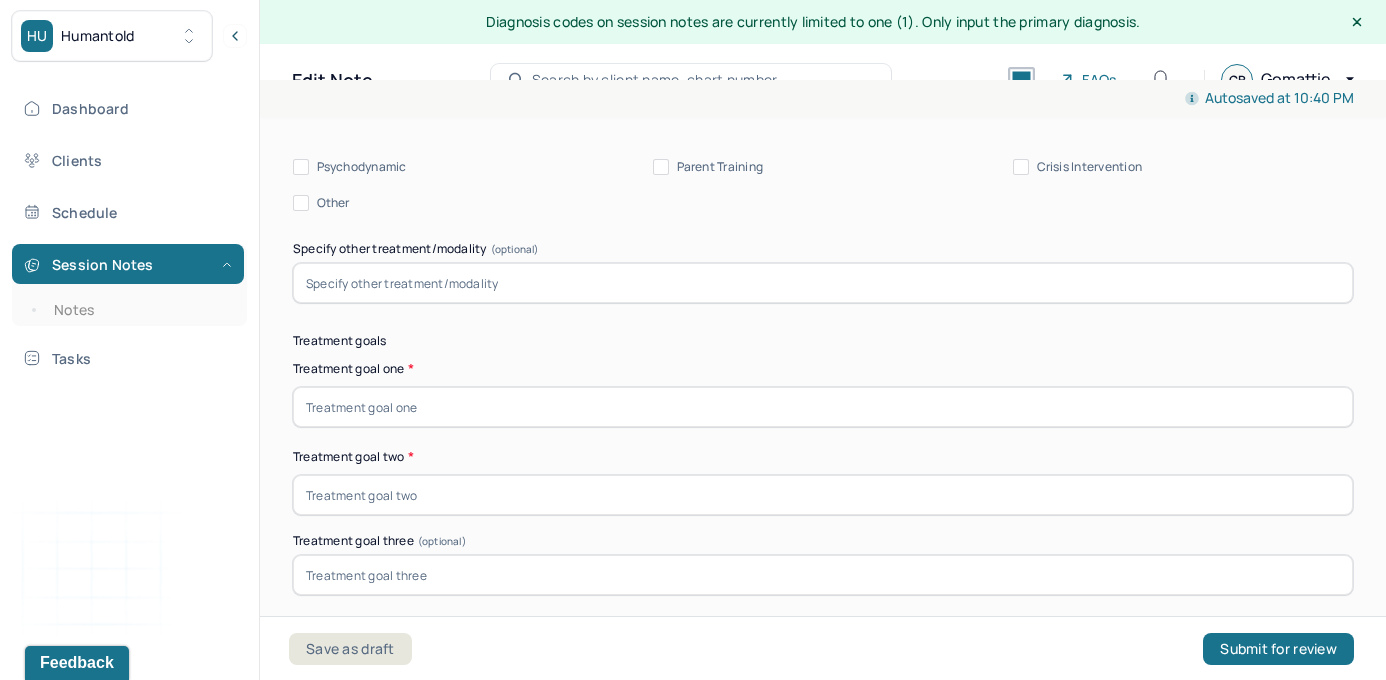 scroll, scrollTop: 11809, scrollLeft: 0, axis: vertical 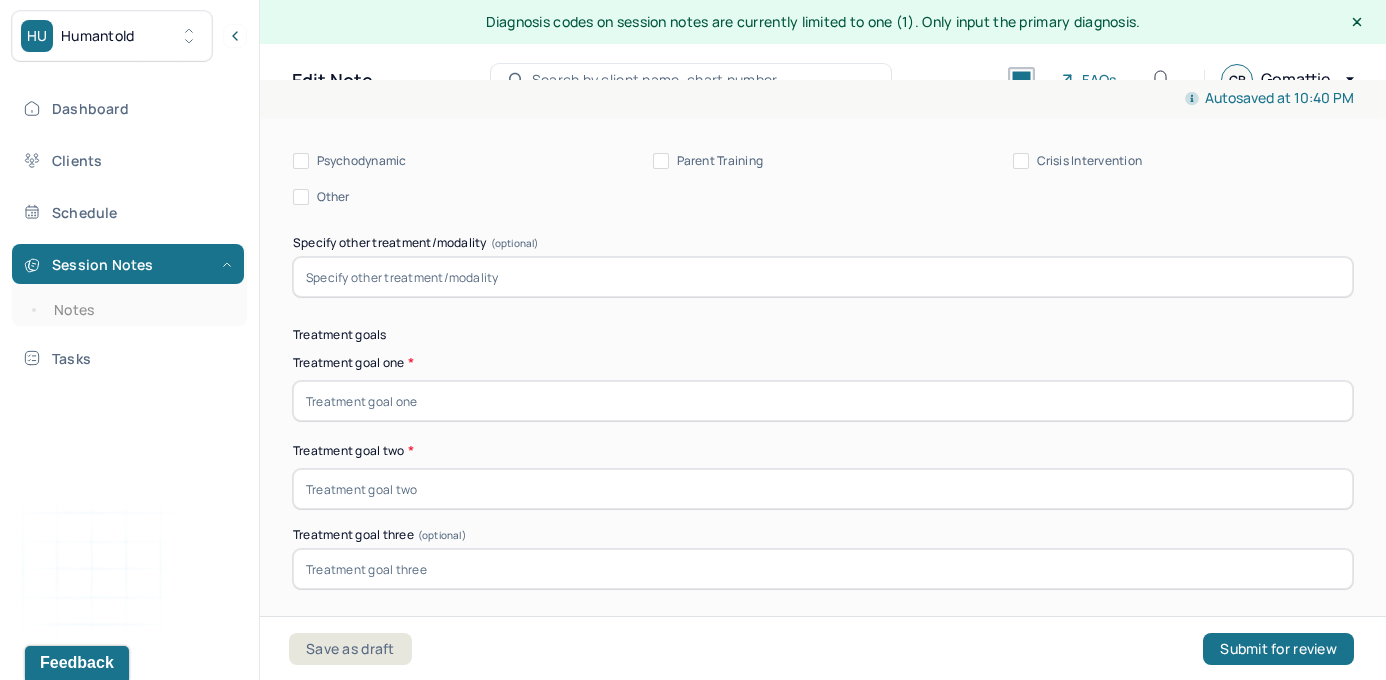 click at bounding box center (823, 401) 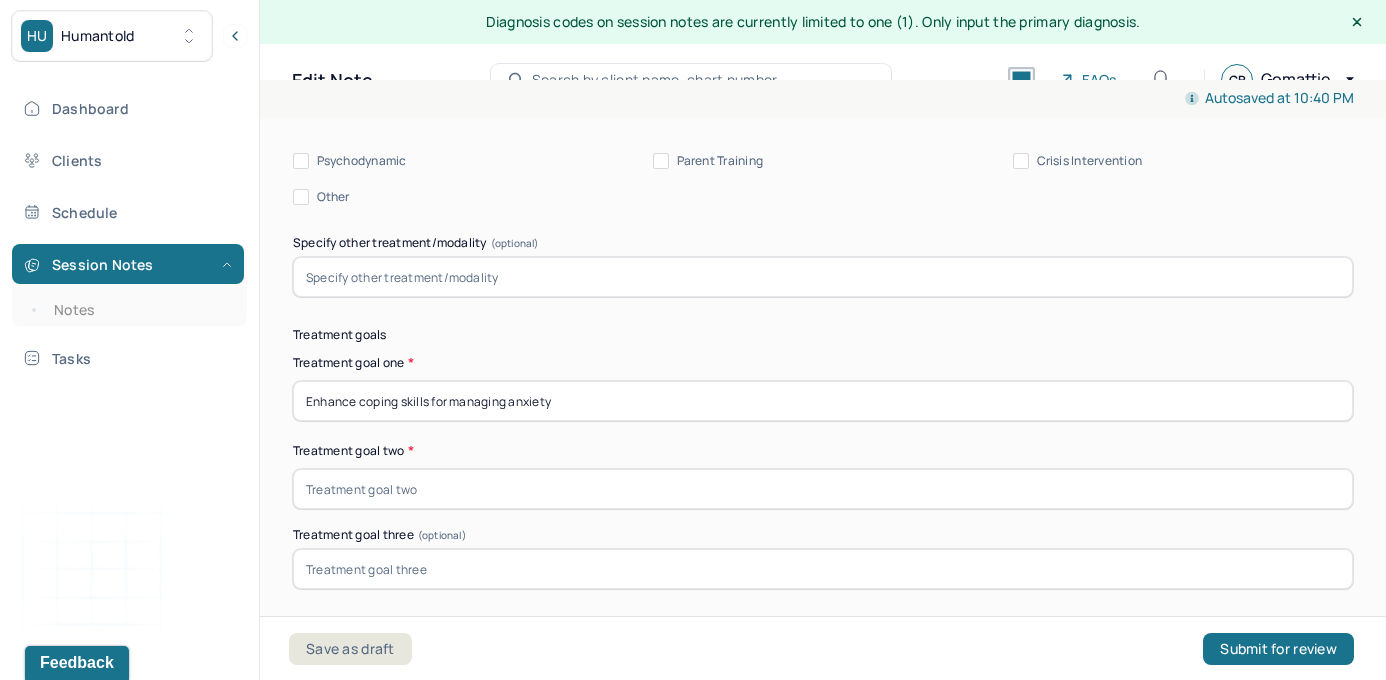 click at bounding box center [823, 489] 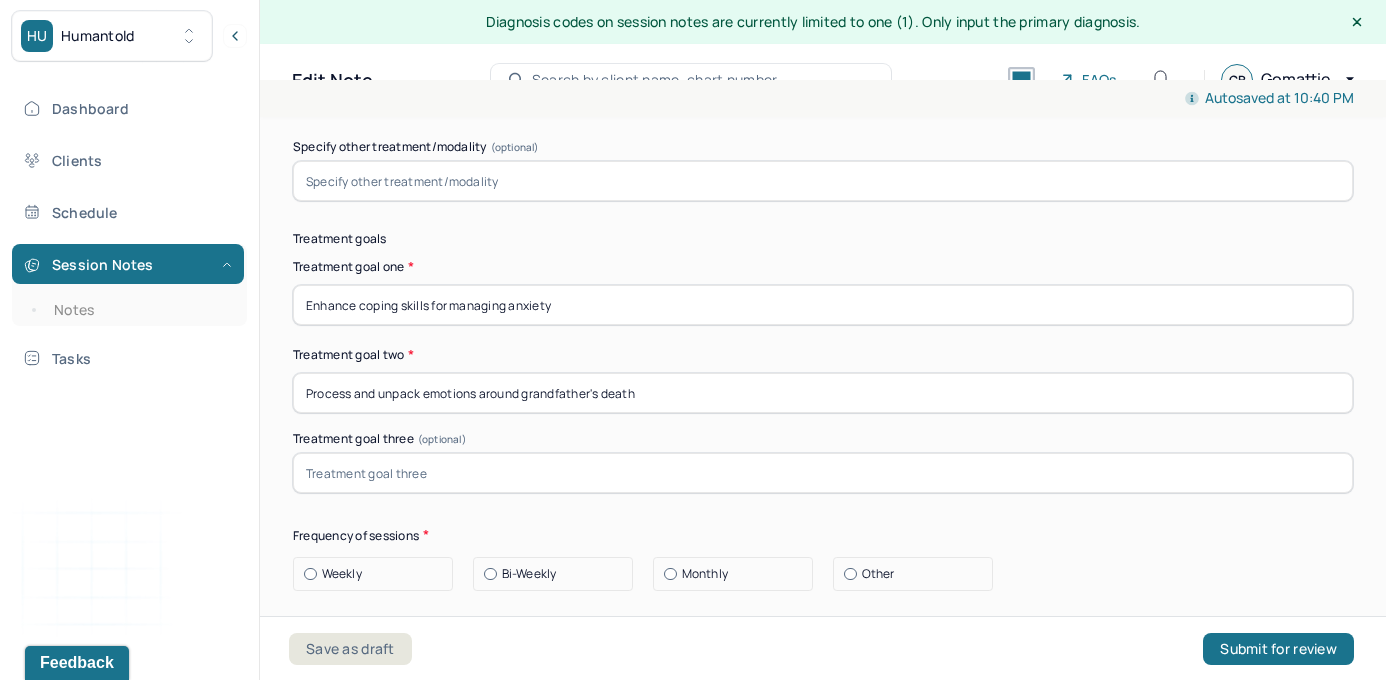 scroll, scrollTop: 11929, scrollLeft: 0, axis: vertical 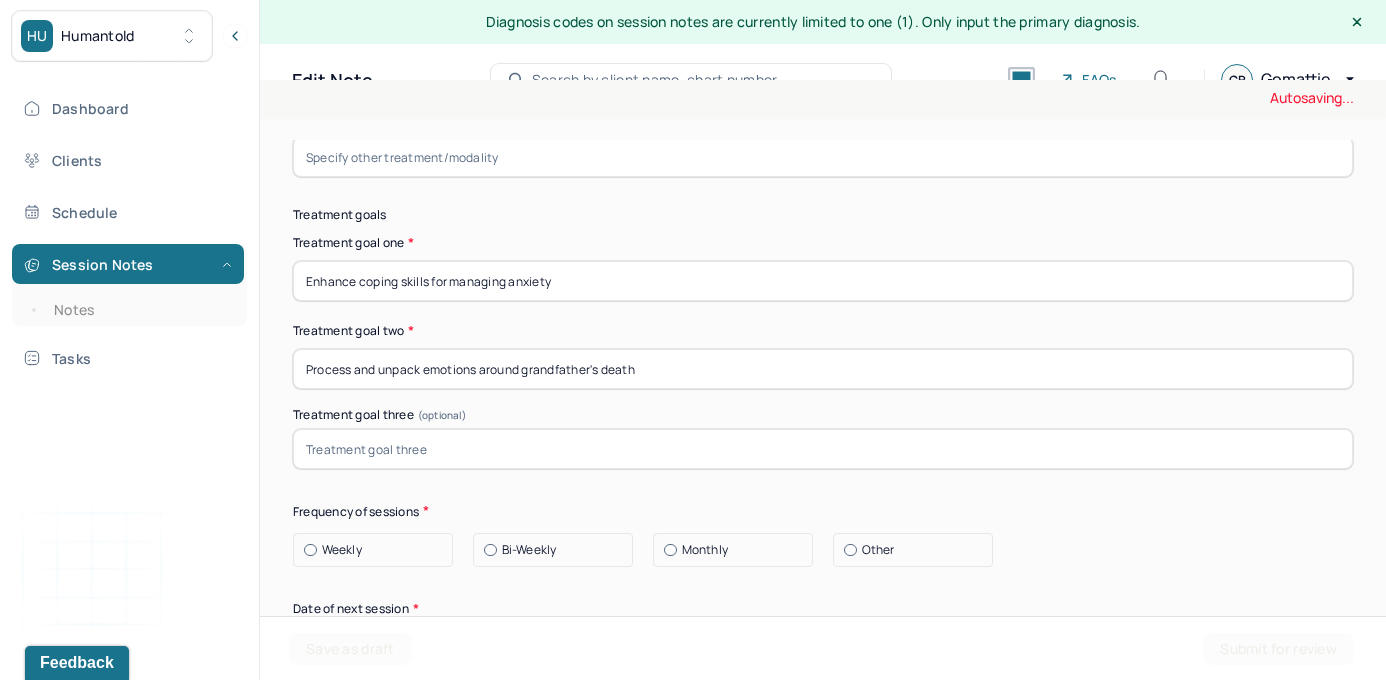 type on "Process and unpack emotions around grandfather's death" 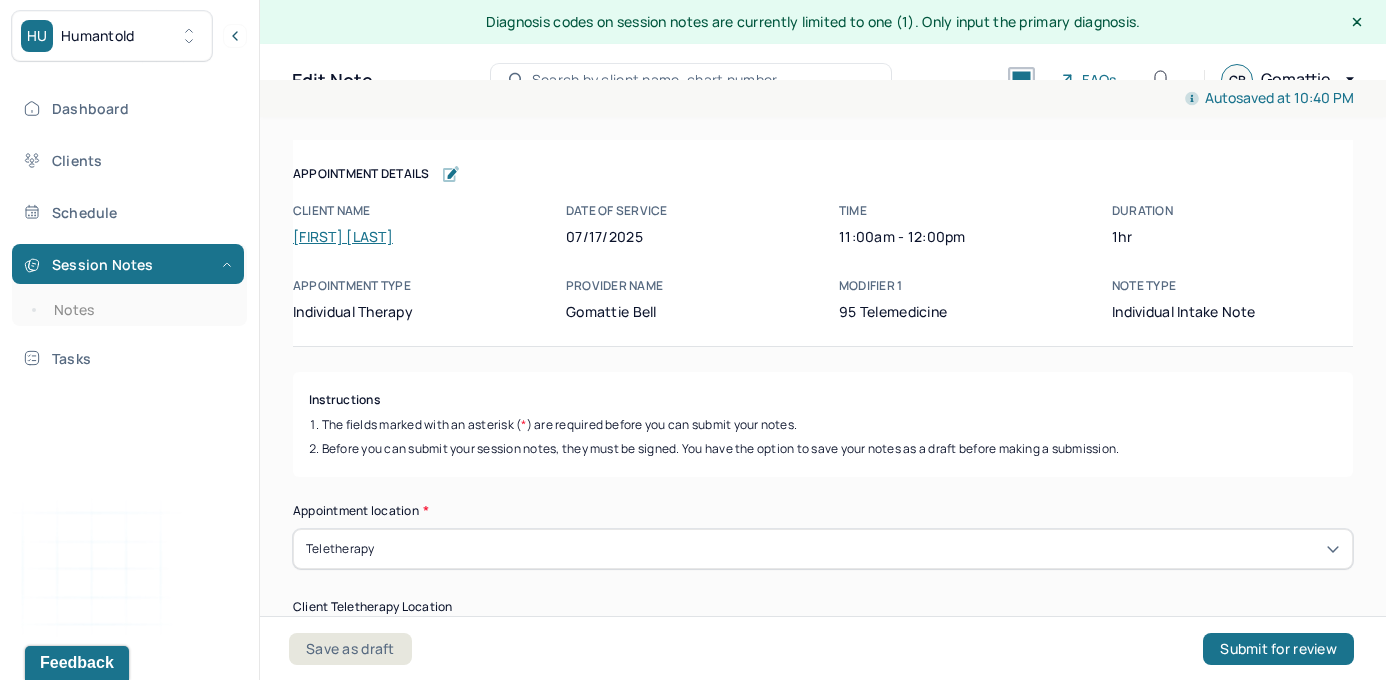 scroll, scrollTop: 850, scrollLeft: 0, axis: vertical 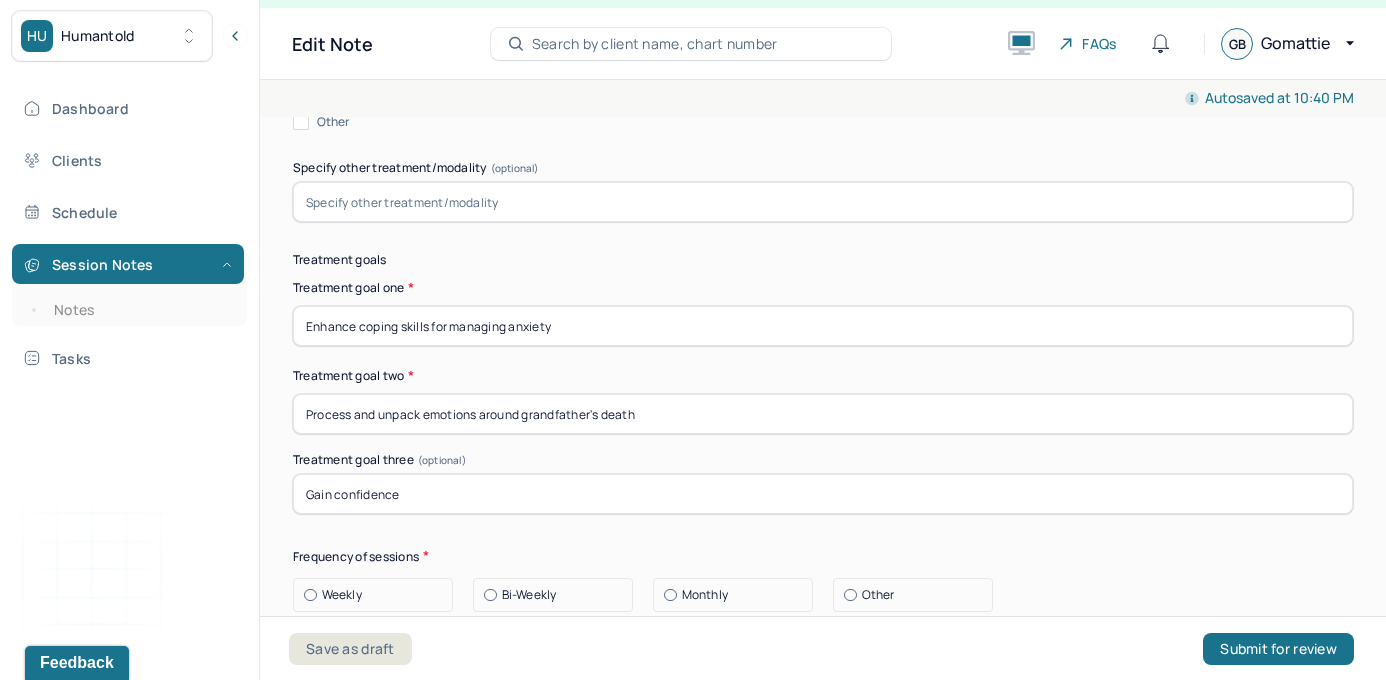 drag, startPoint x: 449, startPoint y: 472, endPoint x: 230, endPoint y: 468, distance: 219.03653 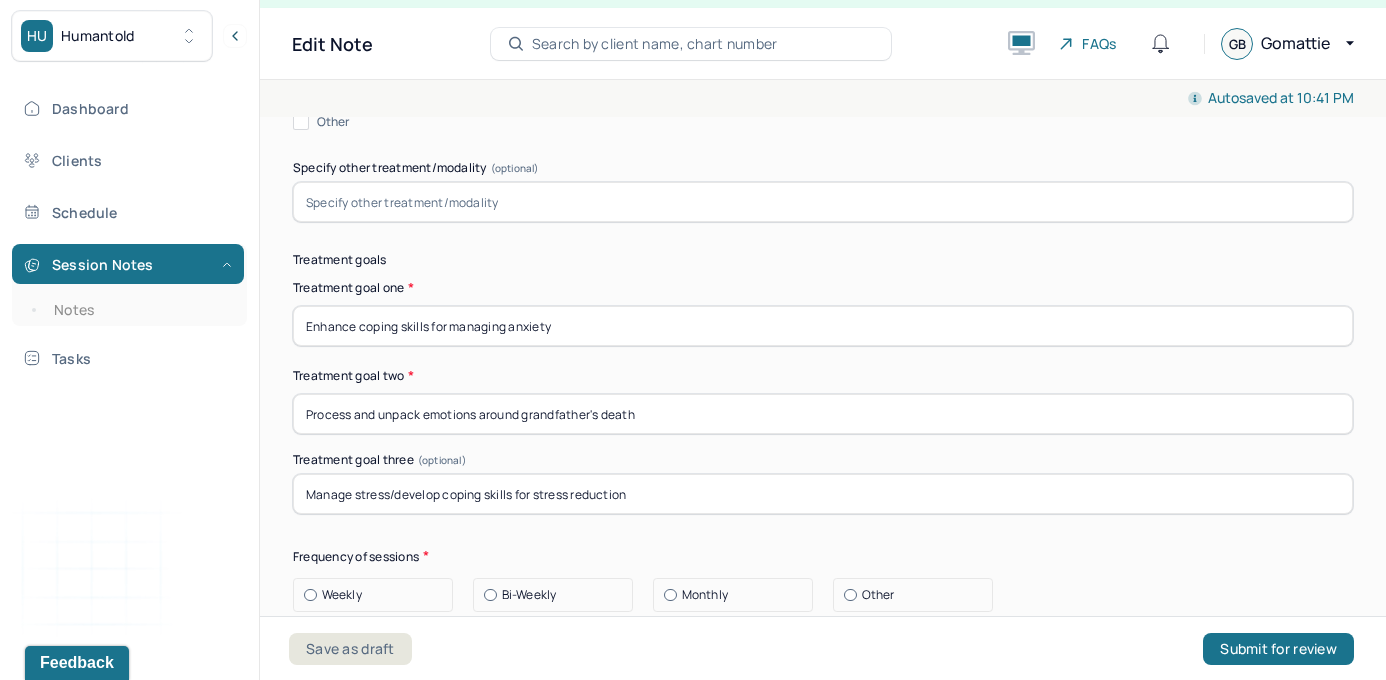 type on "Manage stress/develop coping skills for stress reduction" 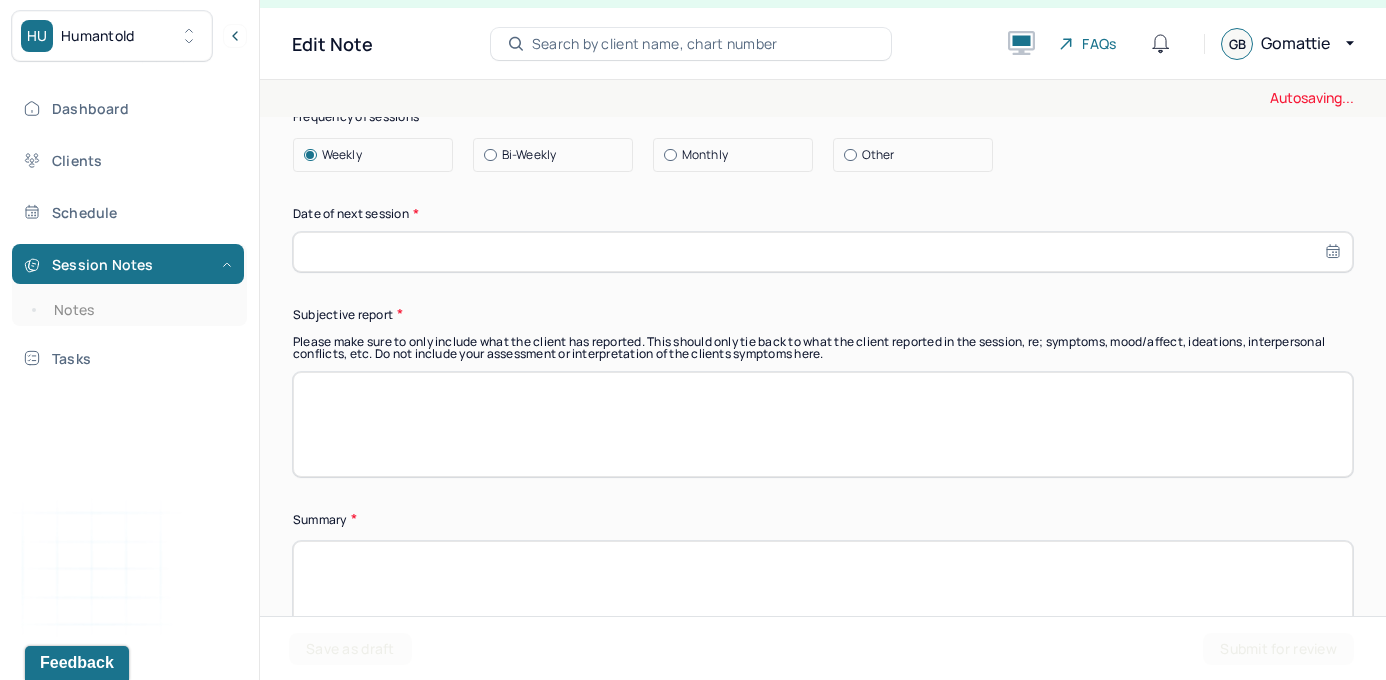 scroll, scrollTop: 12339, scrollLeft: 0, axis: vertical 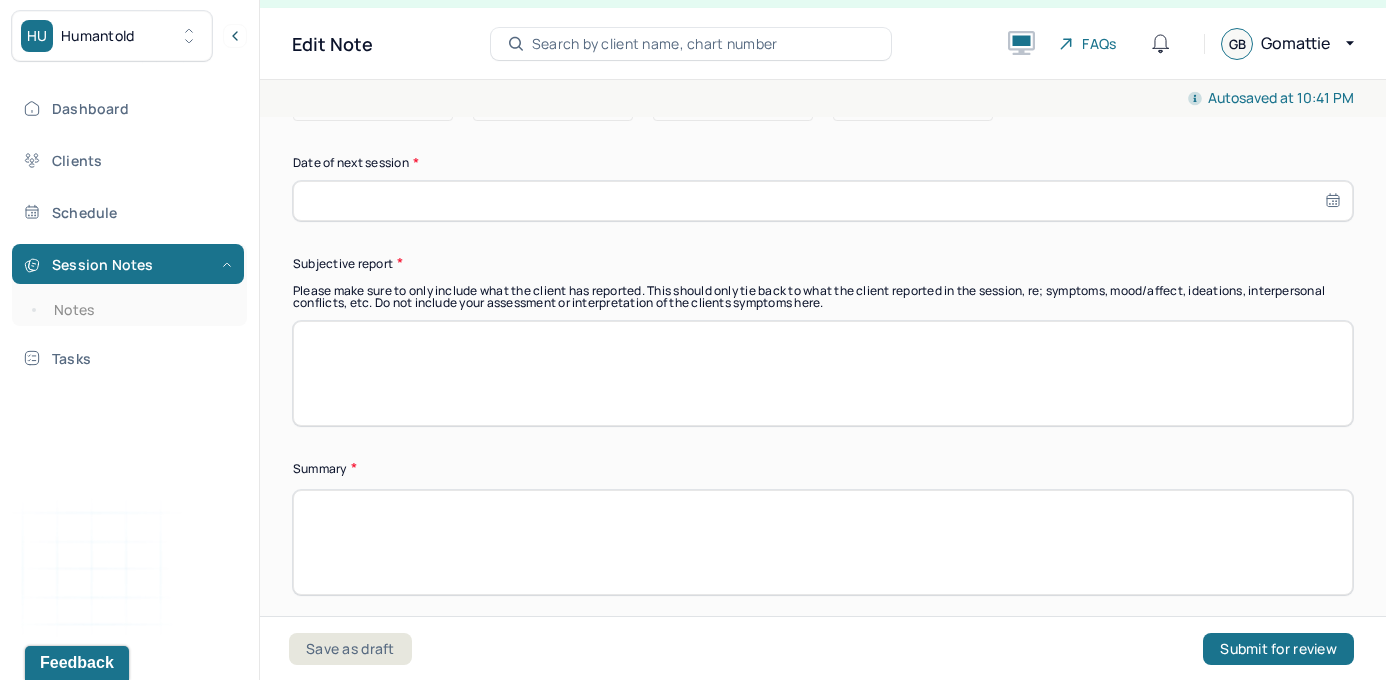 select on "6" 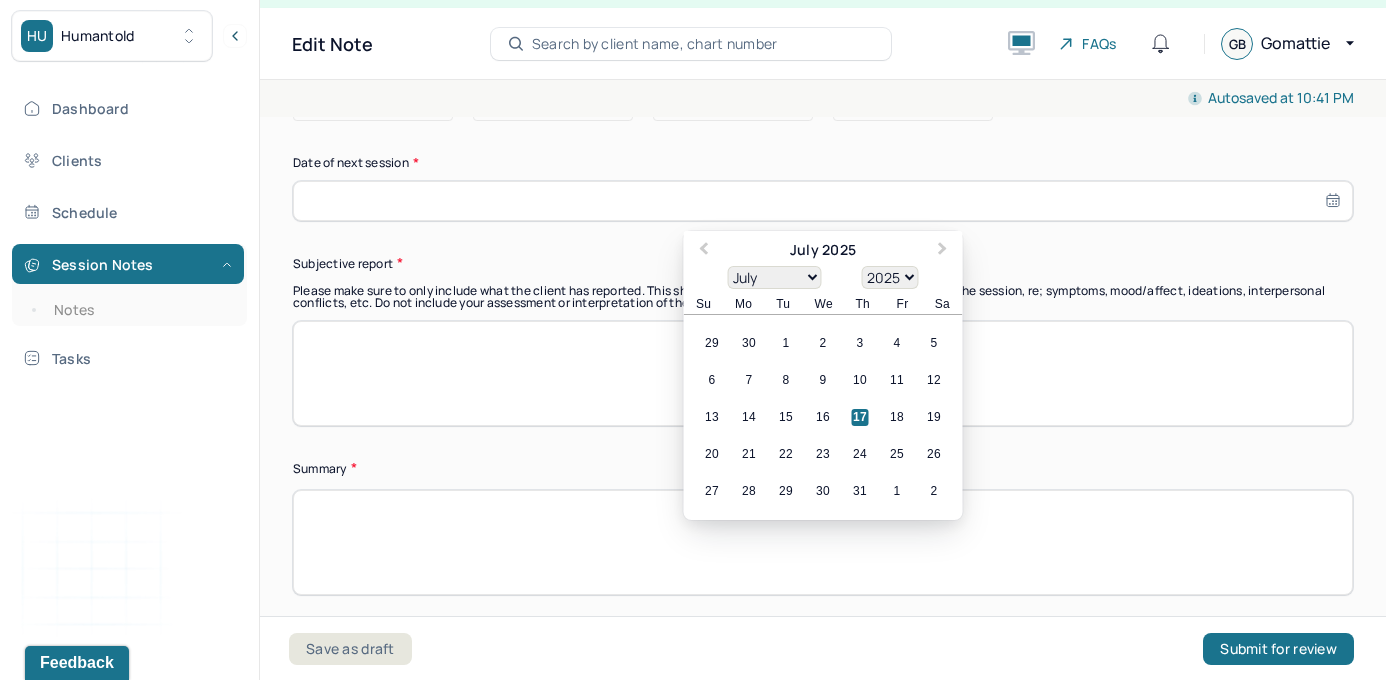 click at bounding box center (823, 201) 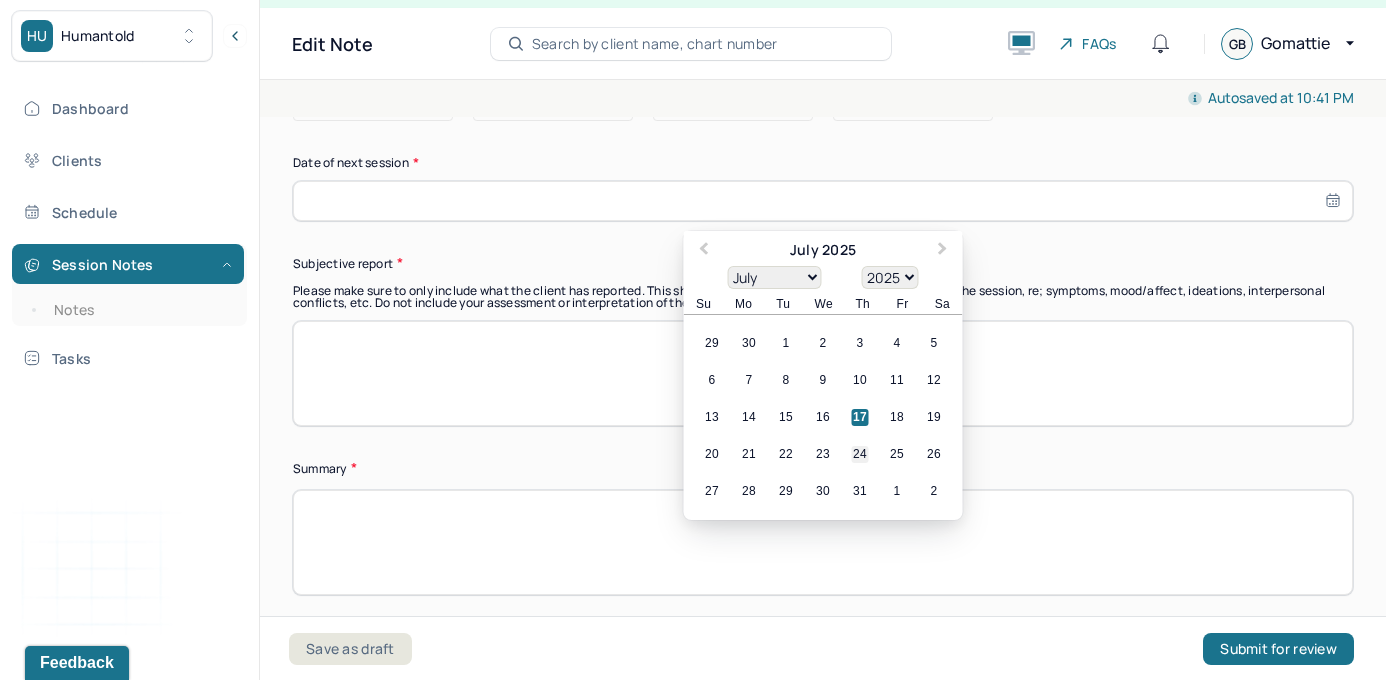 click on "24" at bounding box center (860, 454) 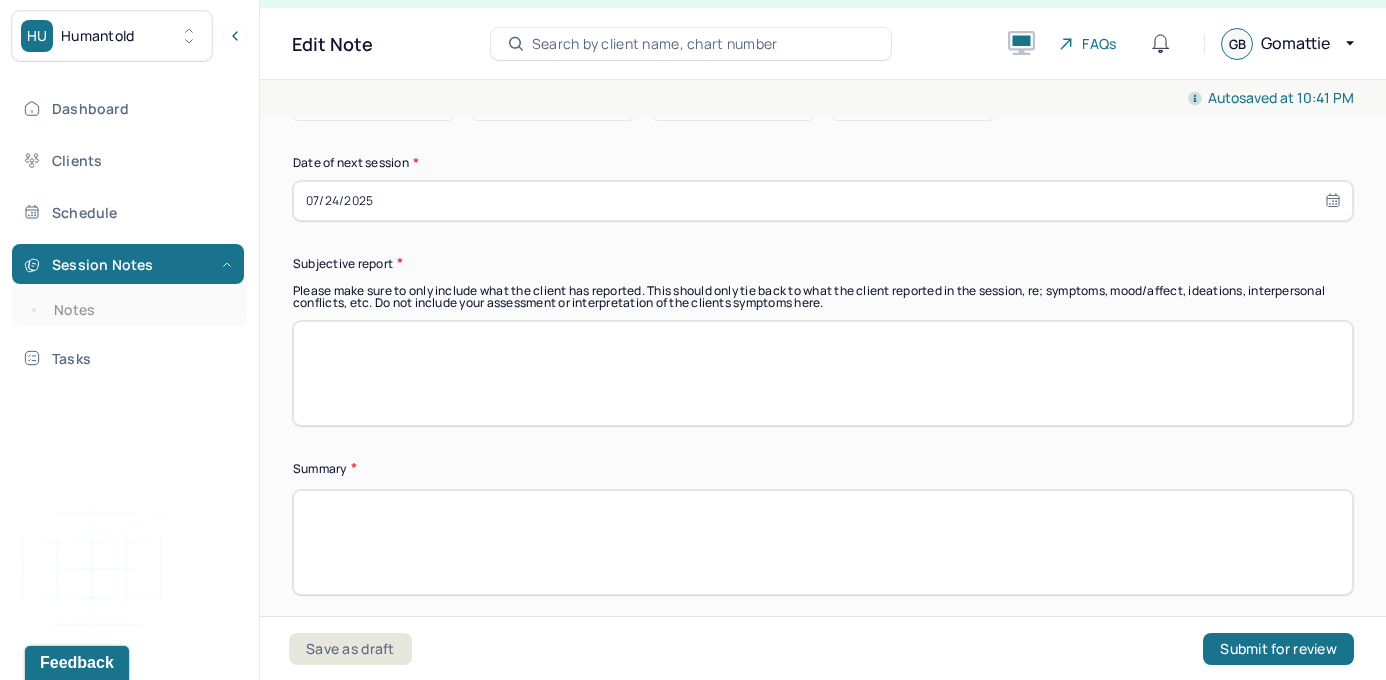 click at bounding box center (823, 373) 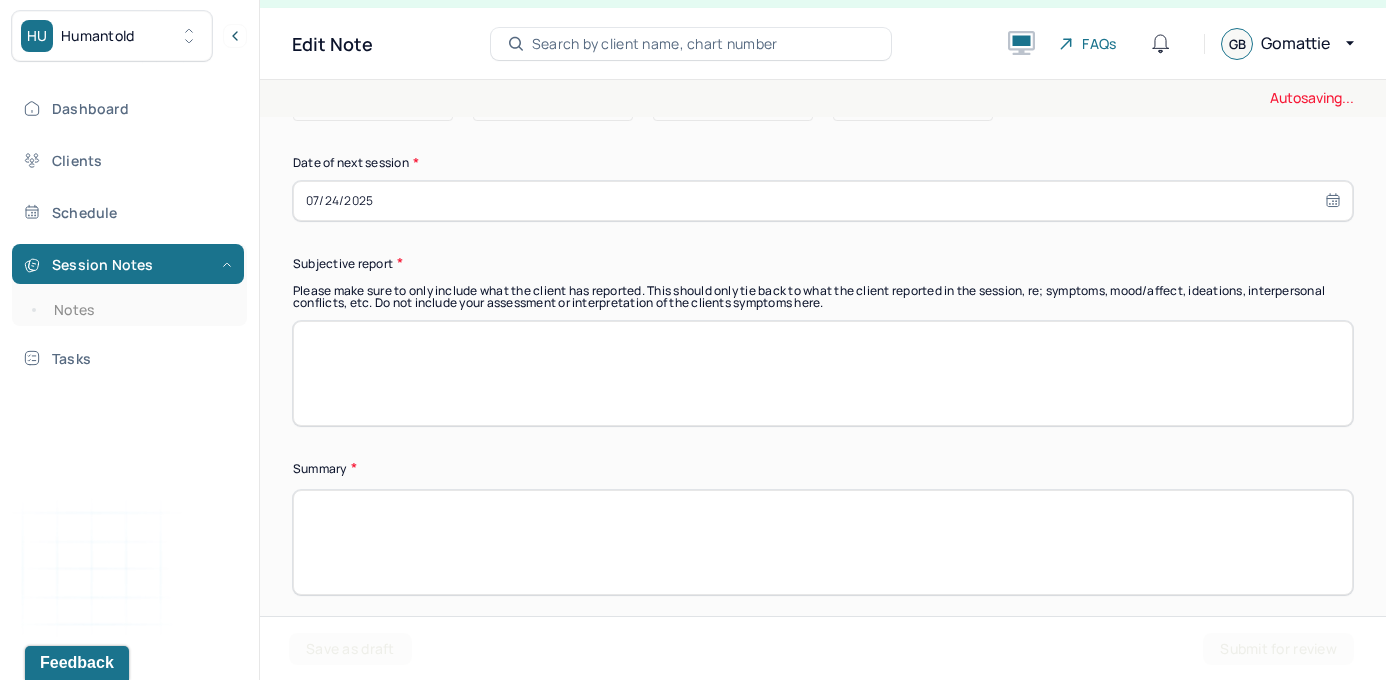 paste on "Client has been in therapy on and off since childhood, more recently has been consistent until [DATE]." 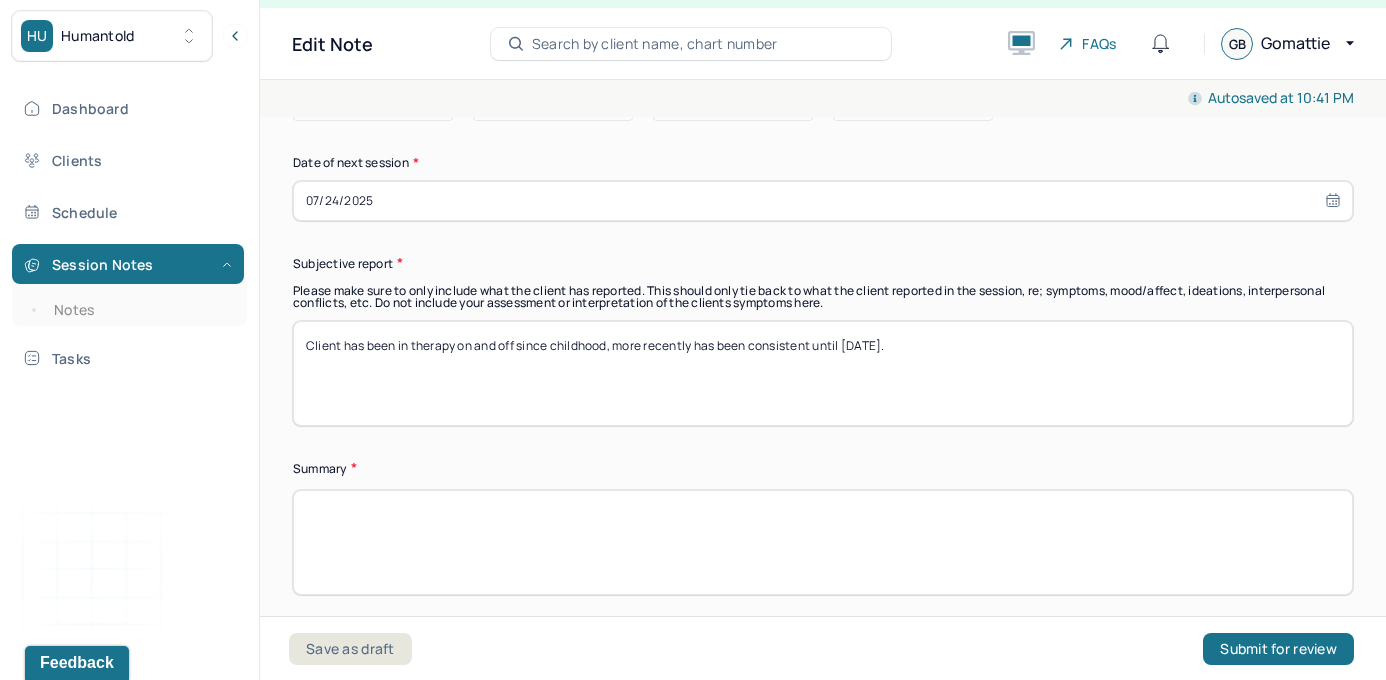 drag, startPoint x: 979, startPoint y: 341, endPoint x: 266, endPoint y: 303, distance: 714.0119 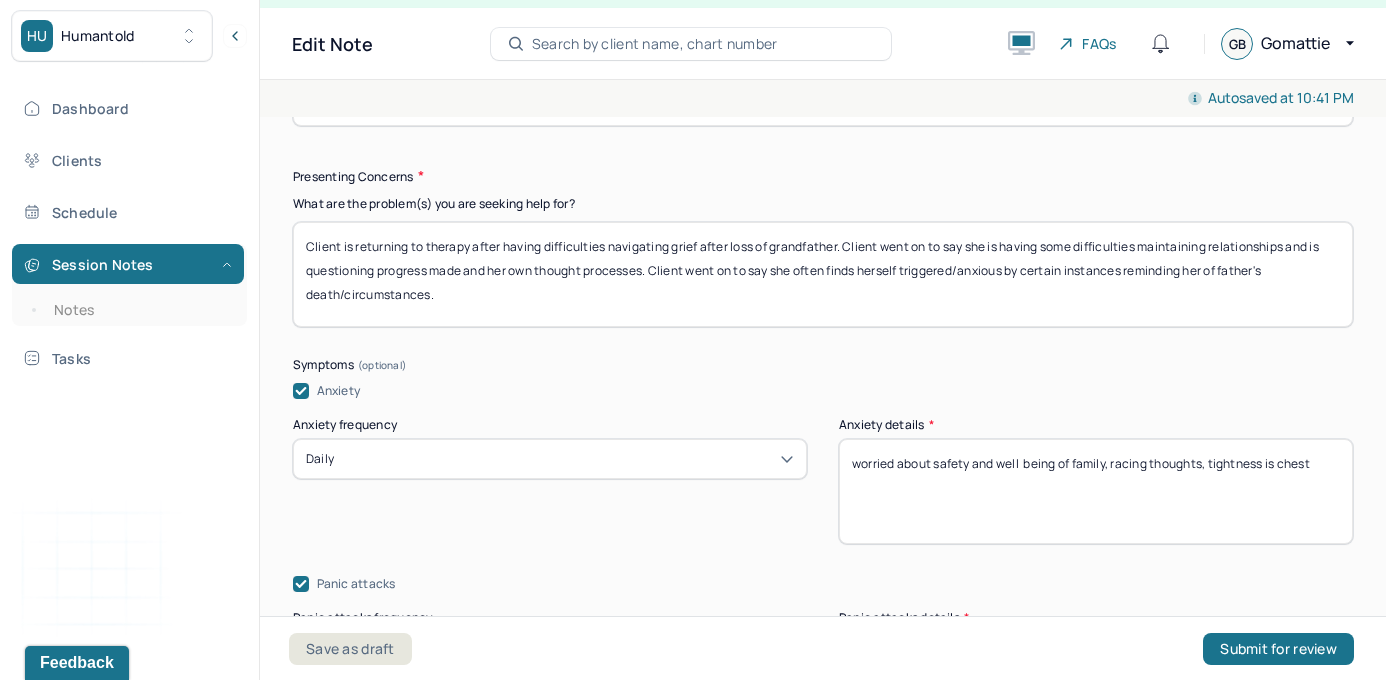 scroll, scrollTop: 2348, scrollLeft: 0, axis: vertical 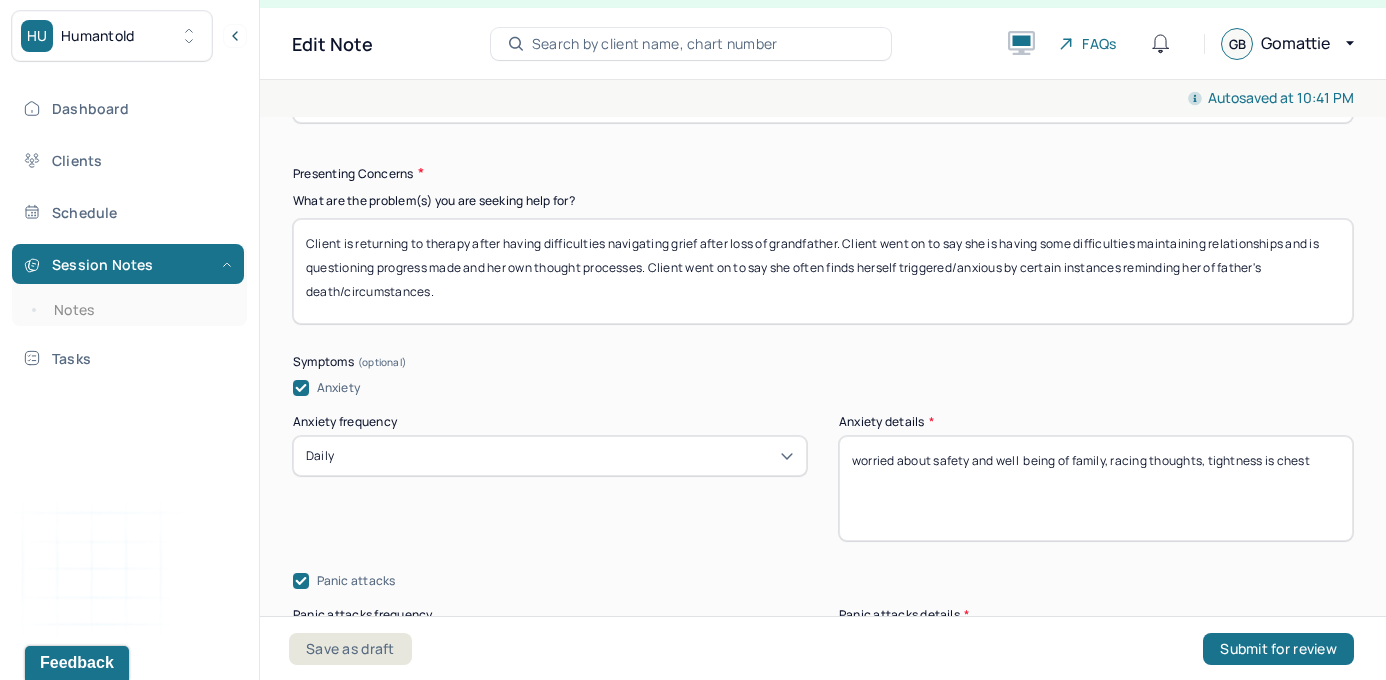 drag, startPoint x: 478, startPoint y: 289, endPoint x: 324, endPoint y: 180, distance: 188.67168 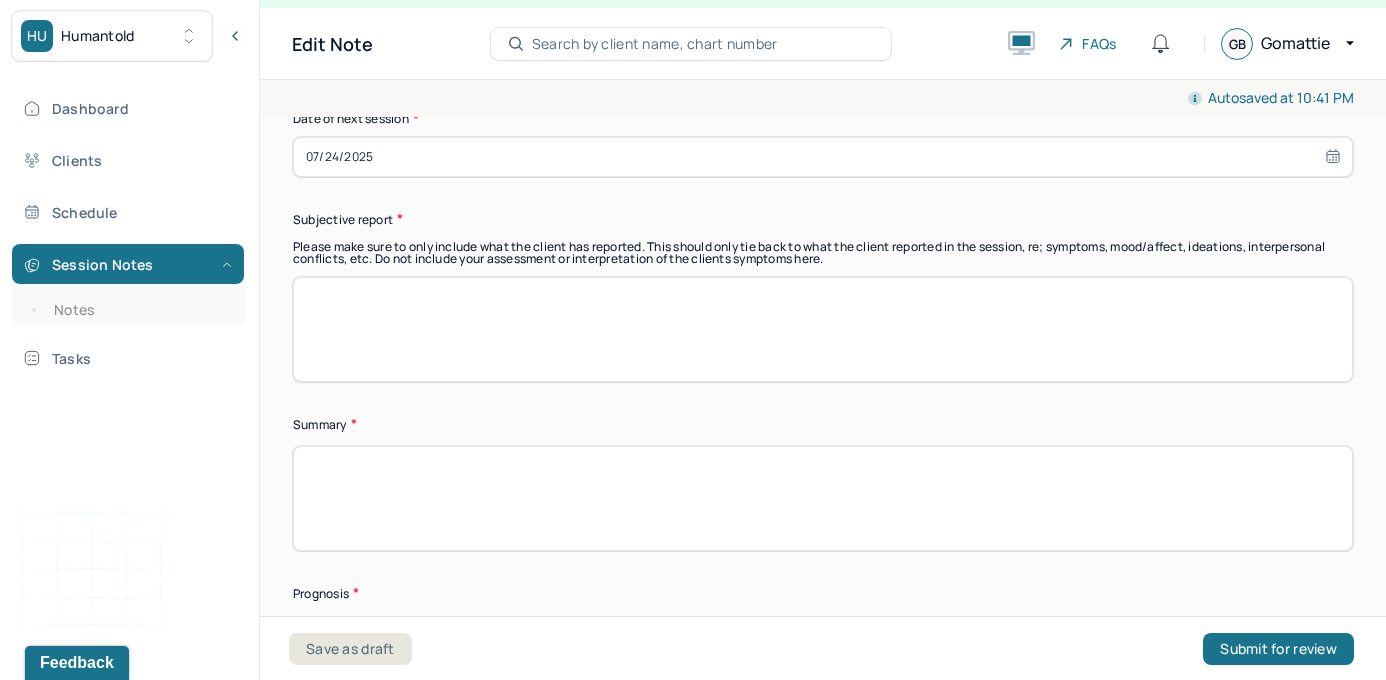 scroll, scrollTop: 12472, scrollLeft: 0, axis: vertical 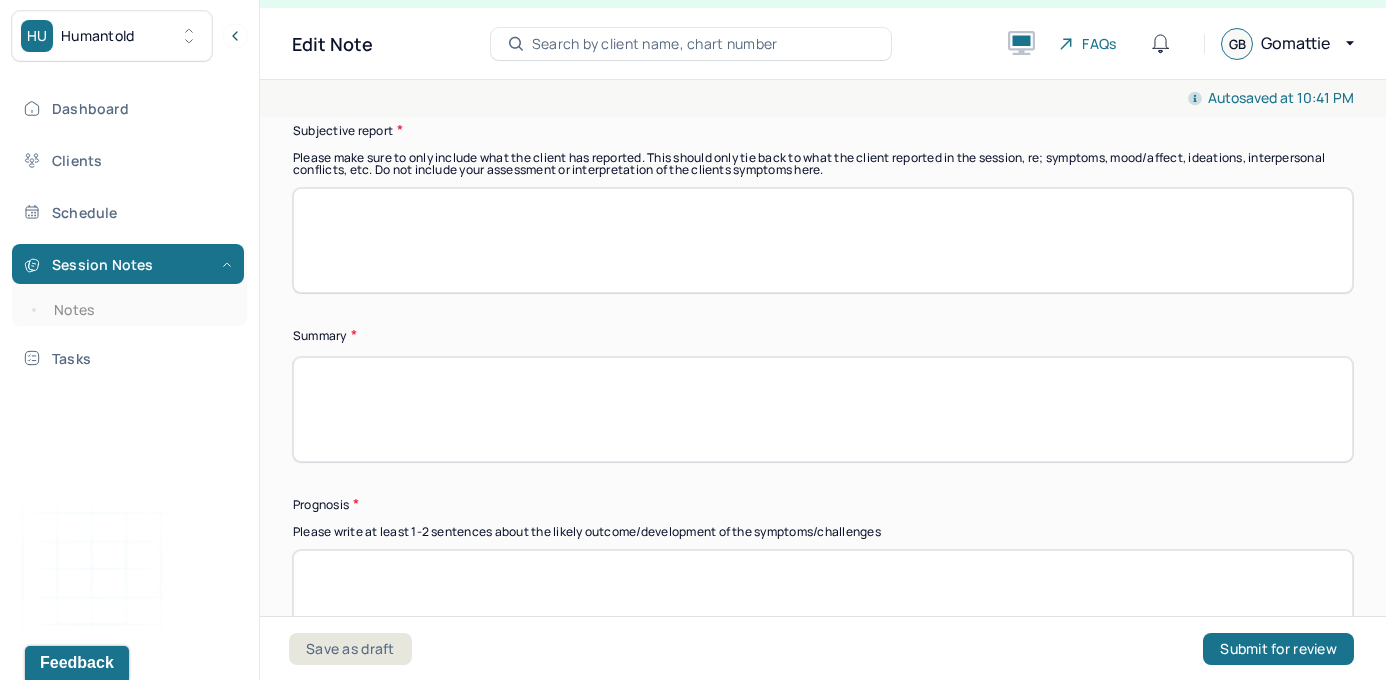 click at bounding box center [823, 240] 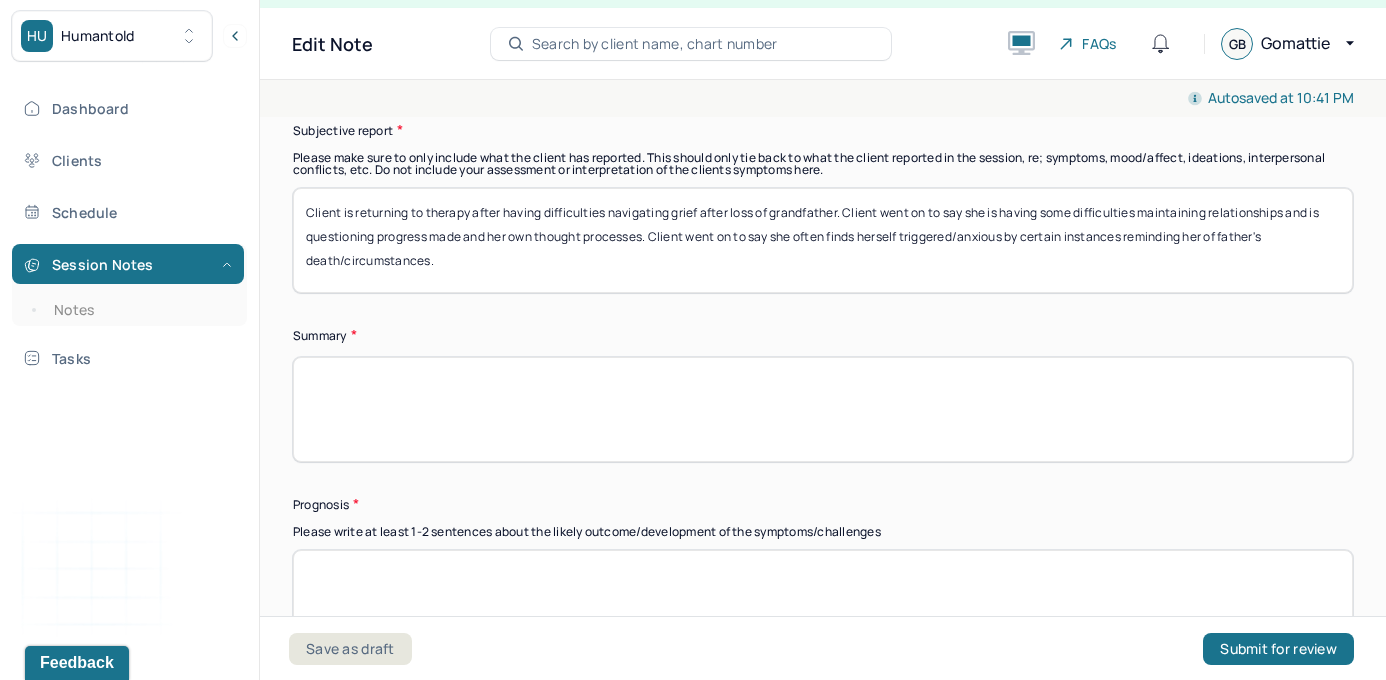 drag, startPoint x: 340, startPoint y: 187, endPoint x: 455, endPoint y: 188, distance: 115.00435 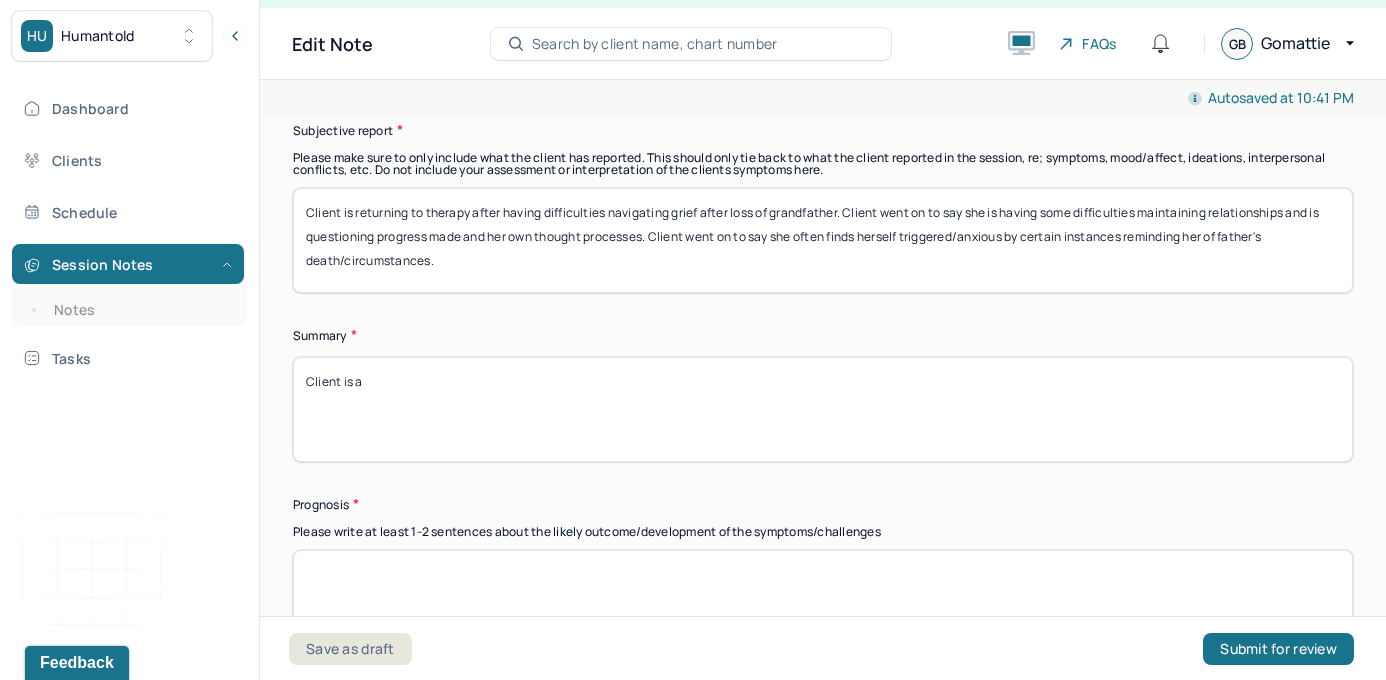 click on "Summary Present at session Patient Mother Stepfather Spouse Father Stepmother Partner Guardian Other Specify Other (optional) Type of treatment recommended Individual Family Group Collateral/Parenting Treatment Modality/Intervention(s) Cognitive/Behavioral Behavioral Modification Supportive Marital/Couples Therapy  Family Therapy Stress Management Psychodynamic Parent Training Crisis Intervention Other Specify other treatment/modality (optional) Treatment goals Treatment goal one * Enhance coping skills for managing anxiety Treatment goal two * Process and unpack emotions around grandfather's death Treatment goal three (optional) Manage stress/develop coping skills for stress reduction Frequency of sessions Weekly Bi-Weekly Monthly Other Date of next session * 07/24/2025 Subjective report Summary Client is a Prognosis Please write at least 1-2 sentences about the likely outcome/development of the symptoms/challenges Communication Factors impacting treatment" at bounding box center [823, -7] 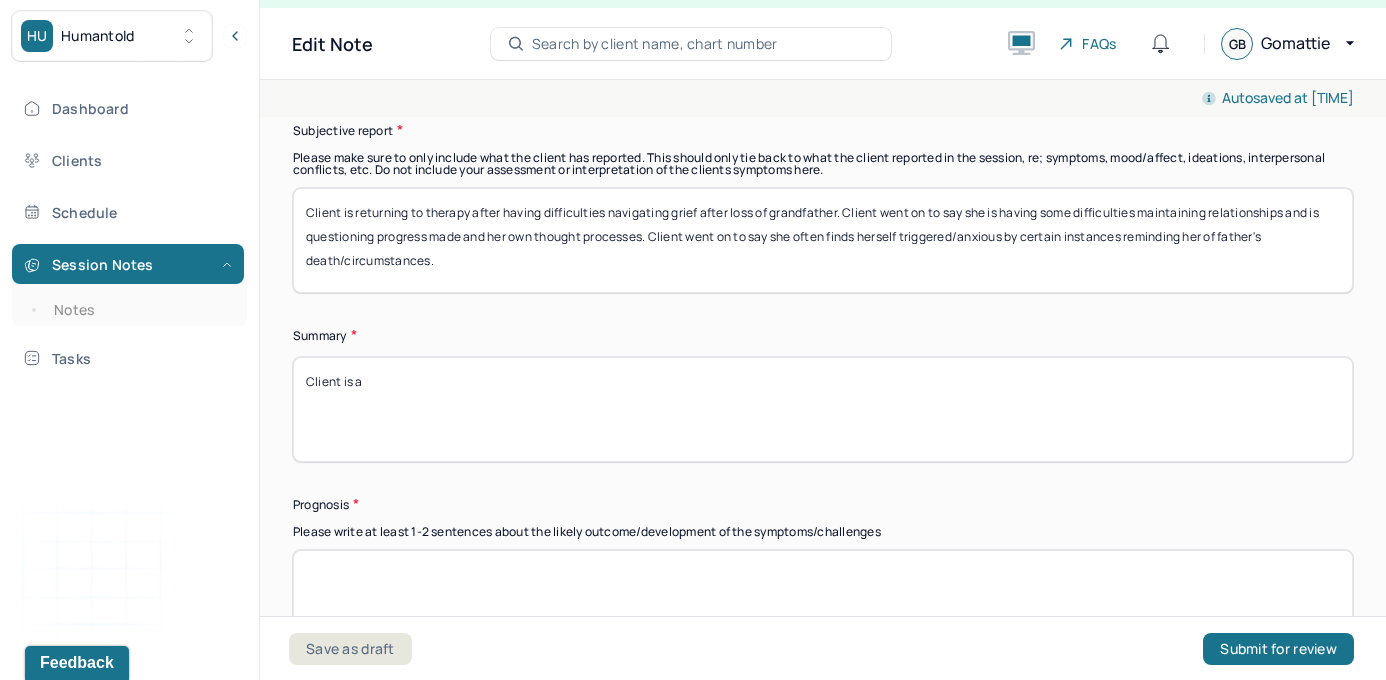 click on "Client is a" at bounding box center [823, 409] 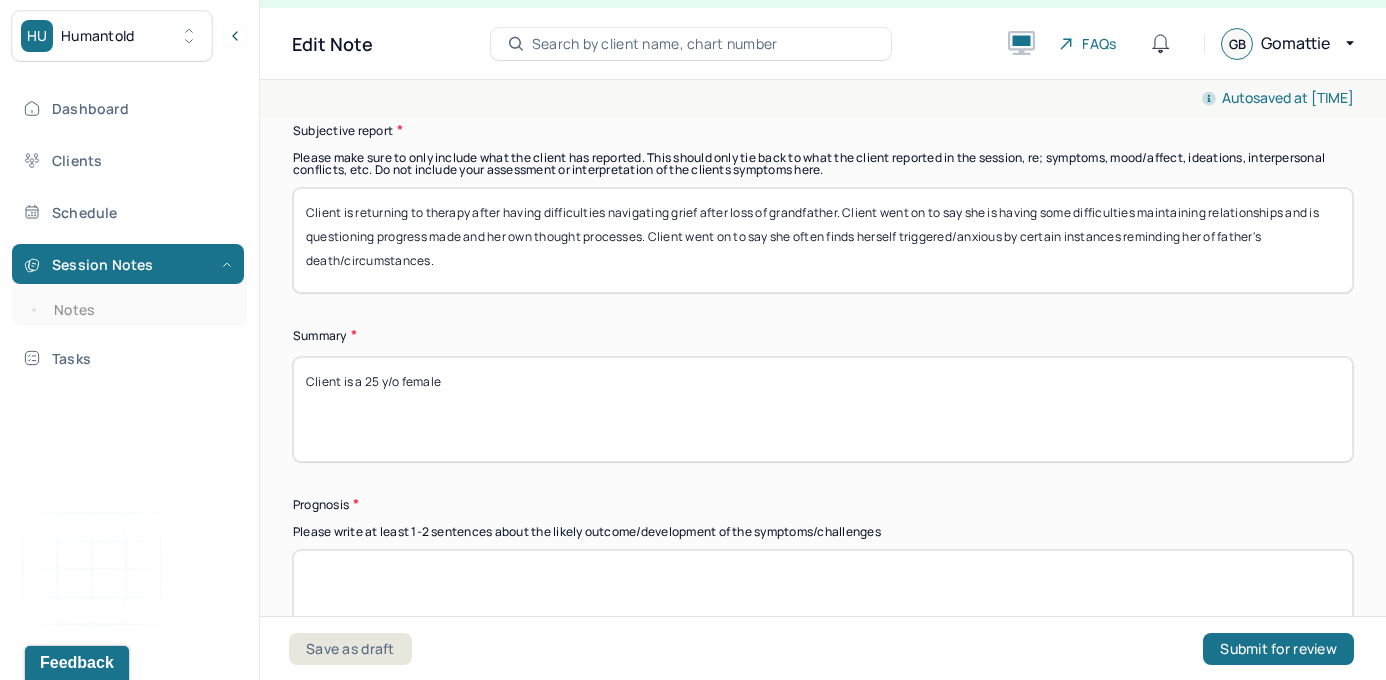 paste on "Client is returning to therapy after having difficulties navigating grief after loss of grandfather. Client went on to say she is having some difficulties maintaining relationships and is questioning progress made and her own thought processes. Client went on to say she often finds herself triggered/anxious by certain instances reminding her of father's death/circumstances." 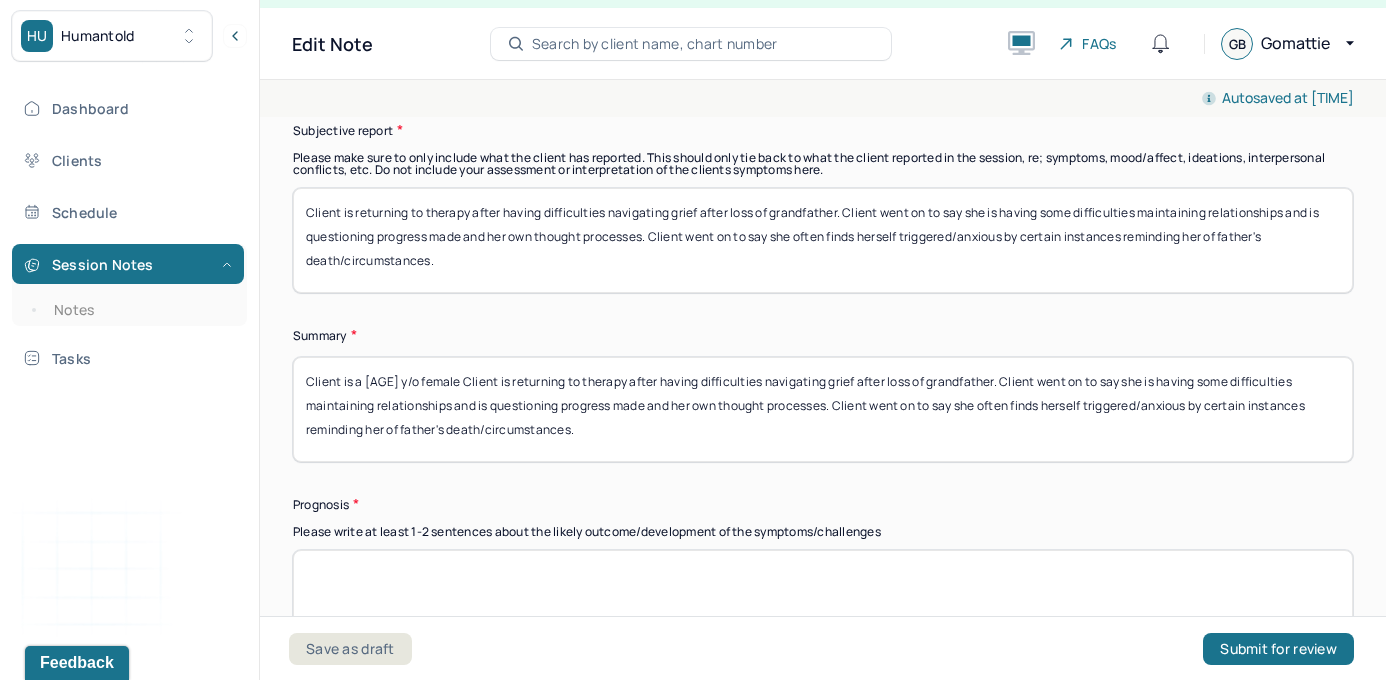 drag, startPoint x: 559, startPoint y: 359, endPoint x: 443, endPoint y: 356, distance: 116.03879 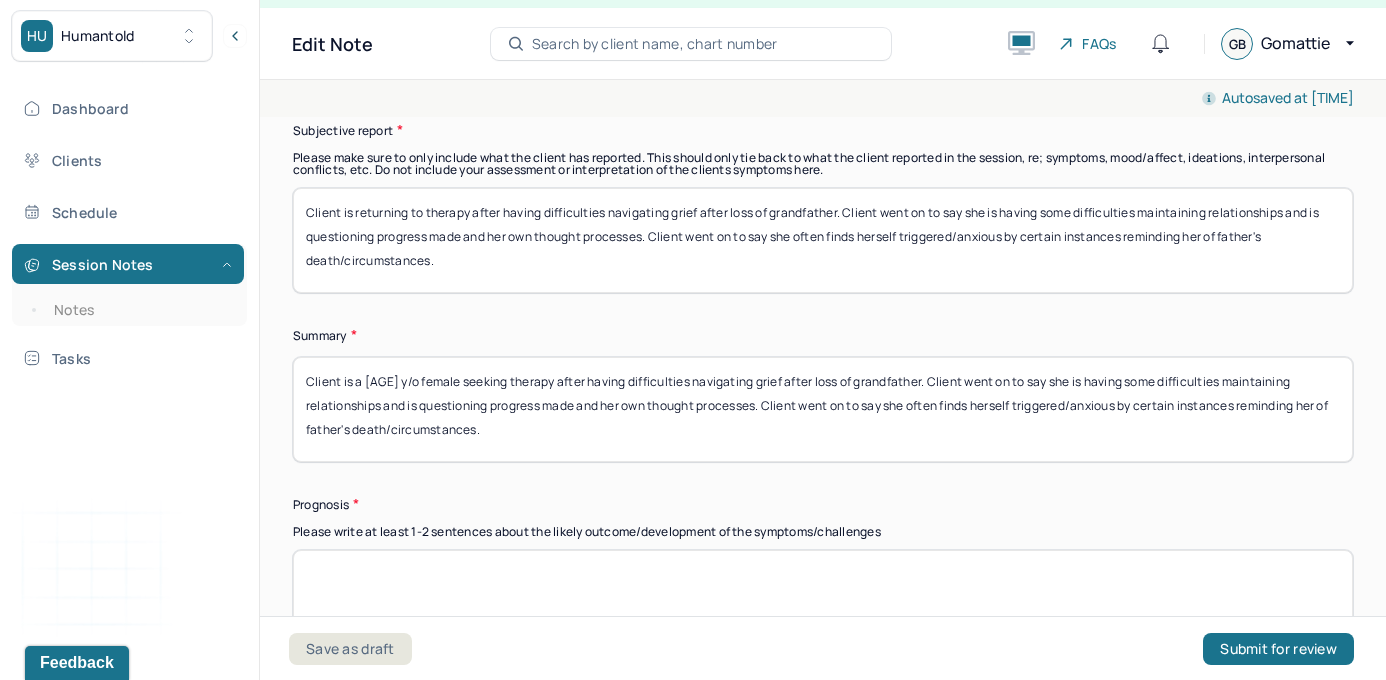 drag, startPoint x: 917, startPoint y: 354, endPoint x: 942, endPoint y: 415, distance: 65.9242 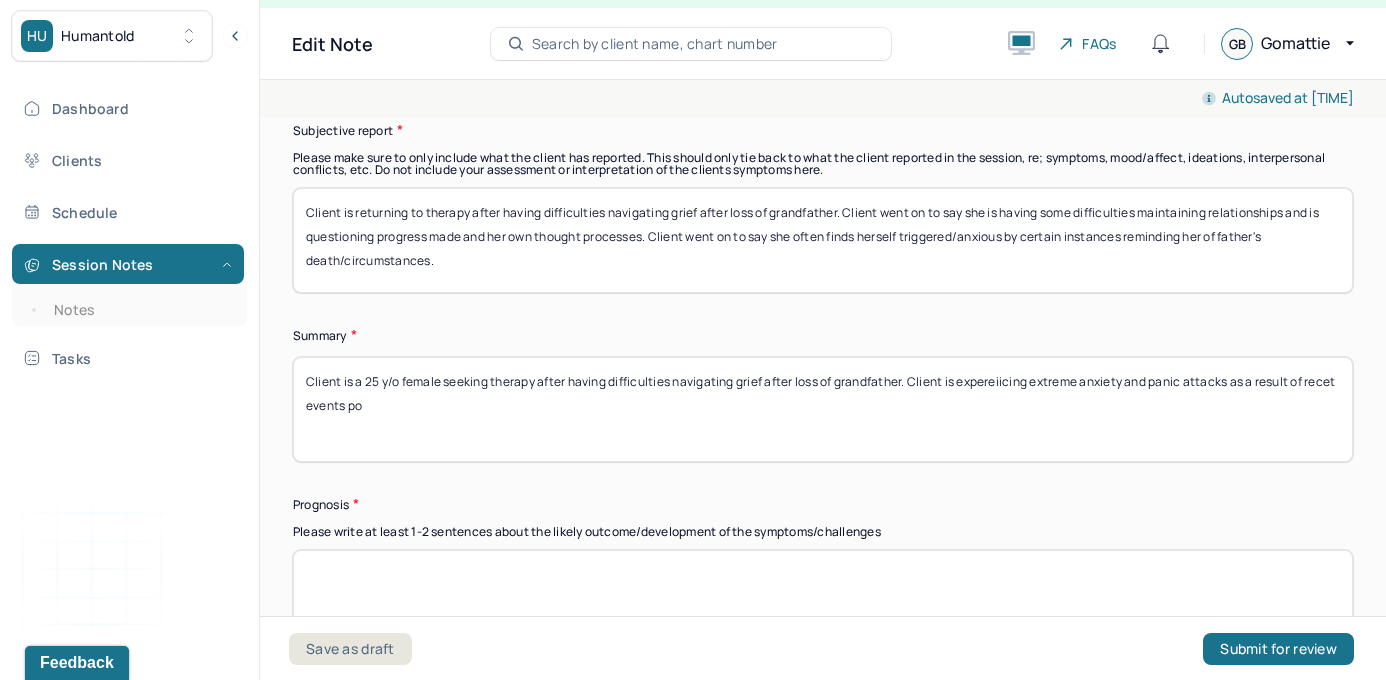 click on "Client is a 25 y/o female seeking therapy after having difficulties navigating grief after loss of grandfather. Client is expereiicing extreme anxiety and panic attacks as a result of recet events po" at bounding box center [823, 409] 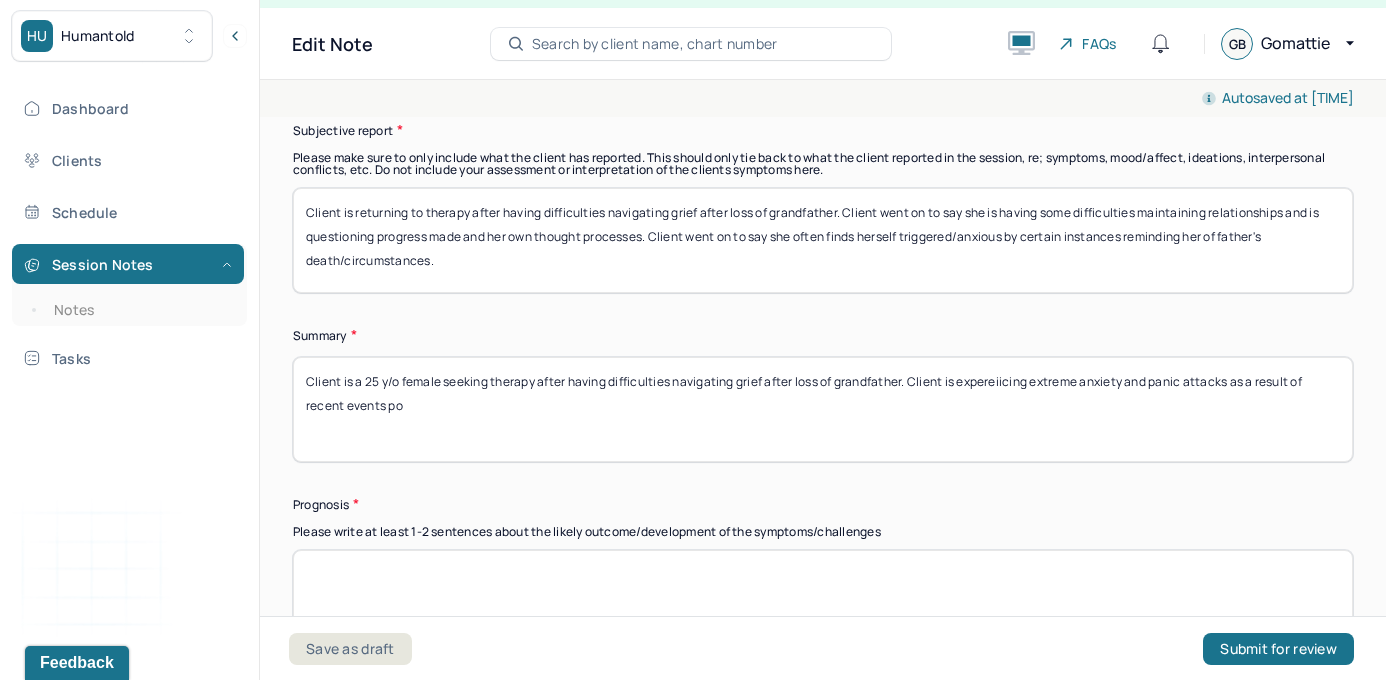 click on "Client is a 25 y/o female seeking therapy after having difficulties navigating grief after loss of grandfather. Client is expereiicing extreme anxiety and panic attacks as a result of recet events po" at bounding box center (823, 409) 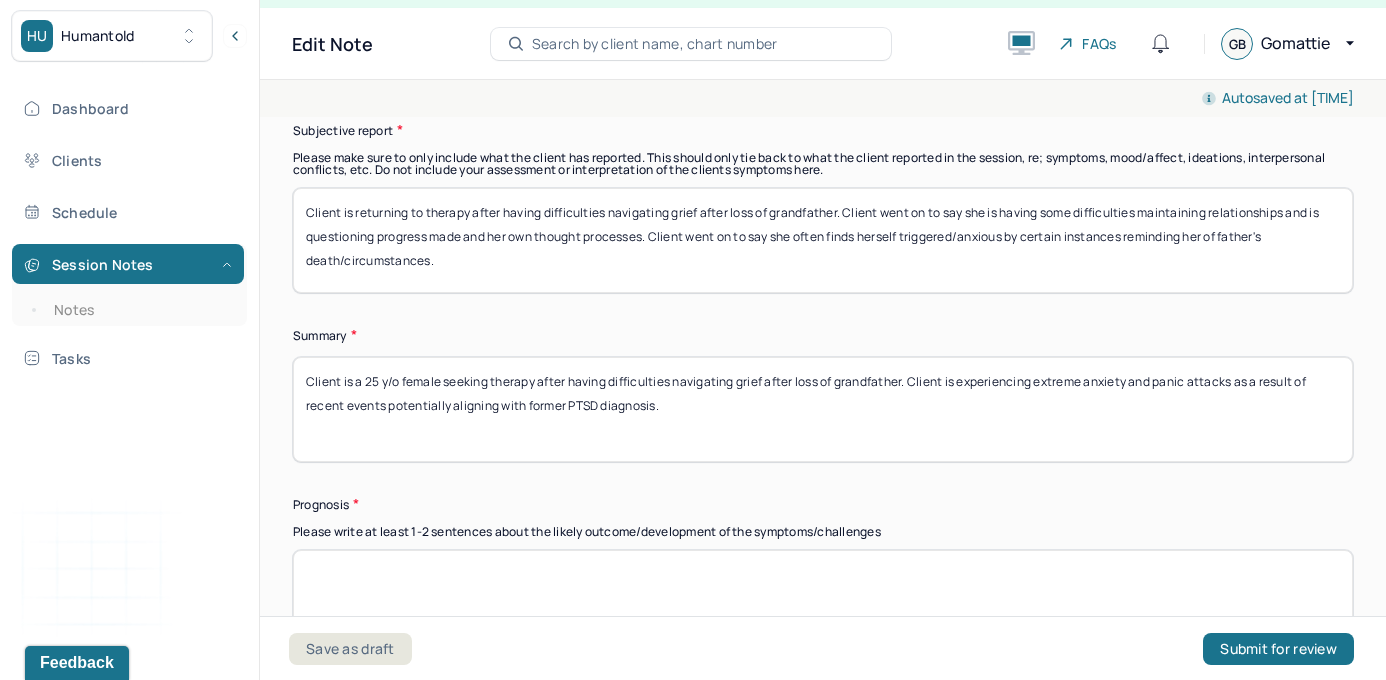 click on "Client is a 25 y/o female seeking therapy after having difficulties navigating grief after loss of grandfather. Client is expereiicing extreme anxiety and panic attacks as a result of recent events potentially aligning with former PTSD diagnosis." at bounding box center [823, 409] 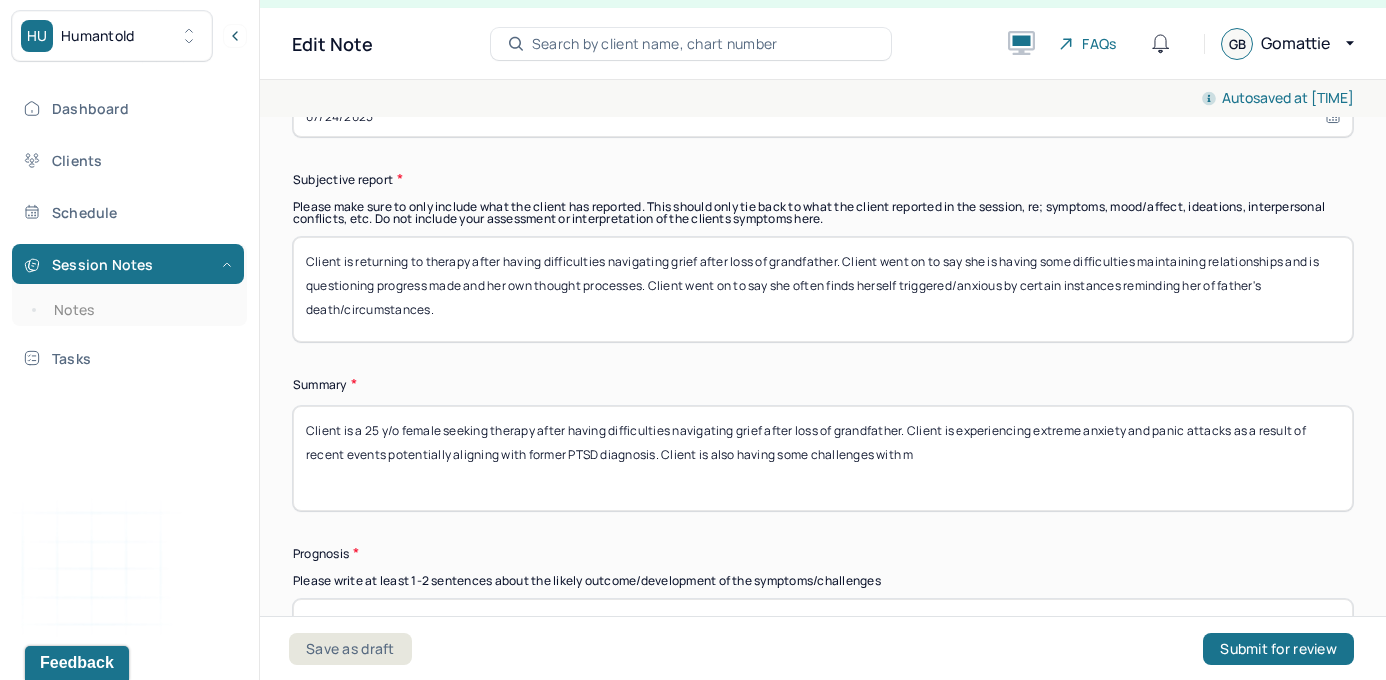 scroll, scrollTop: 12424, scrollLeft: 0, axis: vertical 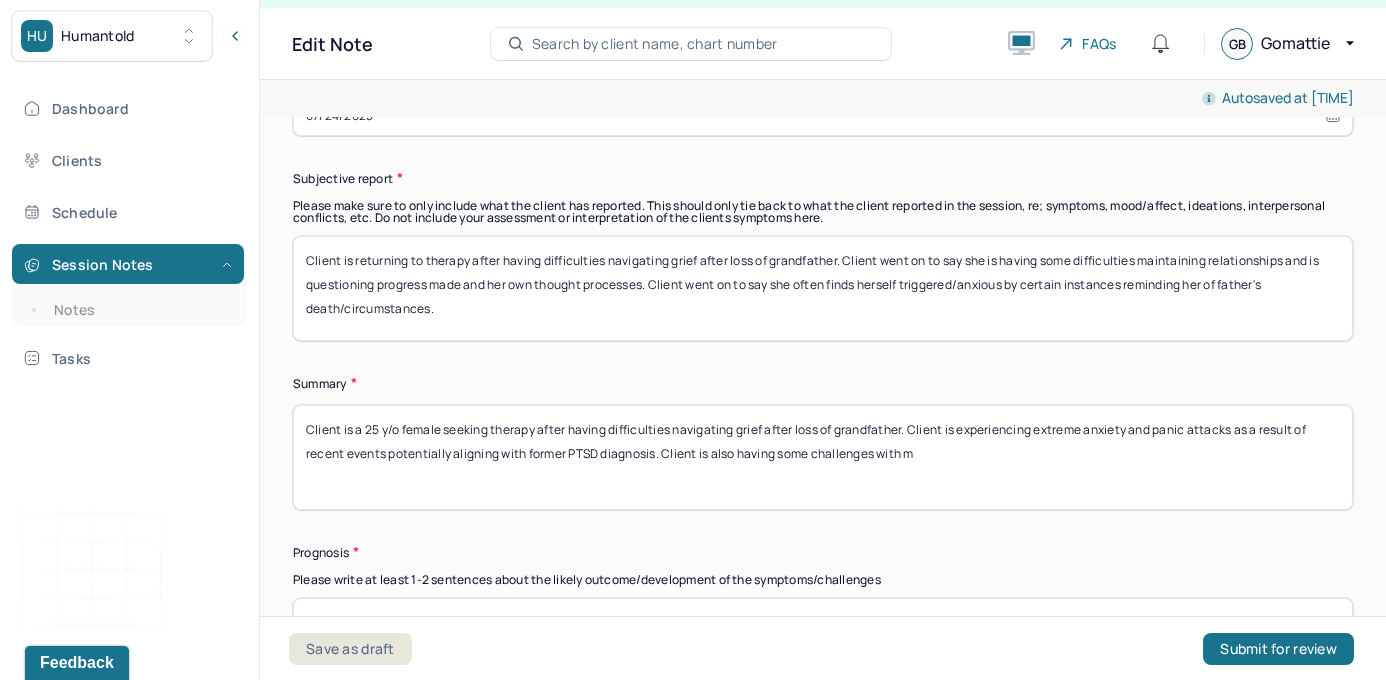 drag, startPoint x: 679, startPoint y: 436, endPoint x: 948, endPoint y: 437, distance: 269.00186 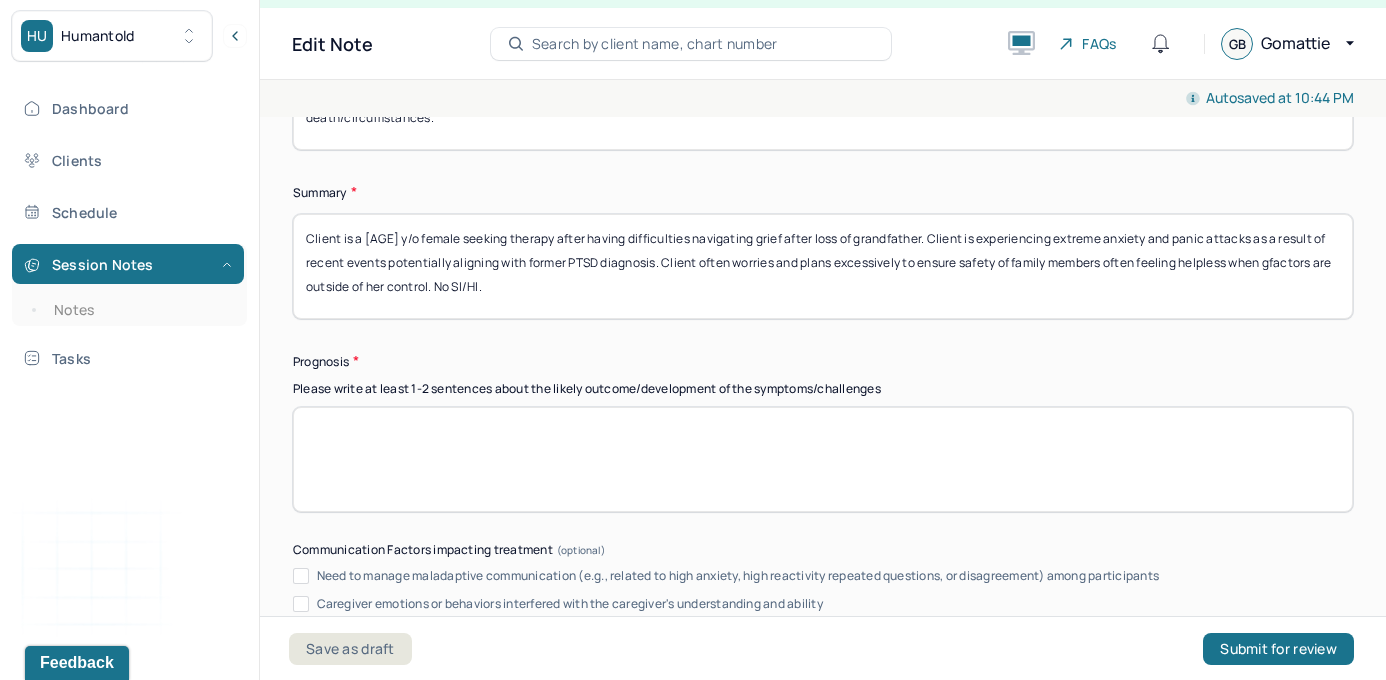 scroll, scrollTop: 12648, scrollLeft: 0, axis: vertical 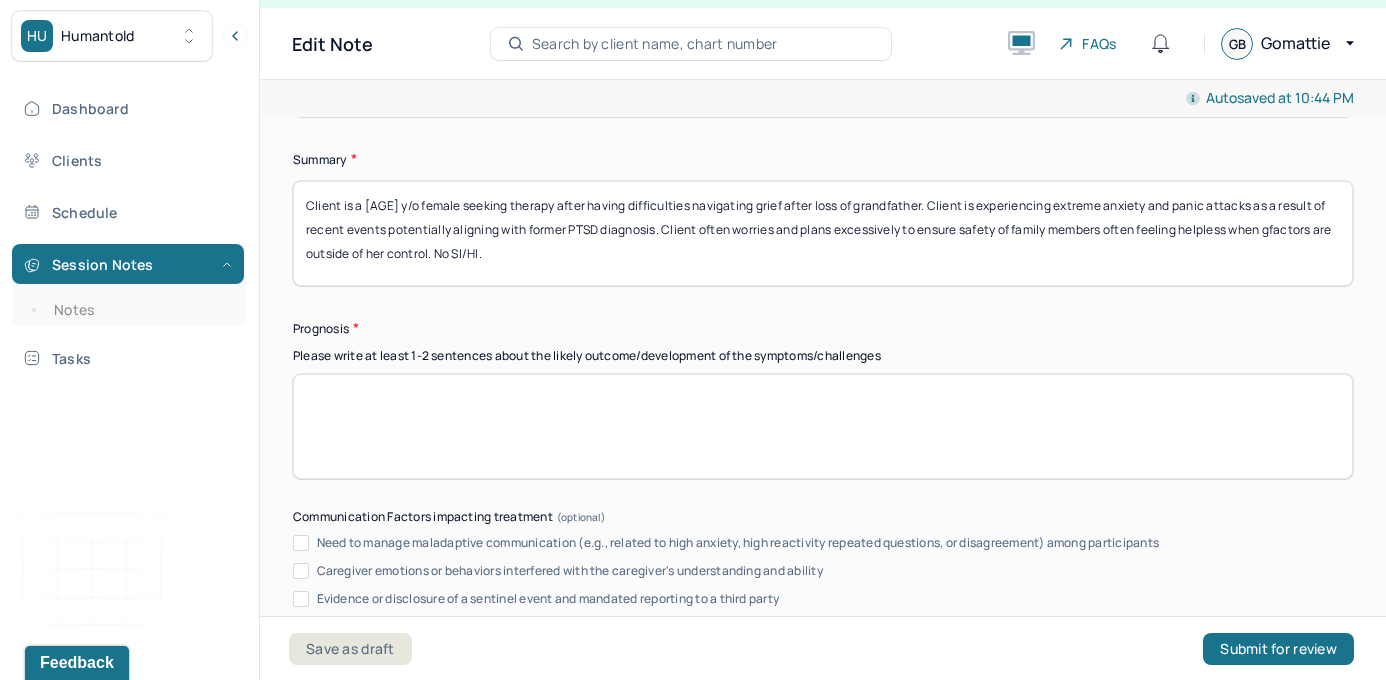 type on "Client is a [AGE] y/o female seeking therapy after having difficulties navigating grief after loss of grandfather. Client is experiencing extreme anxiety and panic attacks as a result of recent events potentially aligning with former PTSD diagnosis. Client often worries and plans excessively to ensure safety of family members often feeling helpless when gfactors are outside of her control. No SI/HI." 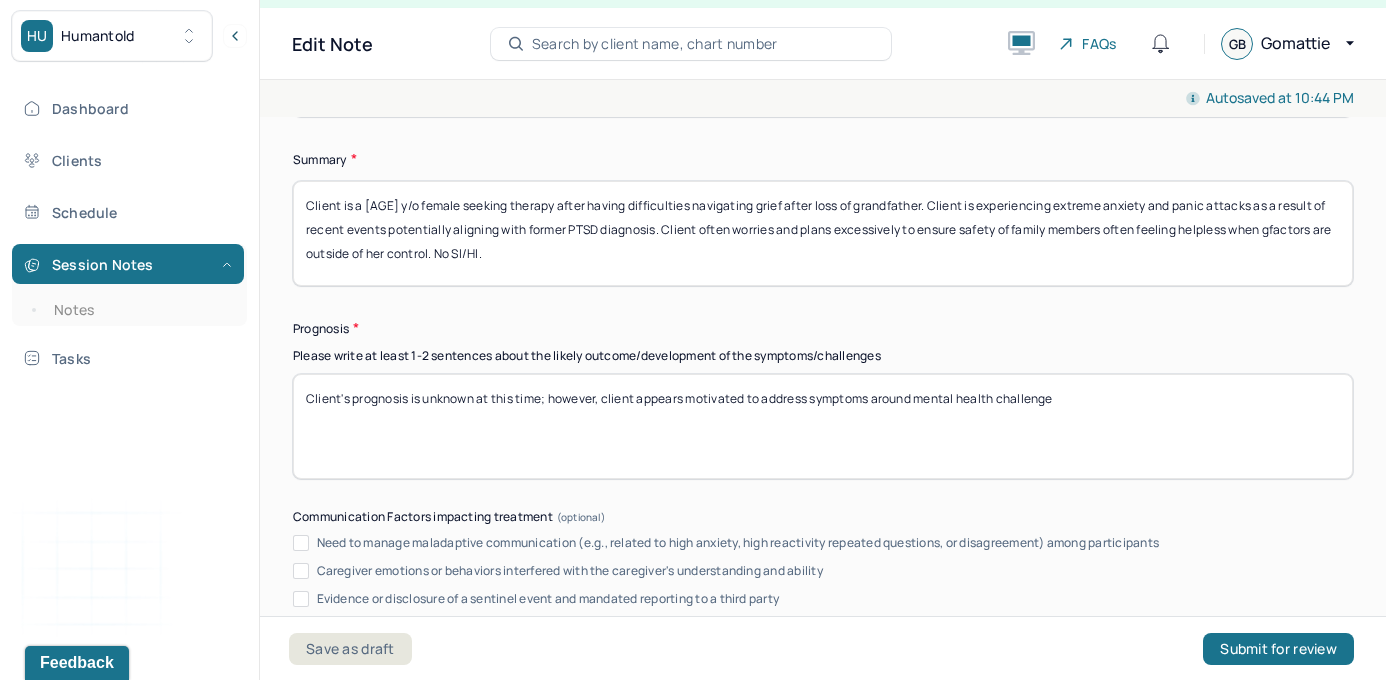 type on "Client's prognosis is unknown at this time; however, client appears motivated to address symptoms around mental health challenges" 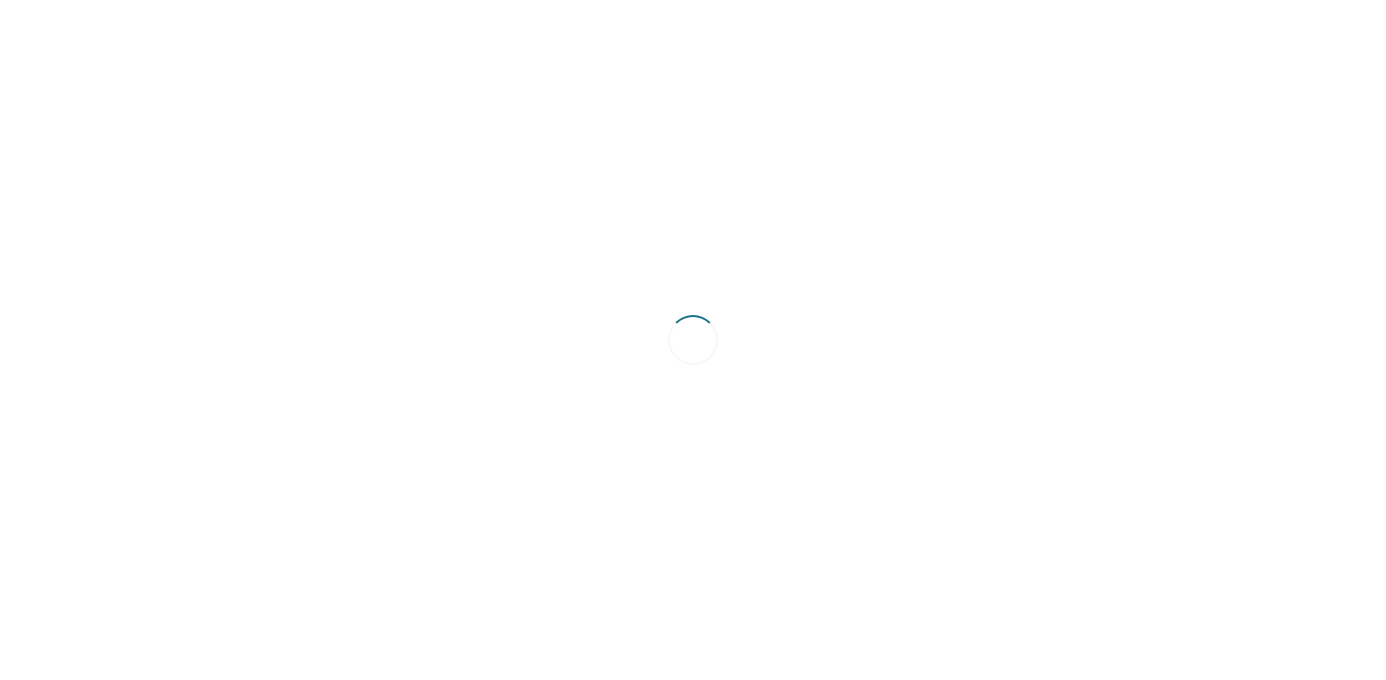 scroll, scrollTop: 0, scrollLeft: 0, axis: both 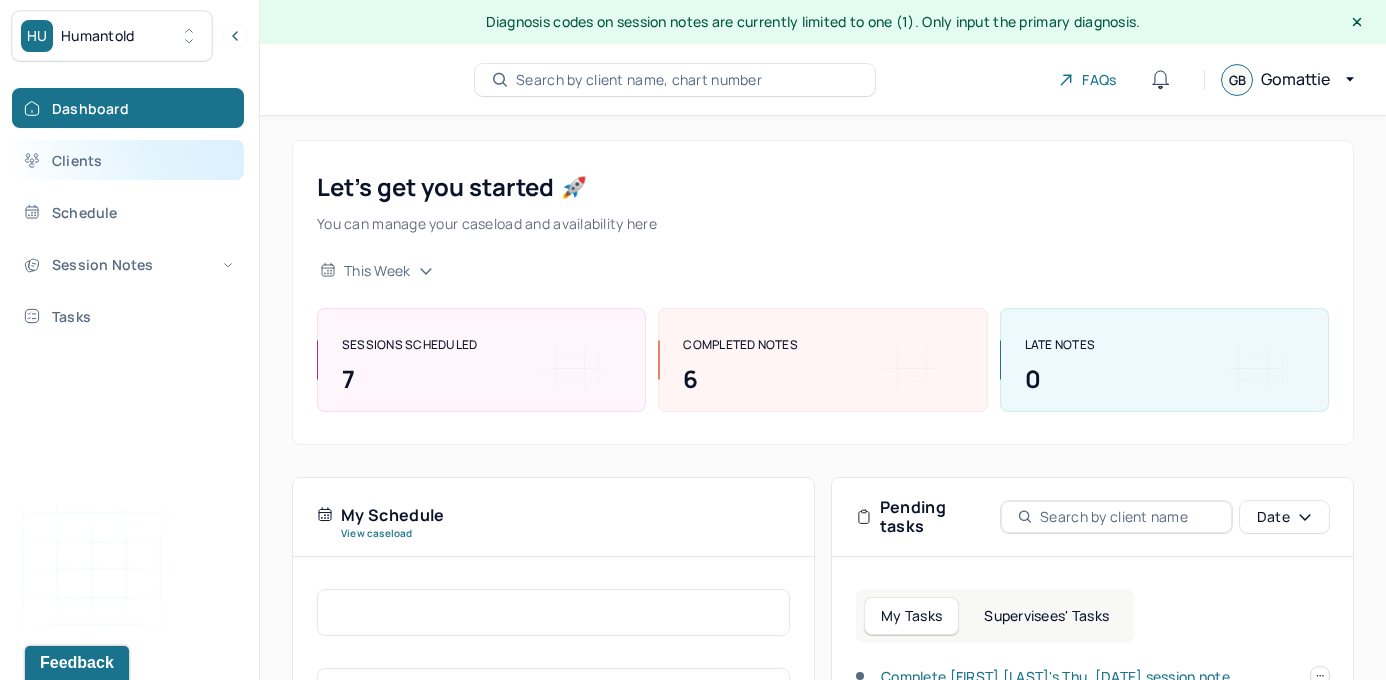 click on "Clients" at bounding box center (128, 160) 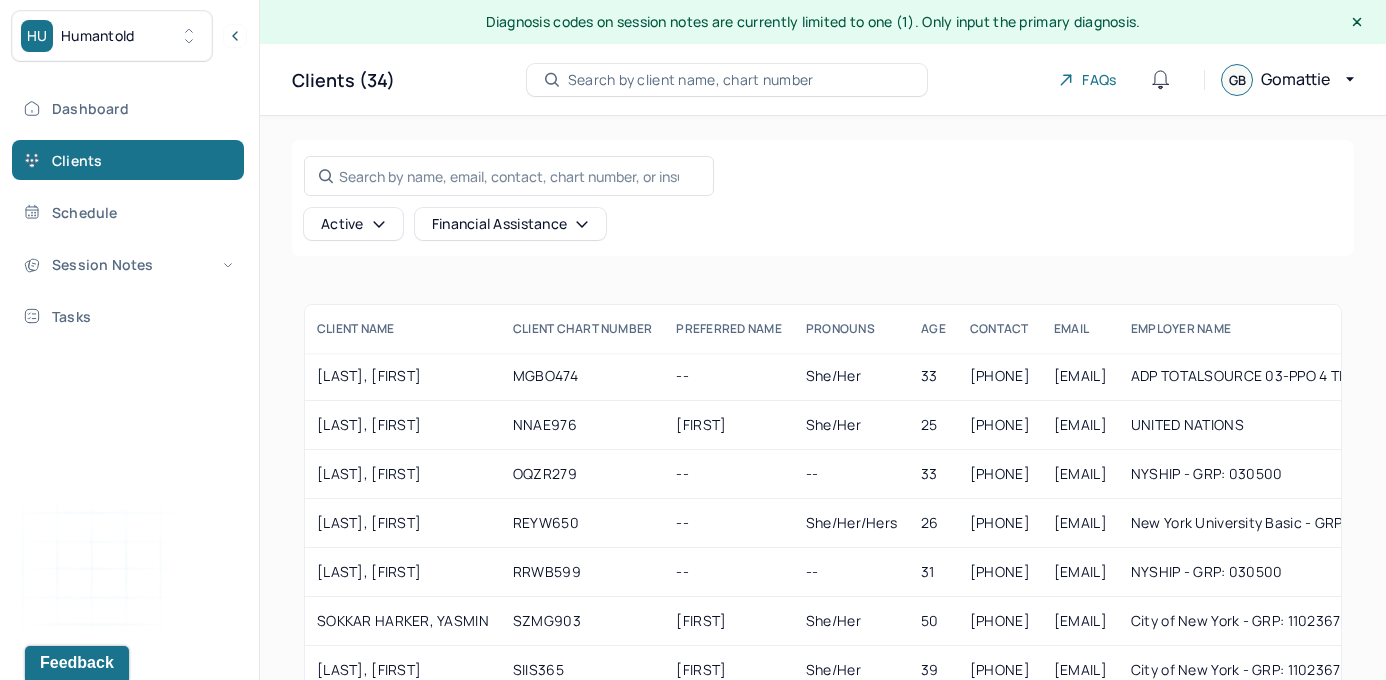 scroll, scrollTop: 1233, scrollLeft: 0, axis: vertical 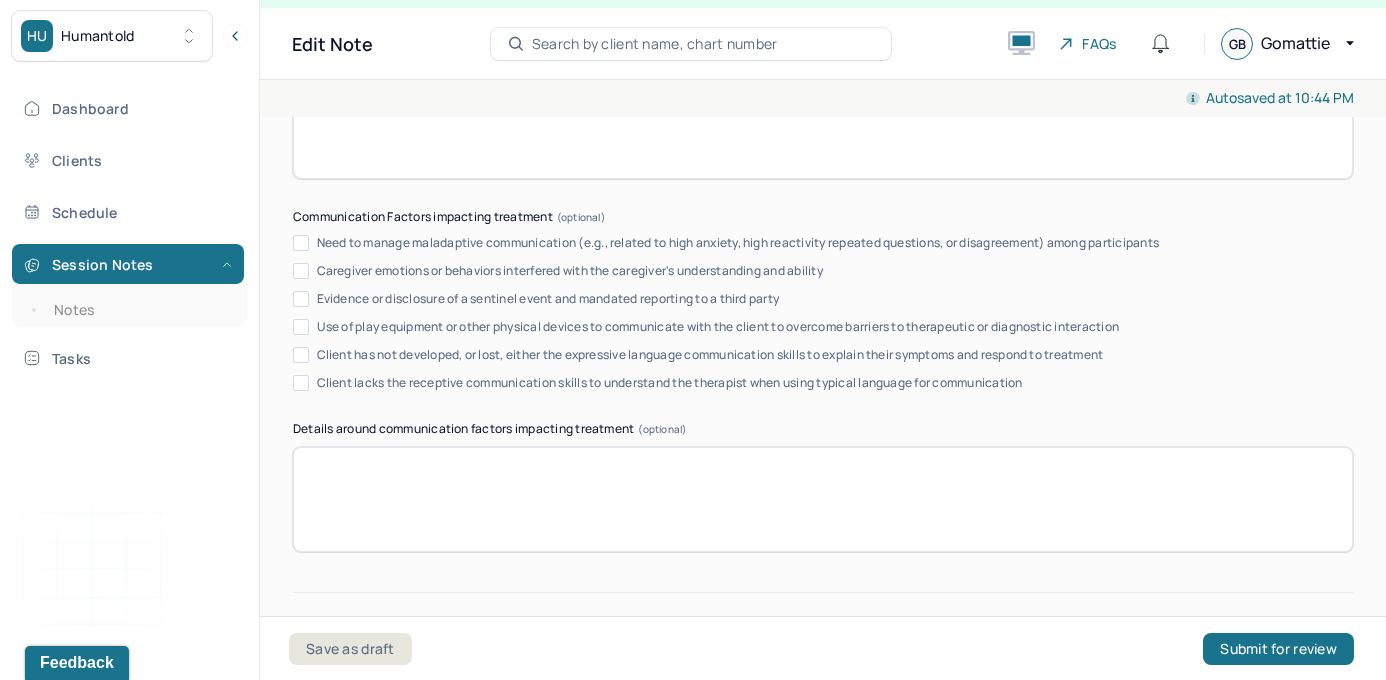 type on "Client's prognosis is unknown at this time; however, client appears motivated to address symptoms around mental health challenges." 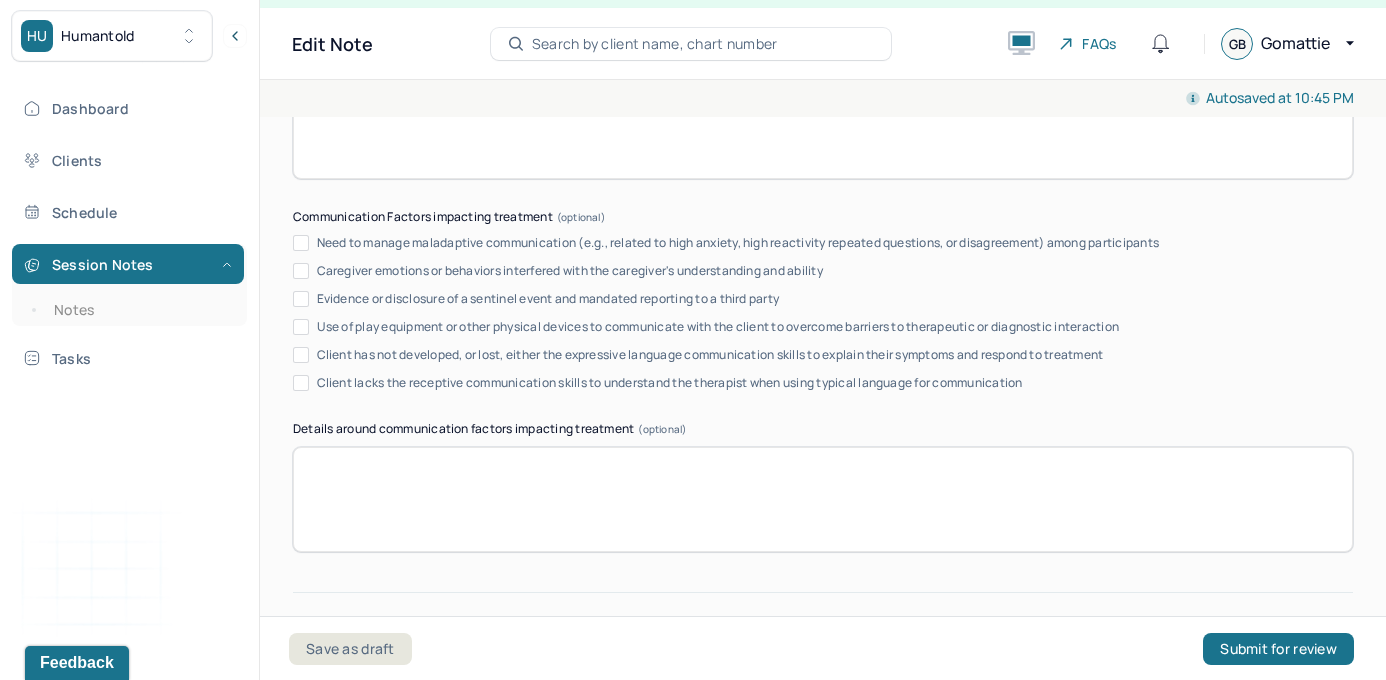 click at bounding box center (823, 499) 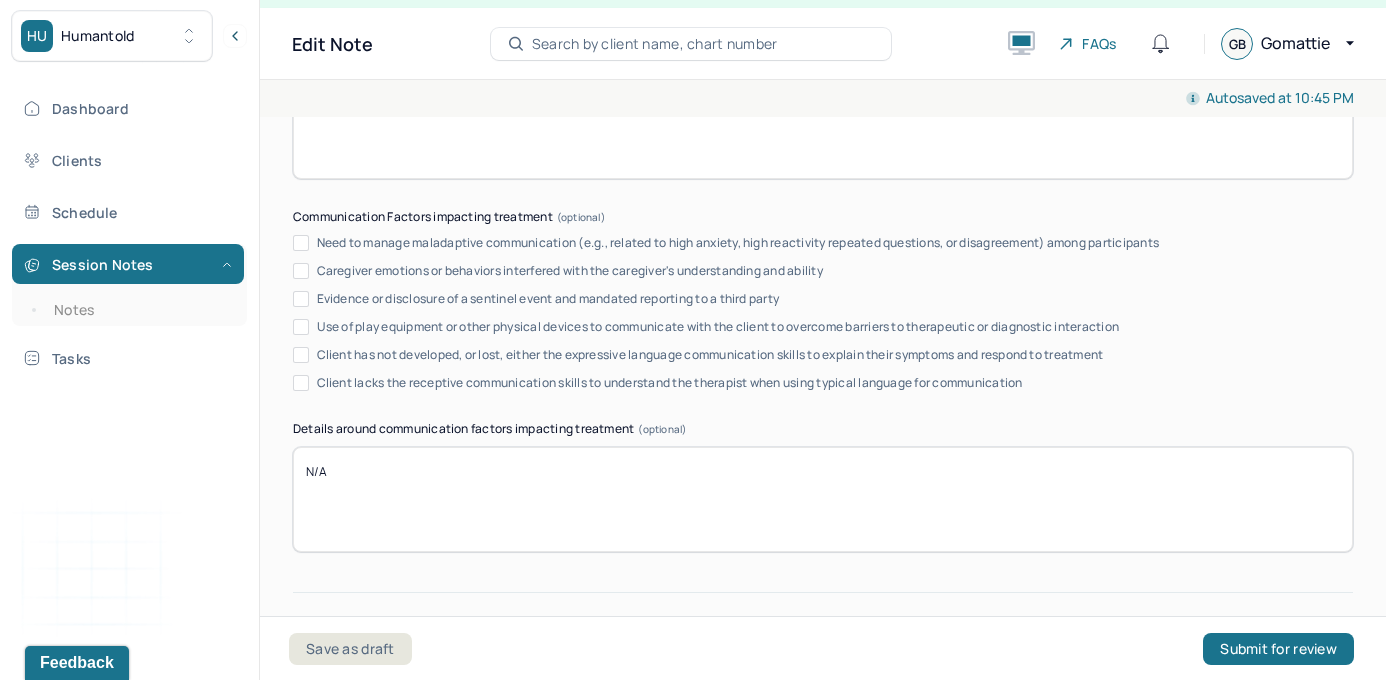 scroll, scrollTop: 13140, scrollLeft: 0, axis: vertical 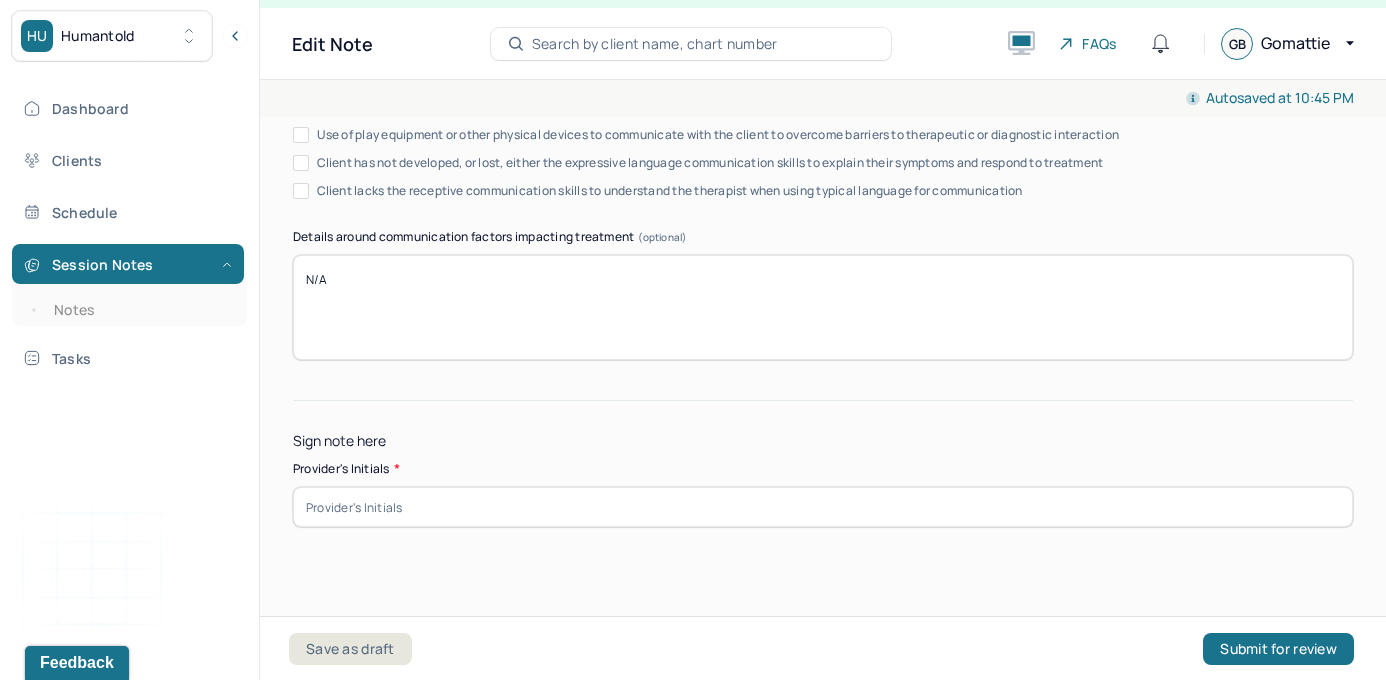 type on "N/A" 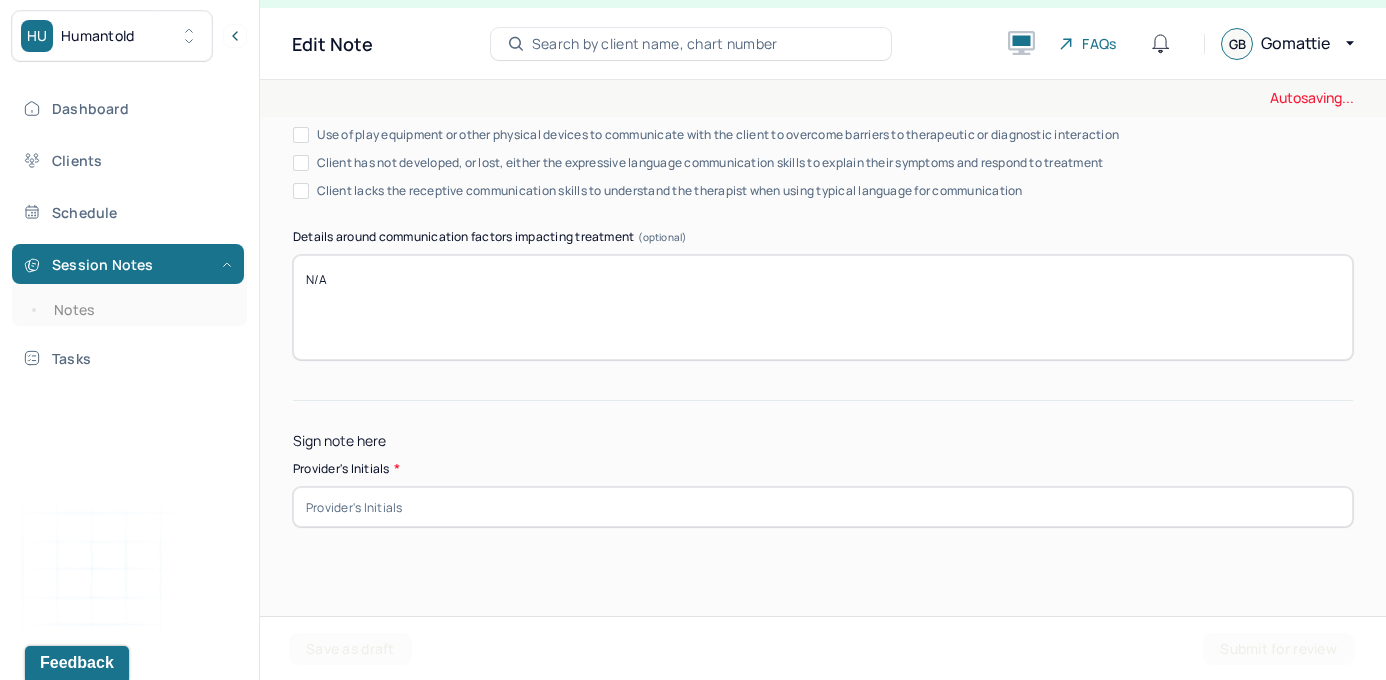 click on "Sign note here" at bounding box center [823, 441] 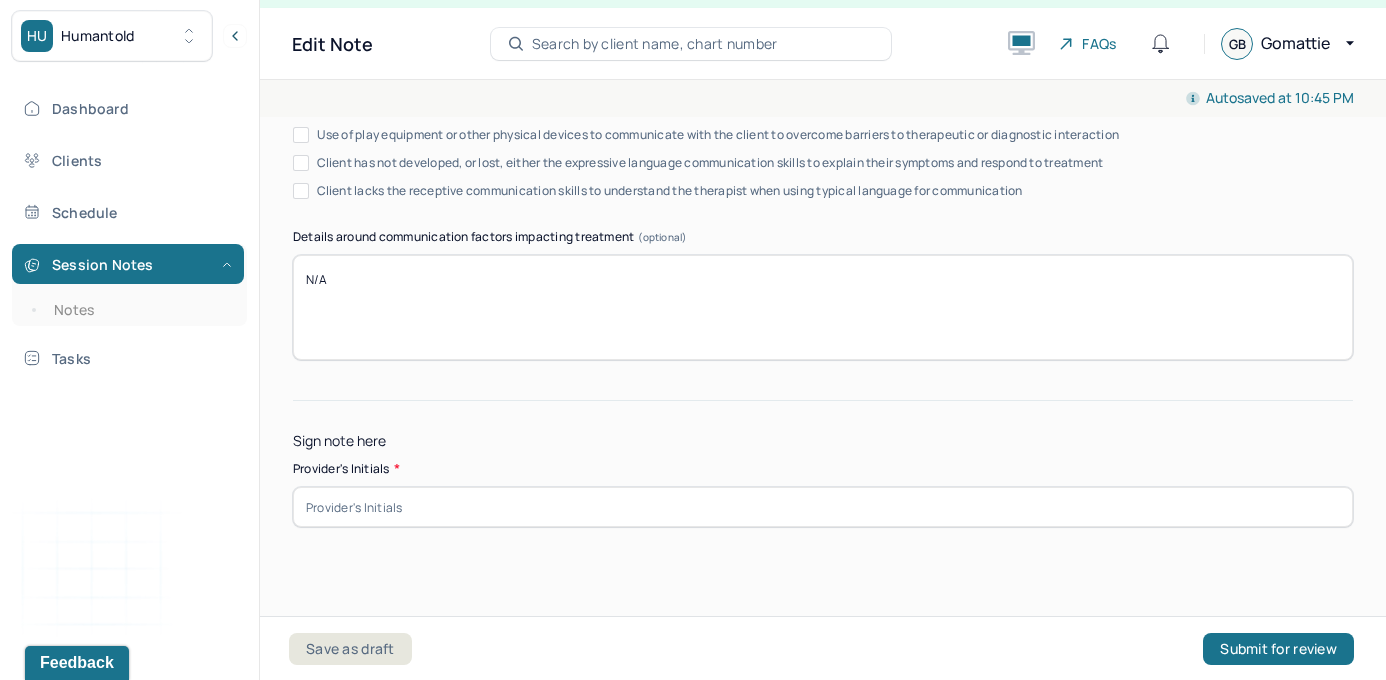 click at bounding box center (823, 507) 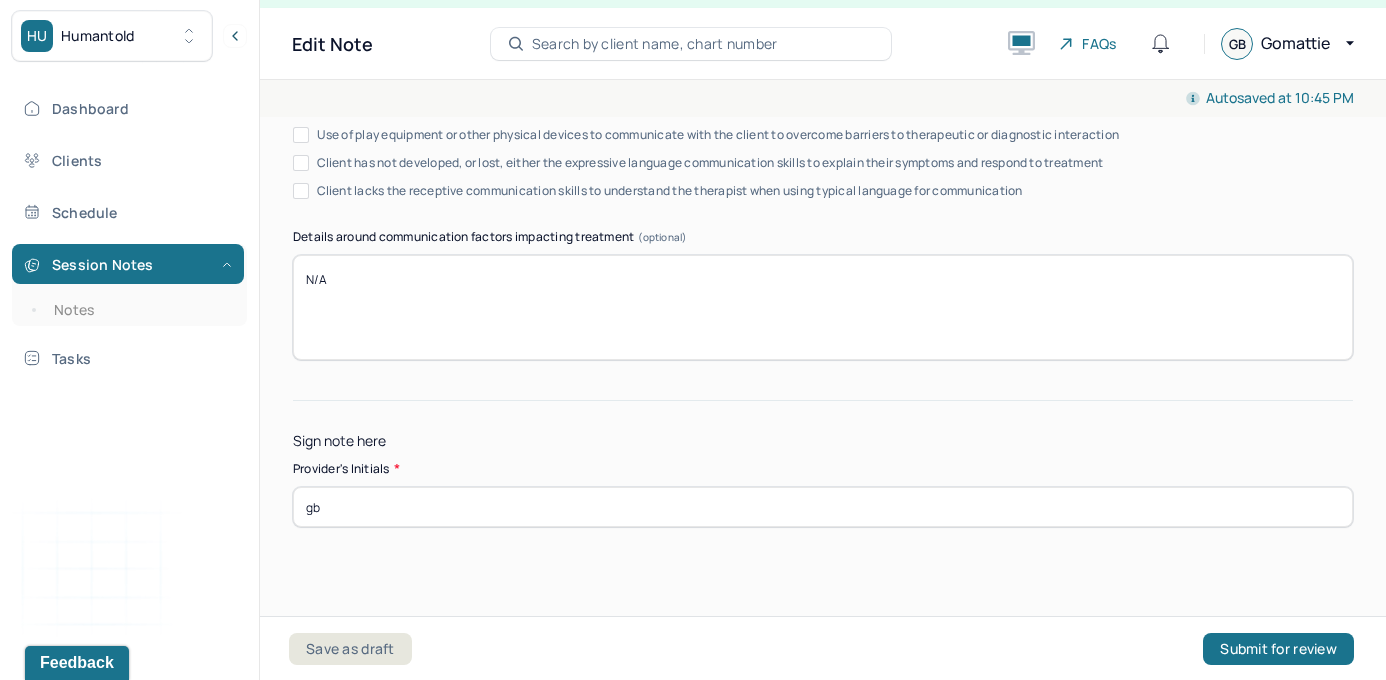 type on "gb" 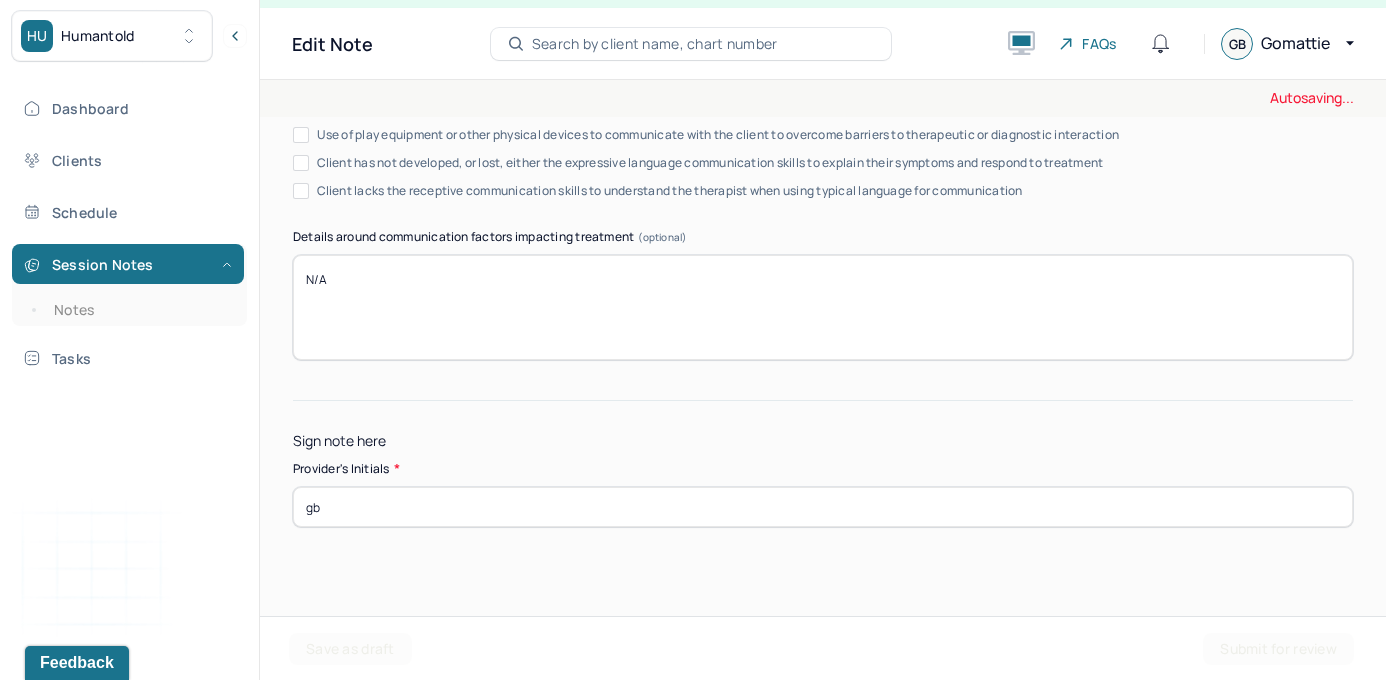 click on "Sign note here" at bounding box center [823, 441] 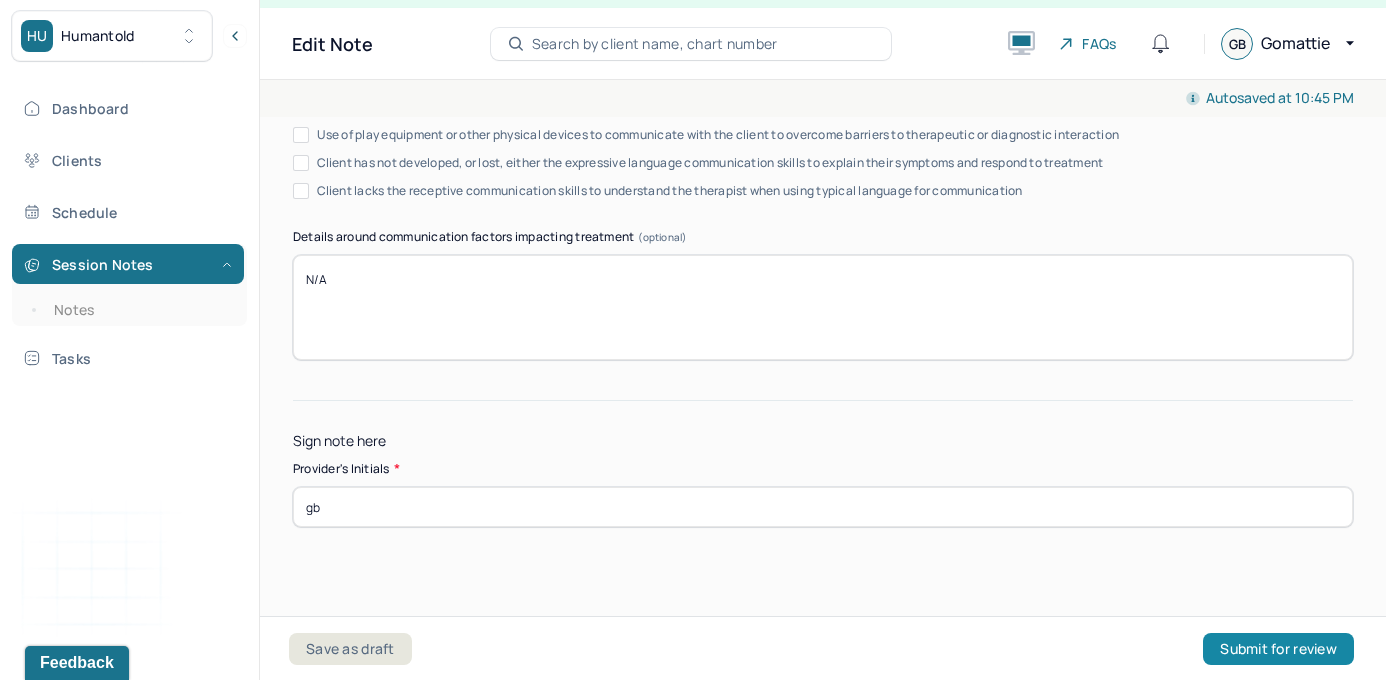 click on "Submit for review" at bounding box center (1278, 649) 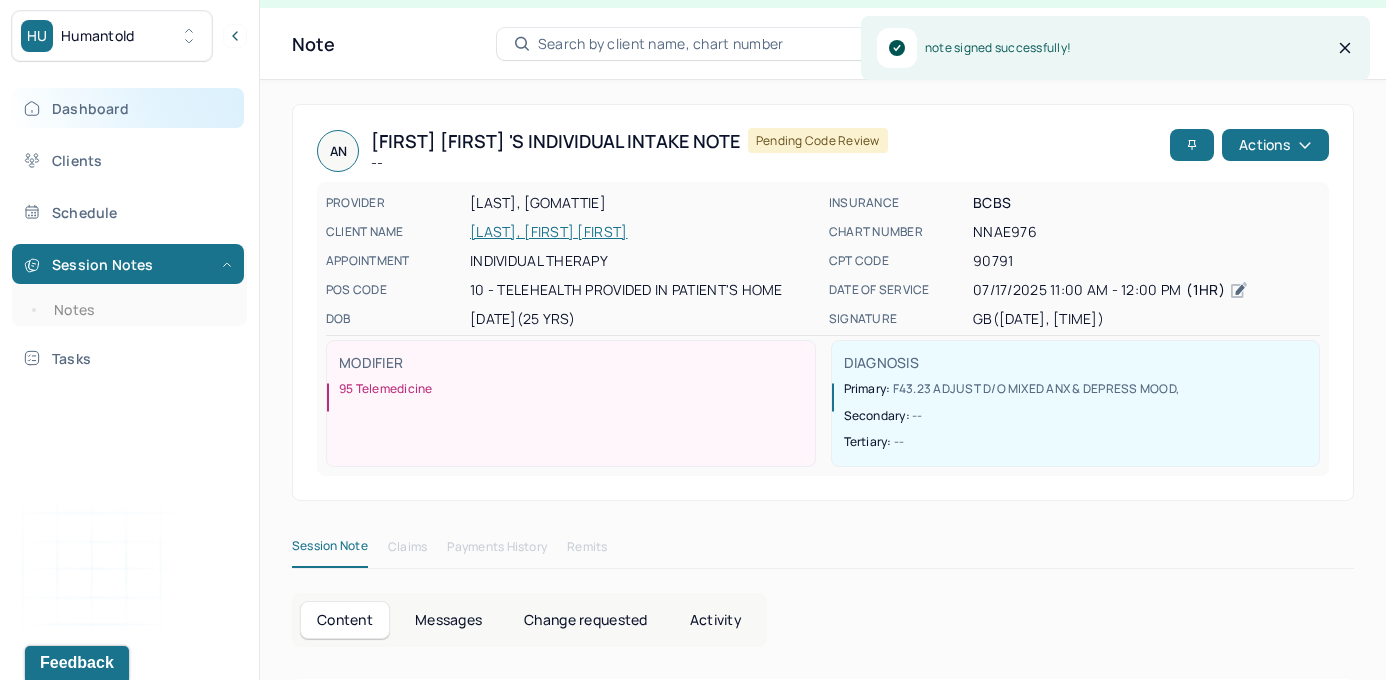 click on "Dashboard" at bounding box center [128, 108] 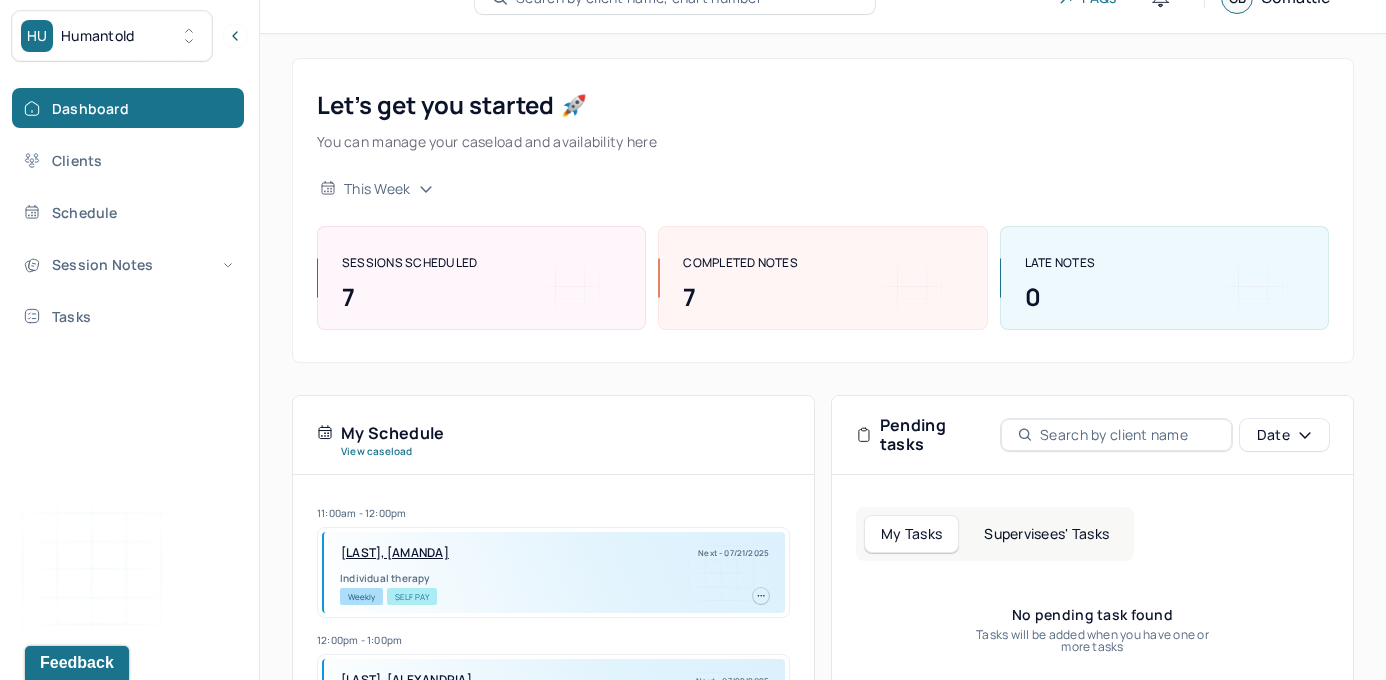 scroll, scrollTop: 63, scrollLeft: 0, axis: vertical 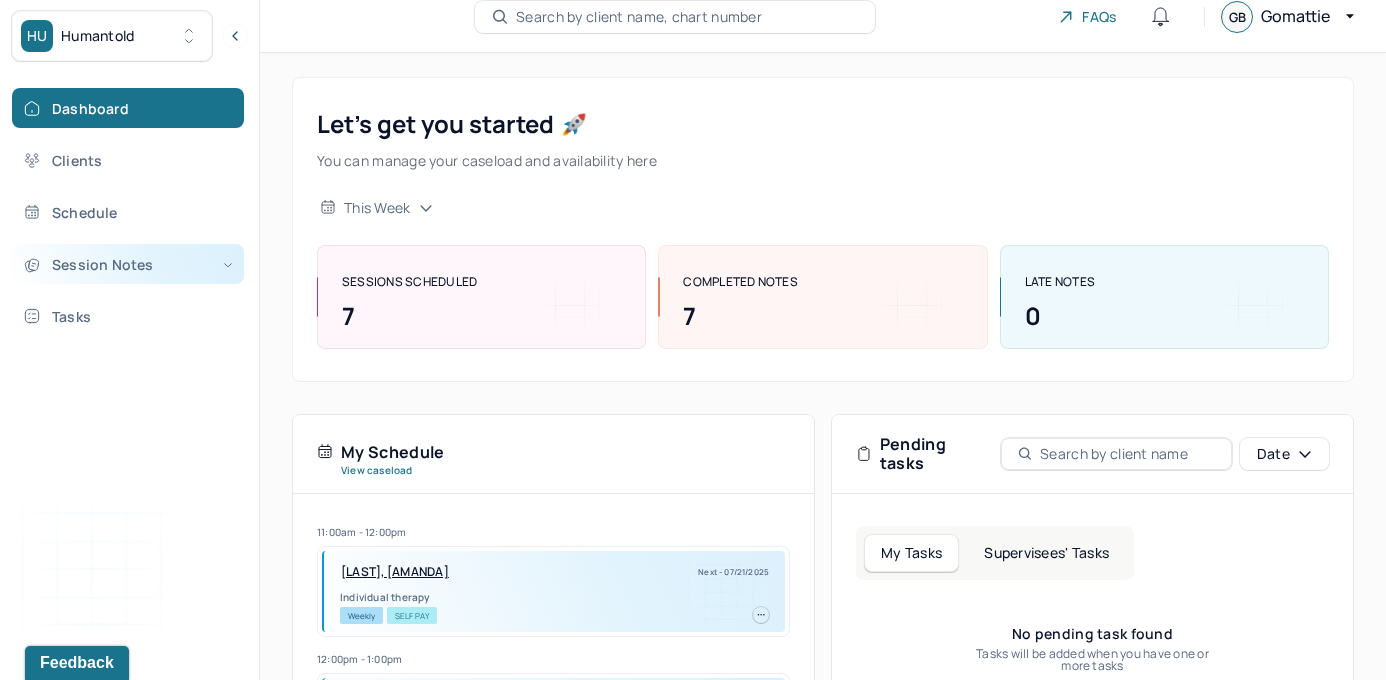 click on "Session Notes" at bounding box center (128, 264) 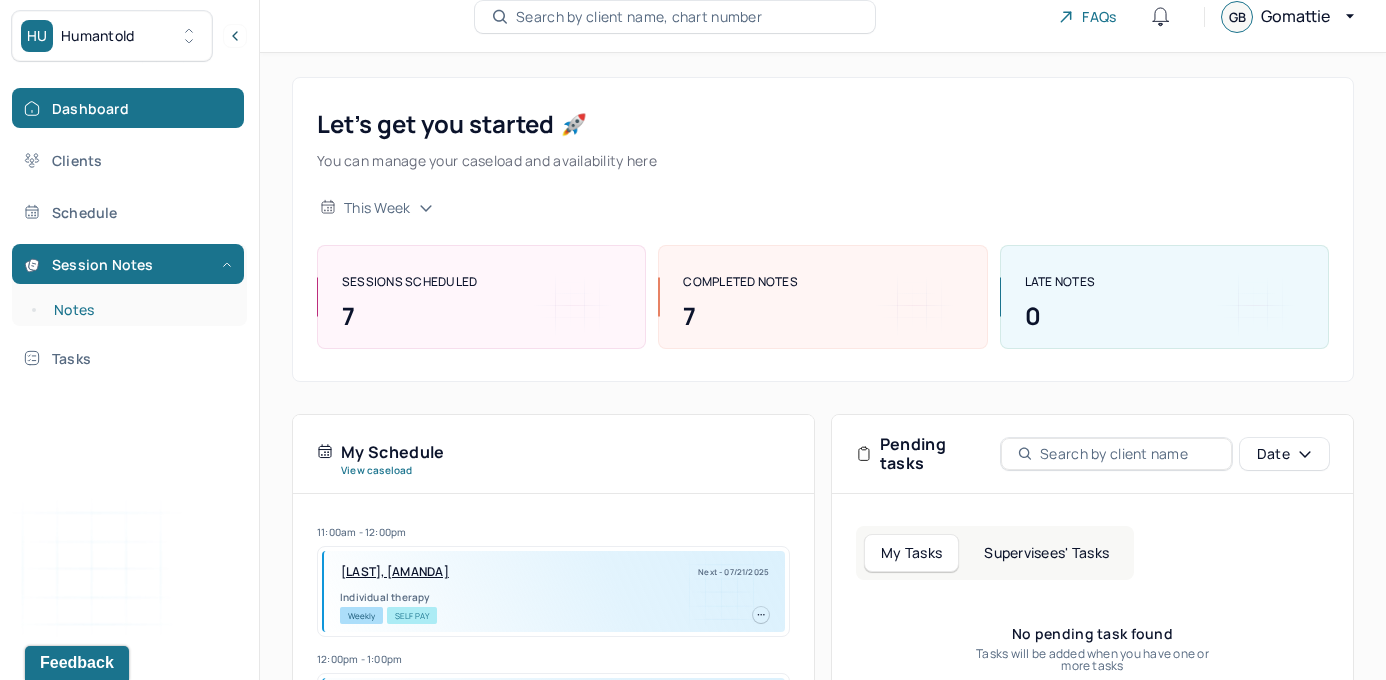 click on "Notes" at bounding box center [139, 310] 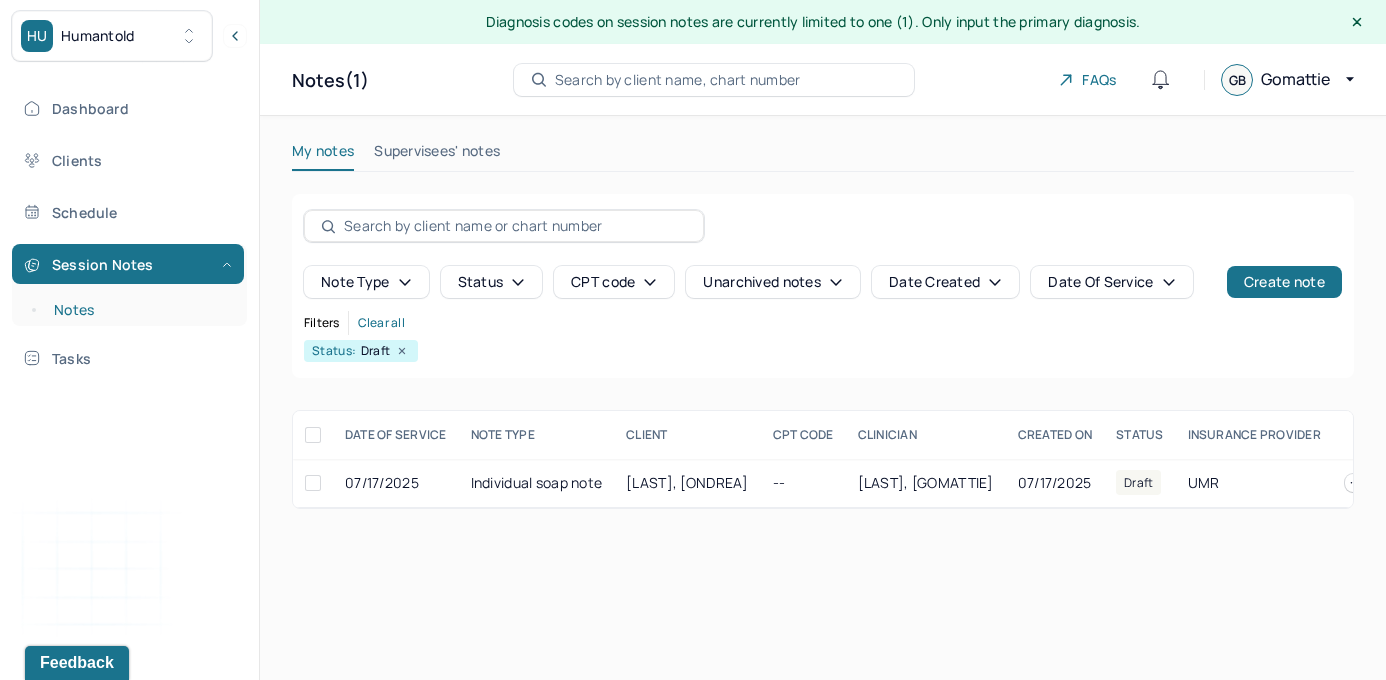 scroll, scrollTop: 0, scrollLeft: 0, axis: both 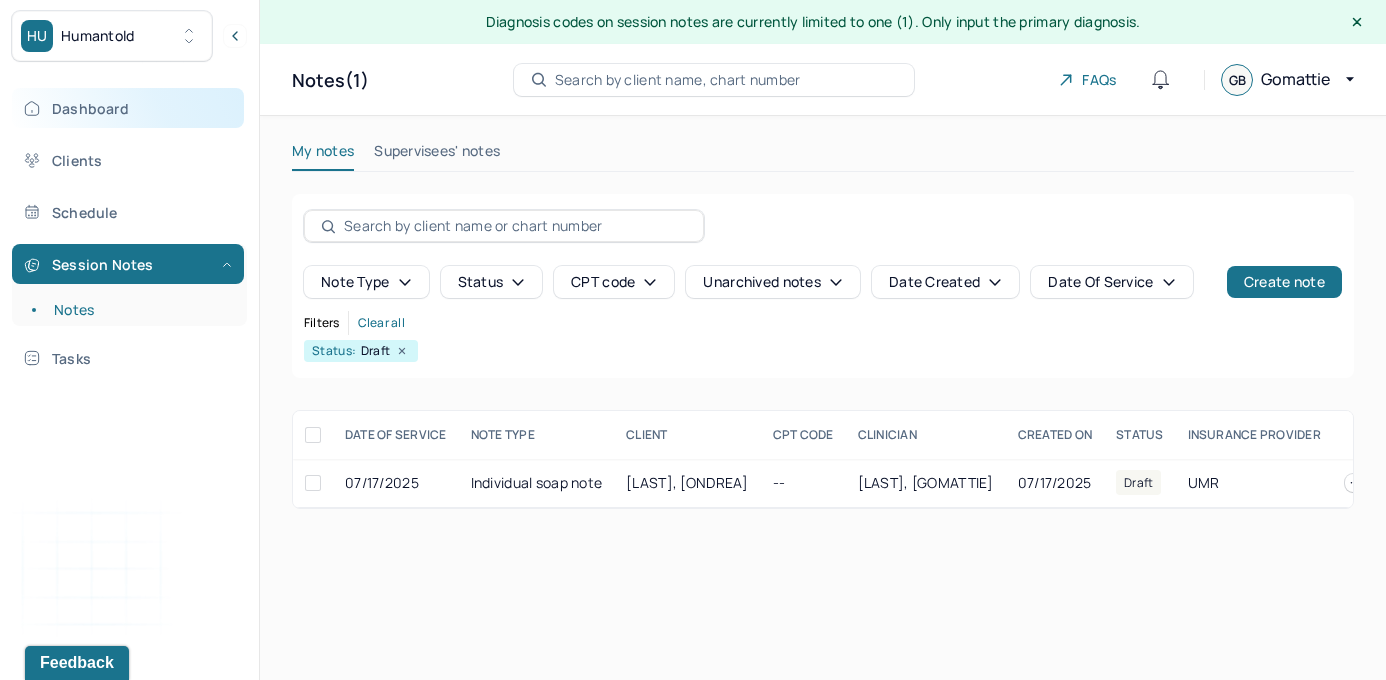 click on "Dashboard" at bounding box center [128, 108] 